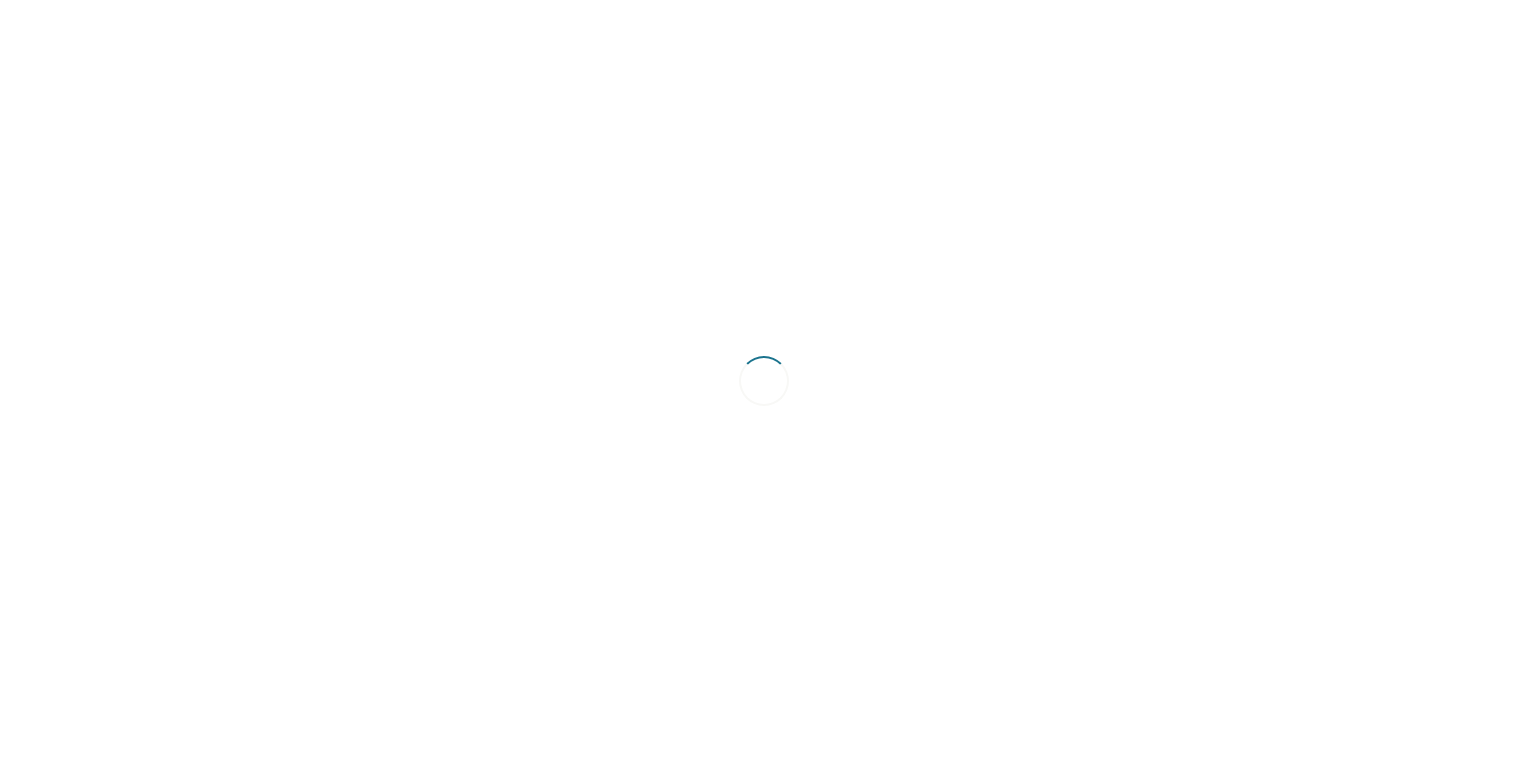 scroll, scrollTop: 0, scrollLeft: 0, axis: both 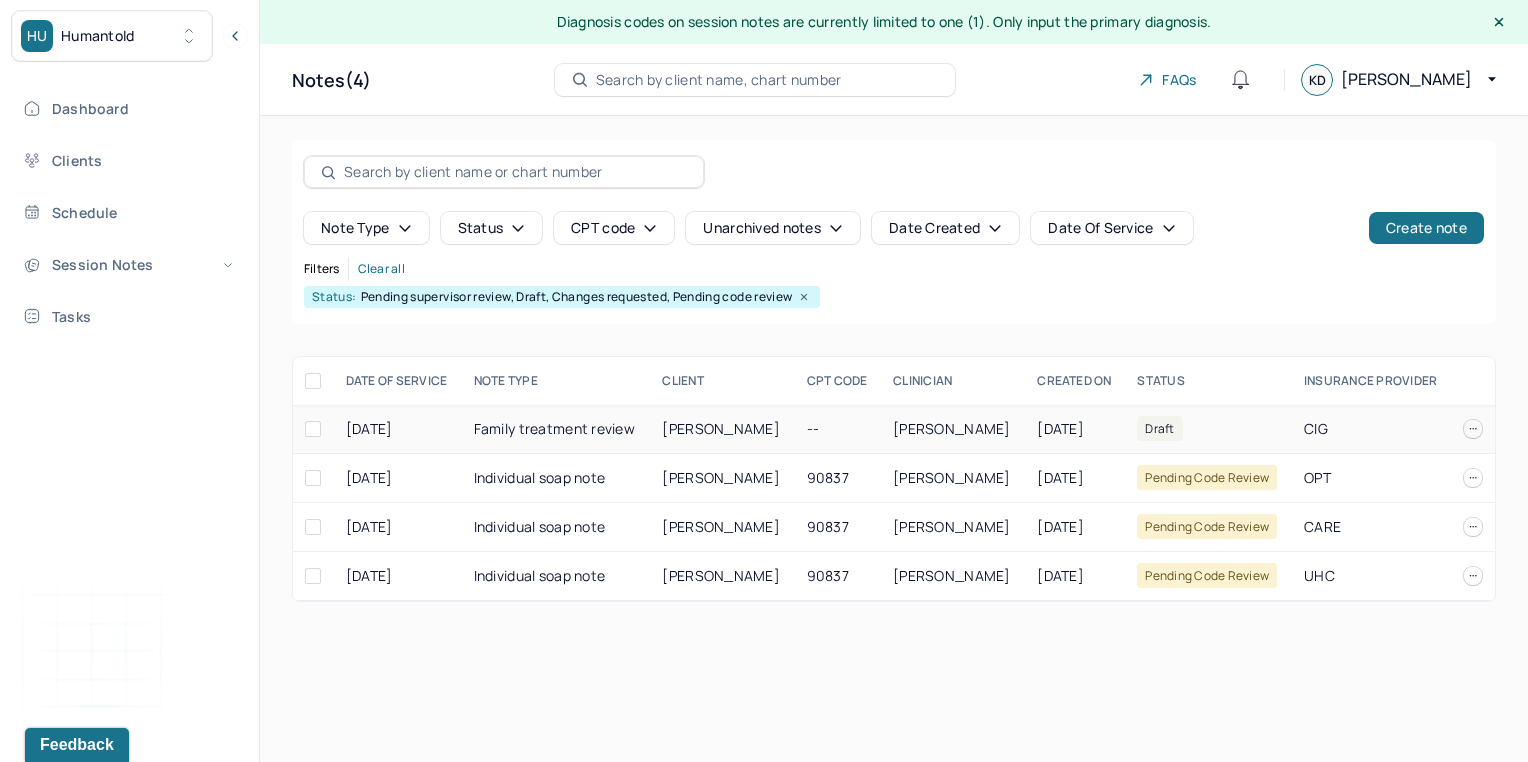 click on "[PERSON_NAME]" at bounding box center (721, 428) 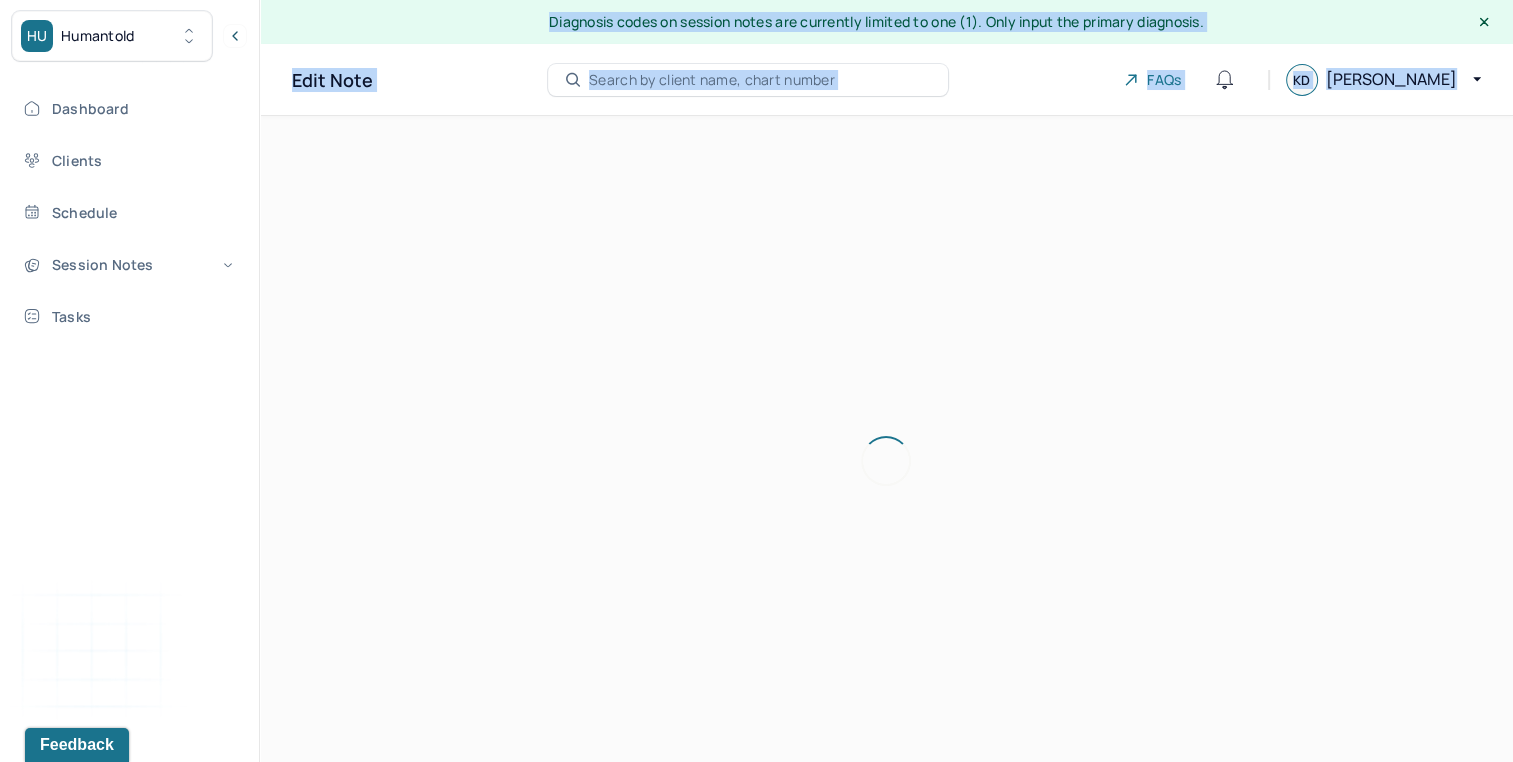 click at bounding box center (886, 461) 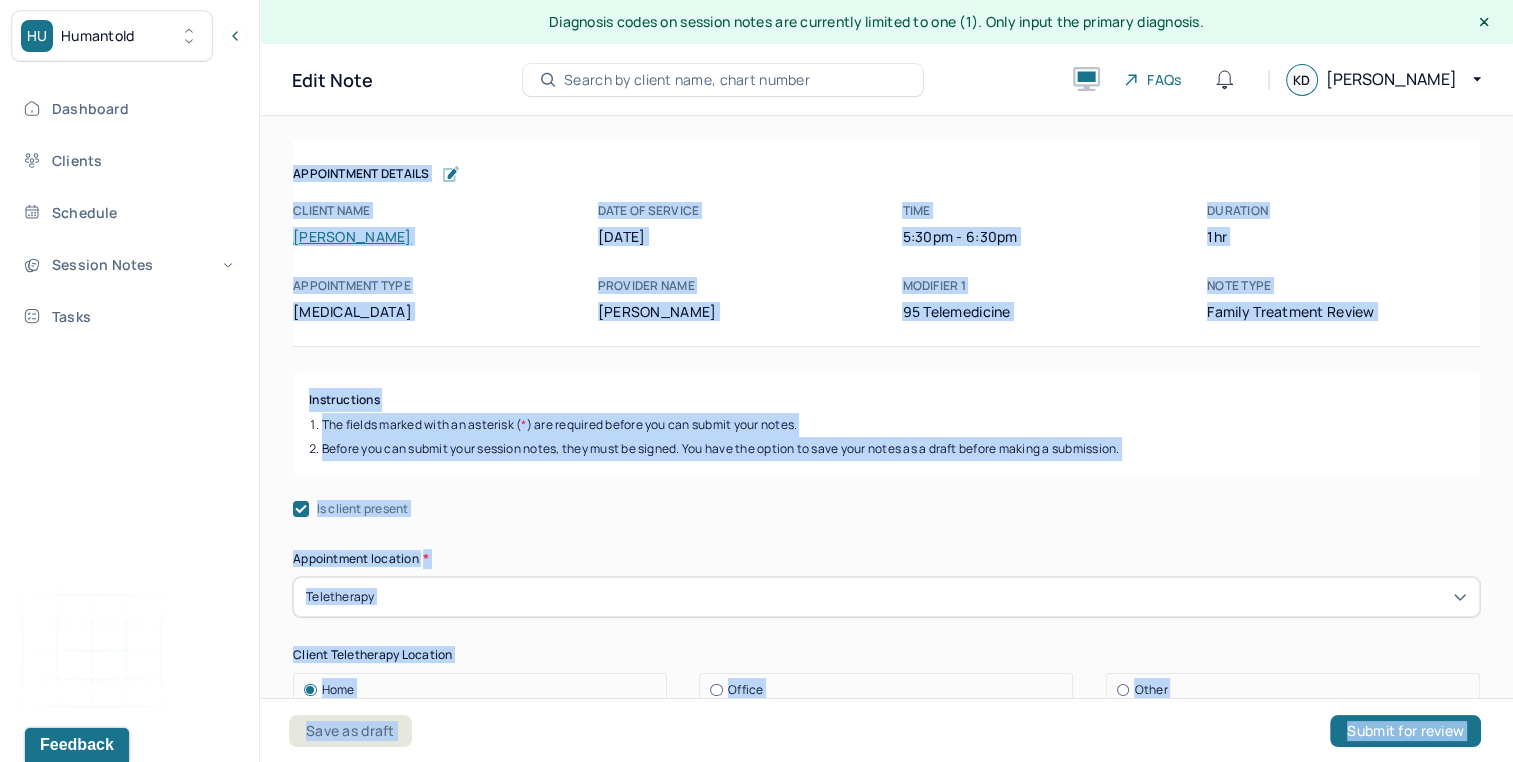 click on "The fields marked with an asterisk ( * ) are required before you can submit your notes." at bounding box center [886, 425] 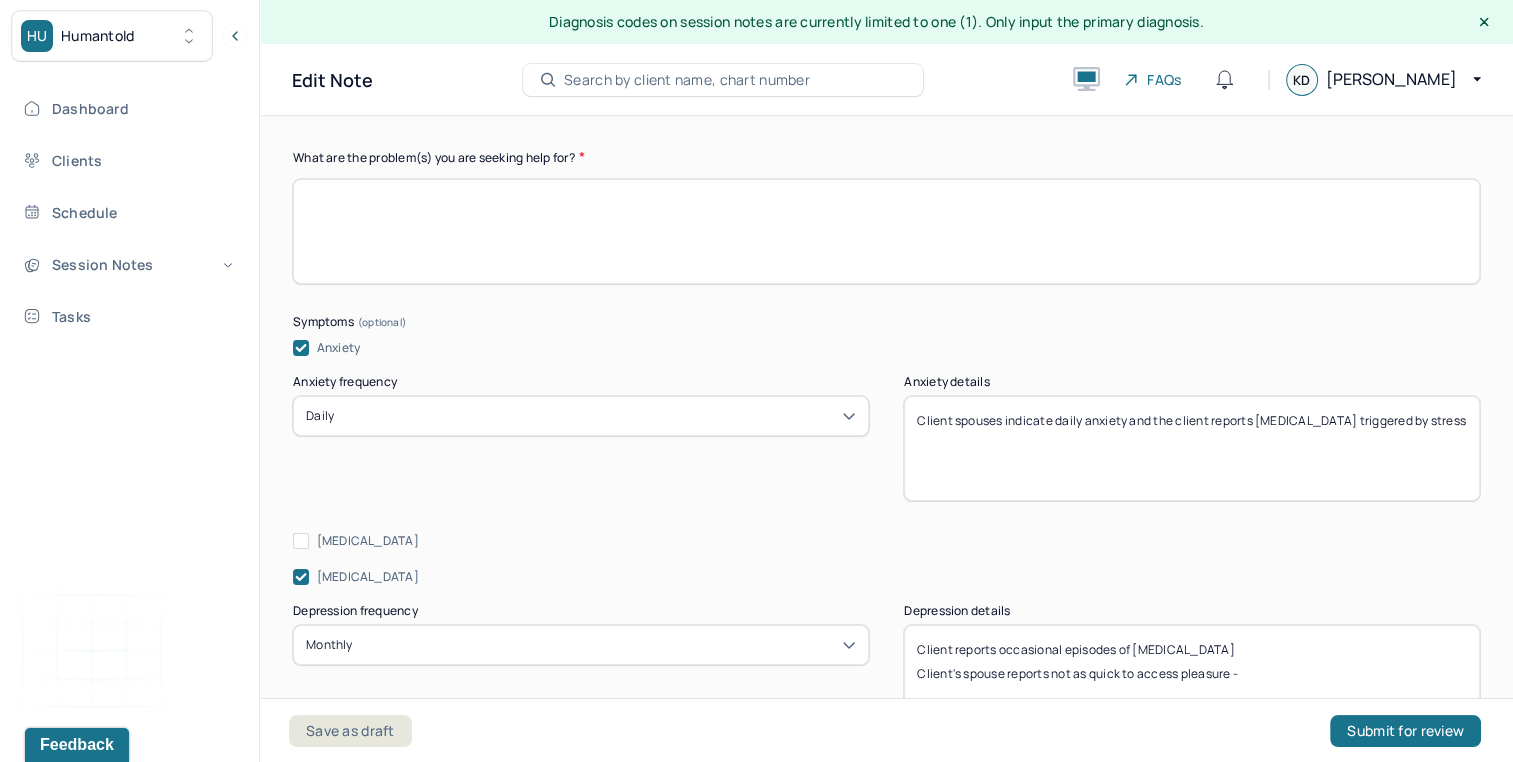 scroll, scrollTop: 1069, scrollLeft: 0, axis: vertical 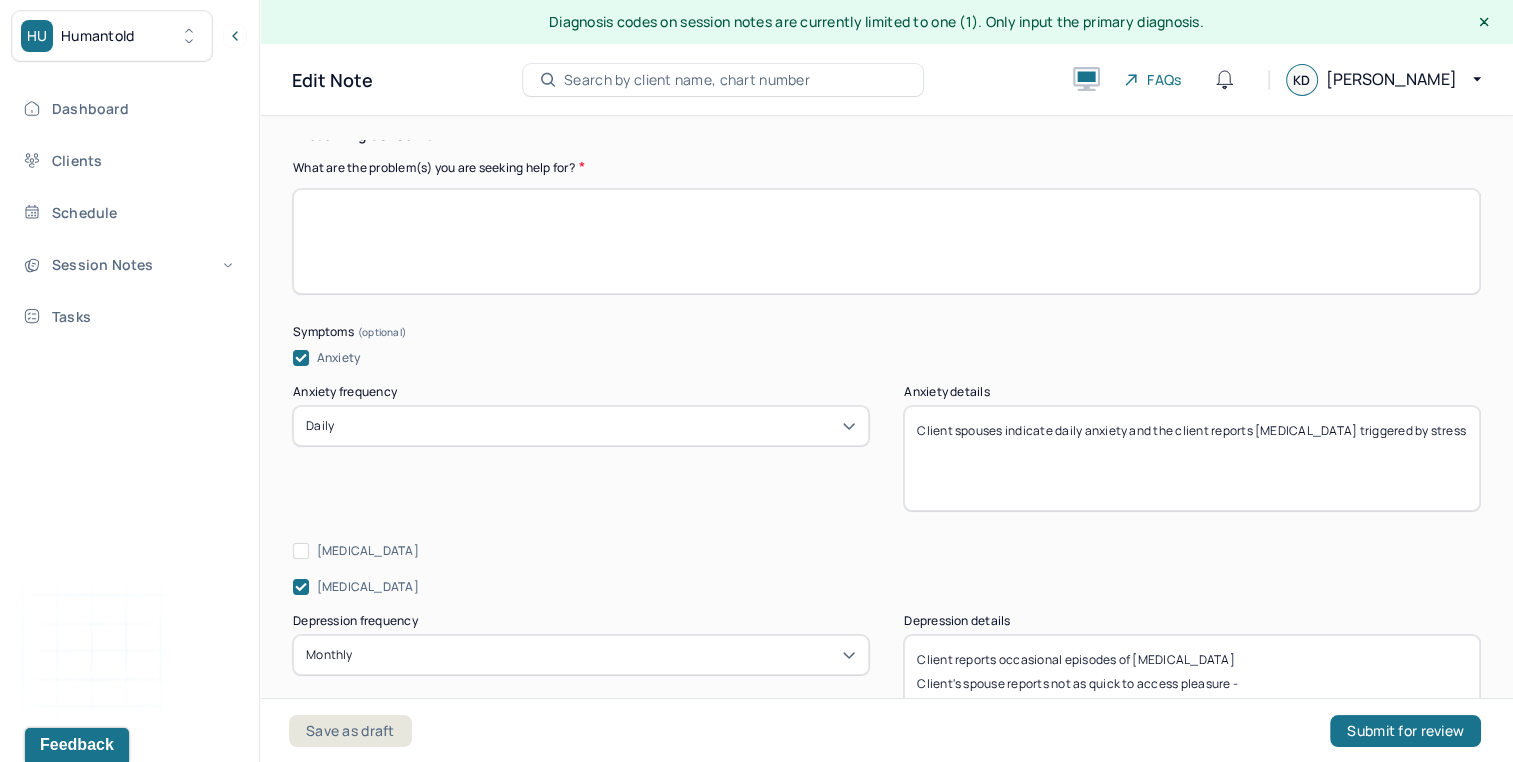 click at bounding box center [886, 241] 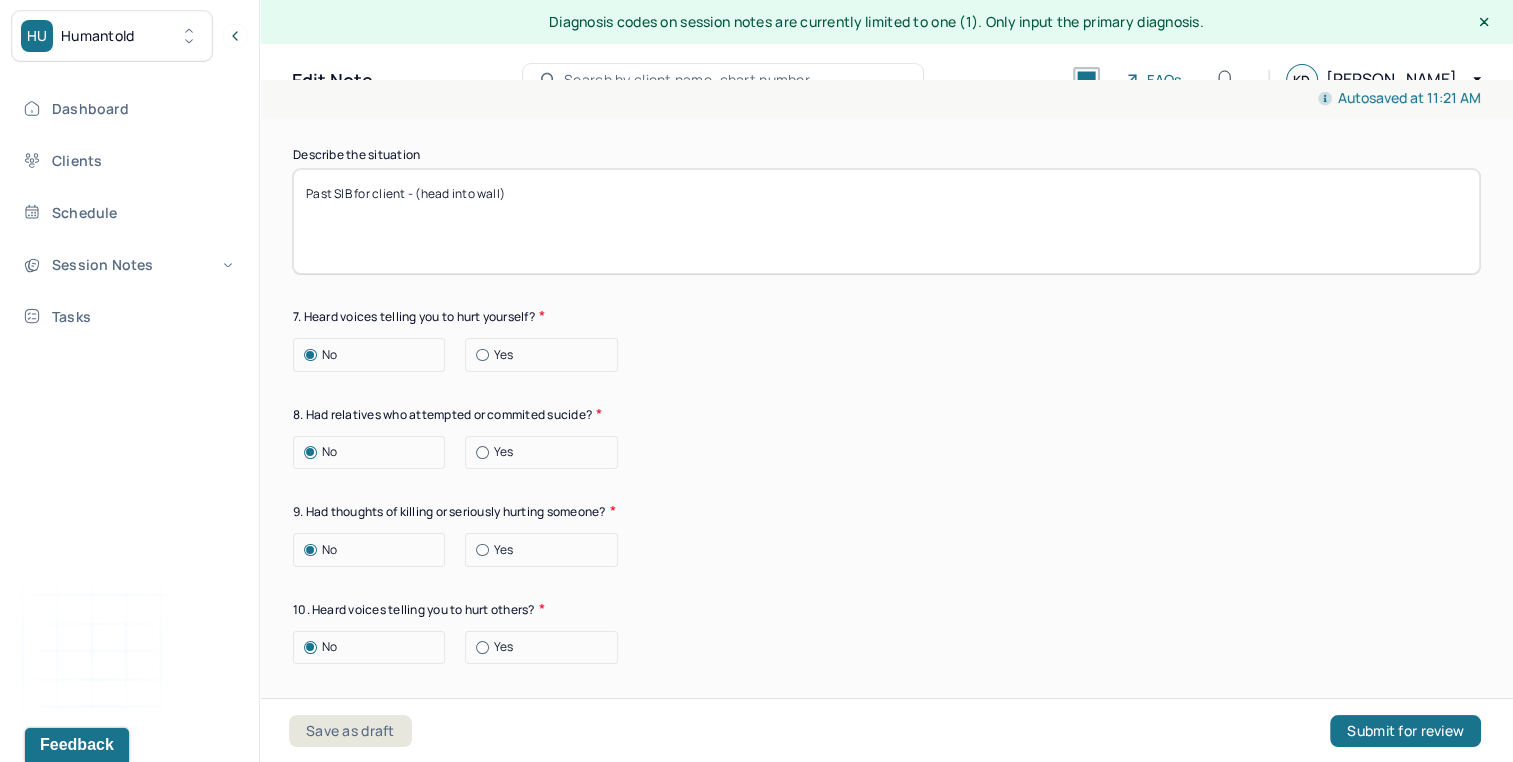 scroll, scrollTop: 3447, scrollLeft: 0, axis: vertical 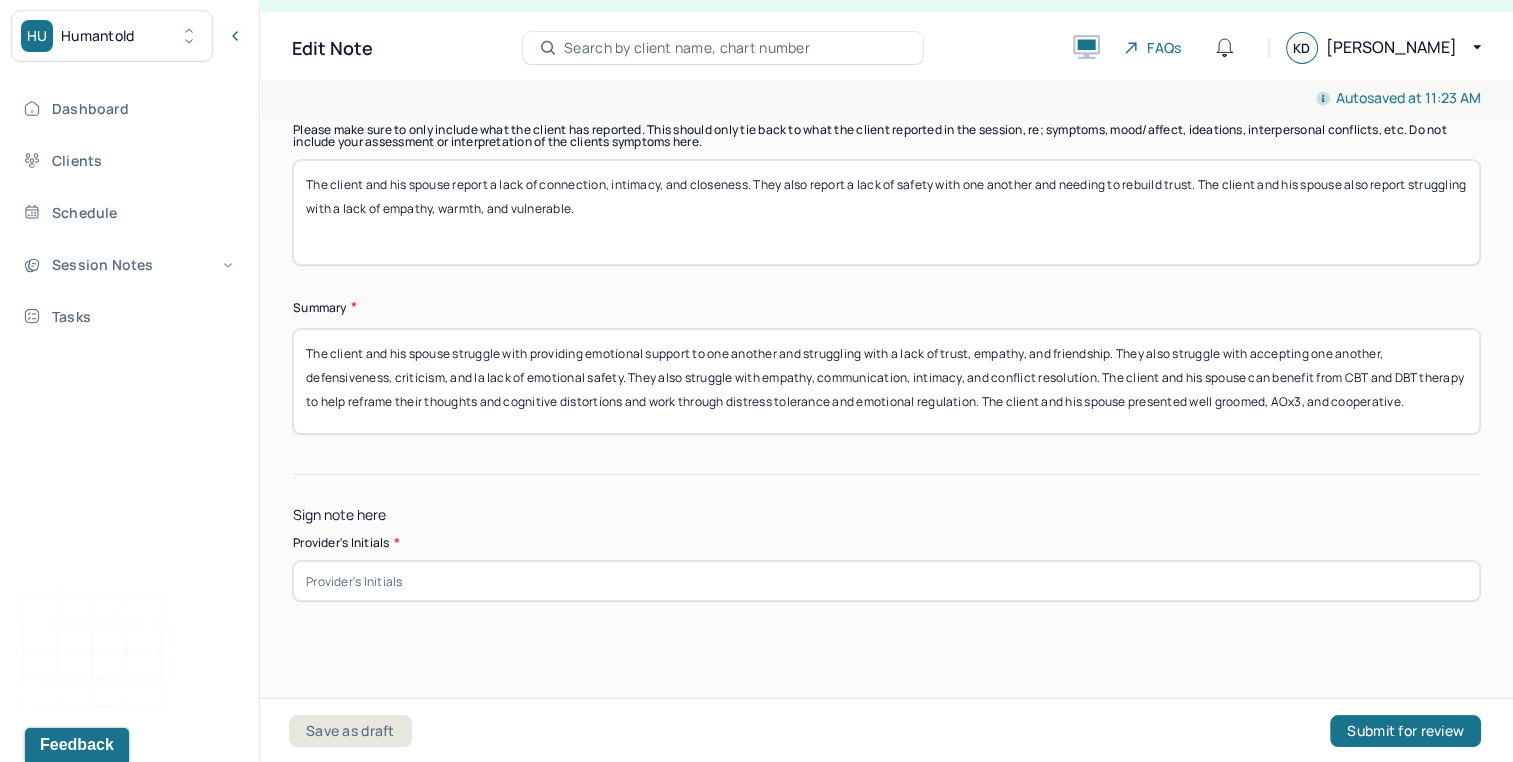 type on "The client and his spouse struggle with connection, communication, and conflict resolution. They struggle with managing their own anxiety and mental health, empathy, emotional support, and a lack of happiness within their marriage. They also struggle with a lack of intimacy, friendship, and a lack of trust and emotional safety." 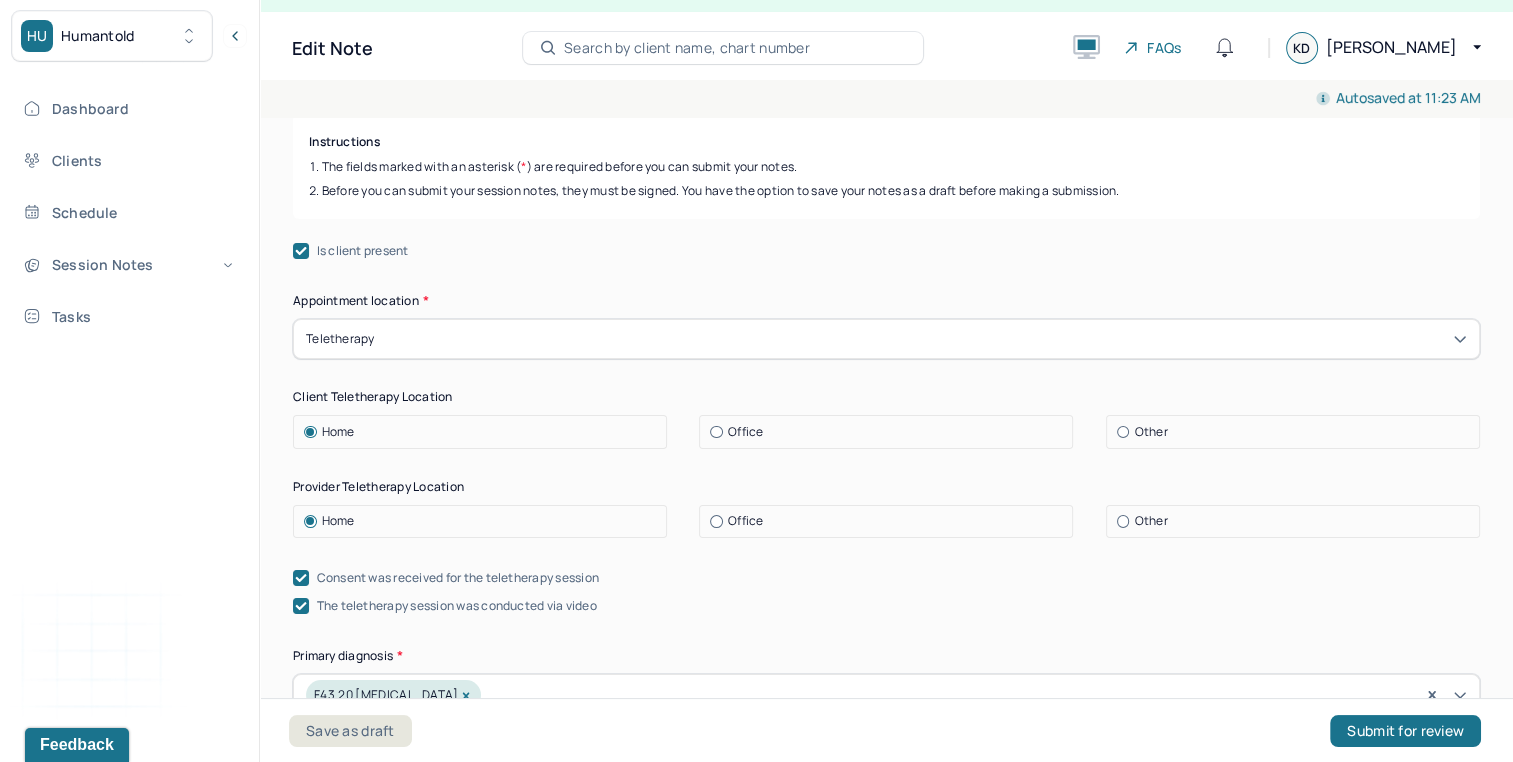 scroll, scrollTop: 0, scrollLeft: 0, axis: both 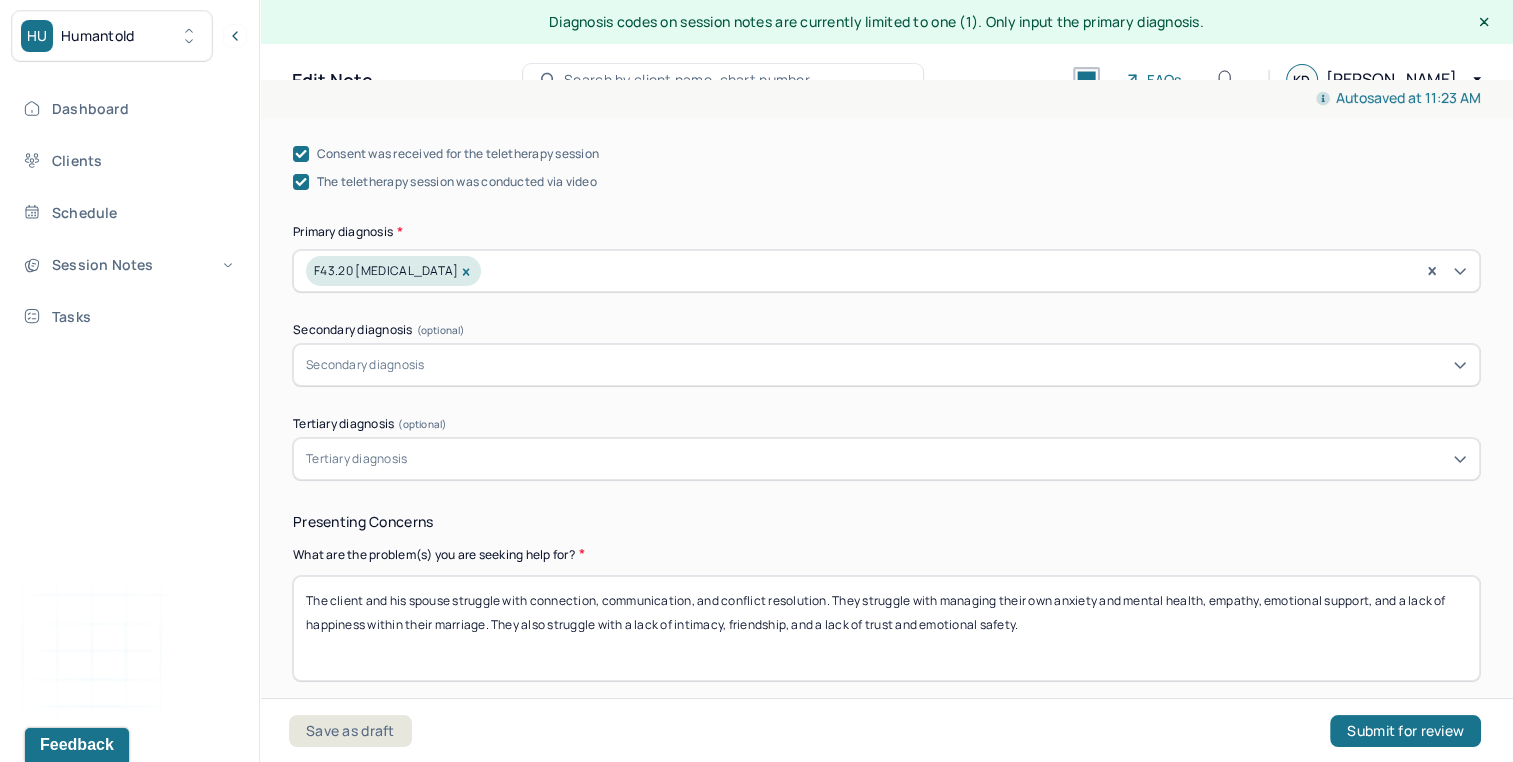 type on "KD" 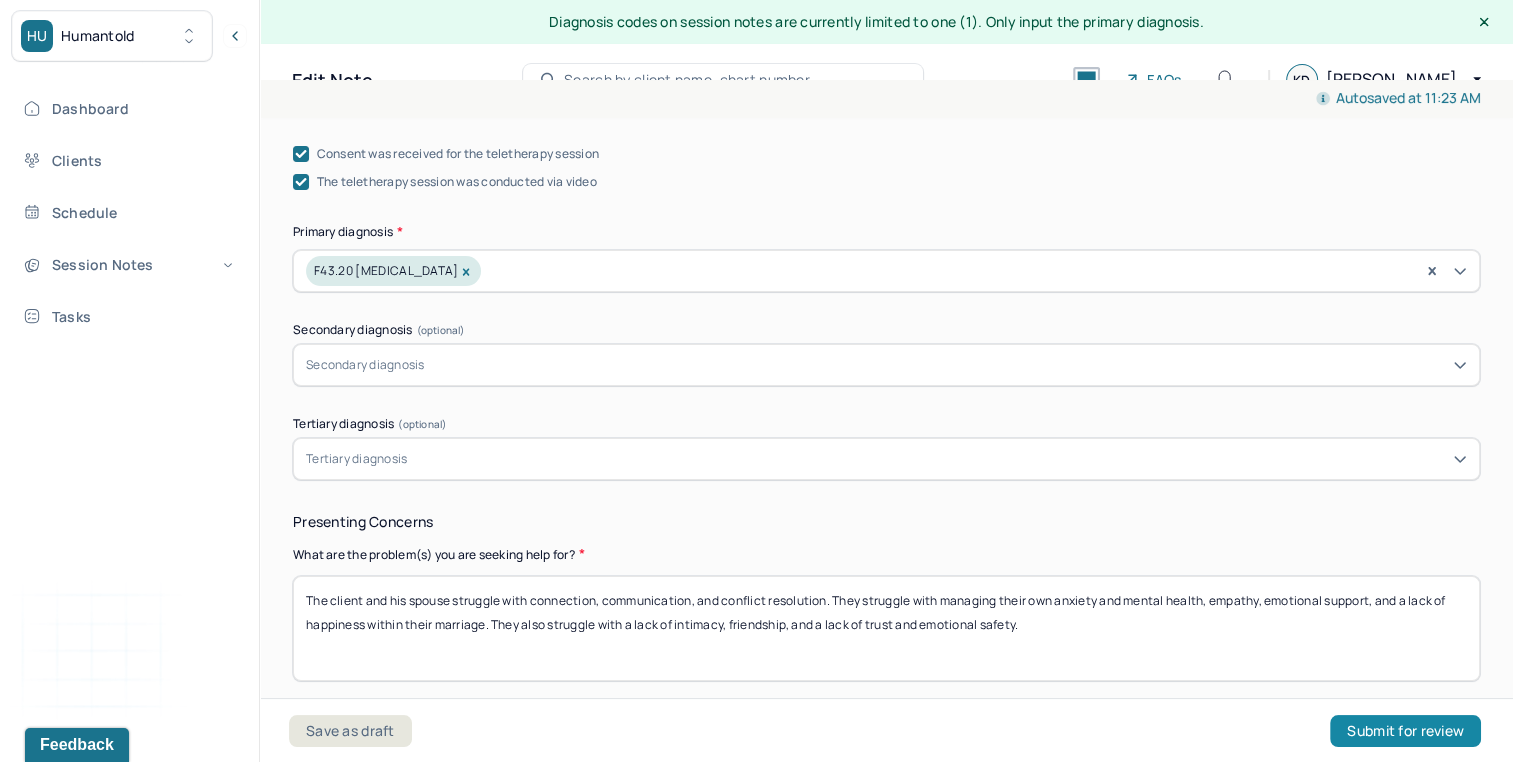 click on "Submit for review" at bounding box center (1405, 731) 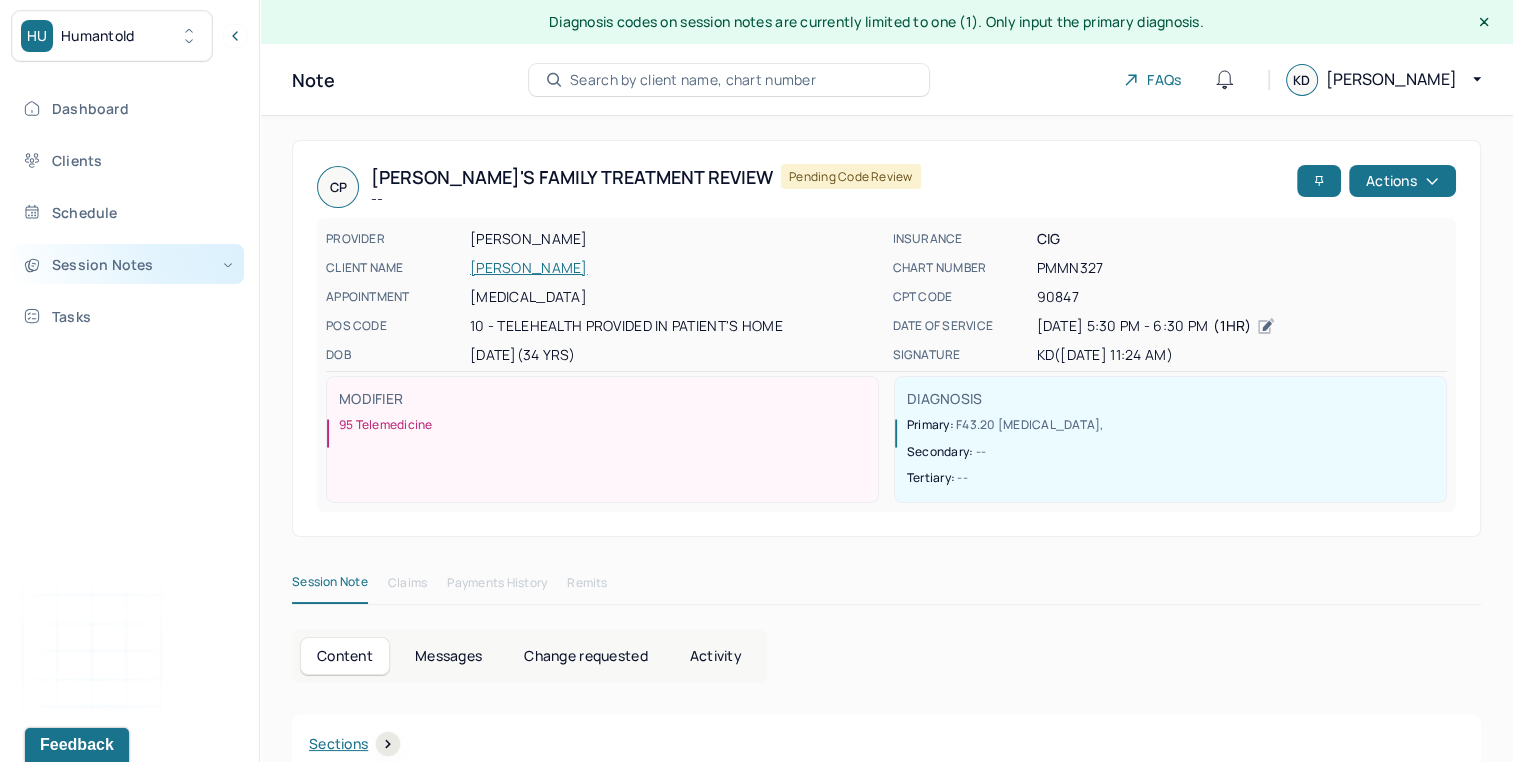 click on "Session Notes" at bounding box center (128, 264) 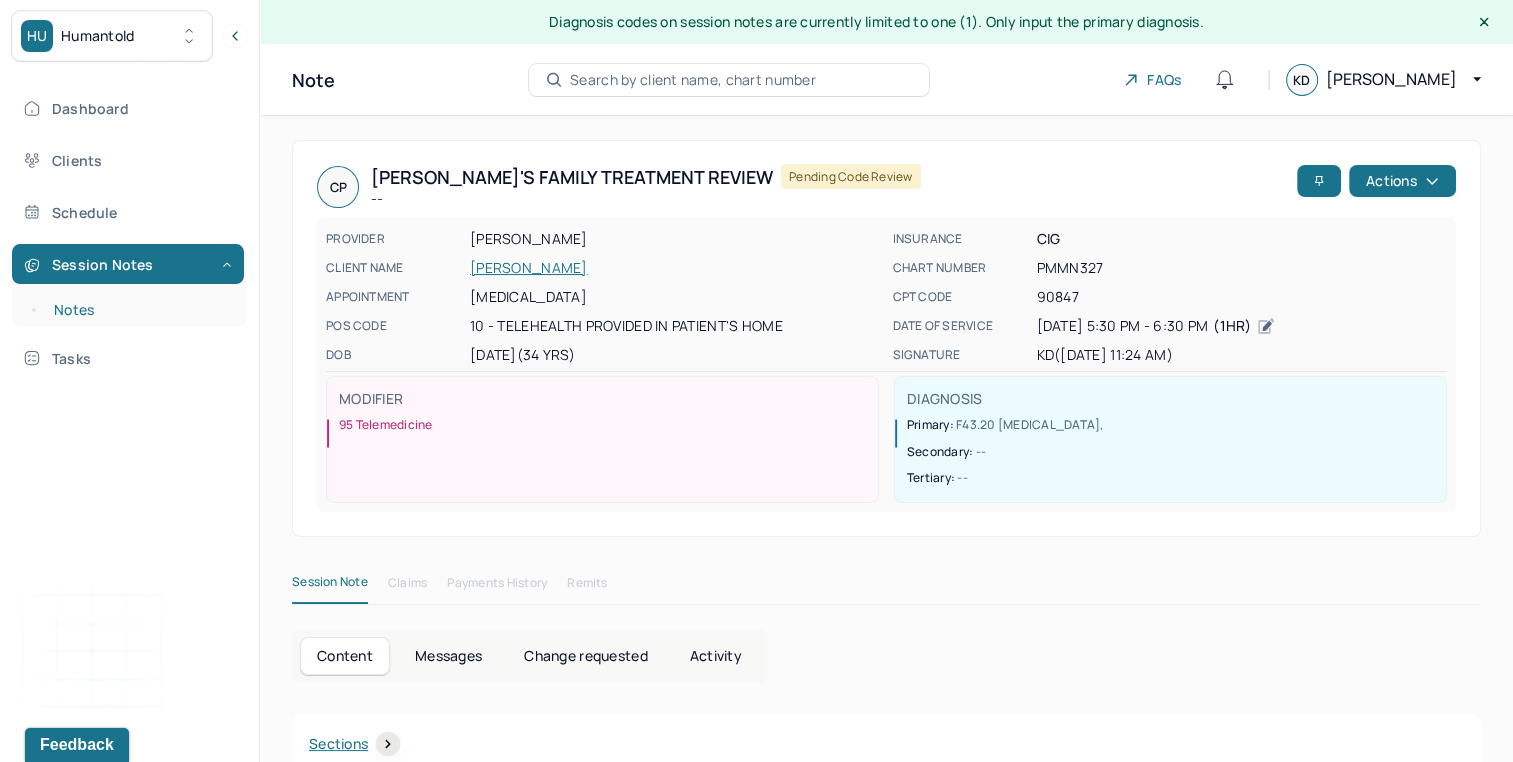 click on "Notes" at bounding box center [139, 310] 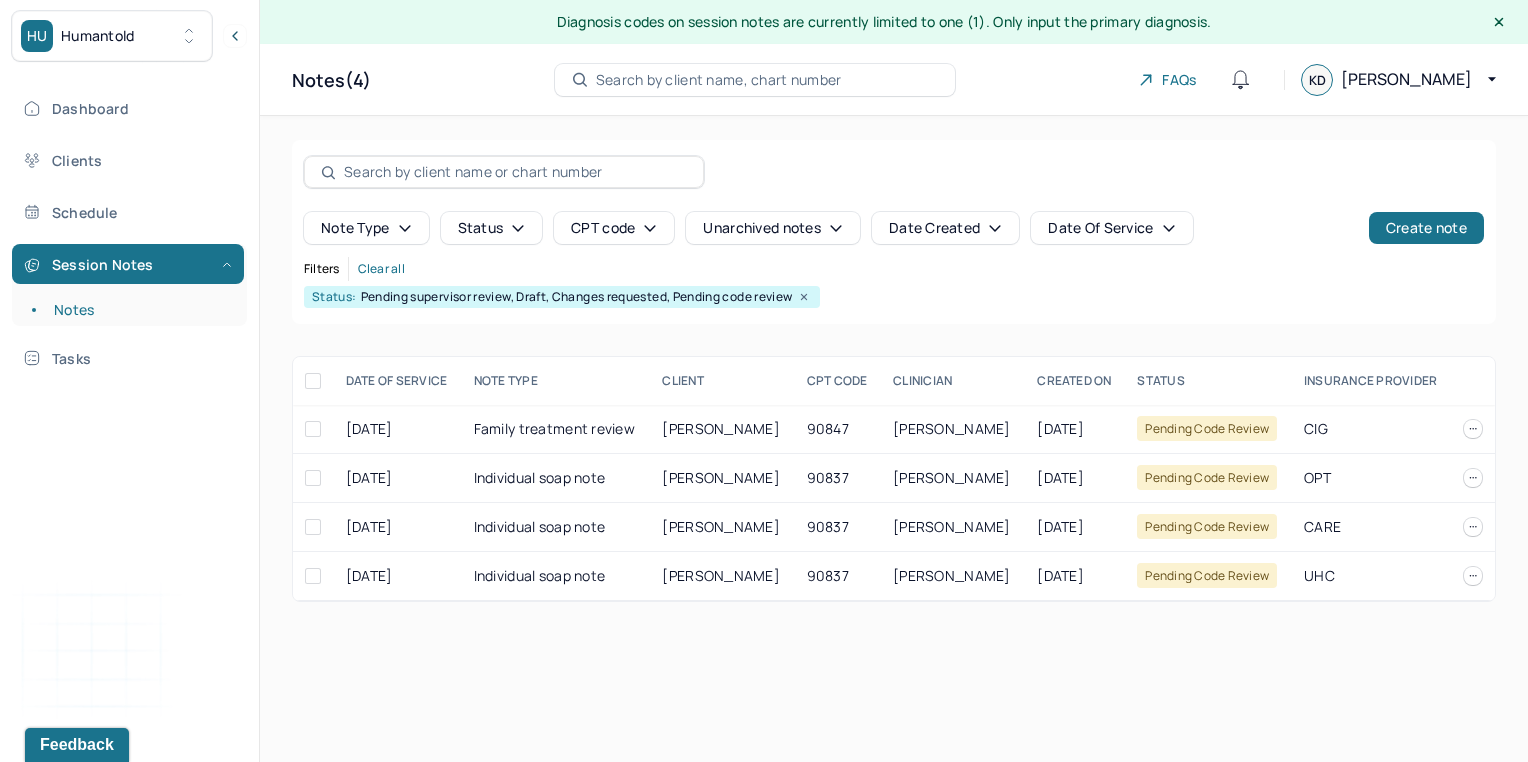 click on "Status: Pending supervisor review, Draft, Changes requested, Pending code review" at bounding box center (894, 297) 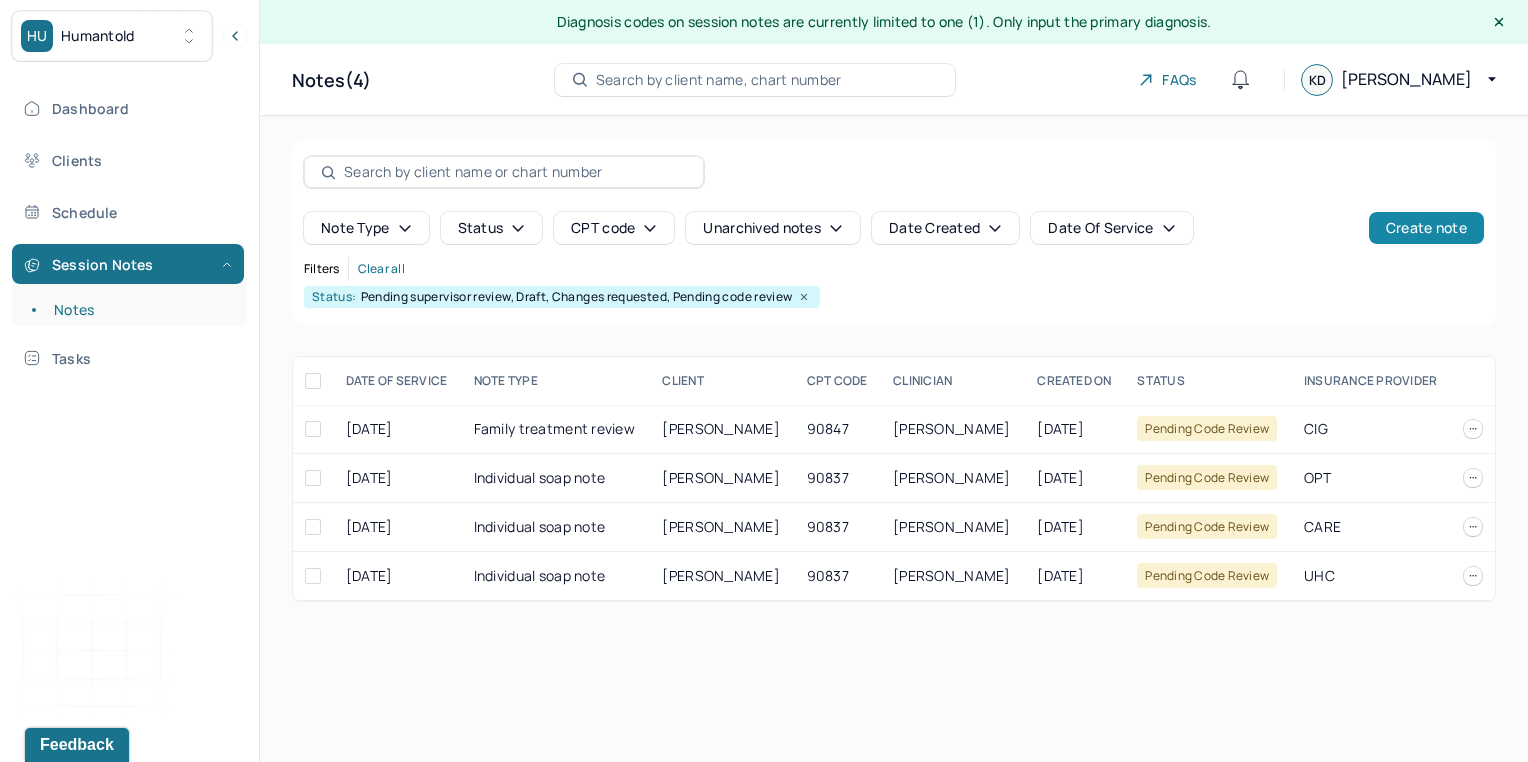click on "Create note" at bounding box center [1426, 228] 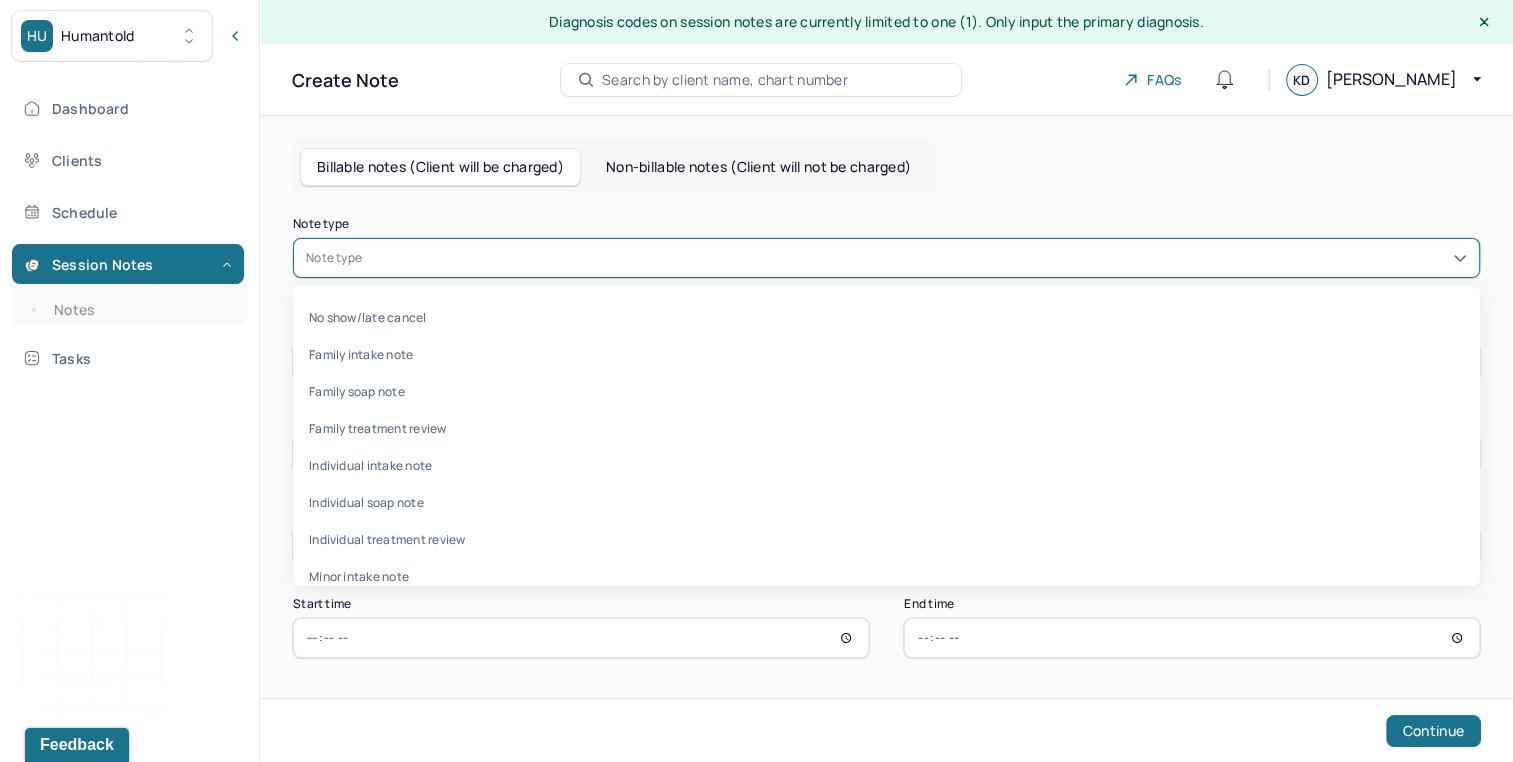 click on "Note type" at bounding box center [886, 258] 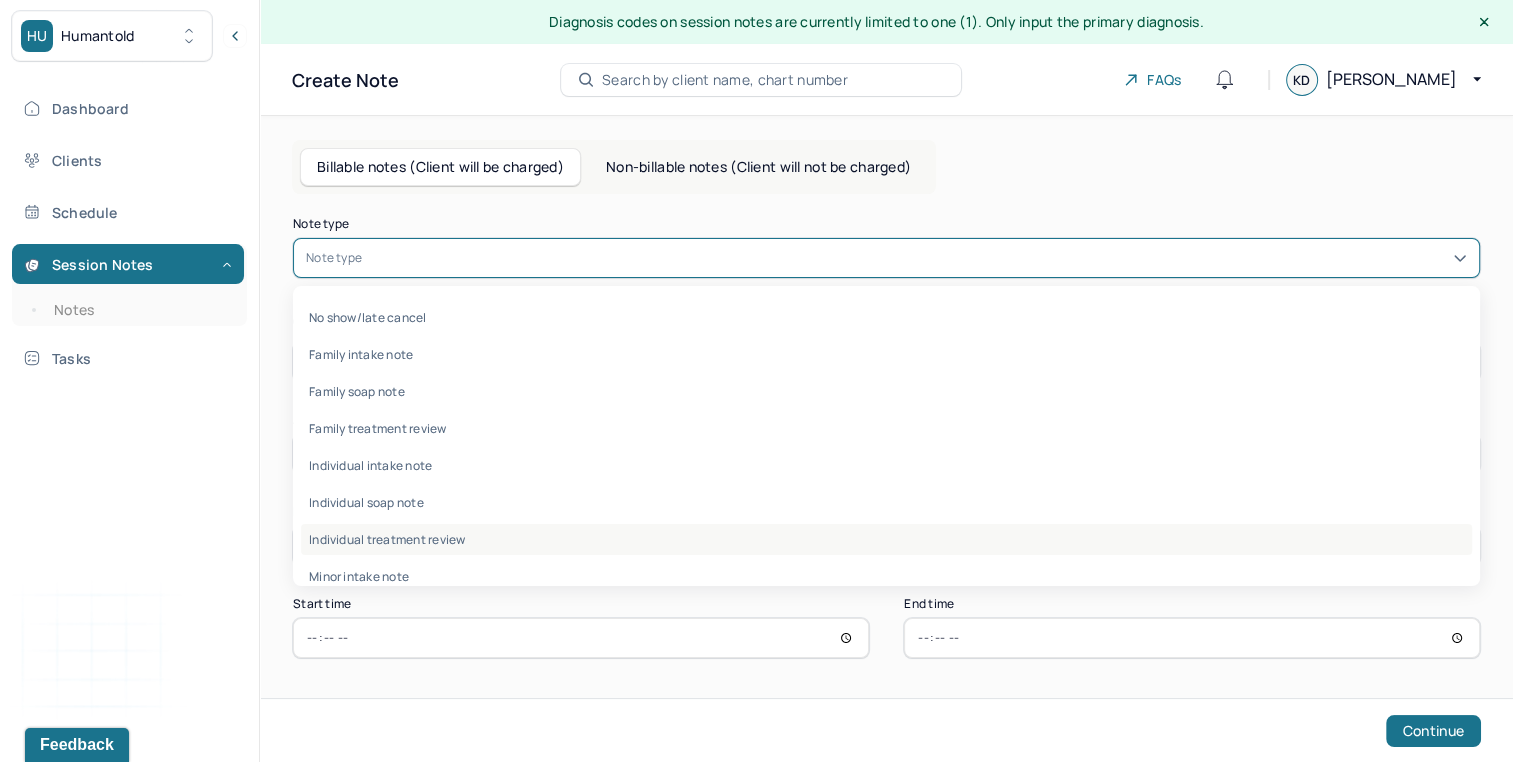 click on "Individual treatment review" at bounding box center [886, 539] 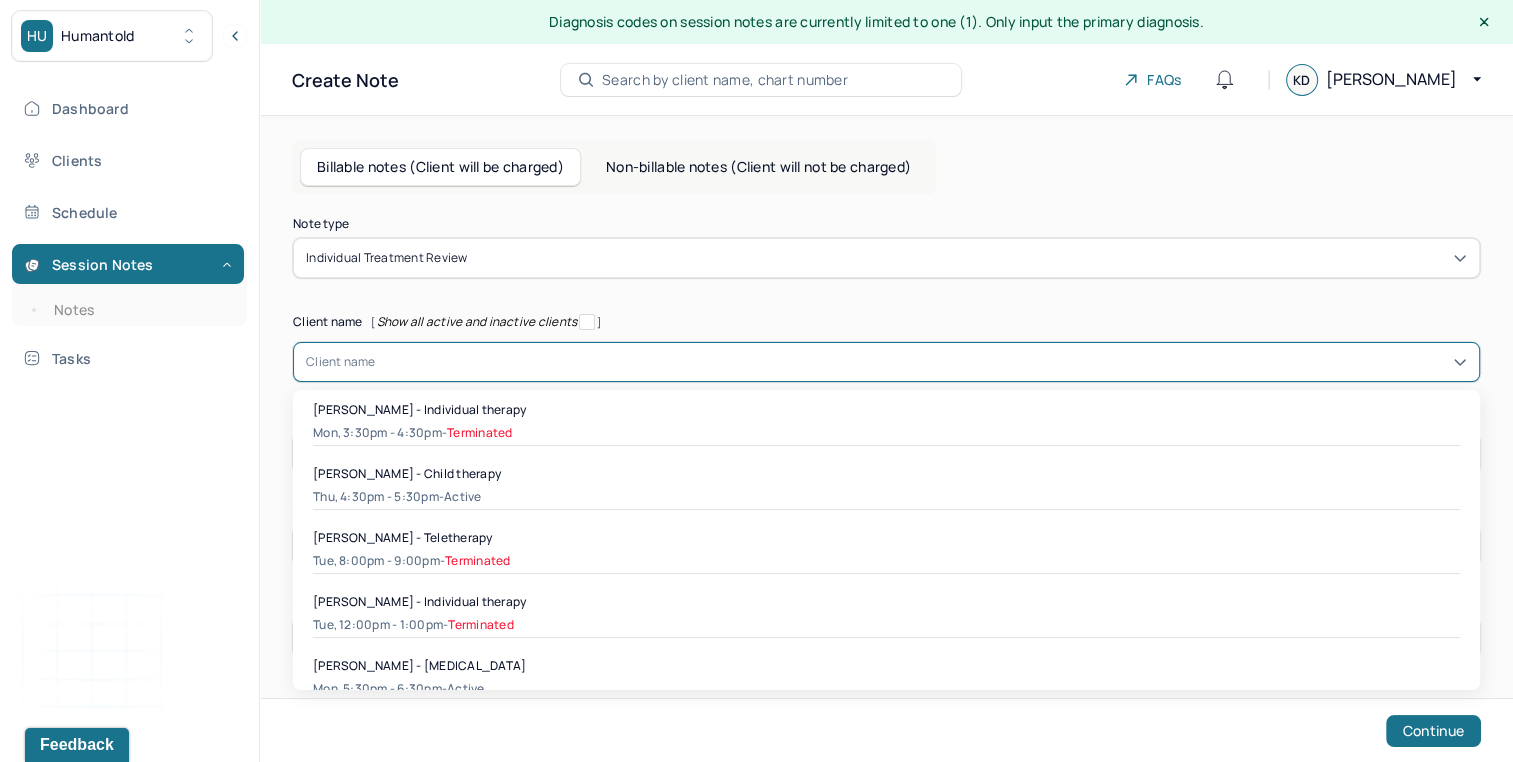 click at bounding box center [921, 362] 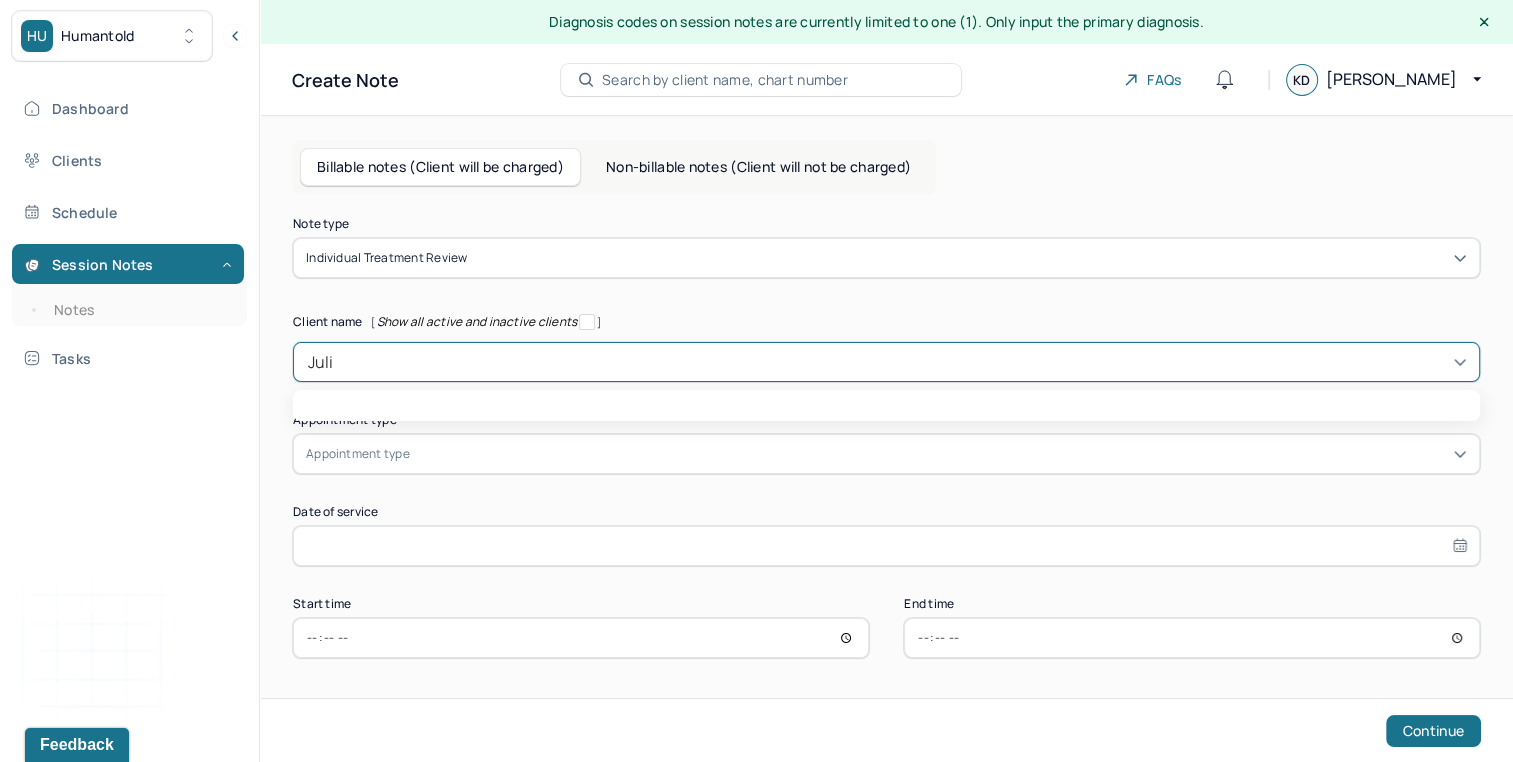 type on "[PERSON_NAME]" 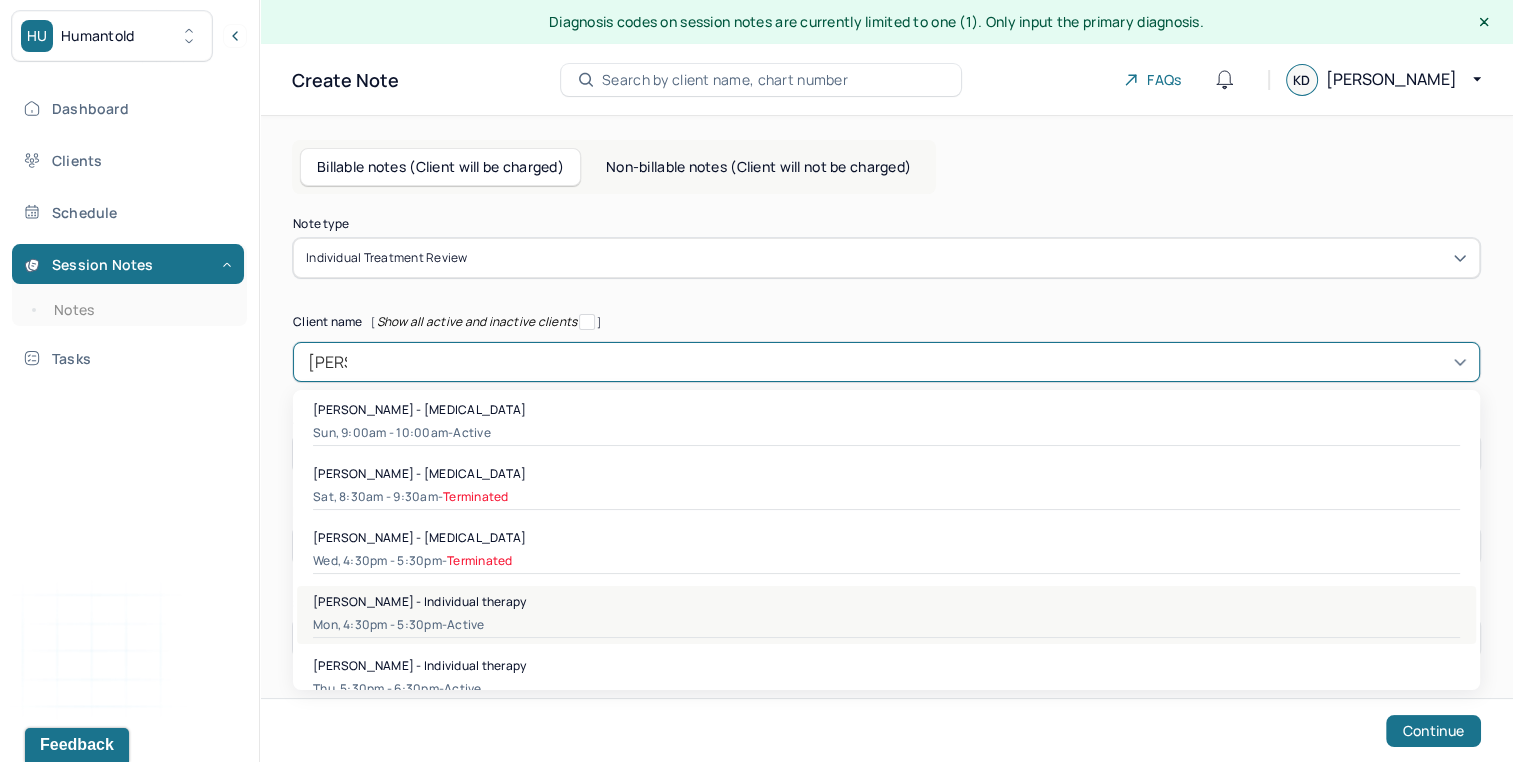 click on "active" at bounding box center (465, 625) 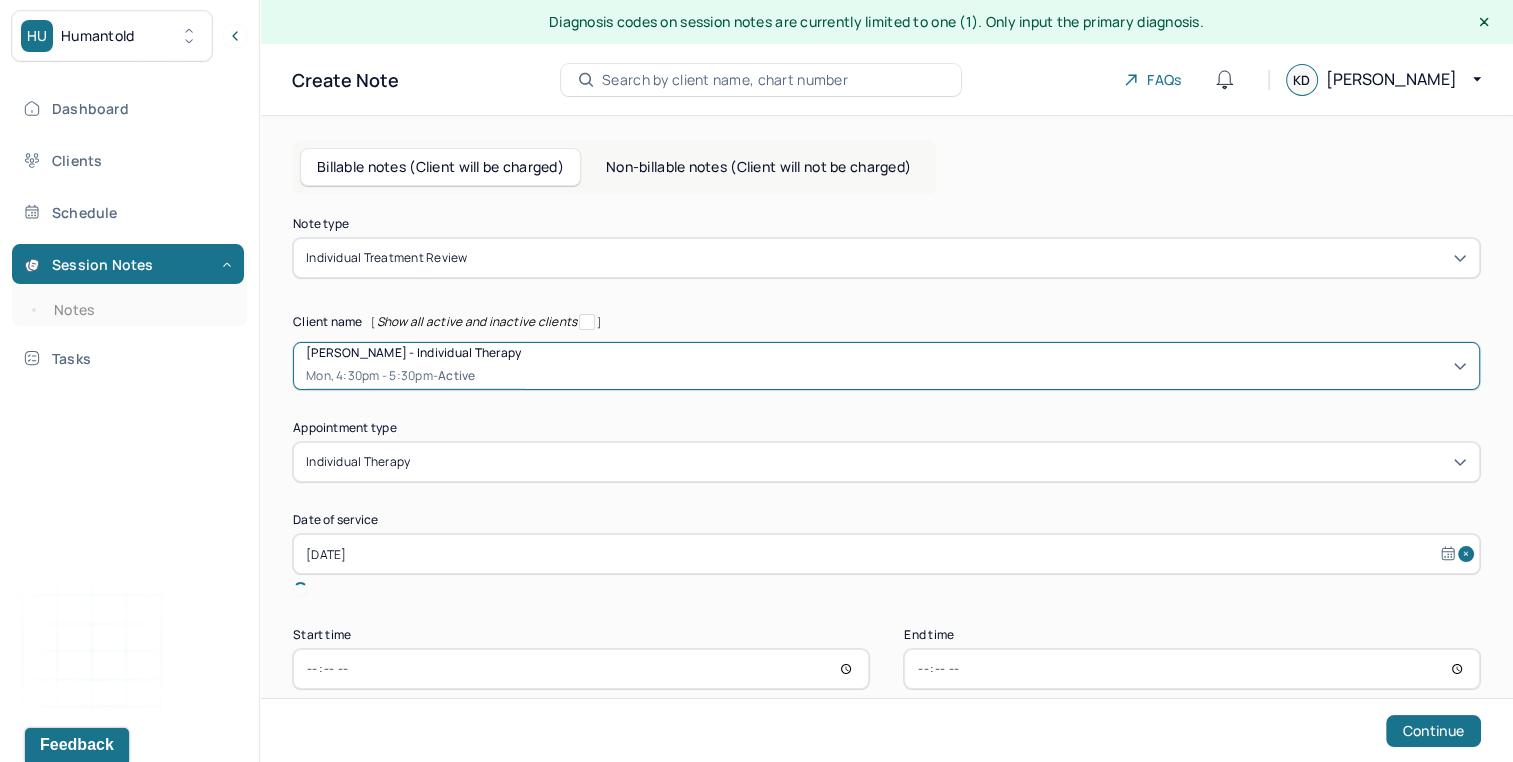 type 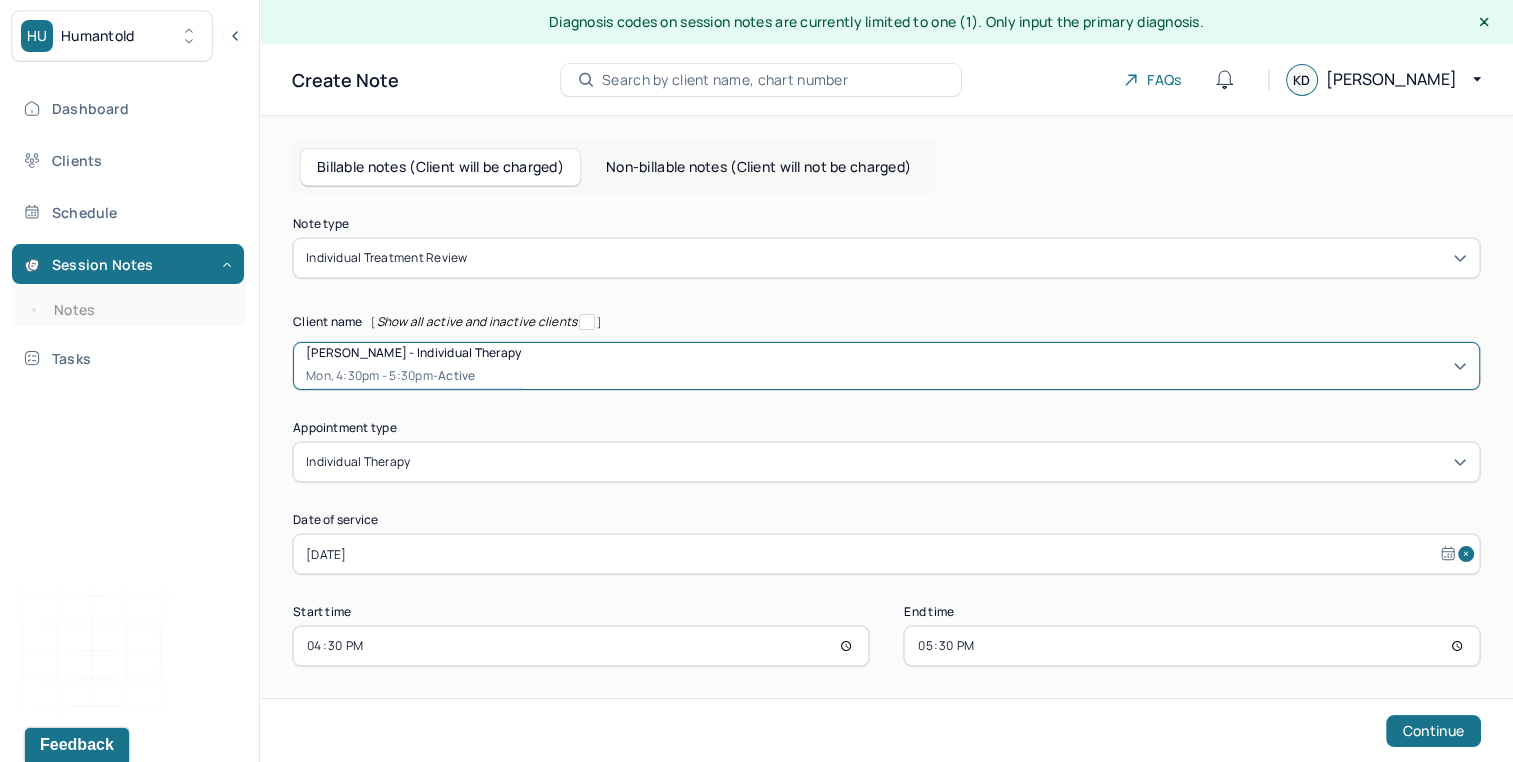 scroll, scrollTop: 8, scrollLeft: 0, axis: vertical 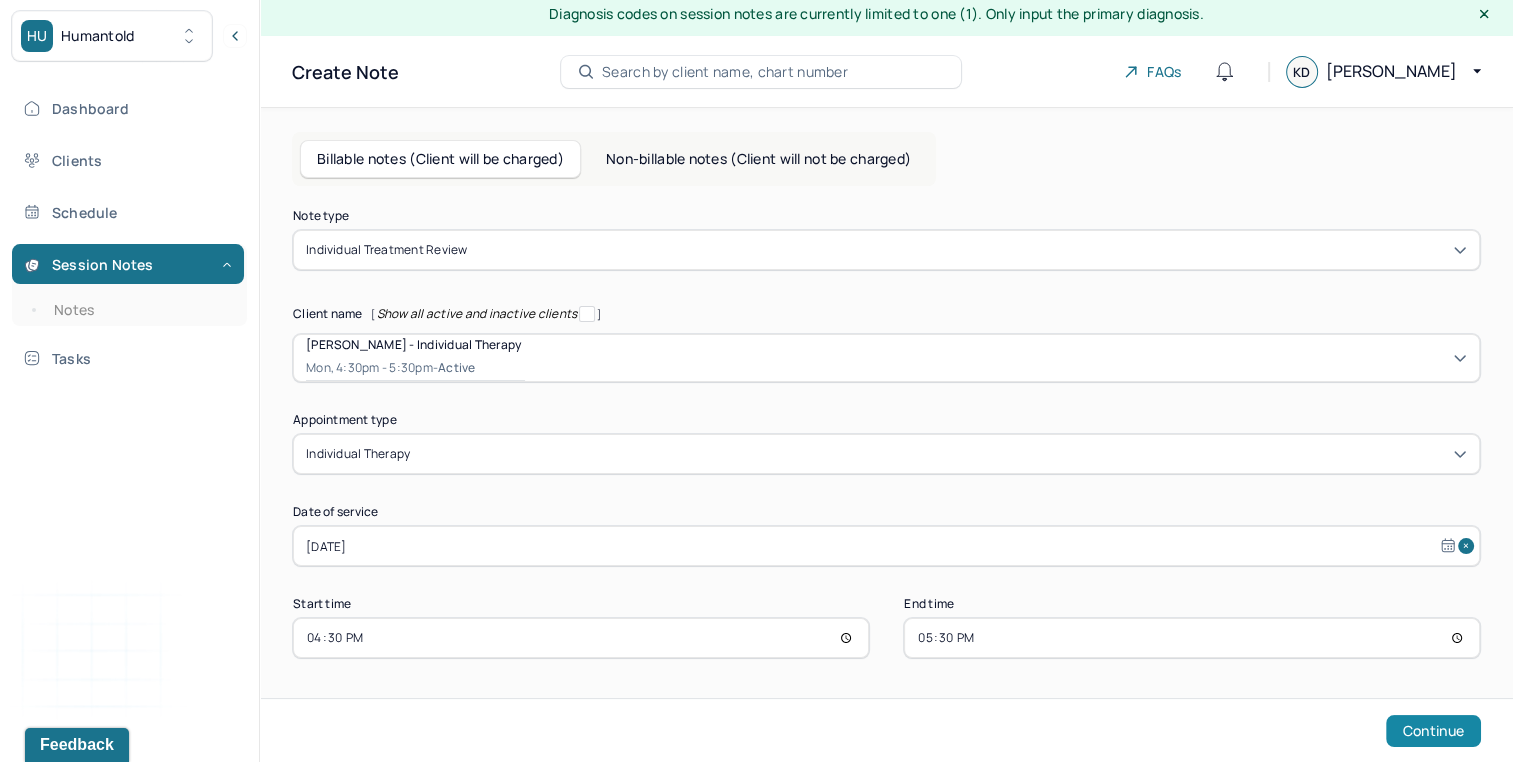 click on "Continue" at bounding box center [1433, 731] 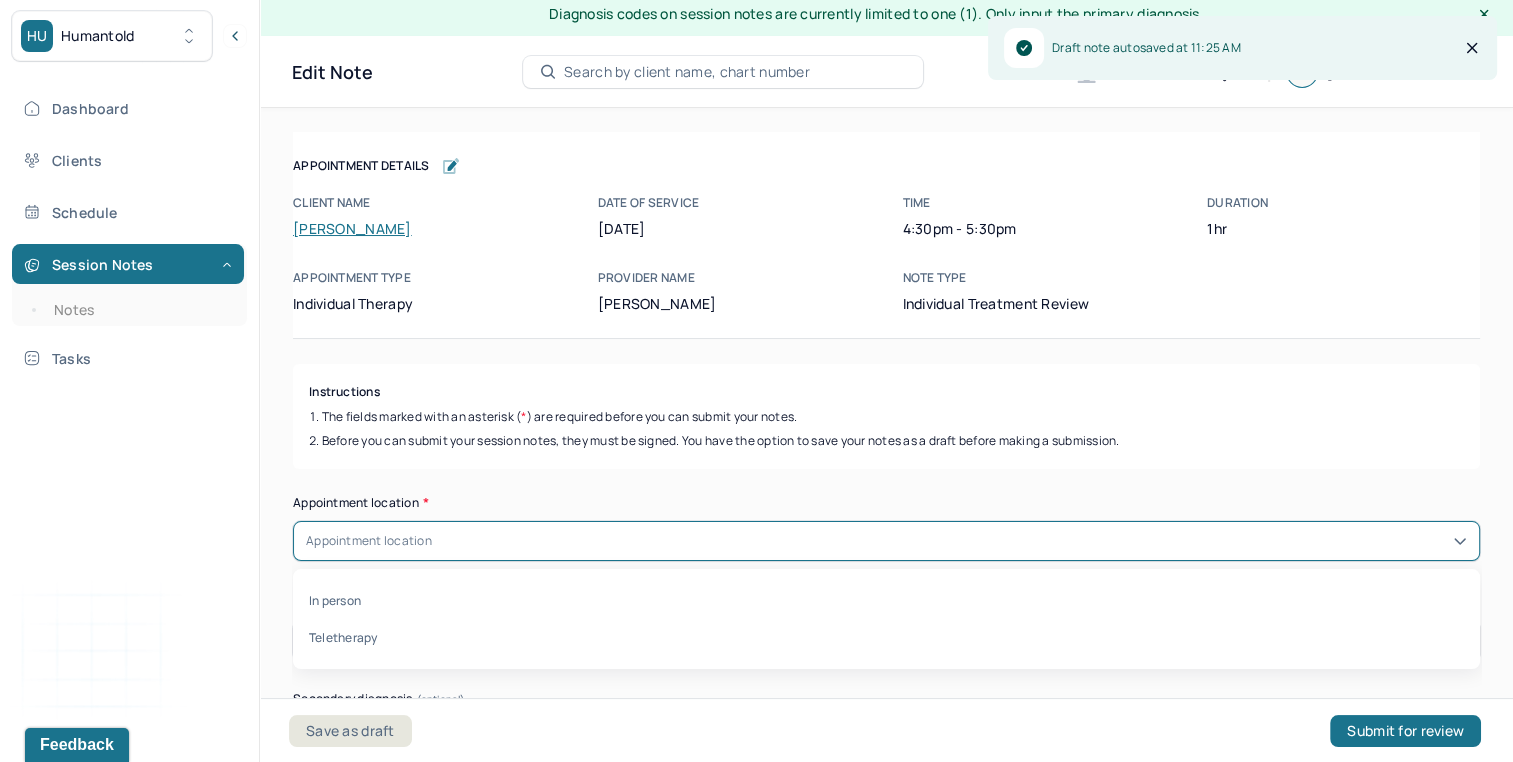 click on "Appointment location" at bounding box center (886, 541) 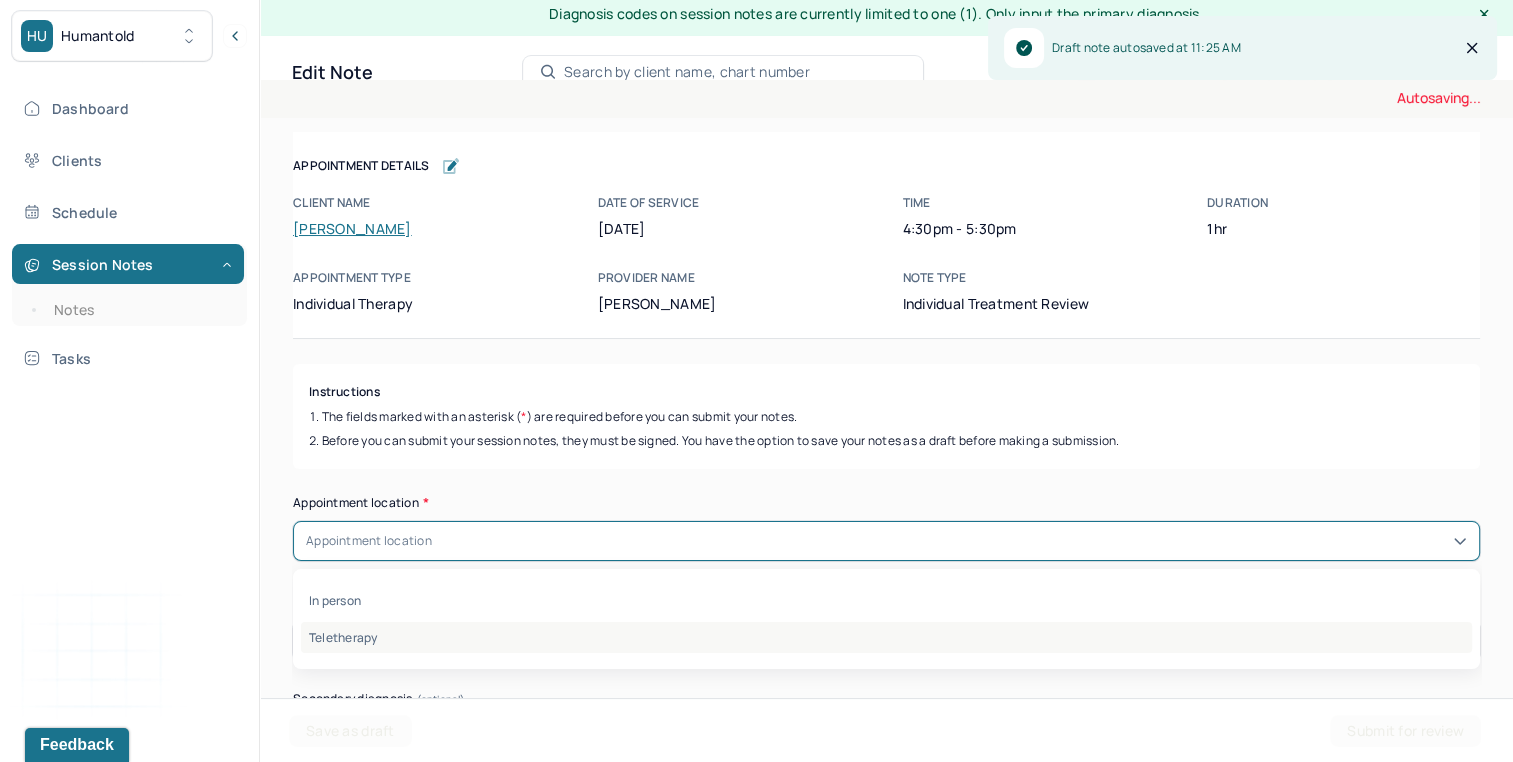 click on "Teletherapy" at bounding box center (886, 637) 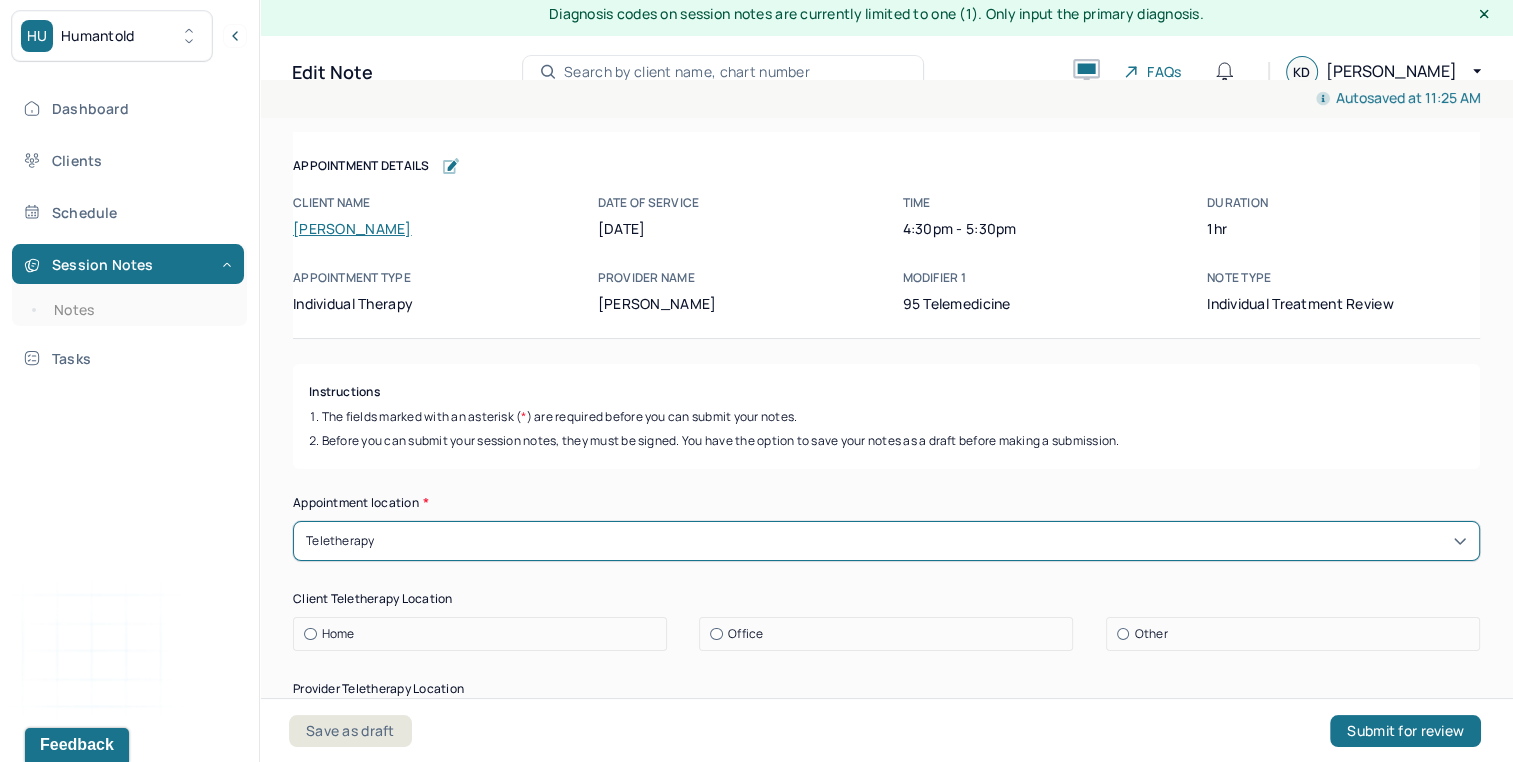 click on "Home" at bounding box center [485, 634] 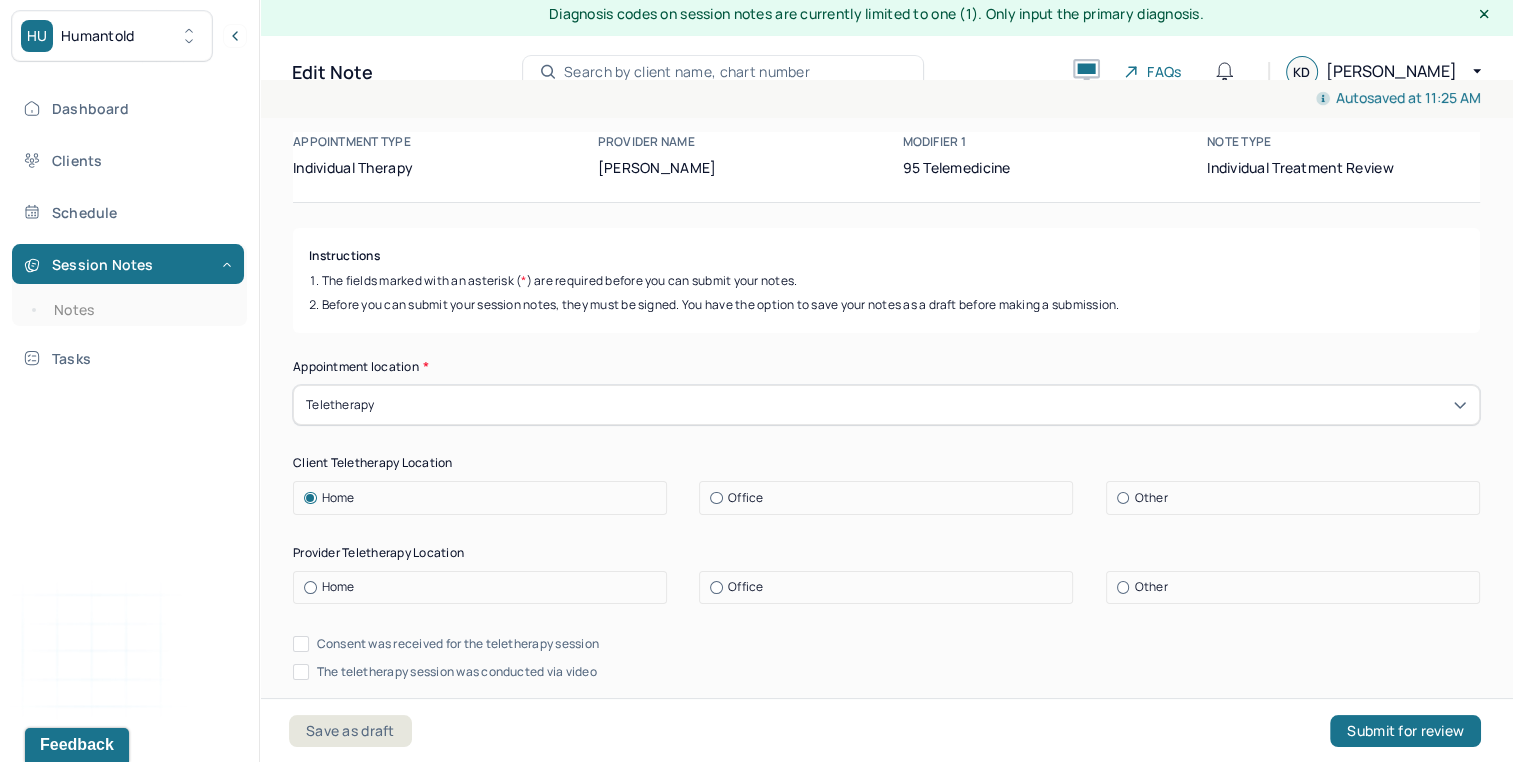 scroll, scrollTop: 280, scrollLeft: 0, axis: vertical 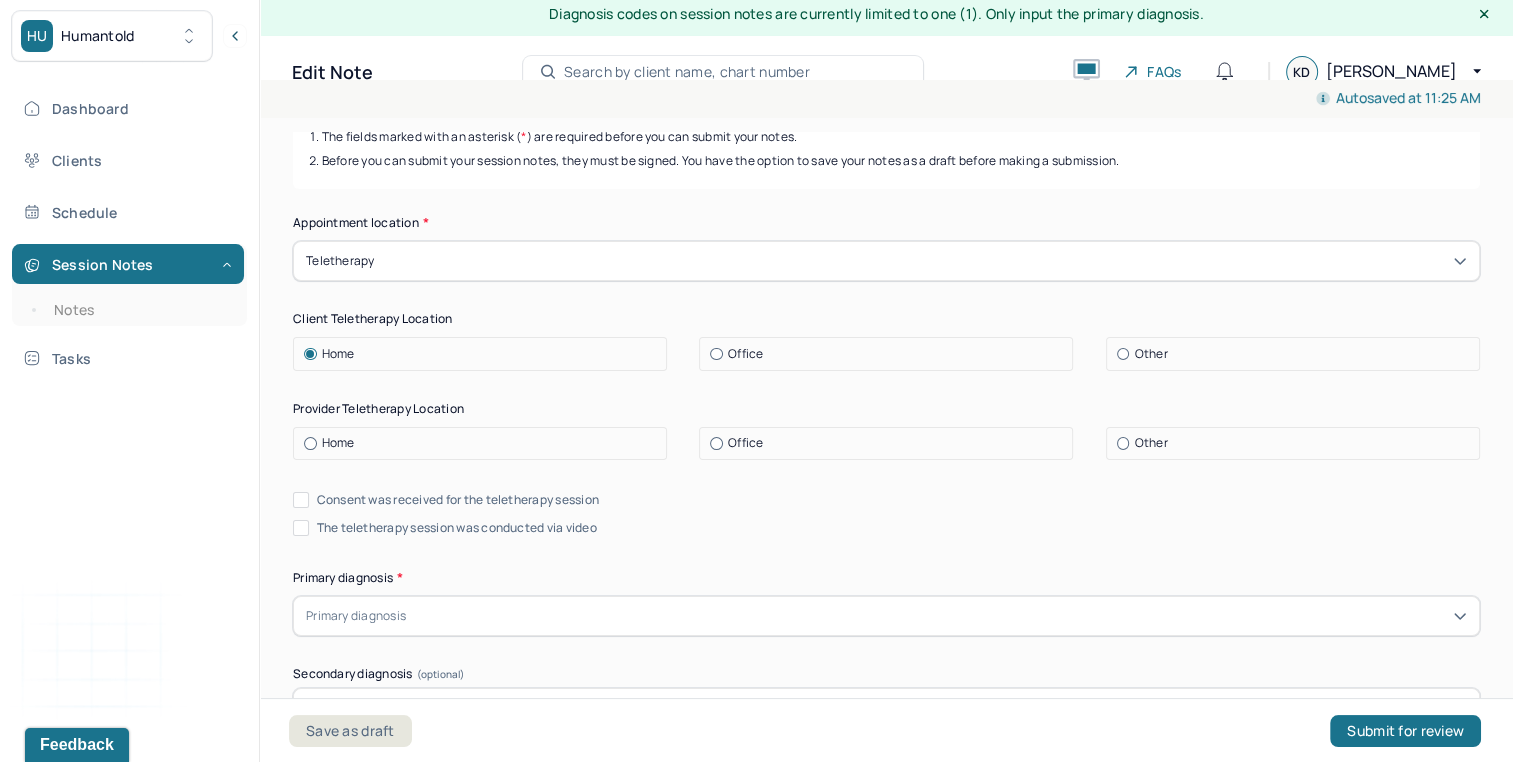 click on "Home" at bounding box center [485, 443] 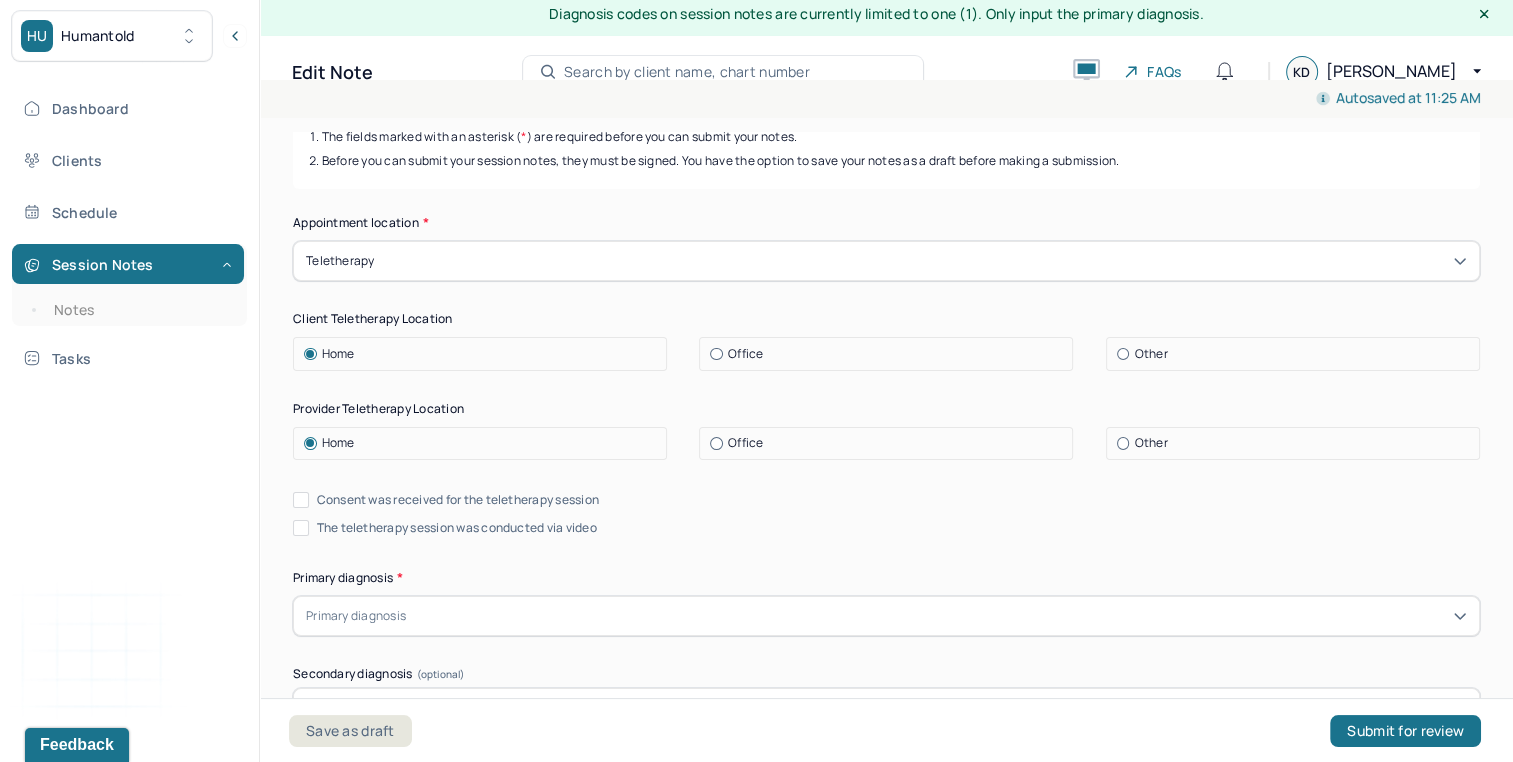 click on "Consent was received for the teletherapy session" at bounding box center [458, 500] 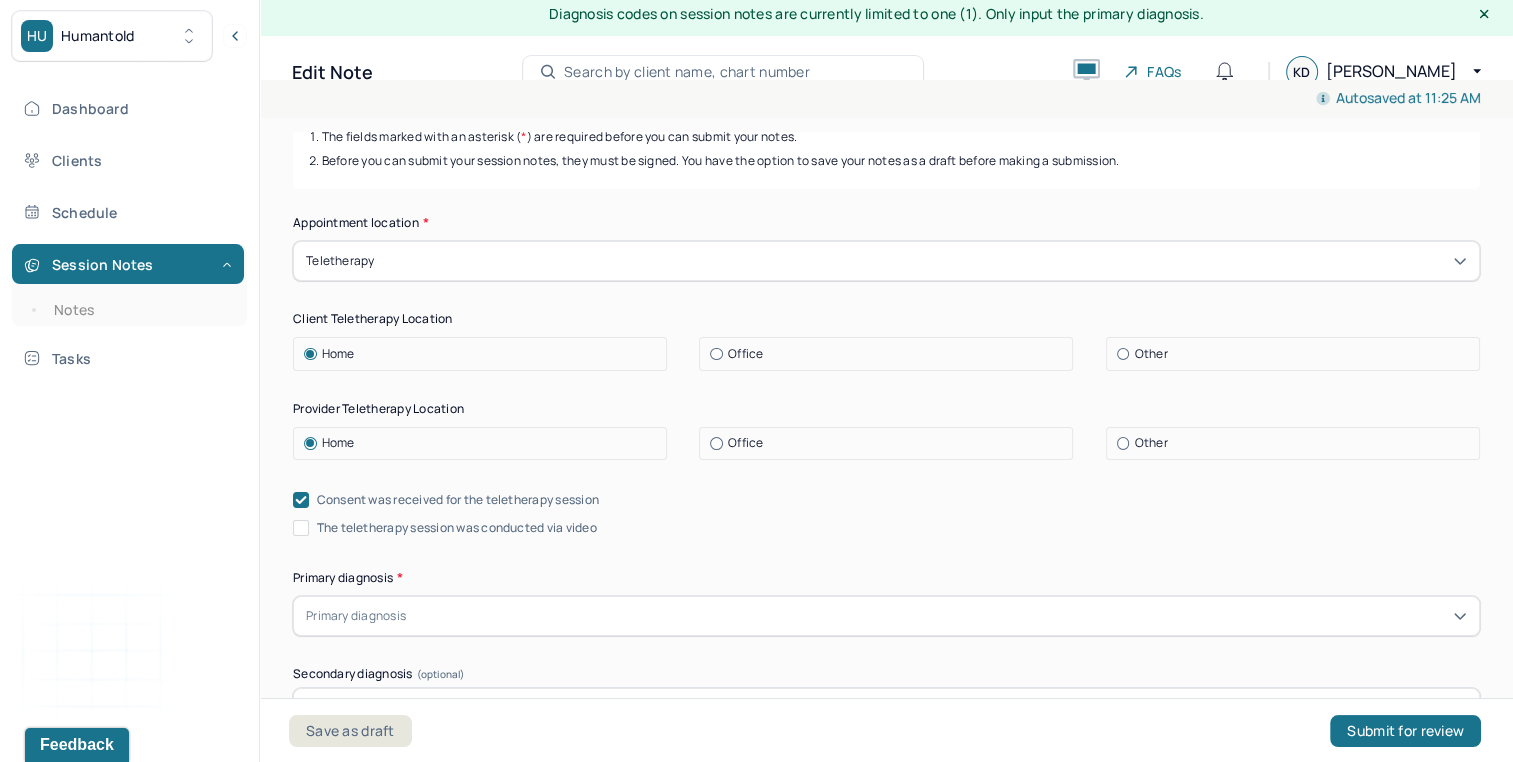 click on "The teletherapy session was conducted via video" at bounding box center (457, 528) 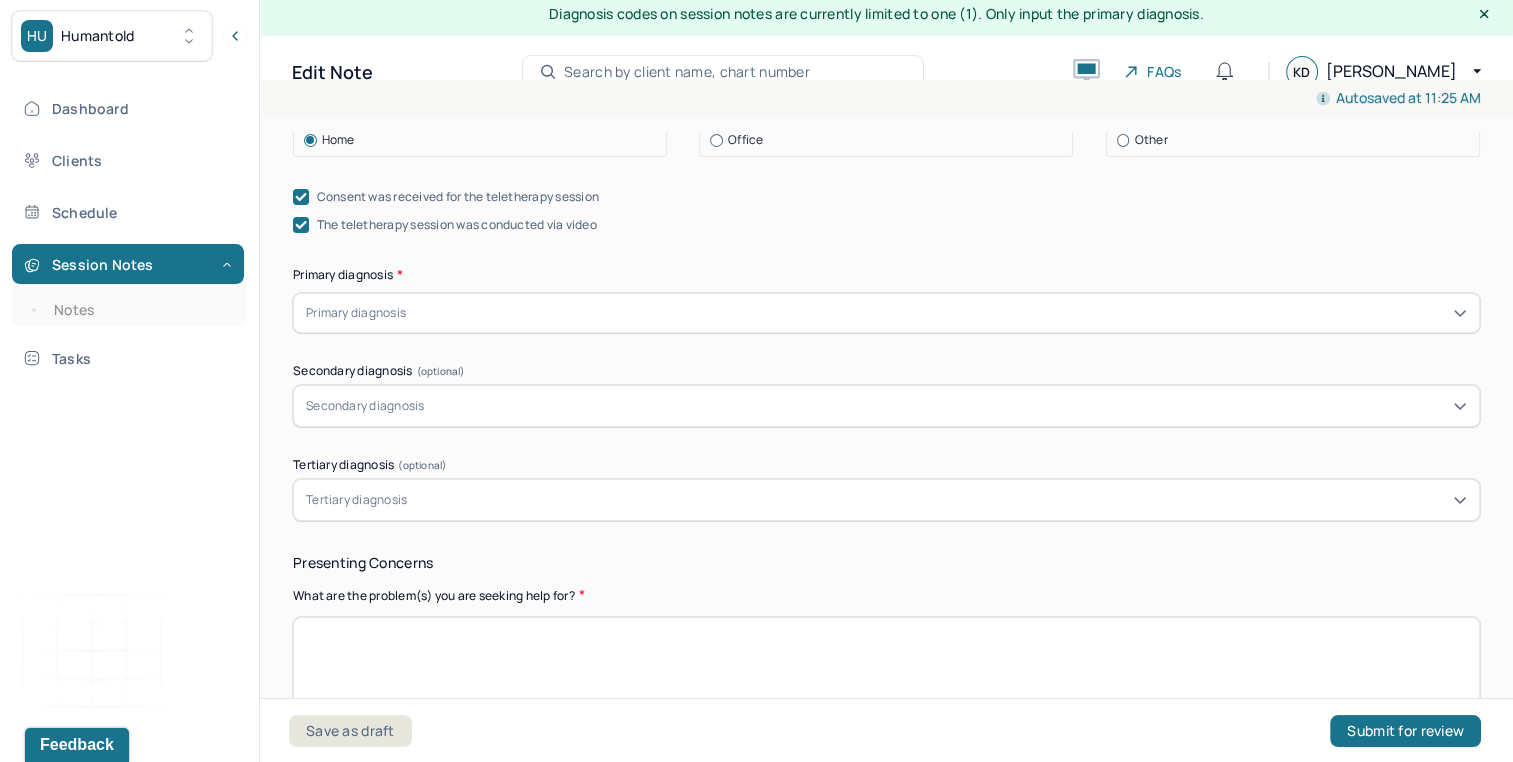 scroll, scrollTop: 588, scrollLeft: 0, axis: vertical 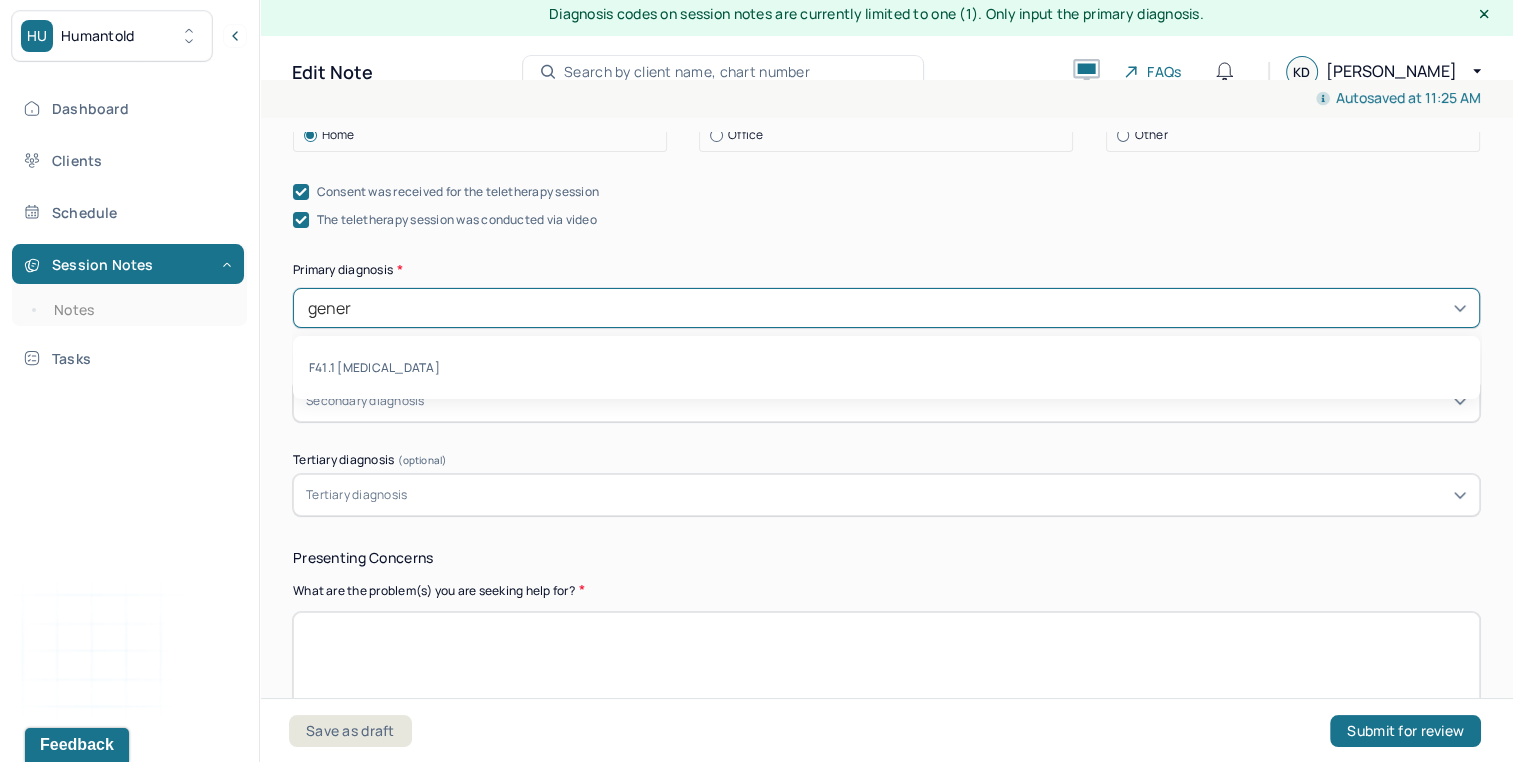 type on "genera" 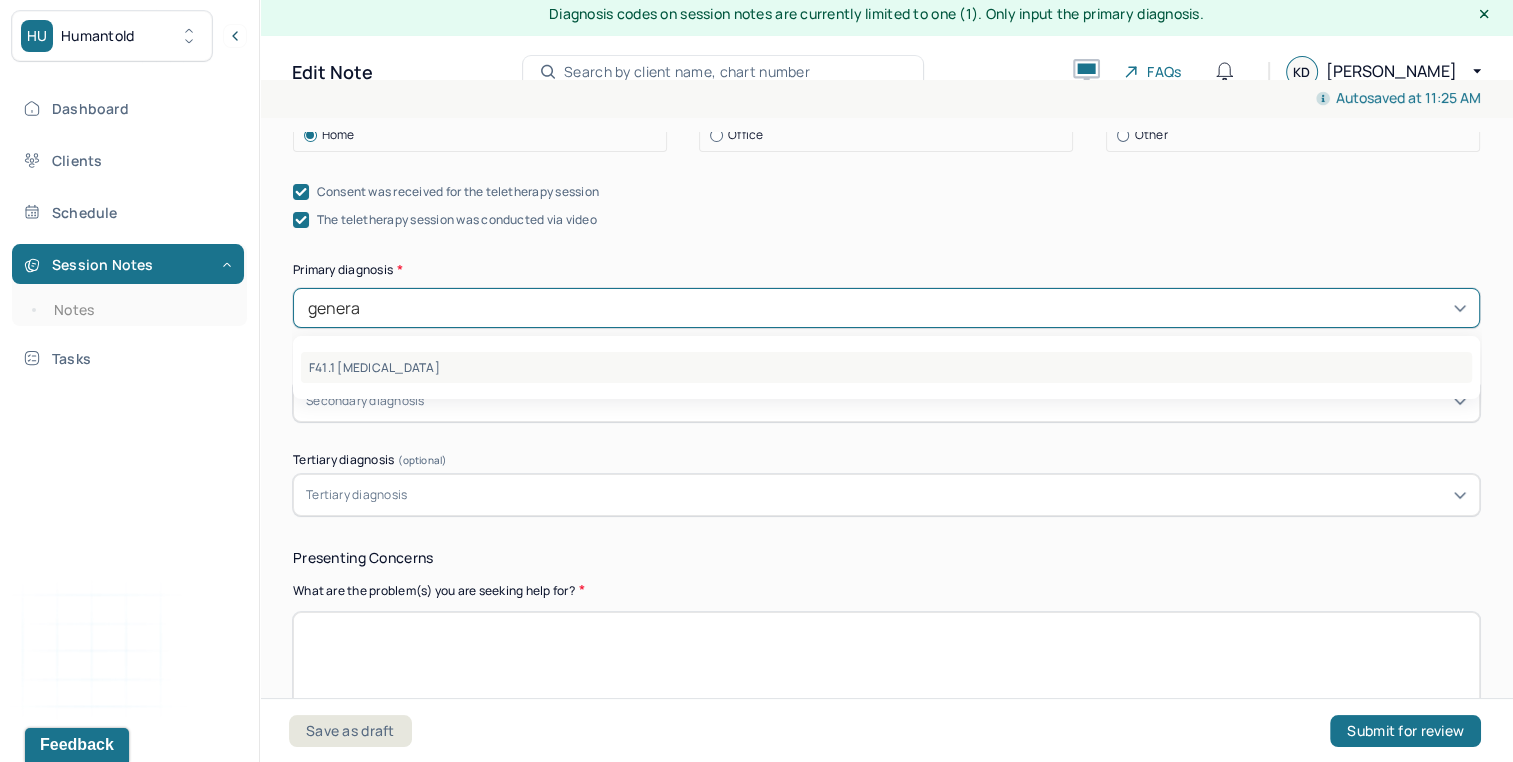 click on "F41.1 [MEDICAL_DATA]" at bounding box center [886, 367] 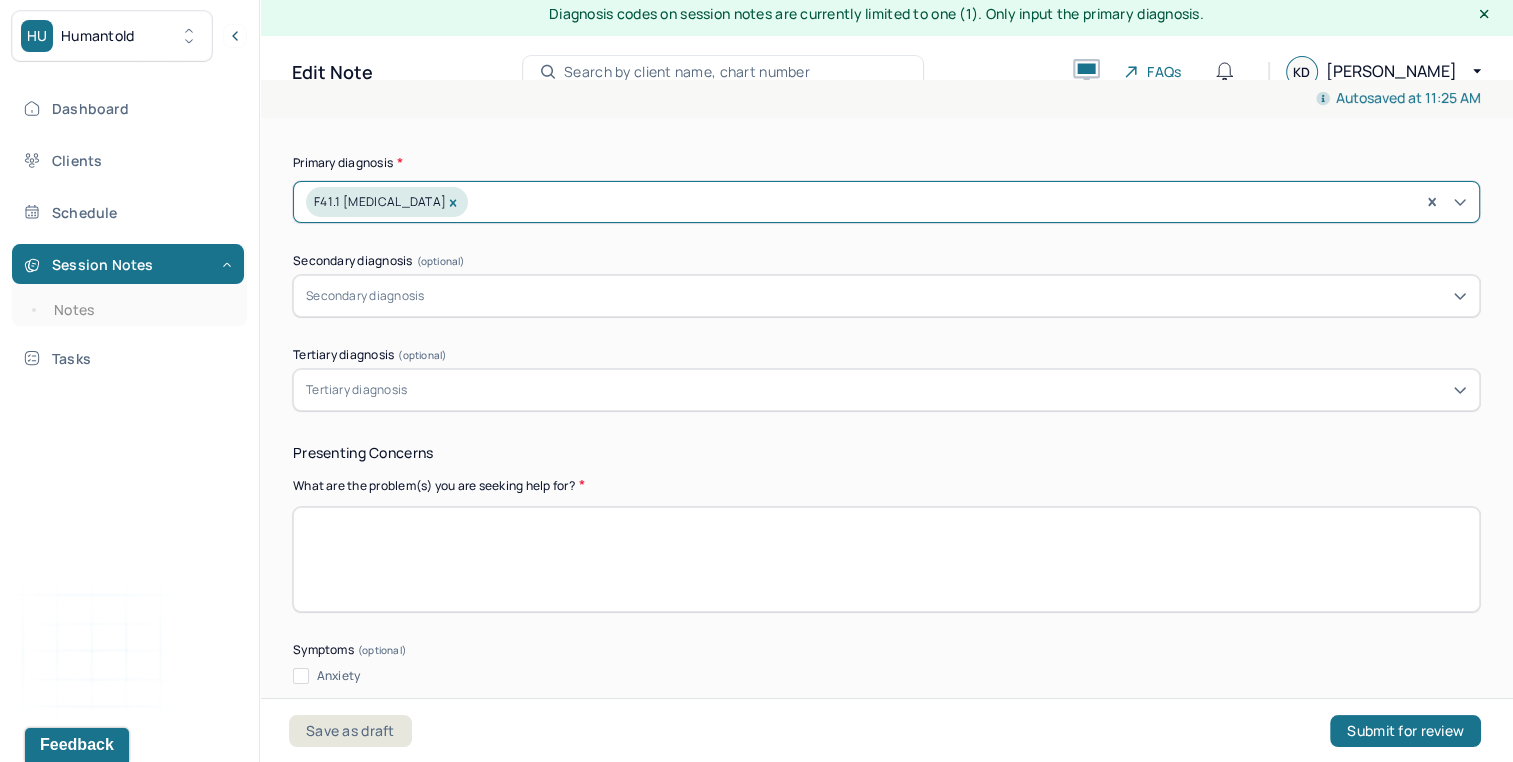 scroll, scrollTop: 844, scrollLeft: 0, axis: vertical 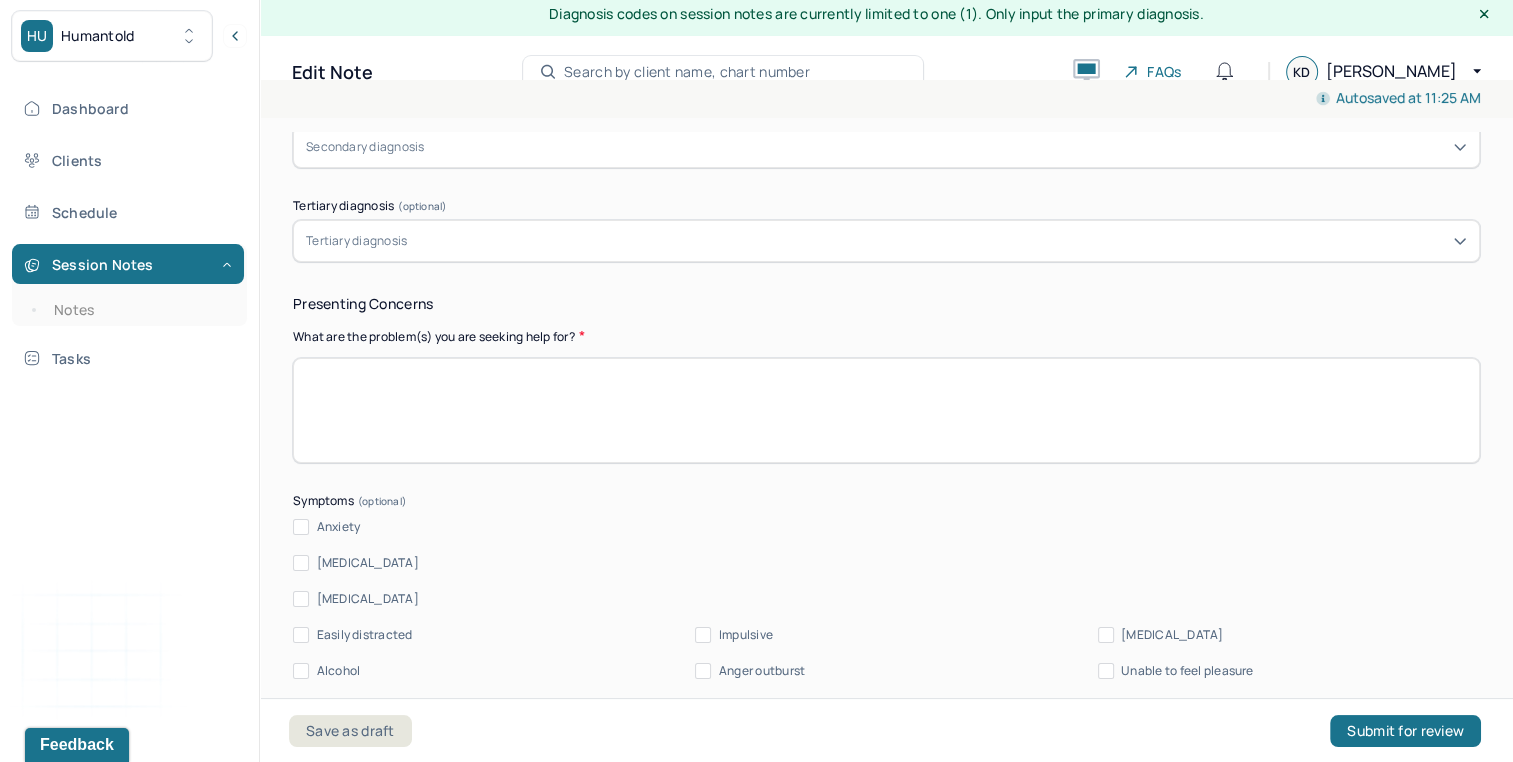 click at bounding box center [886, 410] 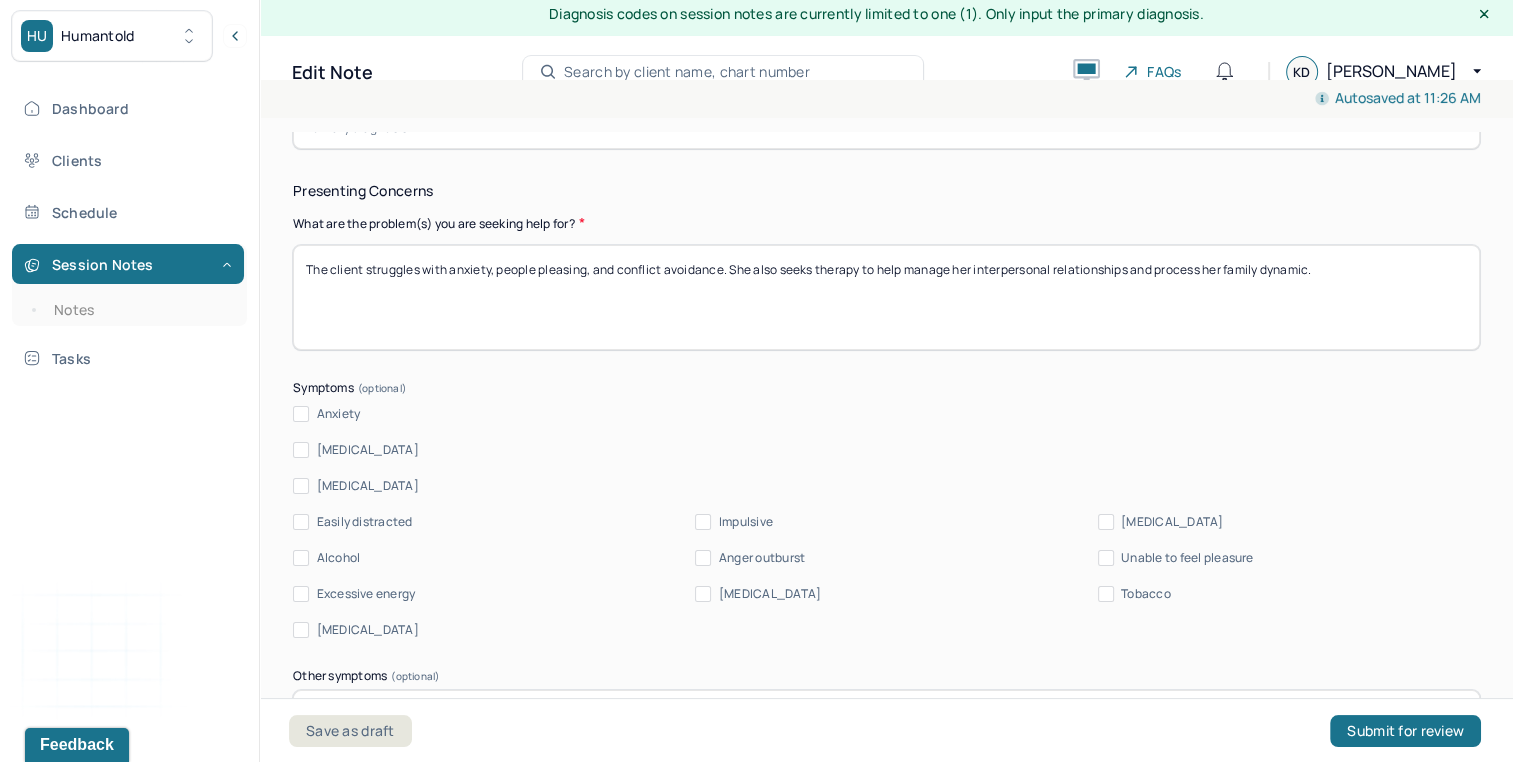 scroll, scrollTop: 1054, scrollLeft: 0, axis: vertical 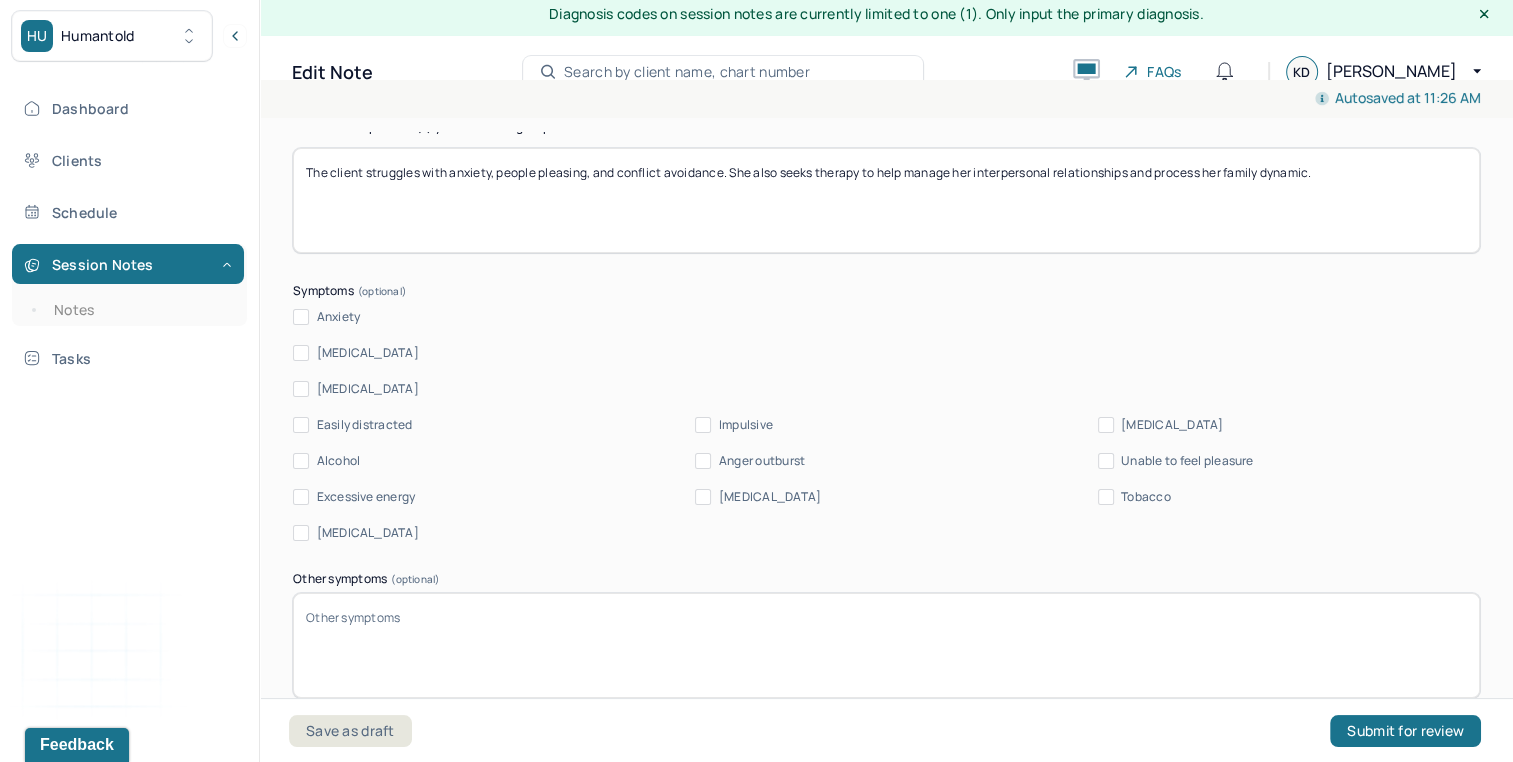 type on "The client struggles with anxiety, people pleasing, and conflict avoidance. She also seeks therapy to help manage her interpersonal relationships and process her family dynamic." 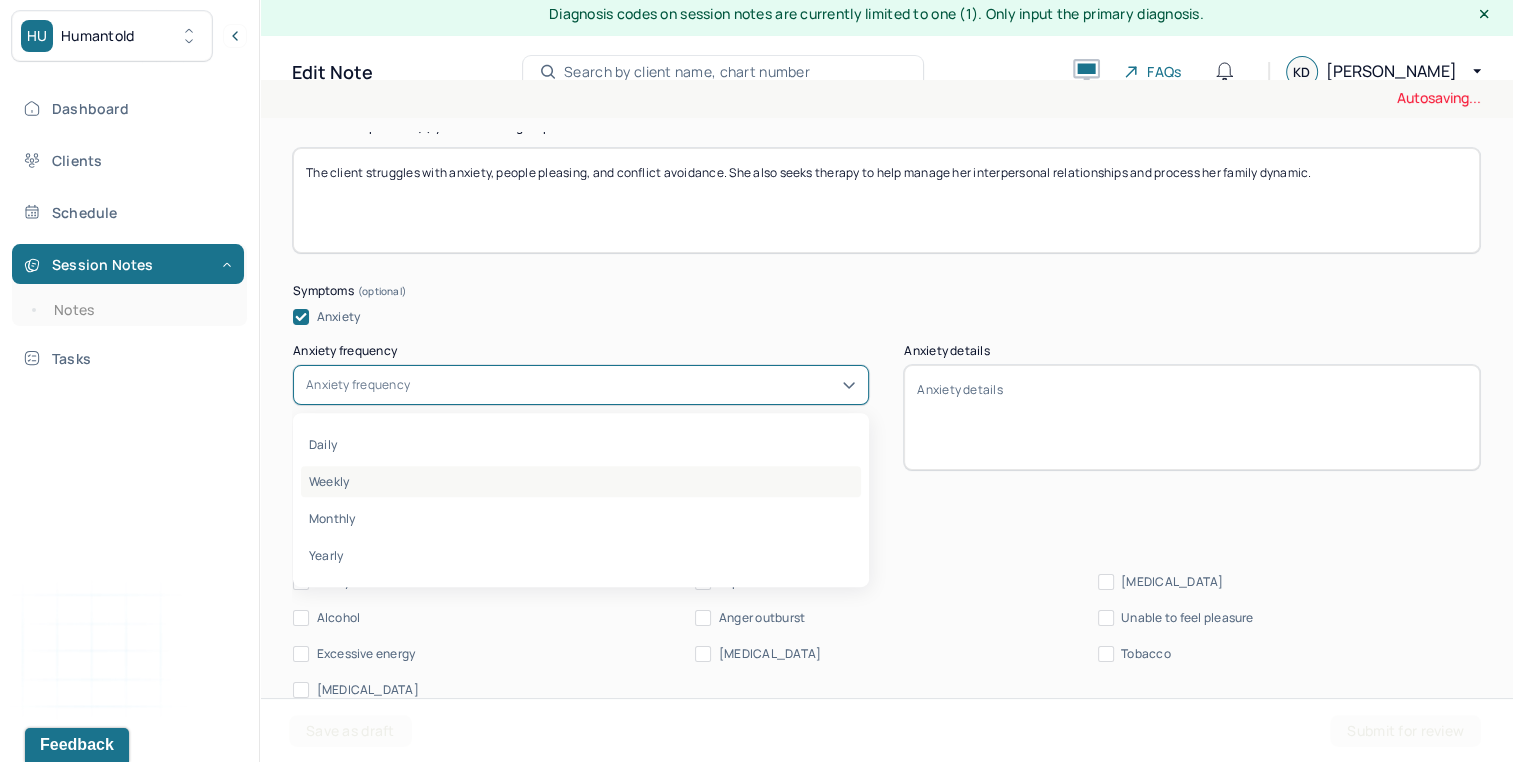 click on "Weekly" at bounding box center (581, 481) 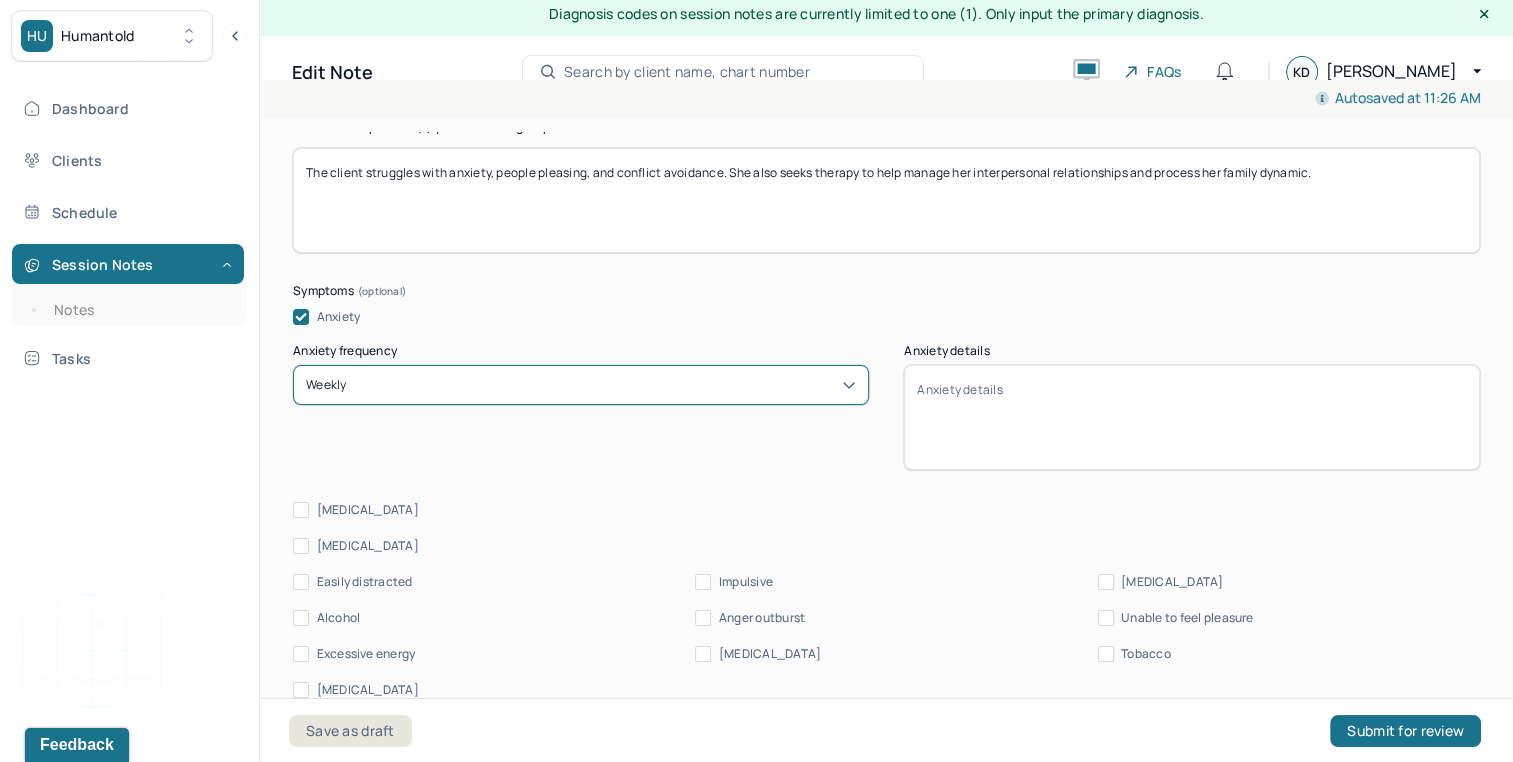 click on "Anxiety details" at bounding box center [1192, 417] 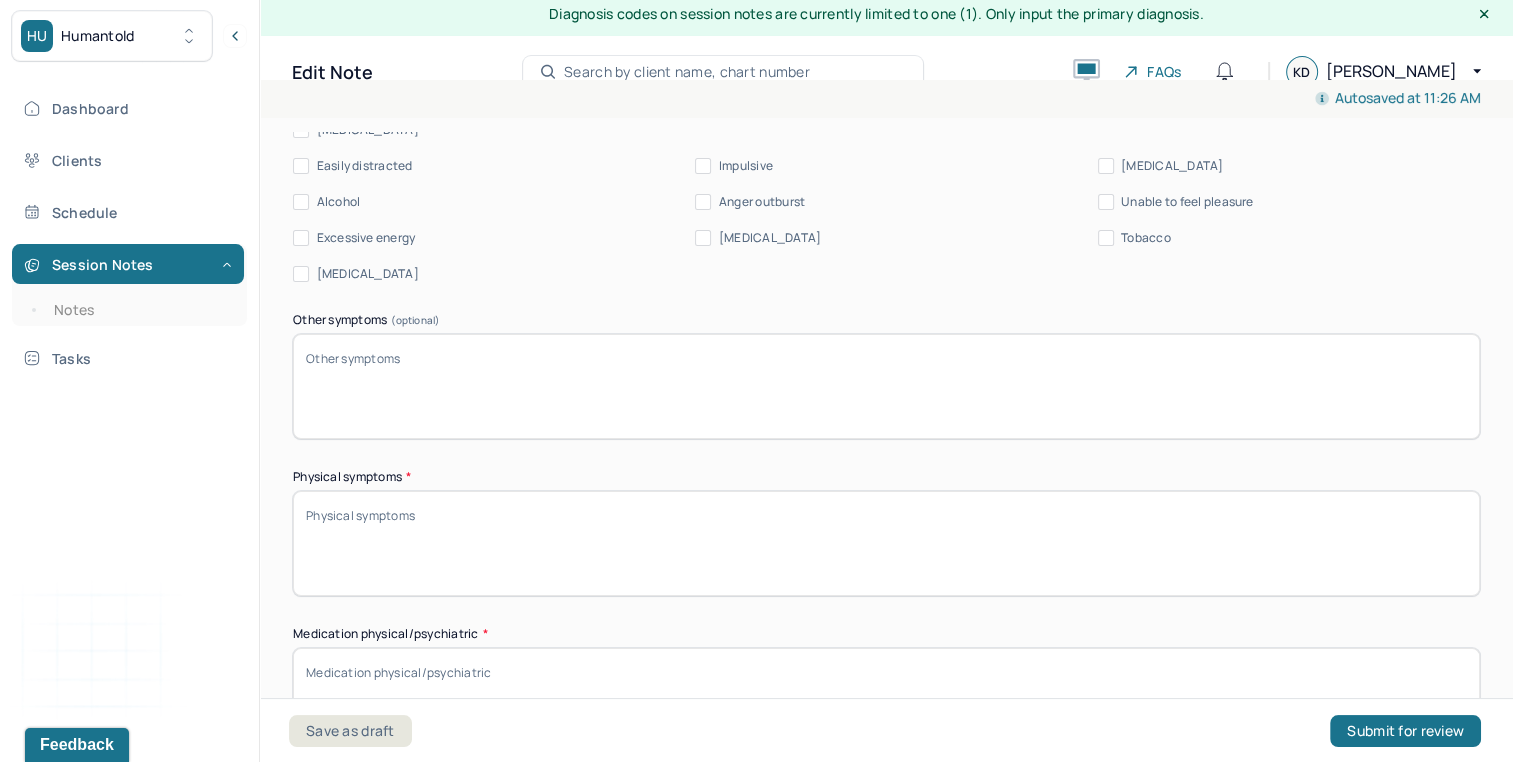 scroll, scrollTop: 1503, scrollLeft: 0, axis: vertical 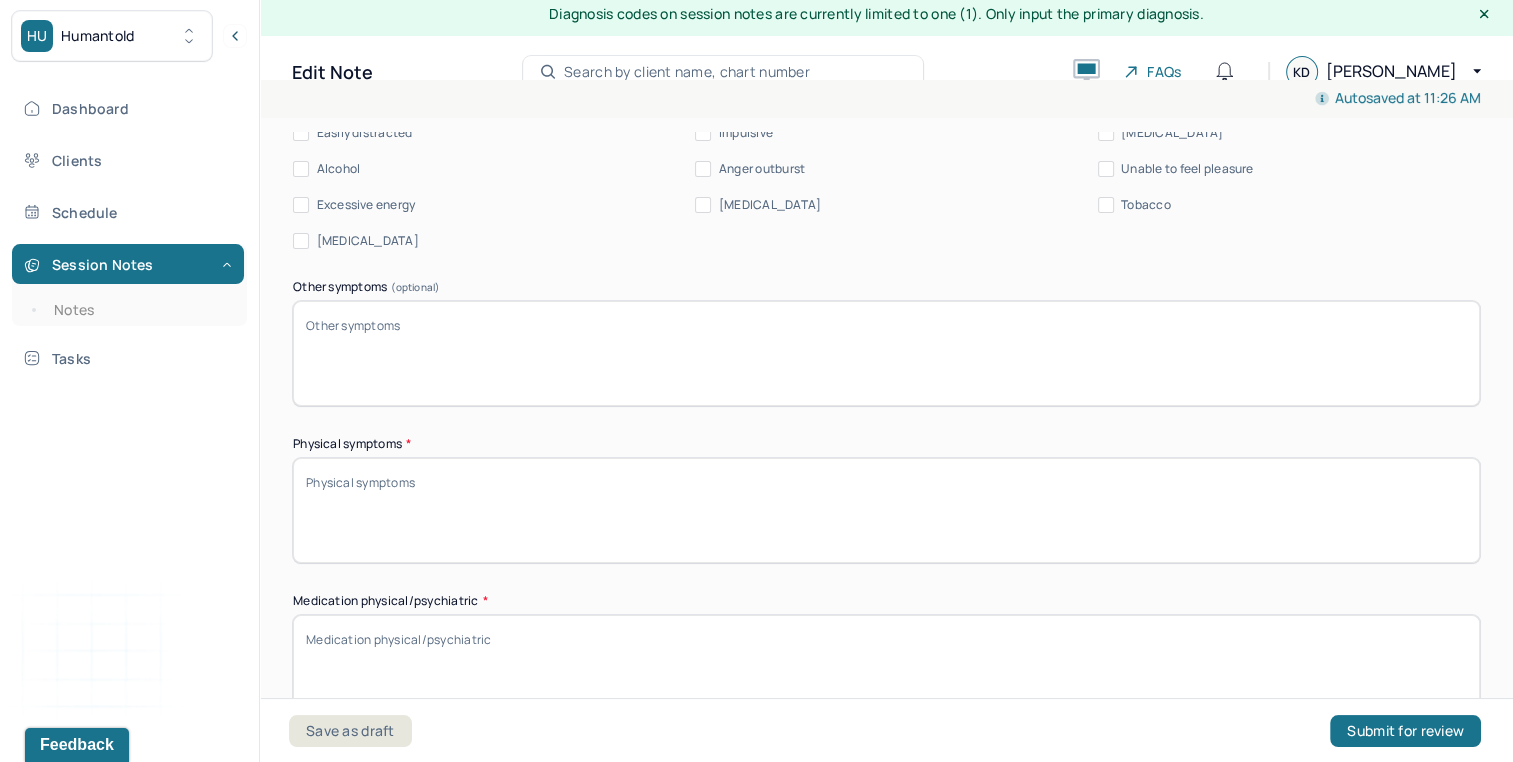 type on "[MEDICAL_DATA]" 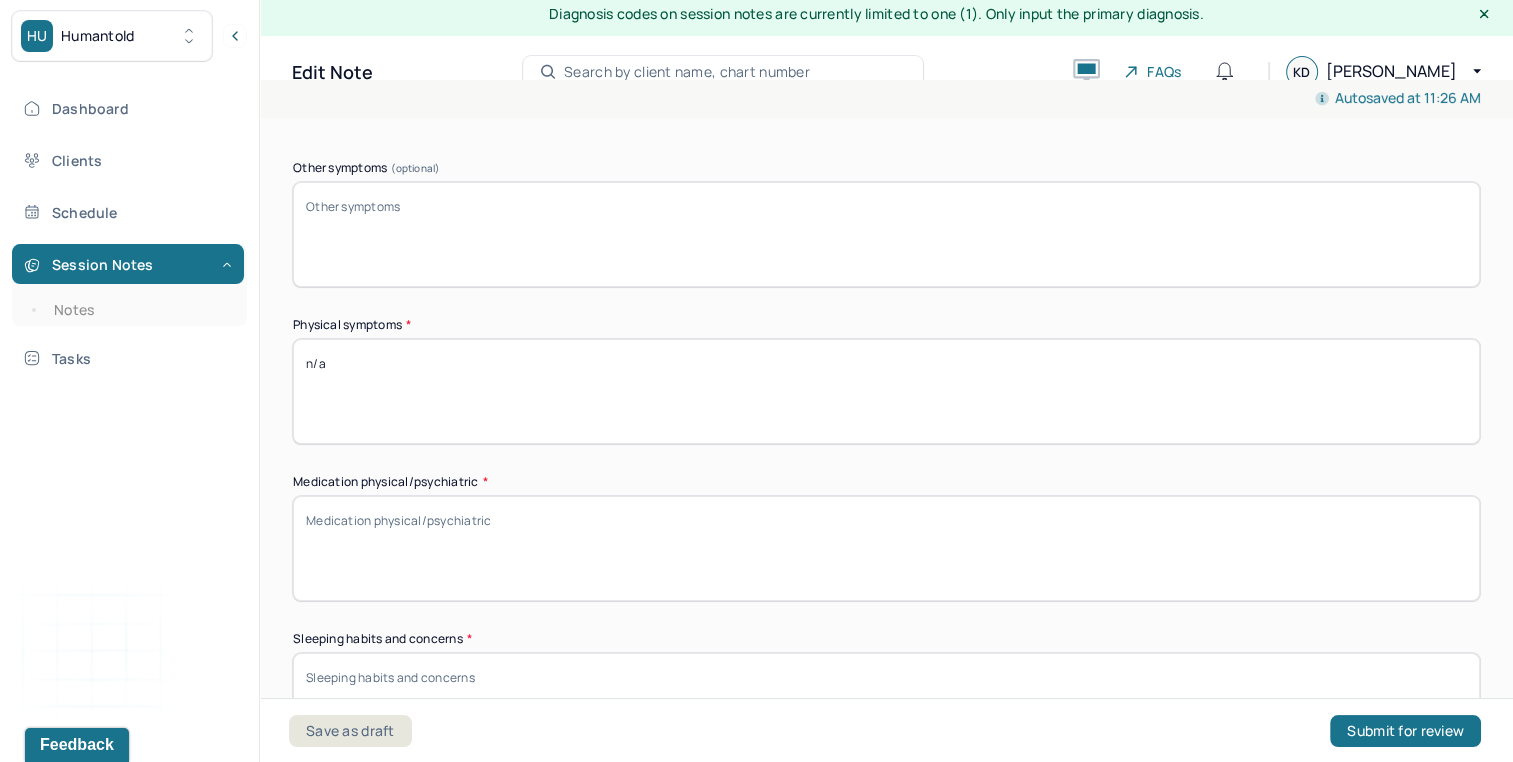scroll, scrollTop: 1689, scrollLeft: 0, axis: vertical 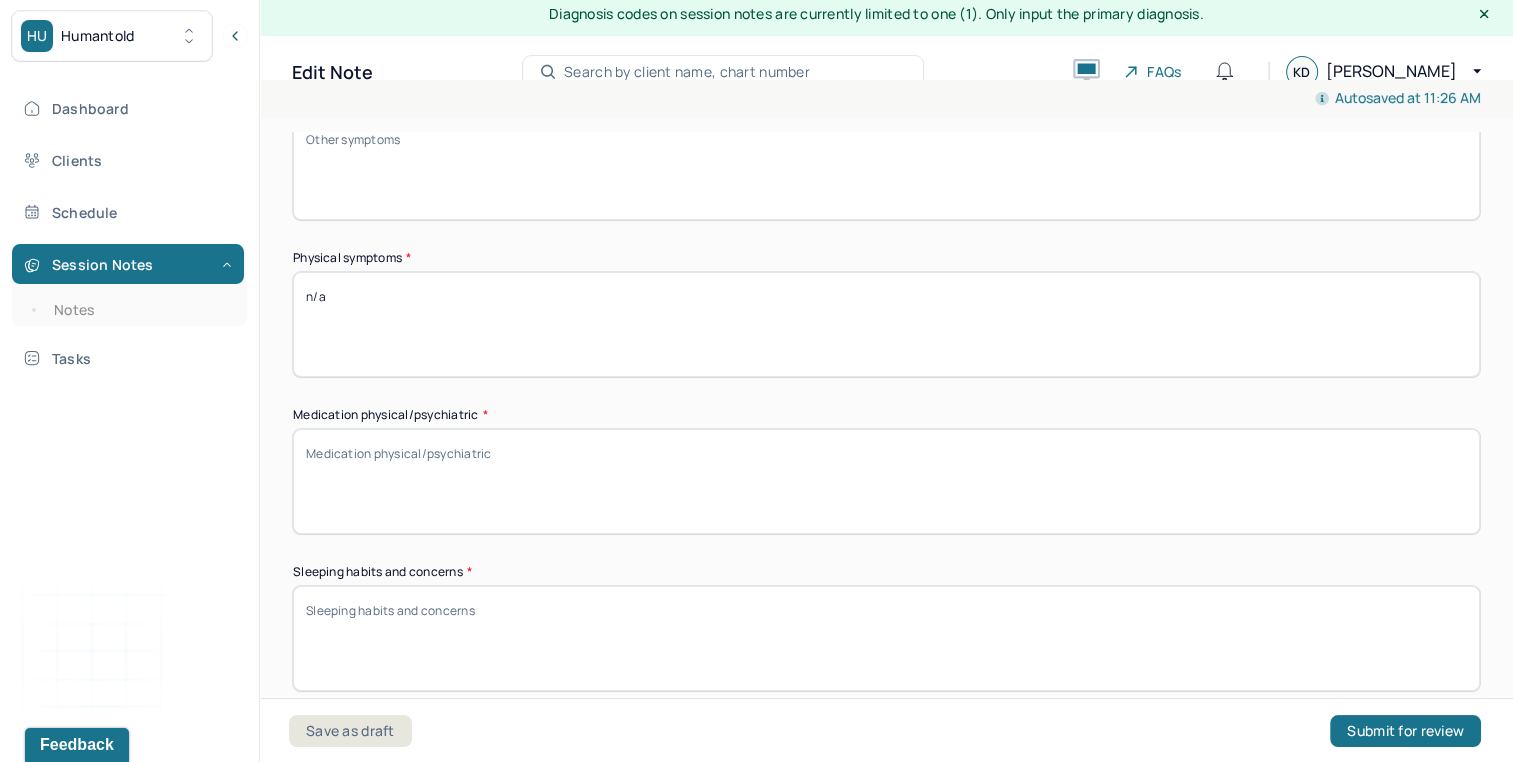 type on "n/a" 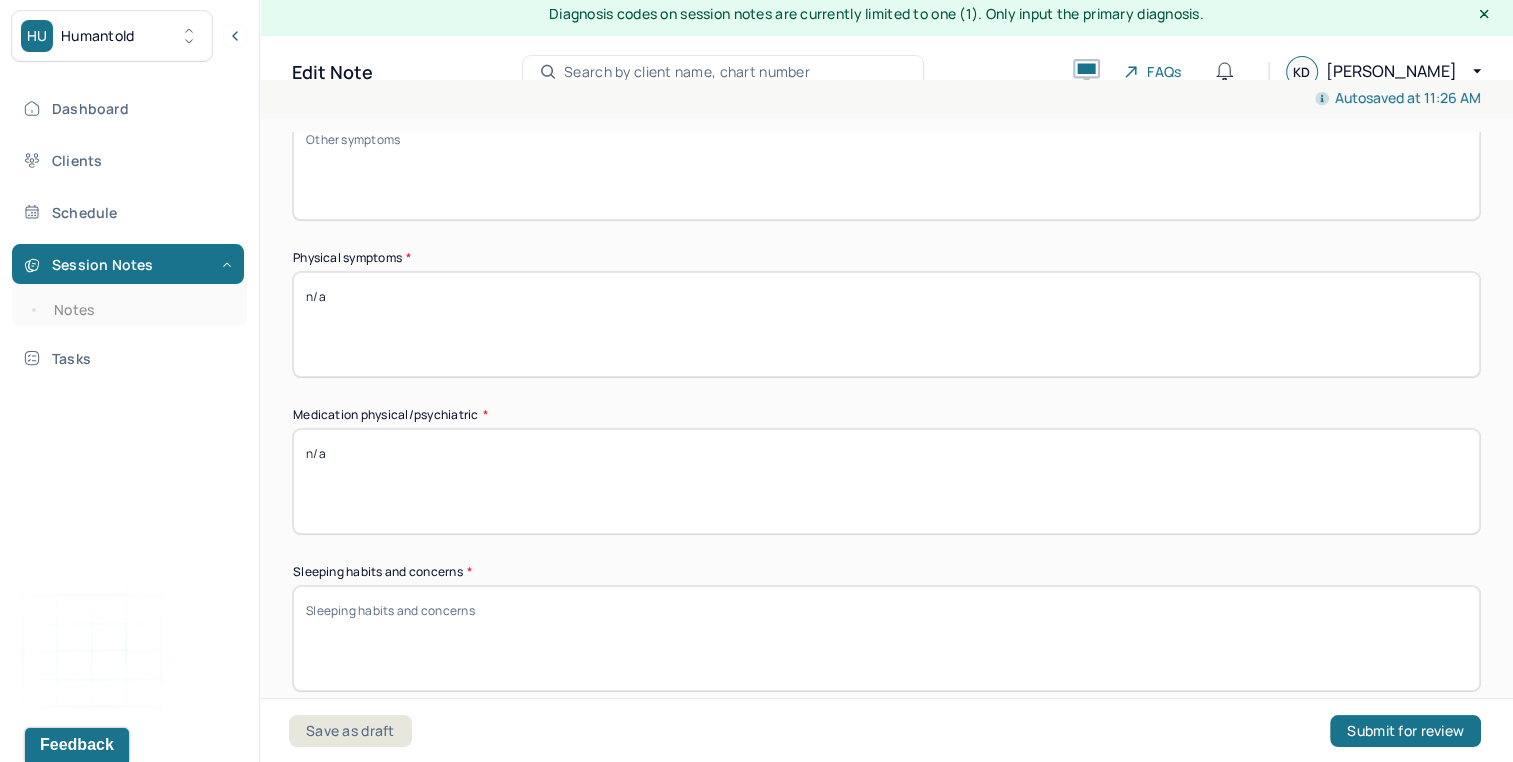 type on "n/a" 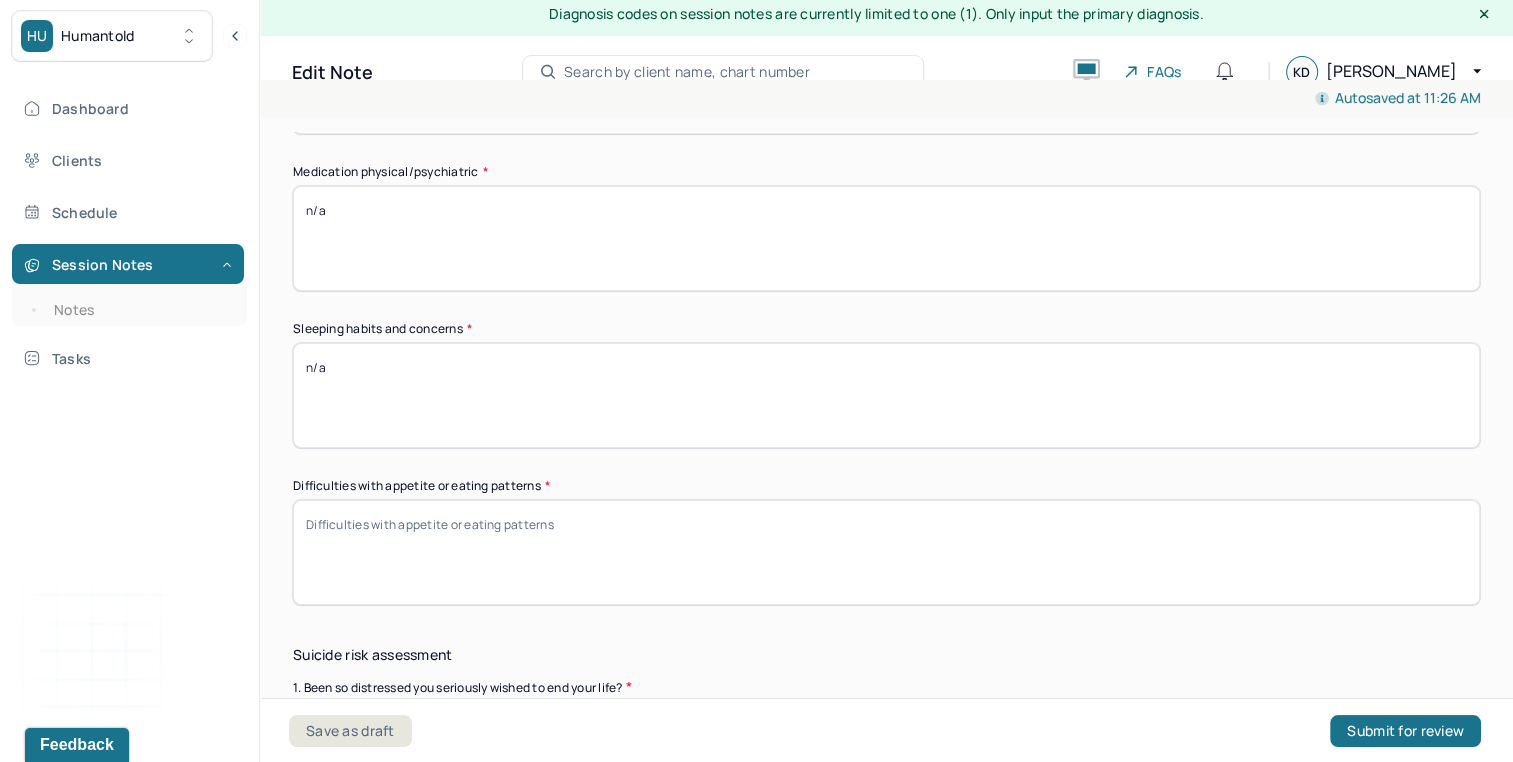 scroll, scrollTop: 1948, scrollLeft: 0, axis: vertical 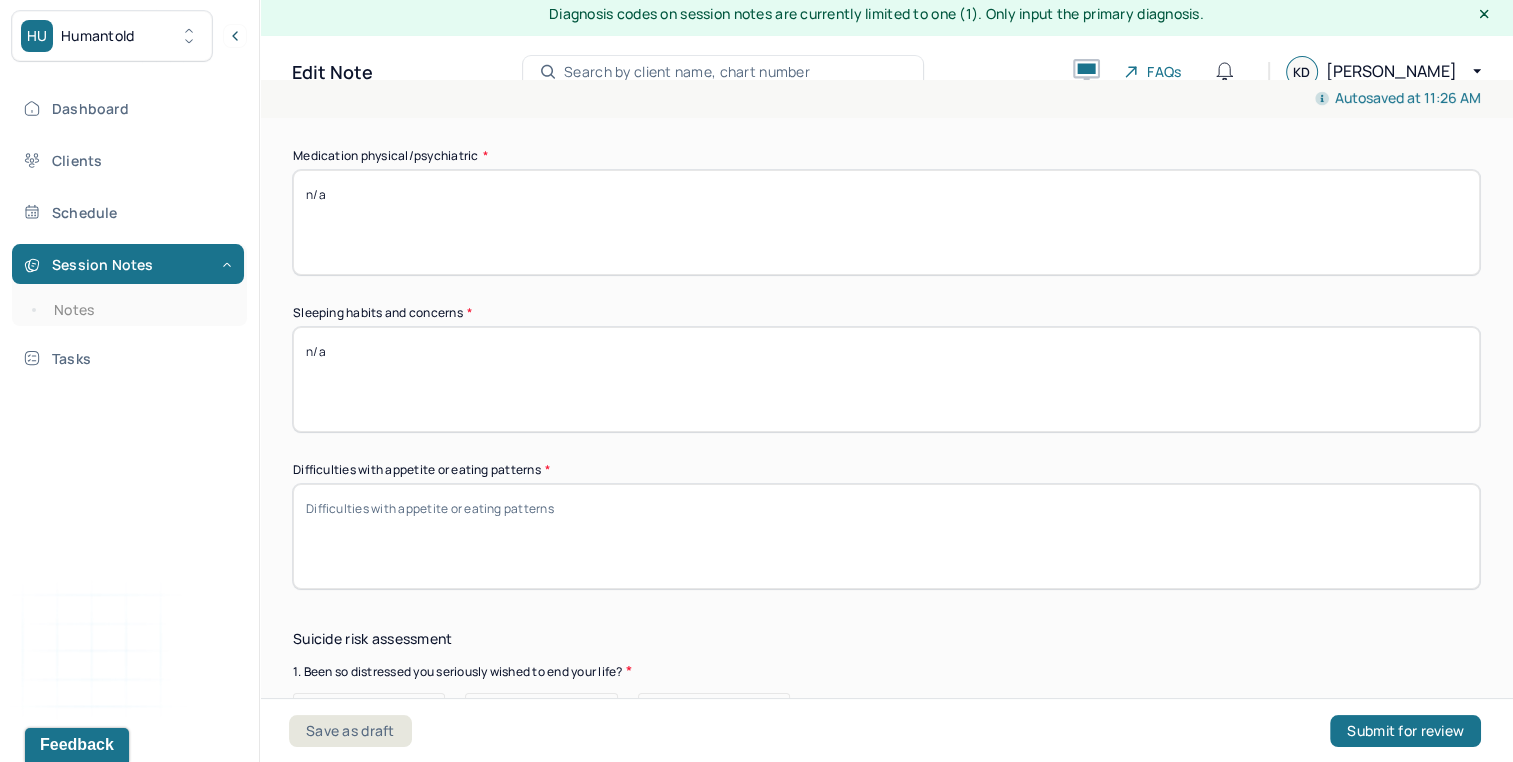 type on "n/a" 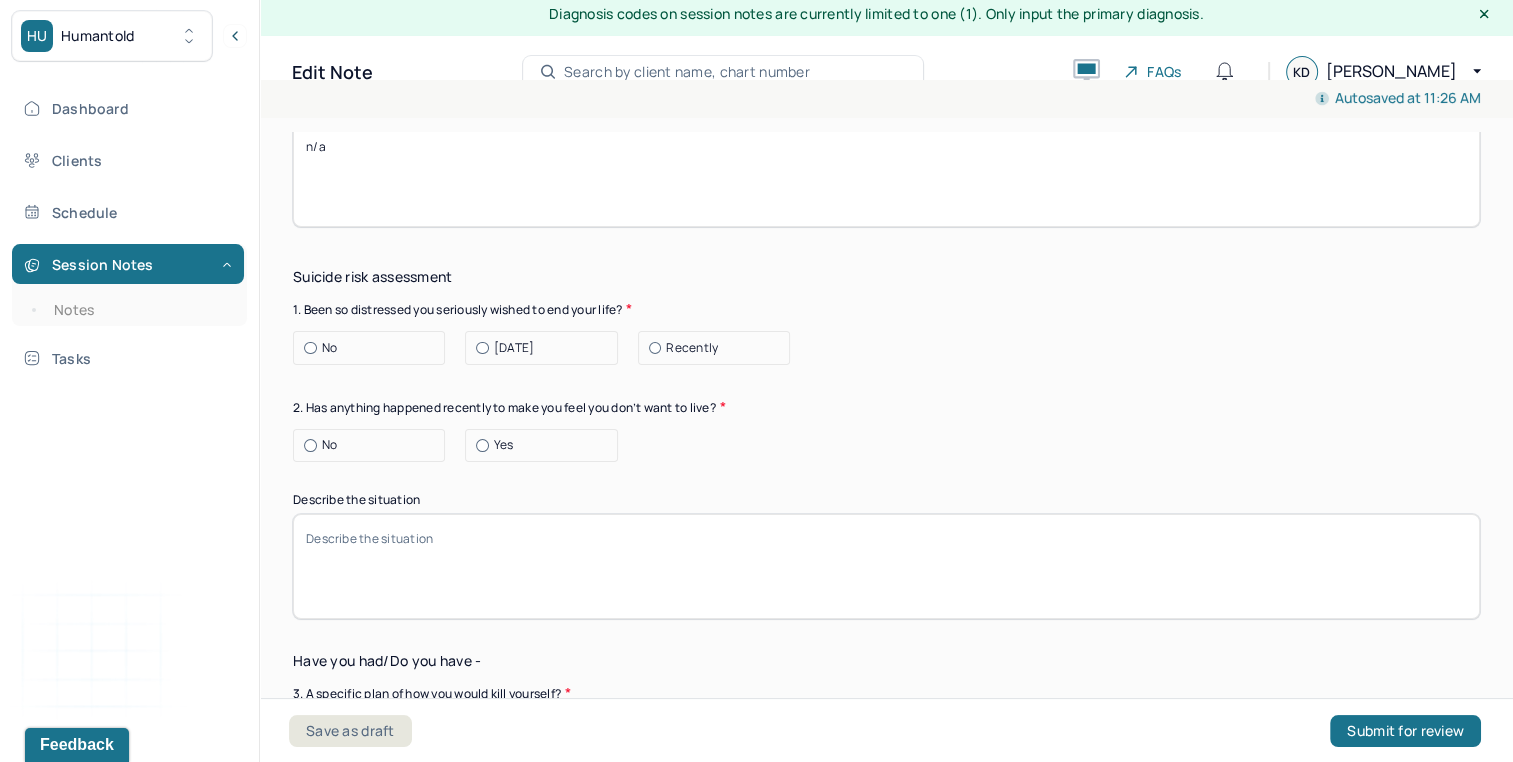 scroll, scrollTop: 2311, scrollLeft: 0, axis: vertical 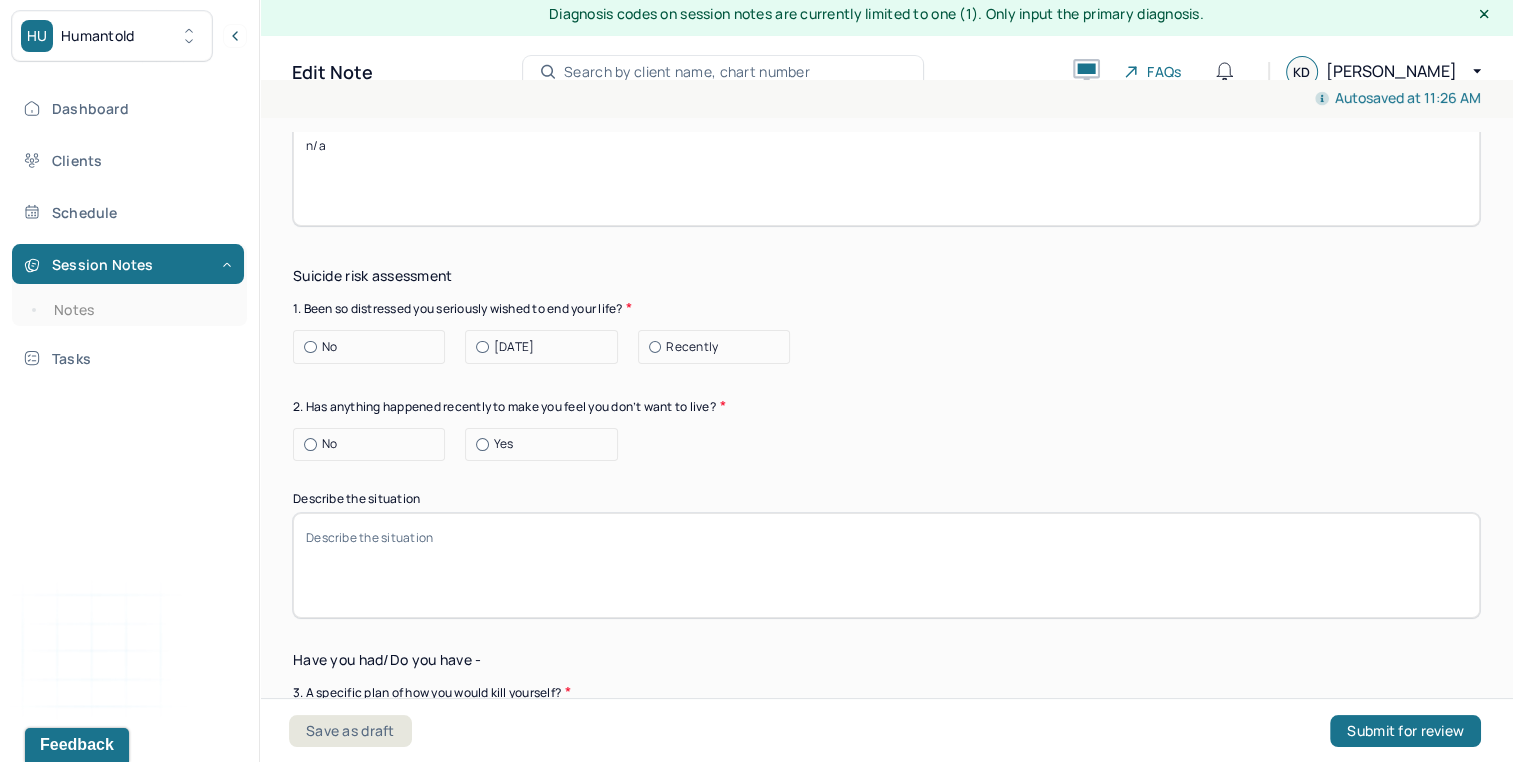 type on "n/a" 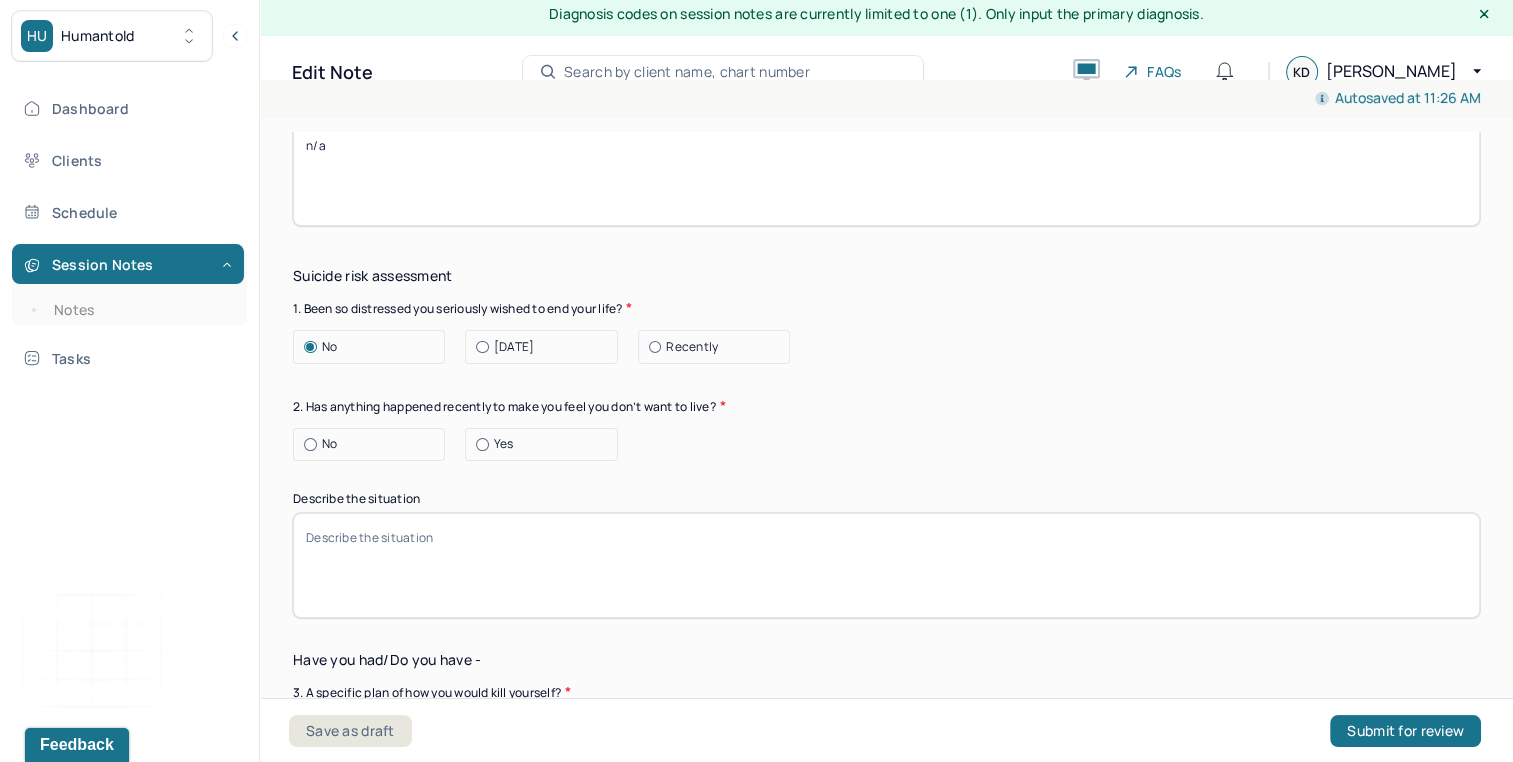 click on "No" at bounding box center (374, 444) 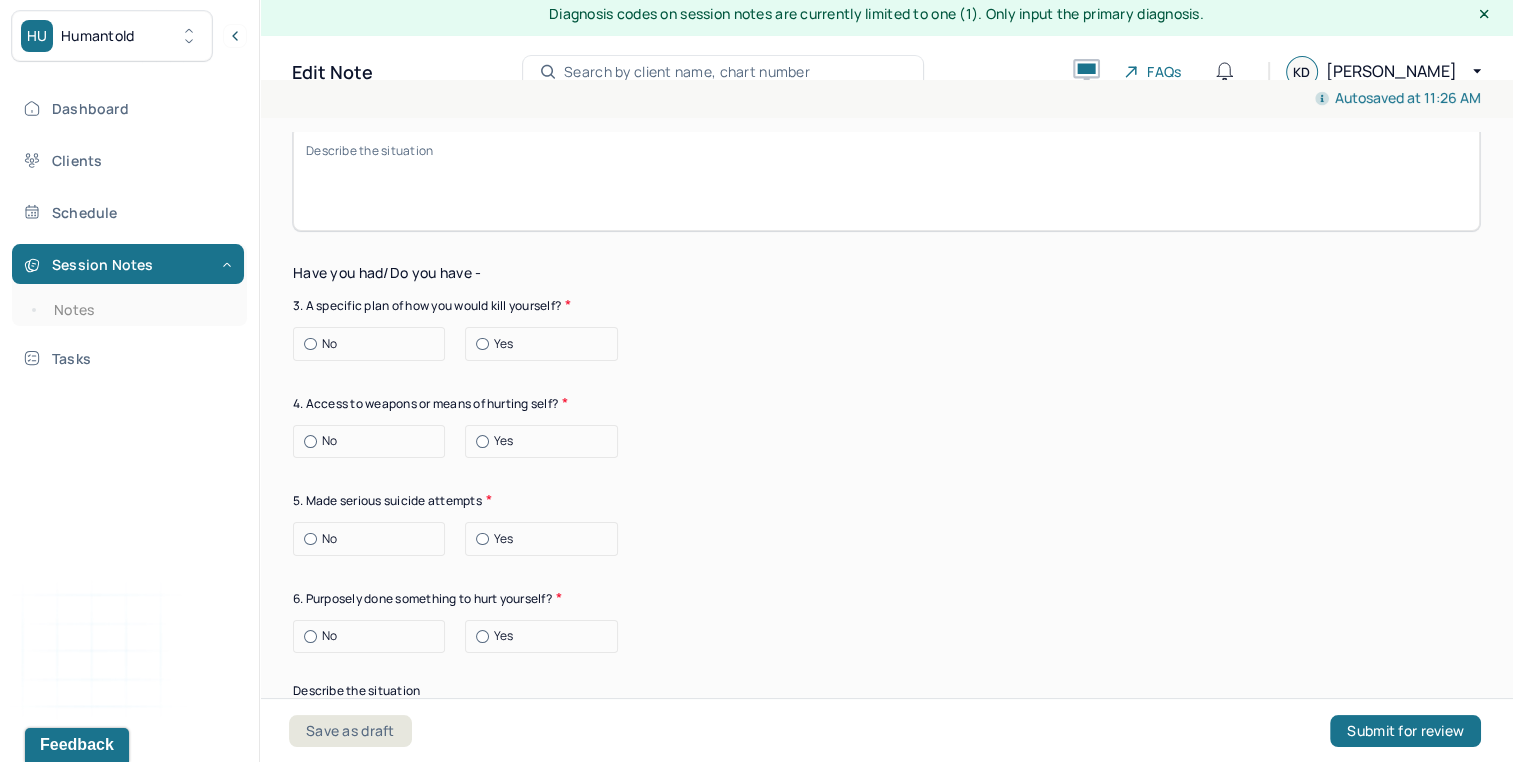 click on "No" at bounding box center (374, 344) 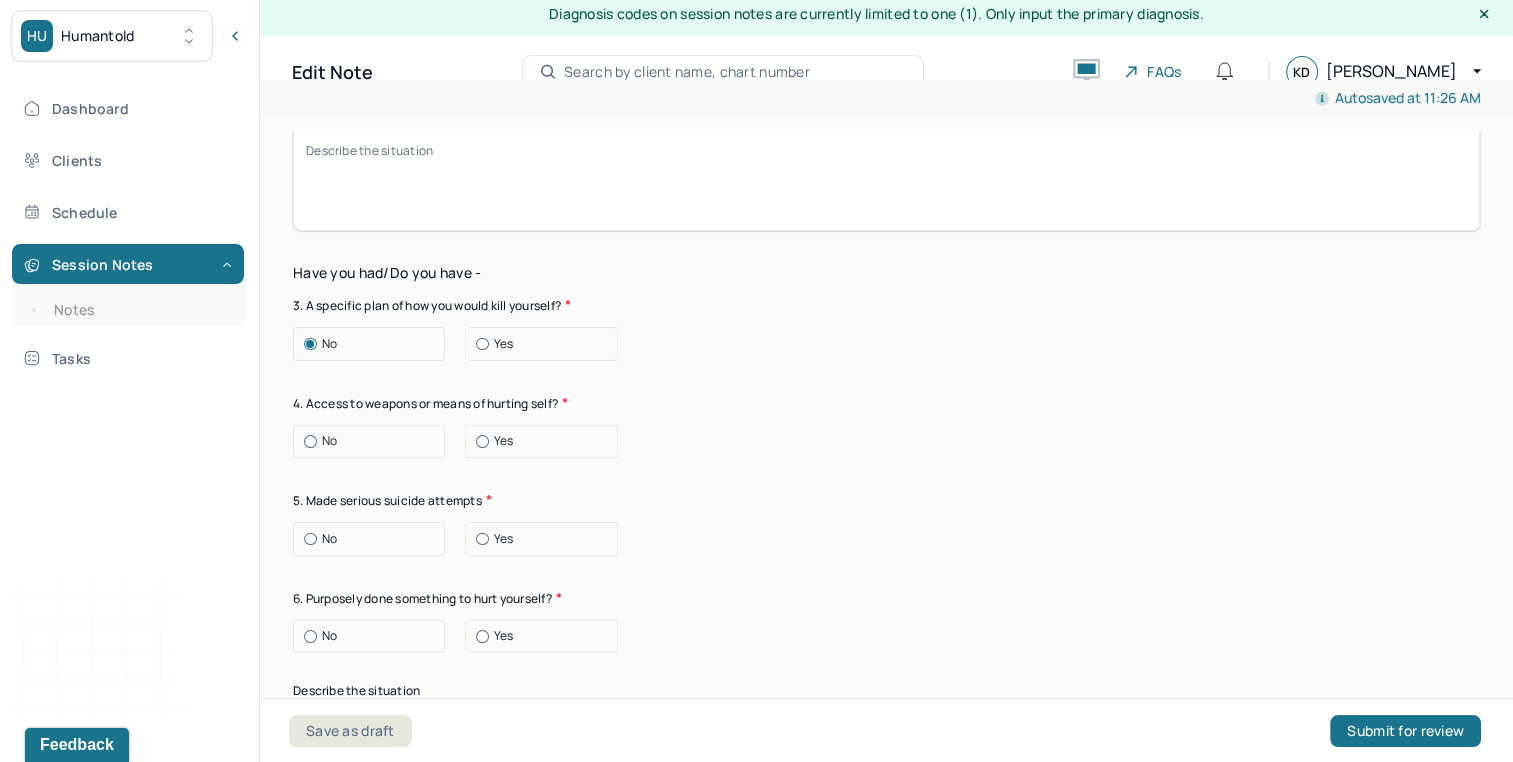 click on "No" at bounding box center (374, 441) 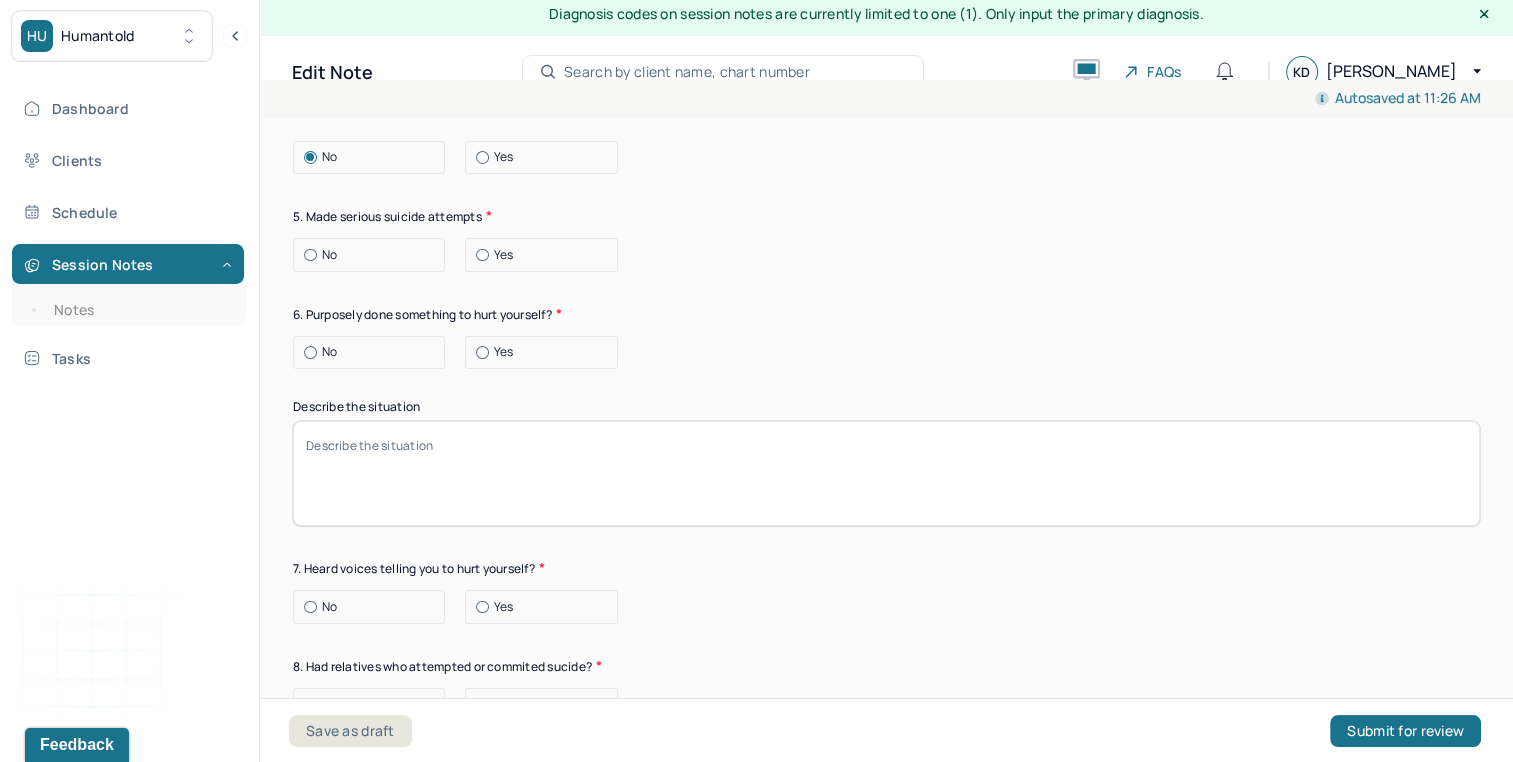 scroll, scrollTop: 2988, scrollLeft: 0, axis: vertical 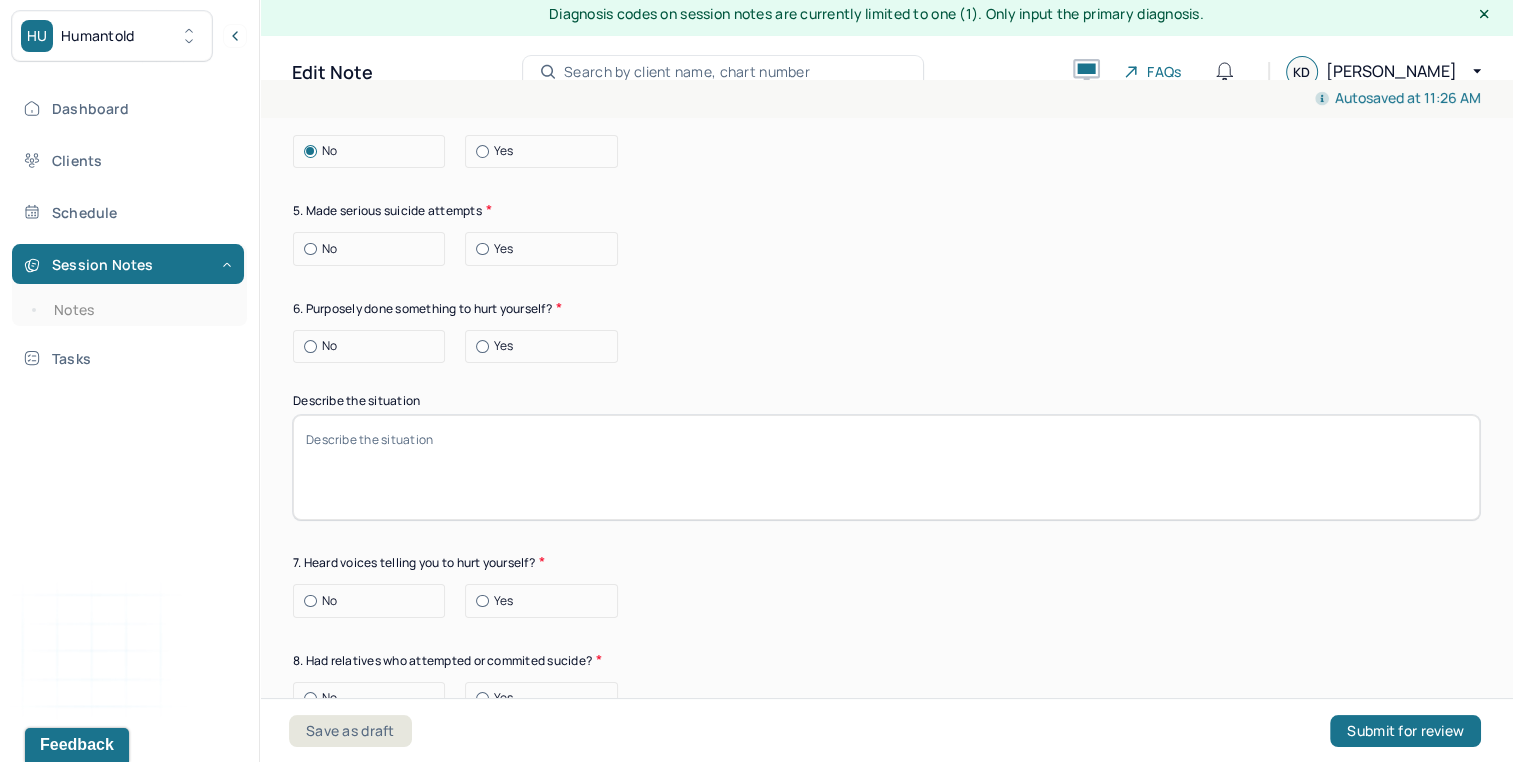 click on "No" at bounding box center [374, 249] 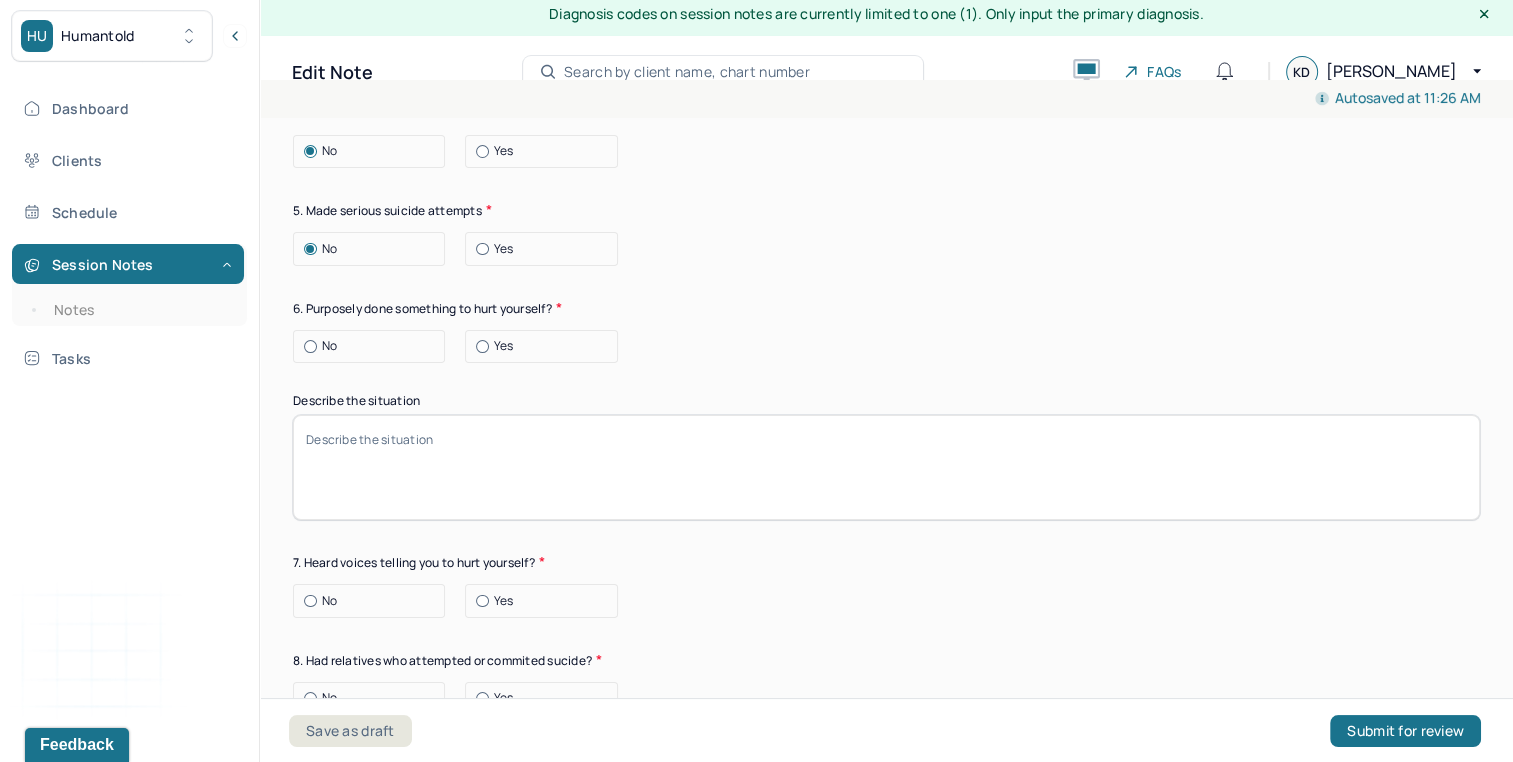 click on "No" at bounding box center [374, 346] 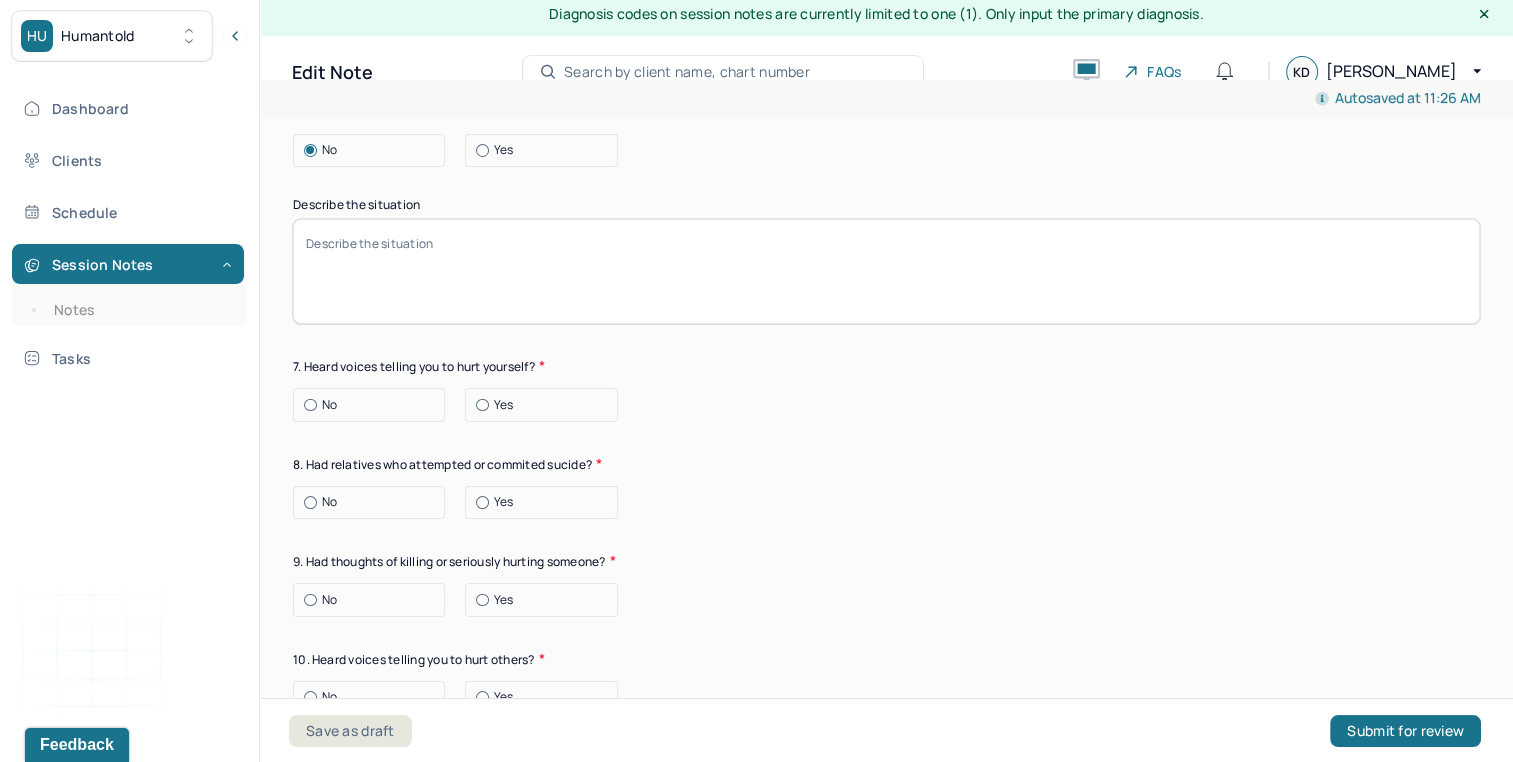 scroll, scrollTop: 3267, scrollLeft: 0, axis: vertical 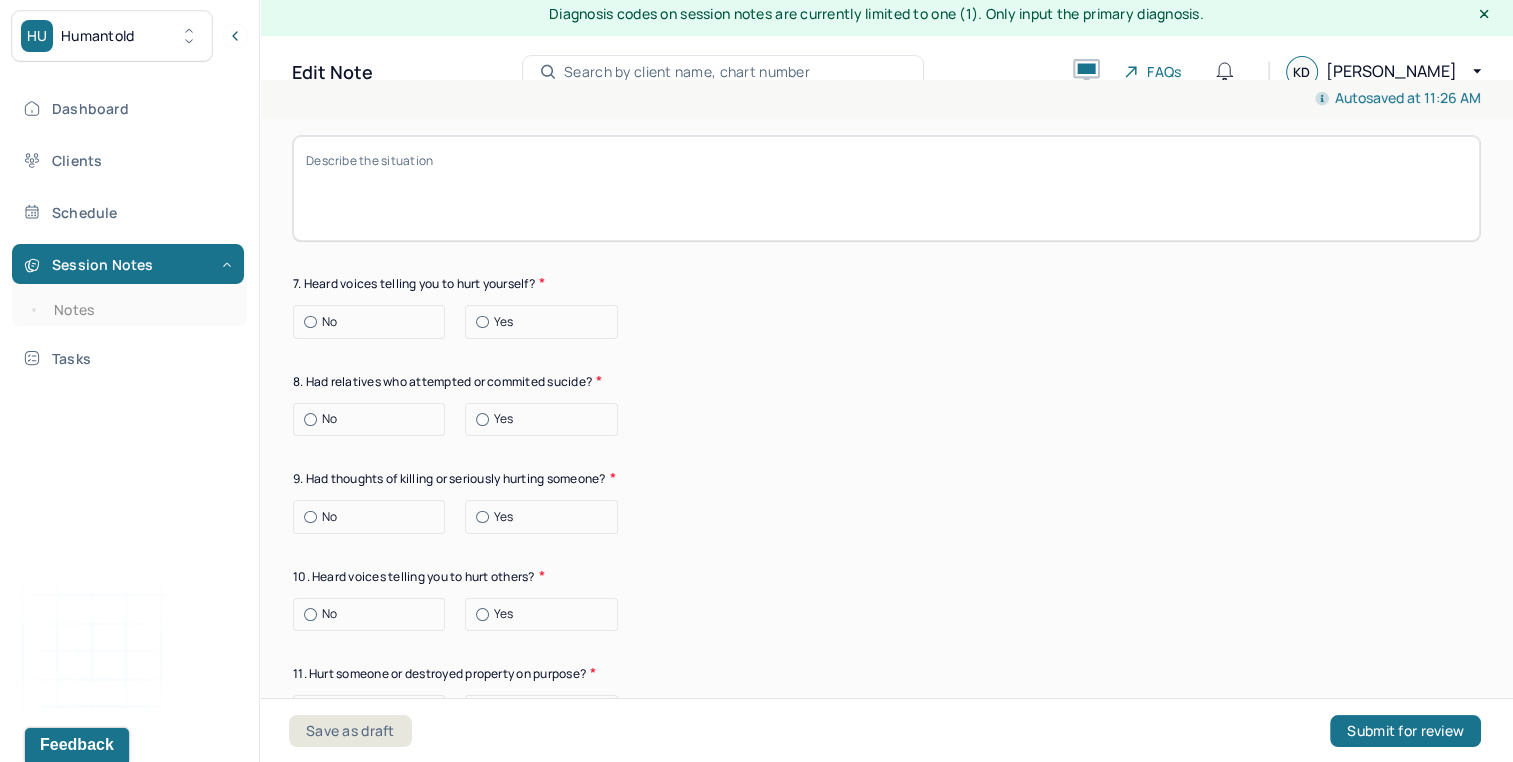 click on "No" at bounding box center [374, 322] 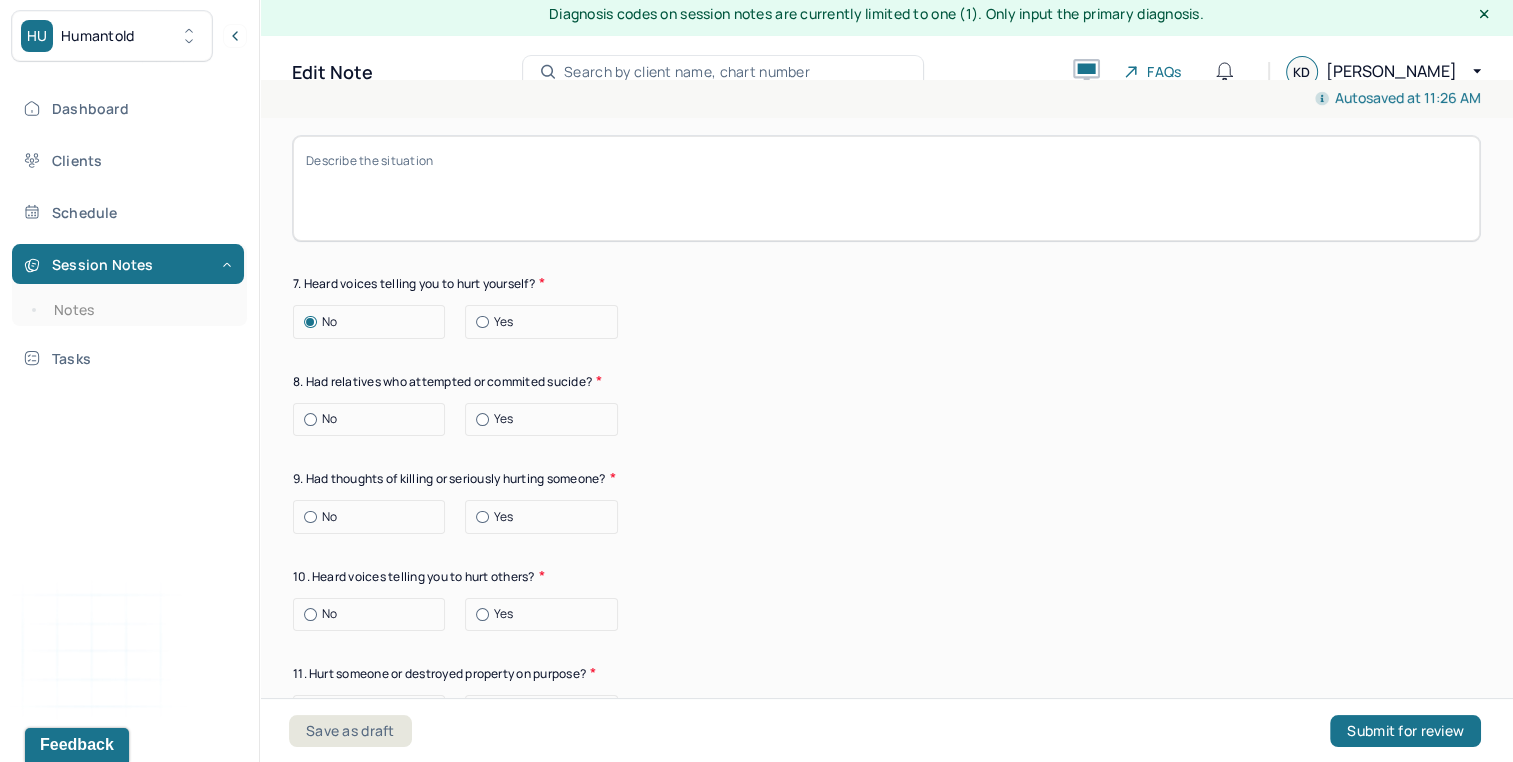 click on "No" at bounding box center (374, 419) 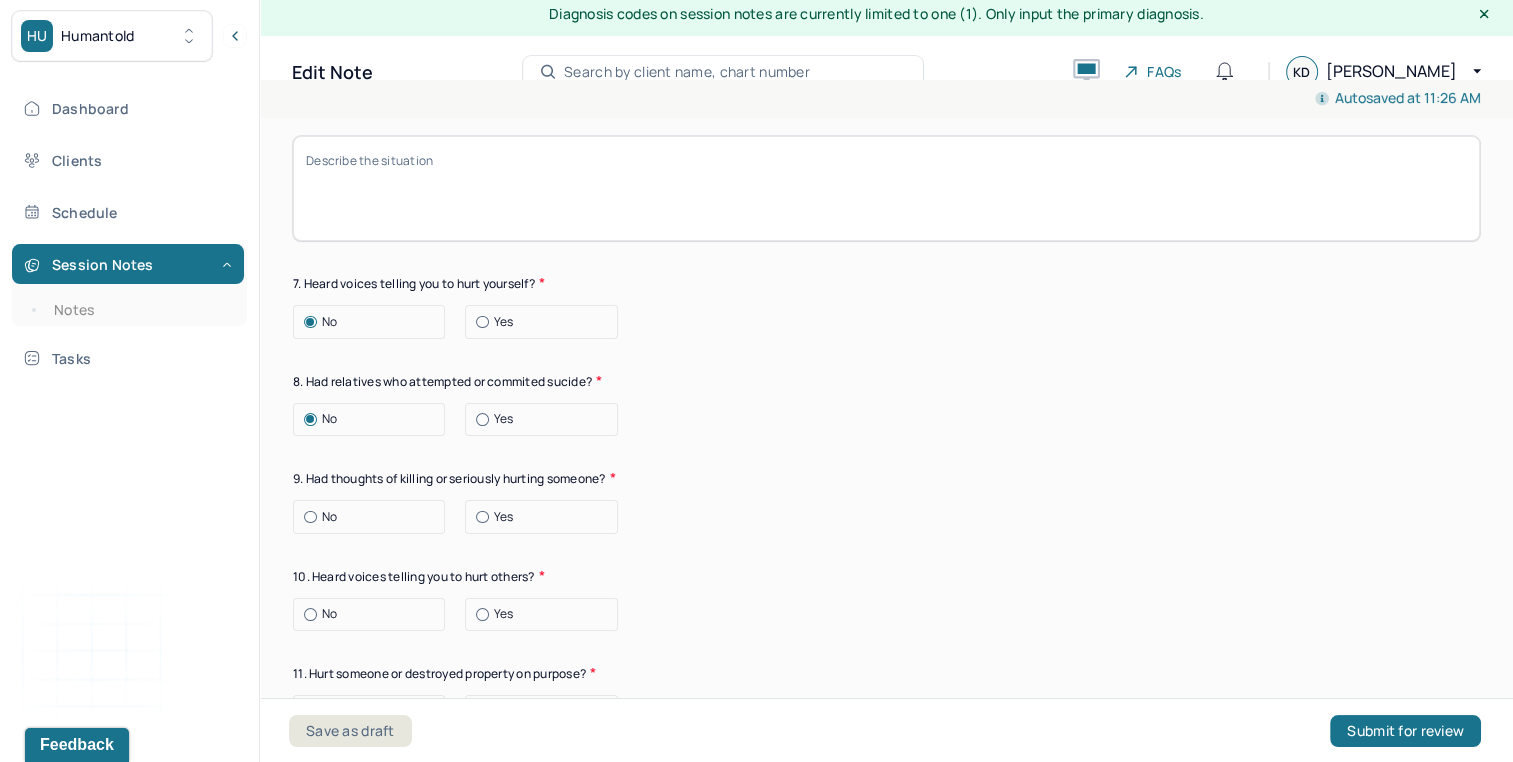 click on "No" at bounding box center [374, 517] 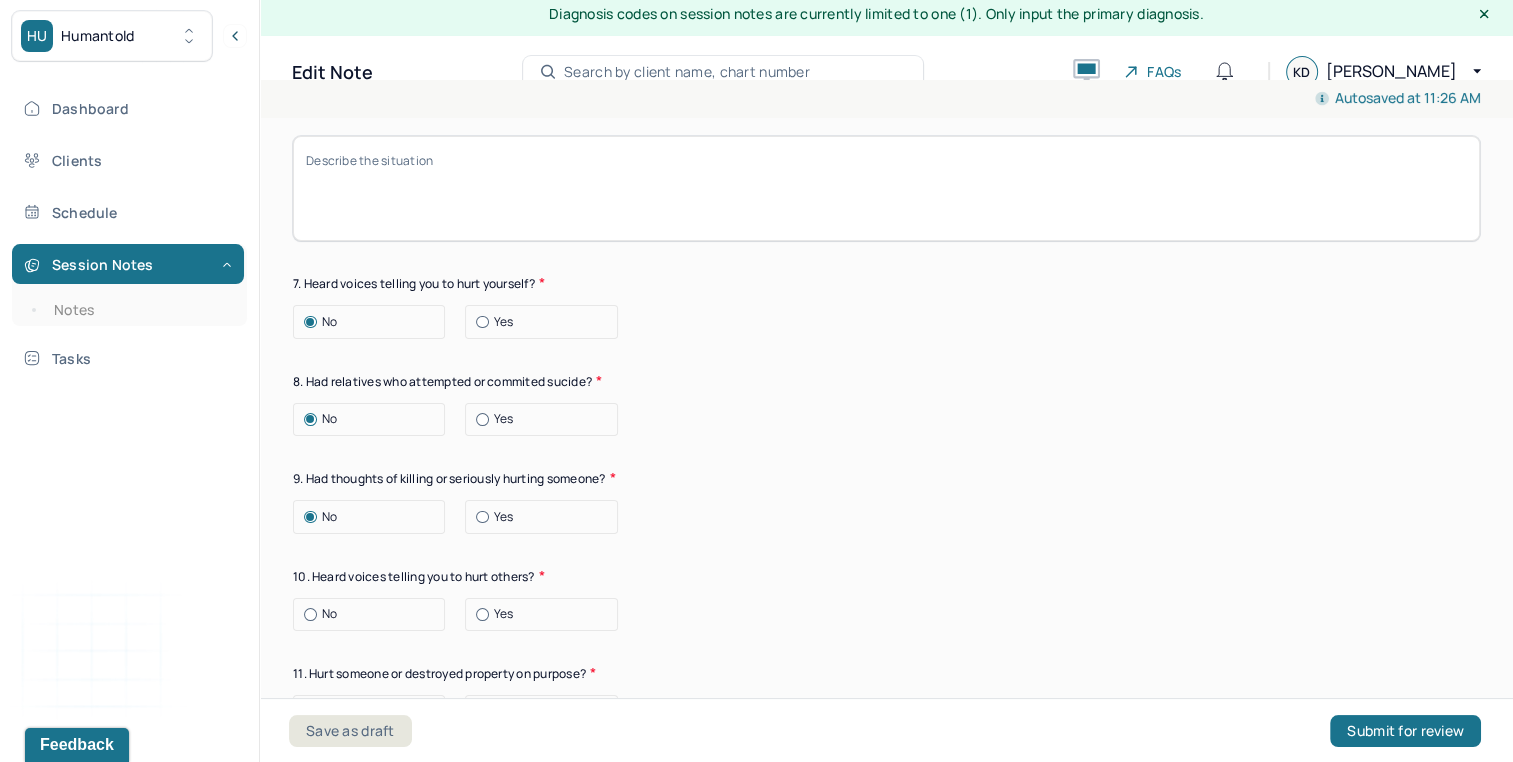 click on "No" at bounding box center [374, 614] 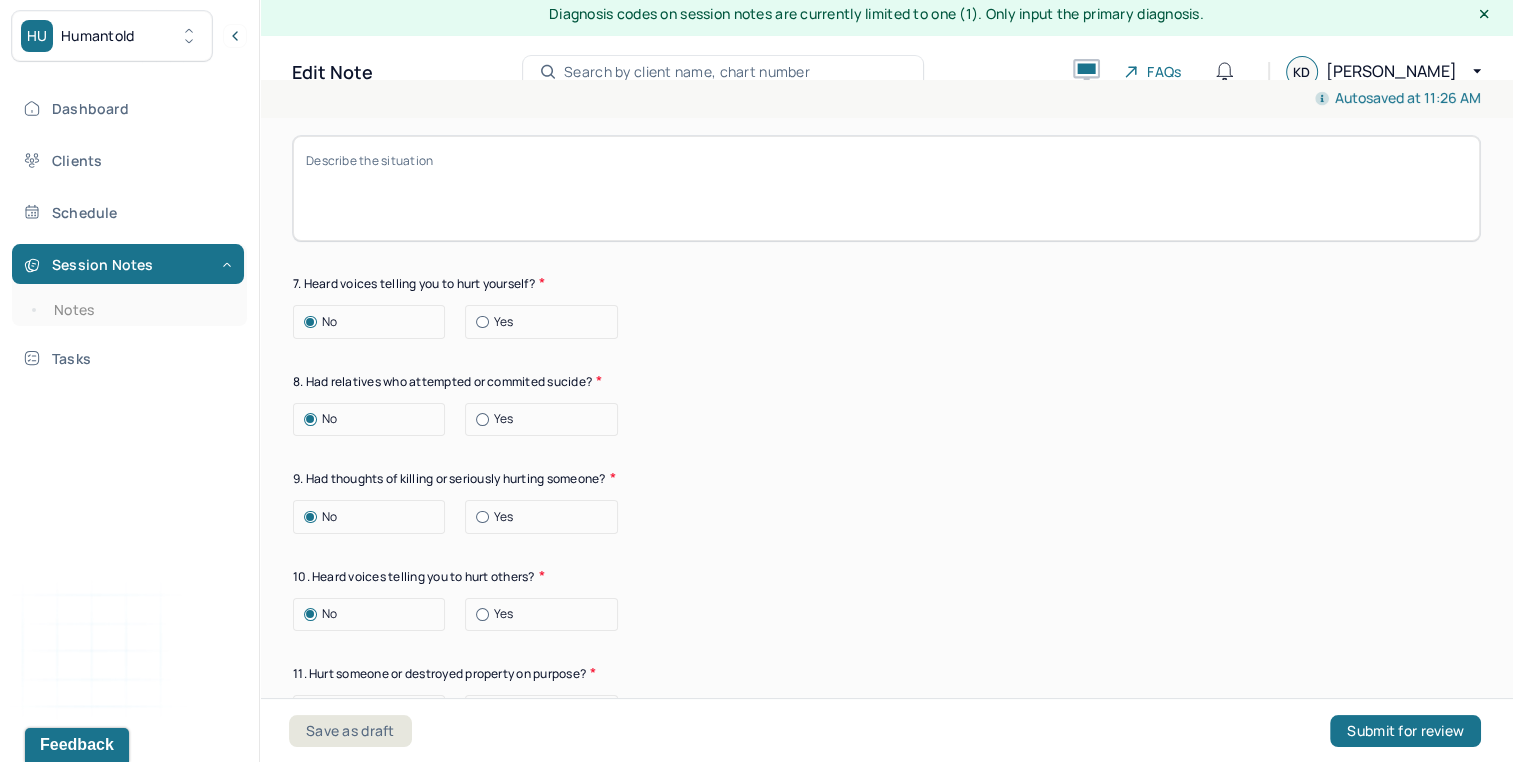 click on "Suicide risk assessment 1. Been so distressed you seriously wished to end your life? No [DATE] Recently 2. Has anything happened recently to make you feel you don’t want to live? No Yes Describe the situation Have you had/Do you have - 3. A specific plan of how you would kill yourself? No Yes 4. Access to weapons or means of hurting self? No Yes 5. Made serious suicide attempts No Yes 6. Purposely done something to hurt yourself? No Yes Describe the situation 7. Heard voices telling you to hurt yourself? No Yes 8. Had relatives who attempted or commited sucide? No Yes 9. Had thoughts of killing or seriously hurting someone? No Yes 10. Heard voices telling you to hurt others? No Yes 11. Hurt someone or destroyed property on purpose? No Yes 12. Slapped, kicked, punched someone with intent to harm? No Yes 13. Been arrested or detained for [MEDICAL_DATA]? No Yes 14. Been to jail for any reason? No Yes 15. Been on probation for any reason? No Yes 16. Do you have access to guns? No Yes" at bounding box center [886, 317] 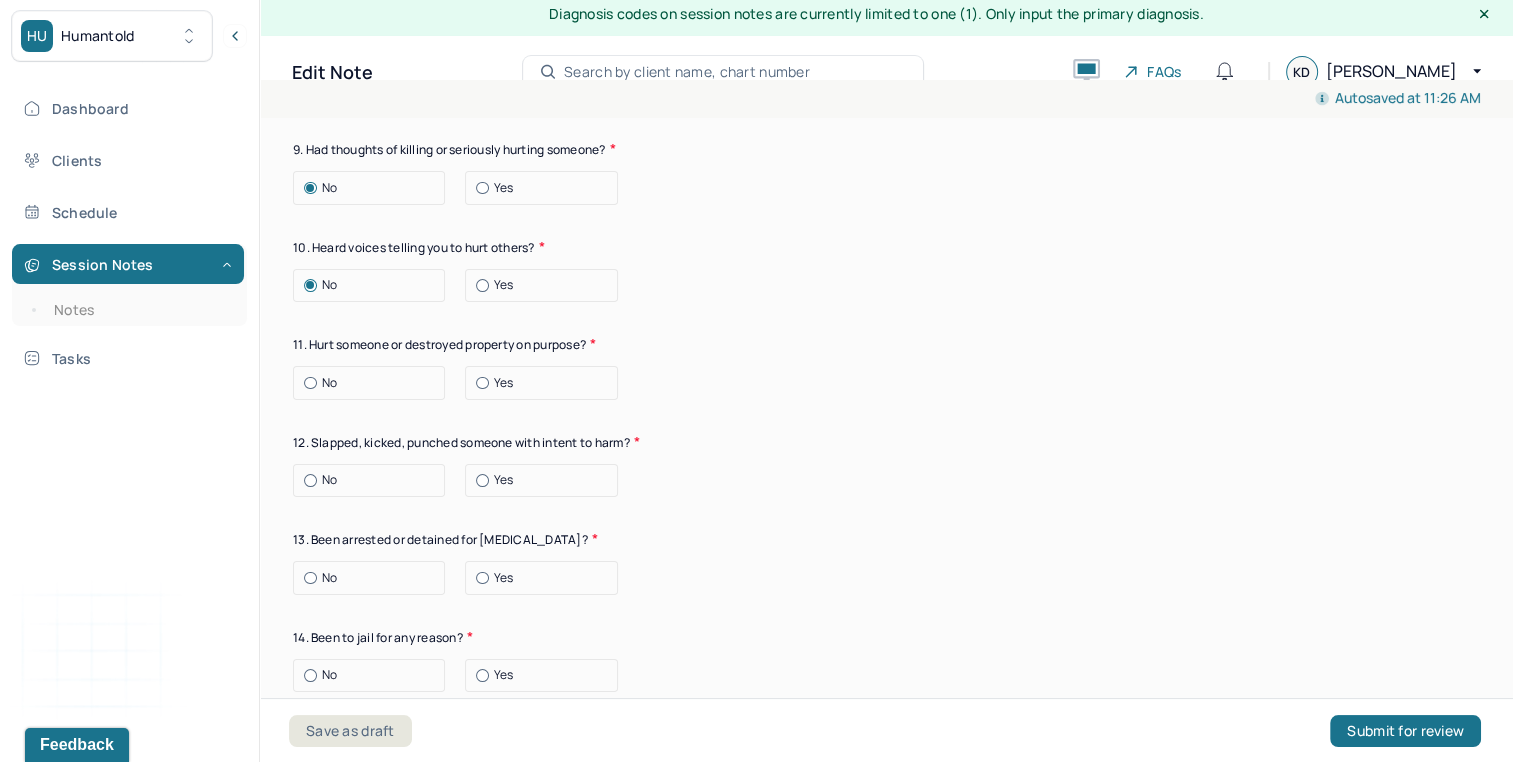 scroll, scrollTop: 3600, scrollLeft: 0, axis: vertical 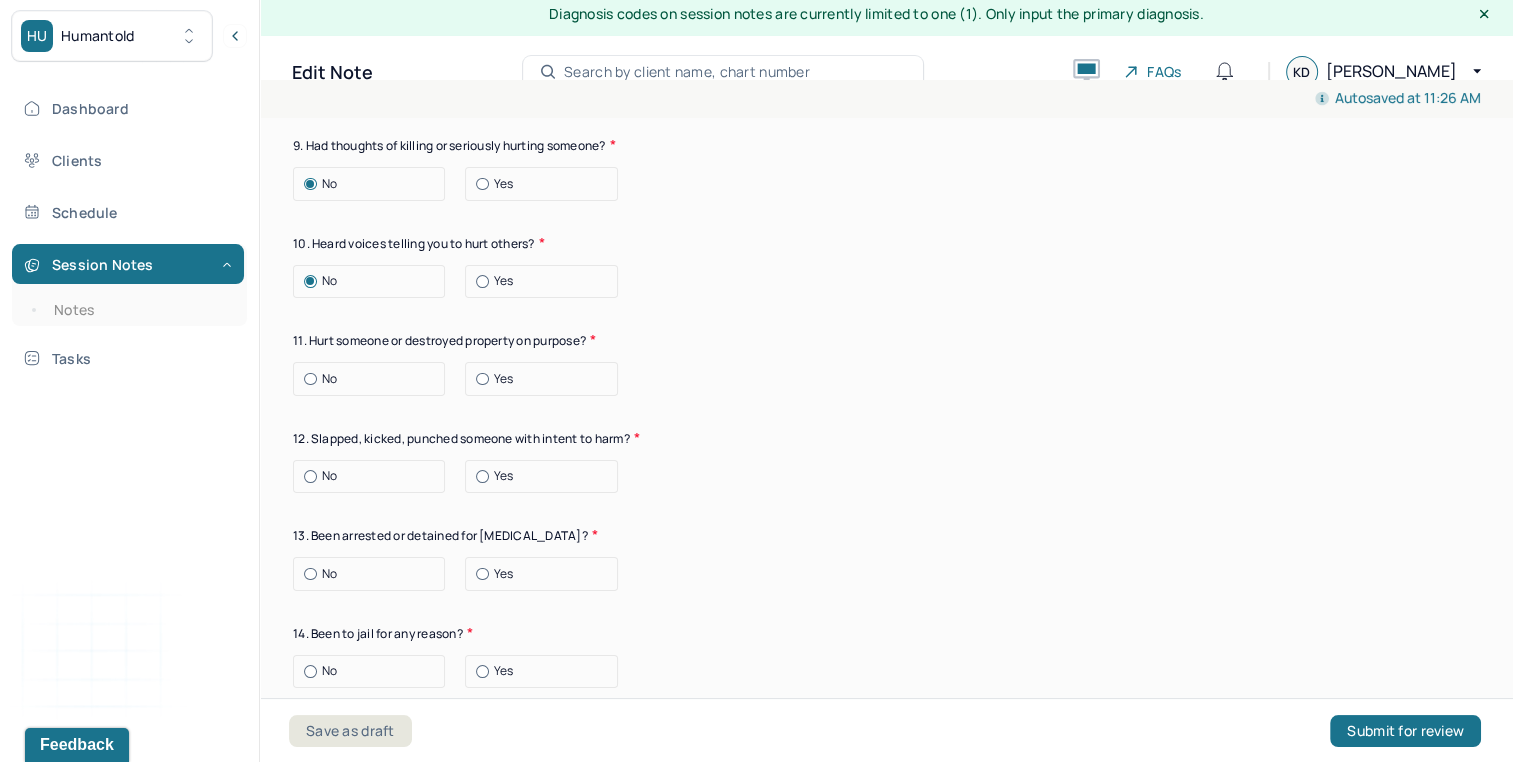 click on "No" at bounding box center (374, 379) 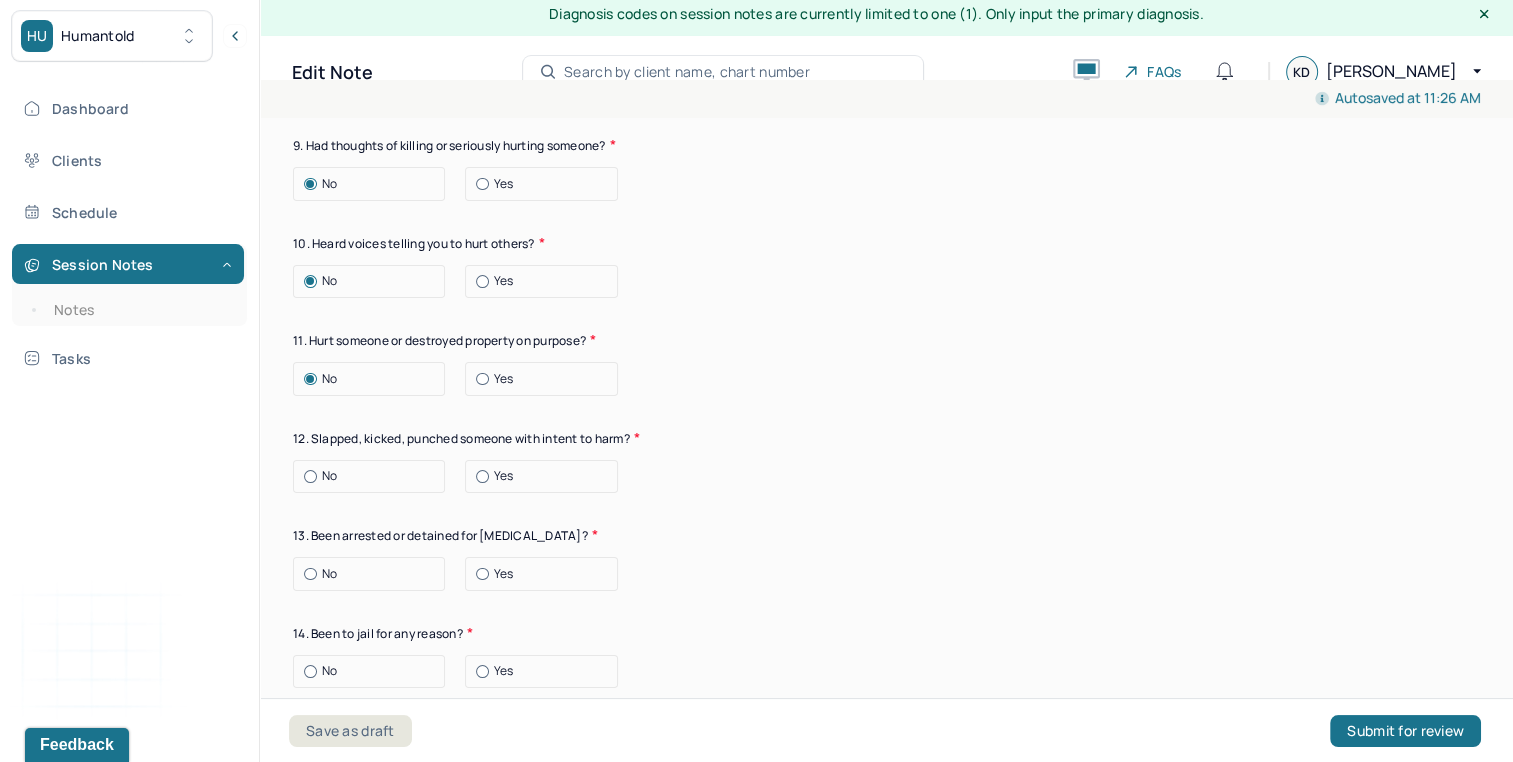 click on "No" at bounding box center [374, 476] 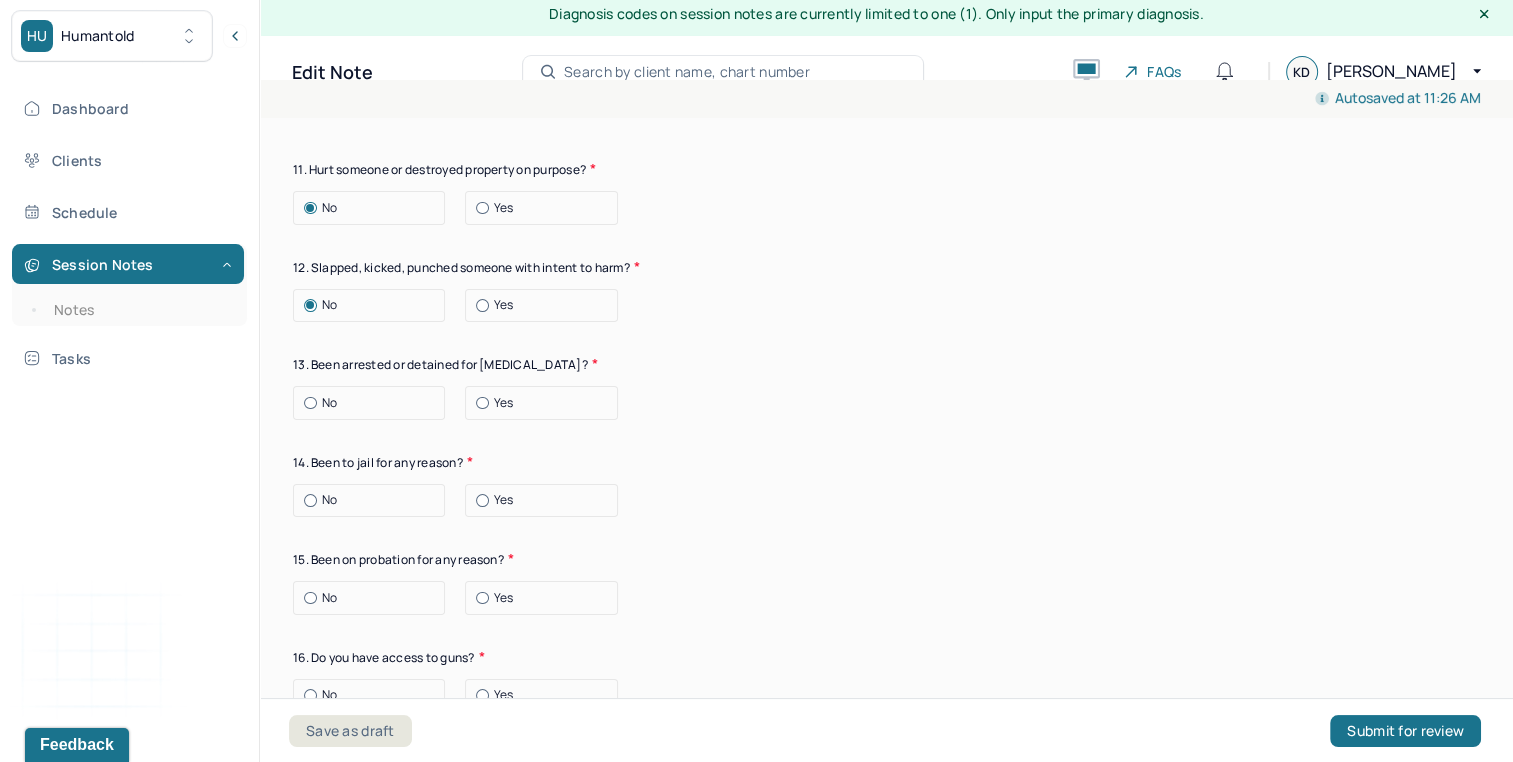 scroll, scrollTop: 3772, scrollLeft: 0, axis: vertical 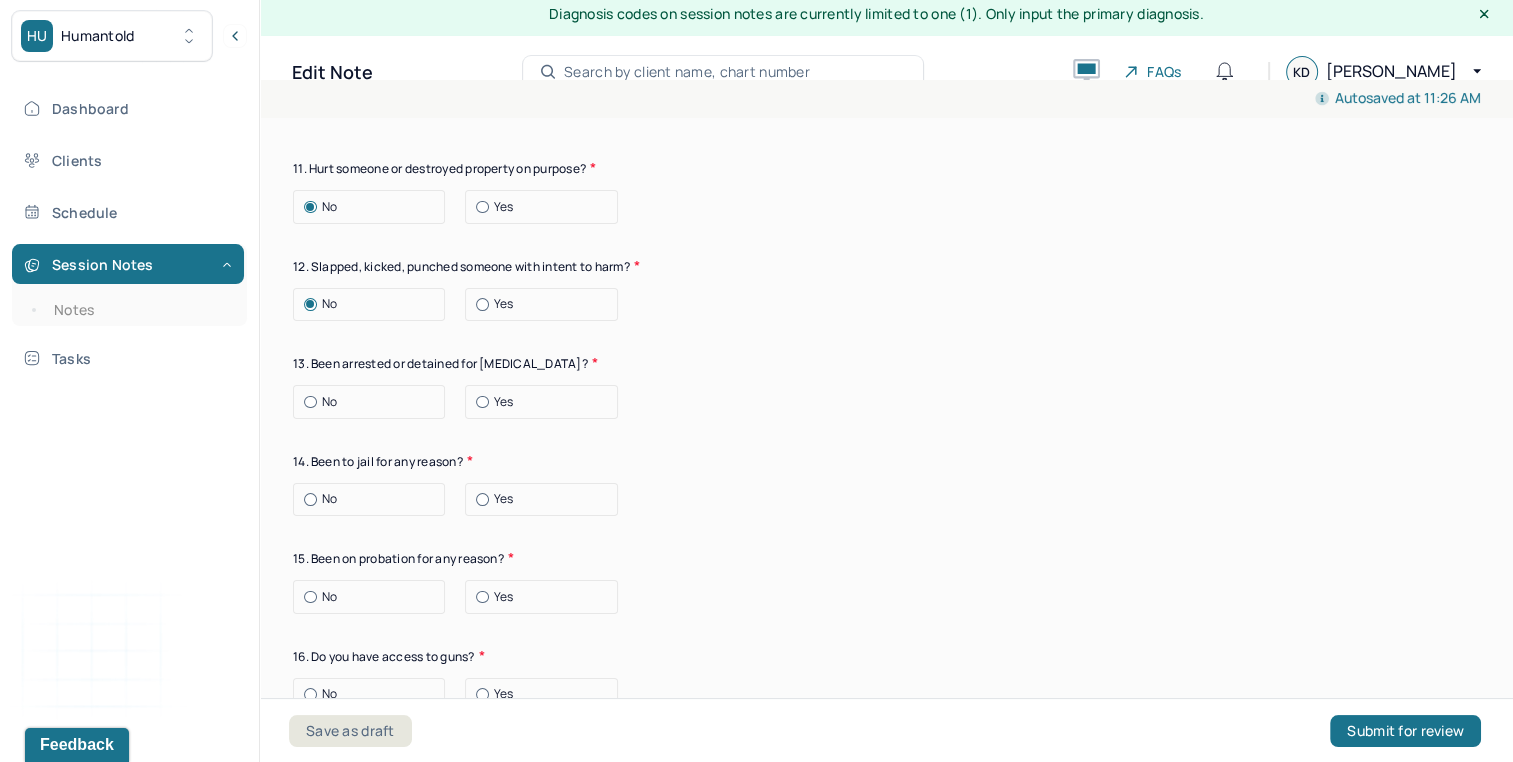 click on "No" at bounding box center (374, 402) 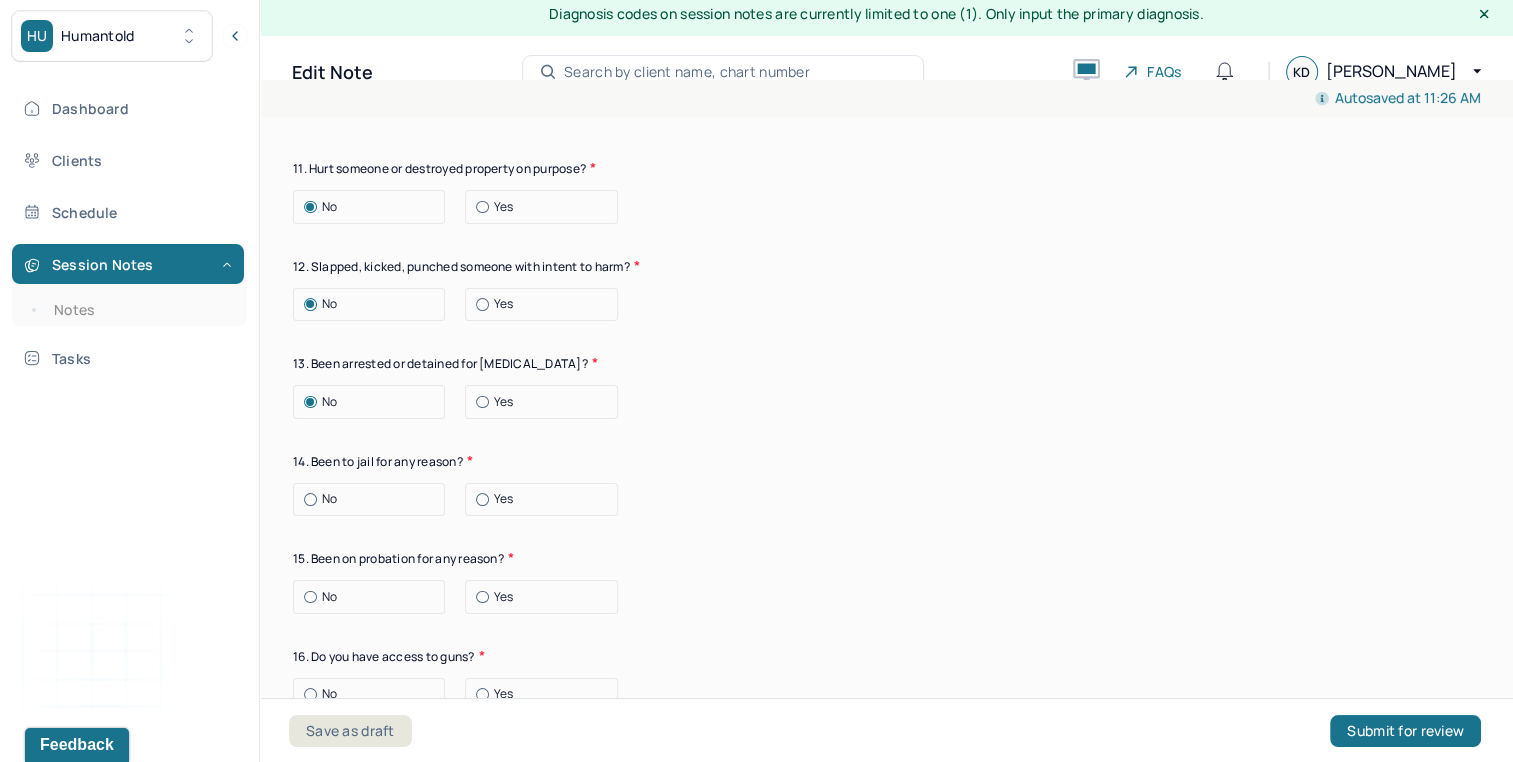 click on "No" at bounding box center [374, 499] 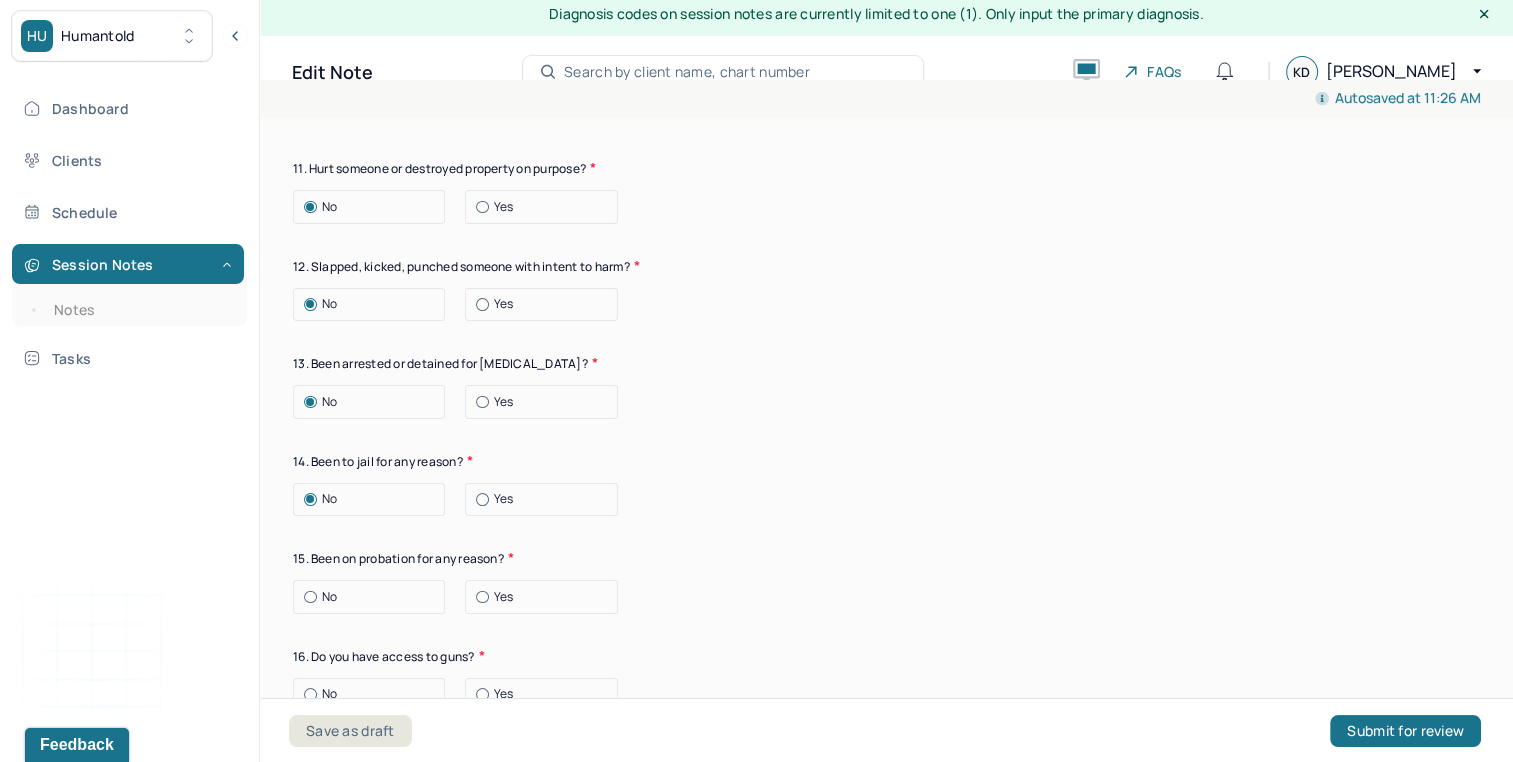 click on "No" at bounding box center (374, 597) 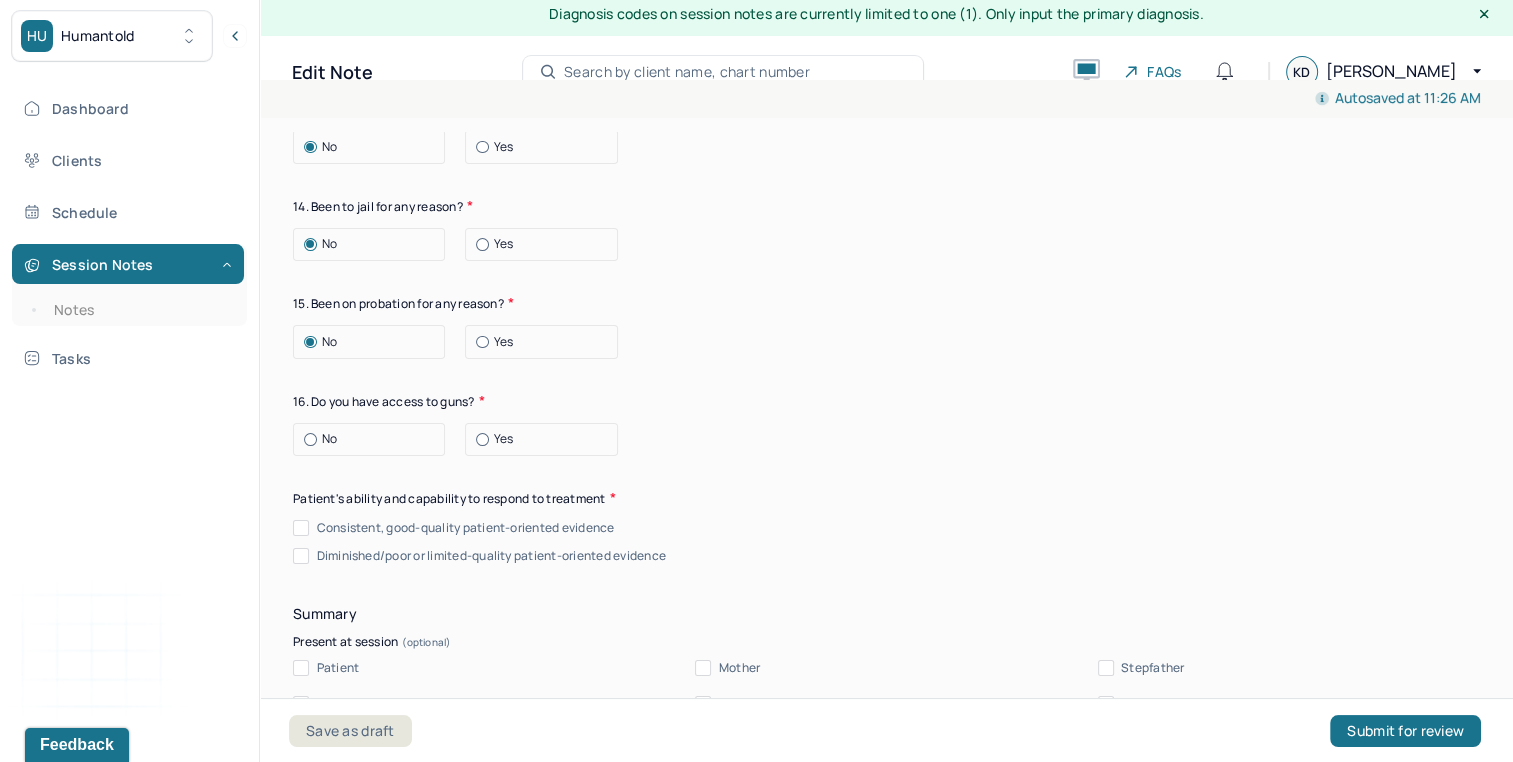 scroll, scrollTop: 4029, scrollLeft: 0, axis: vertical 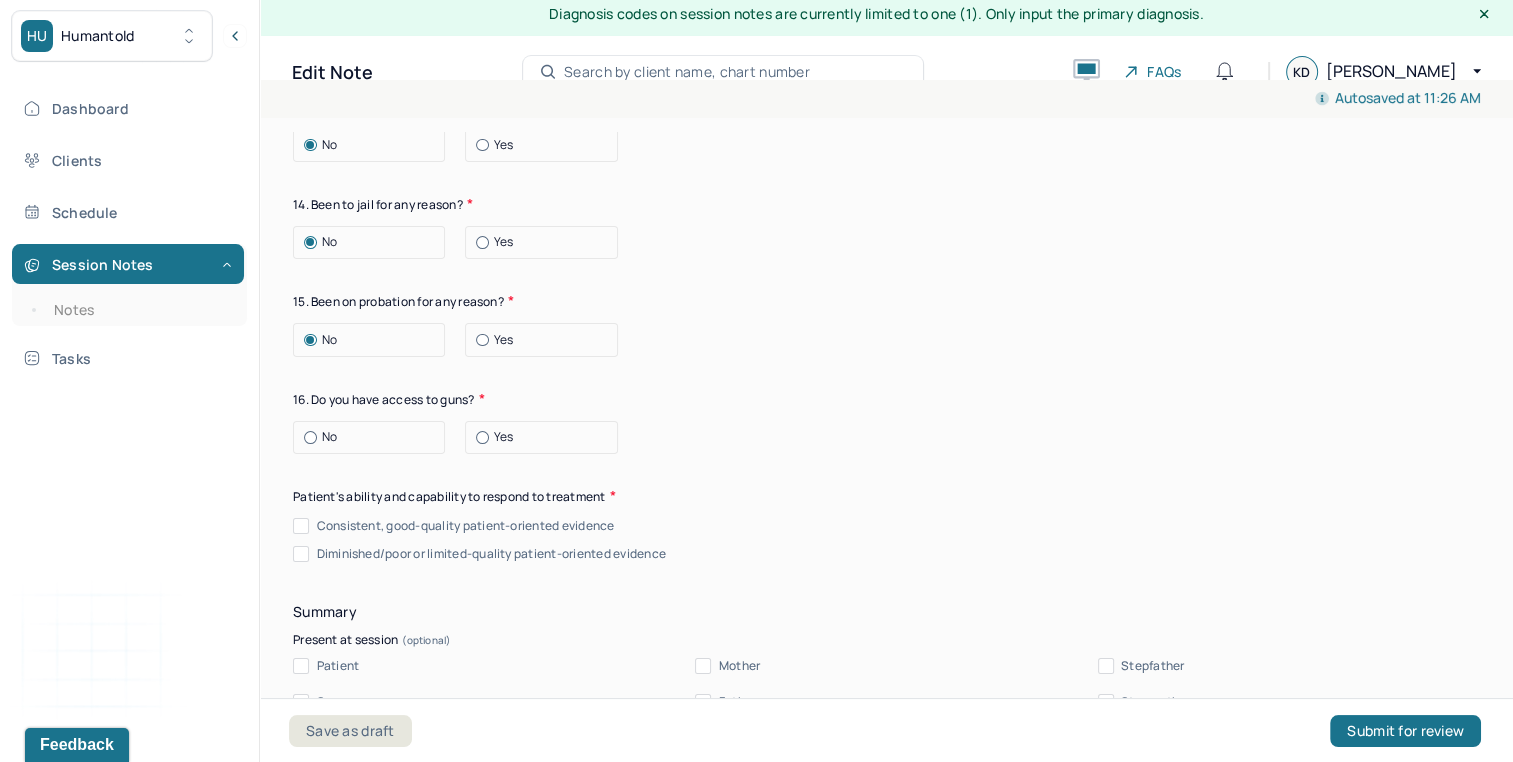 click on "No" at bounding box center [374, 437] 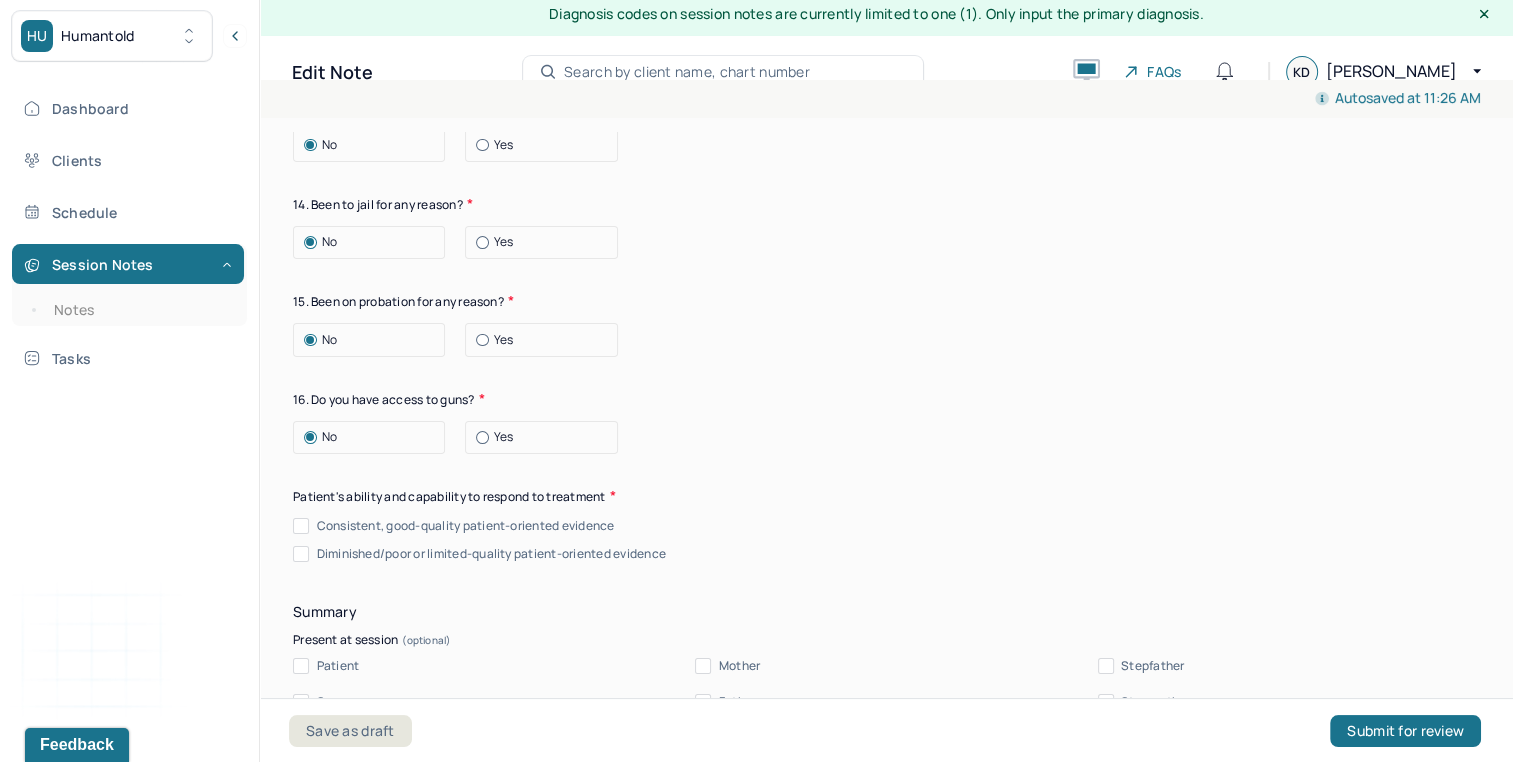 click on "Consistent, good-quality patient-oriented evidence" at bounding box center [466, 526] 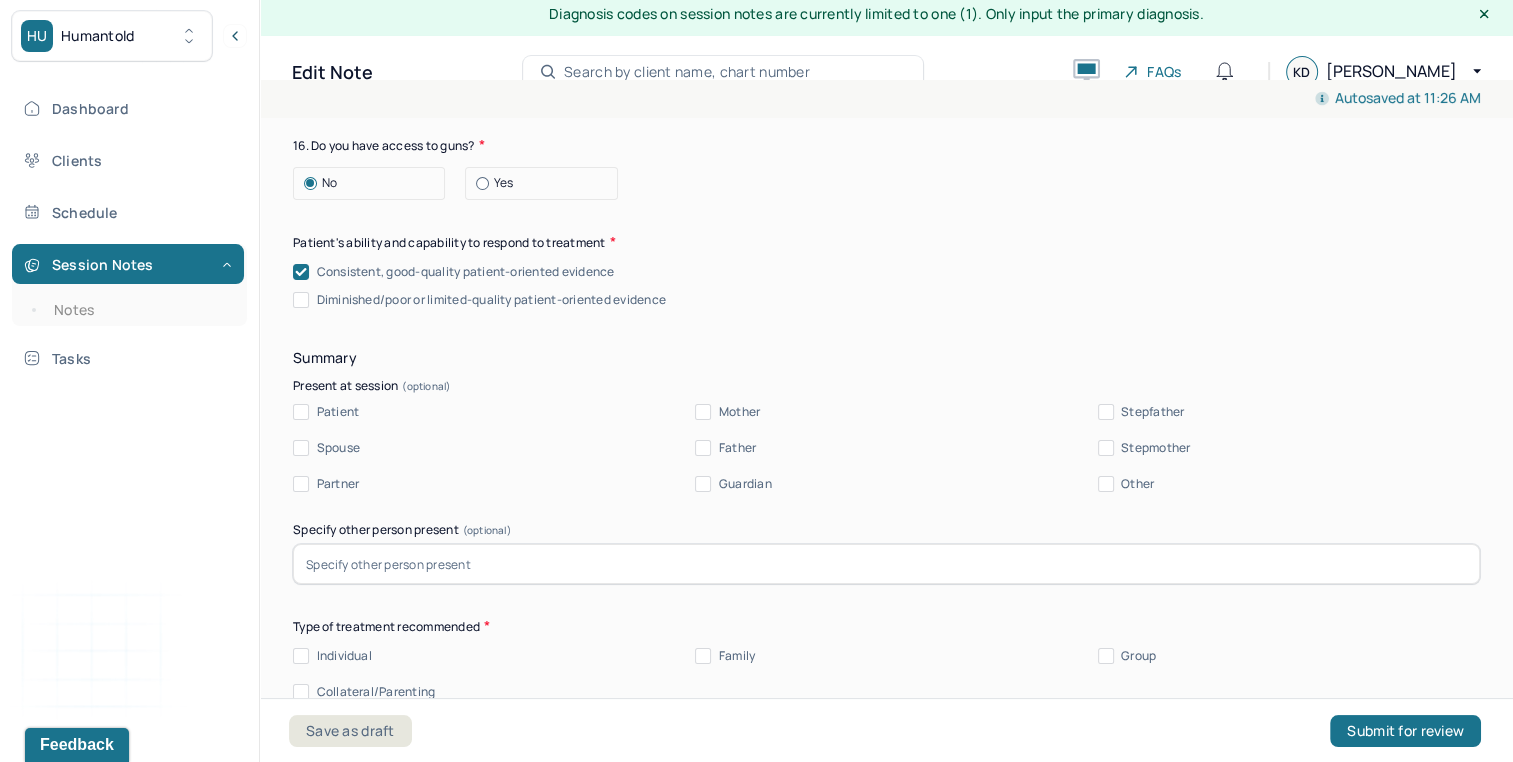 click on "Patient" at bounding box center [338, 412] 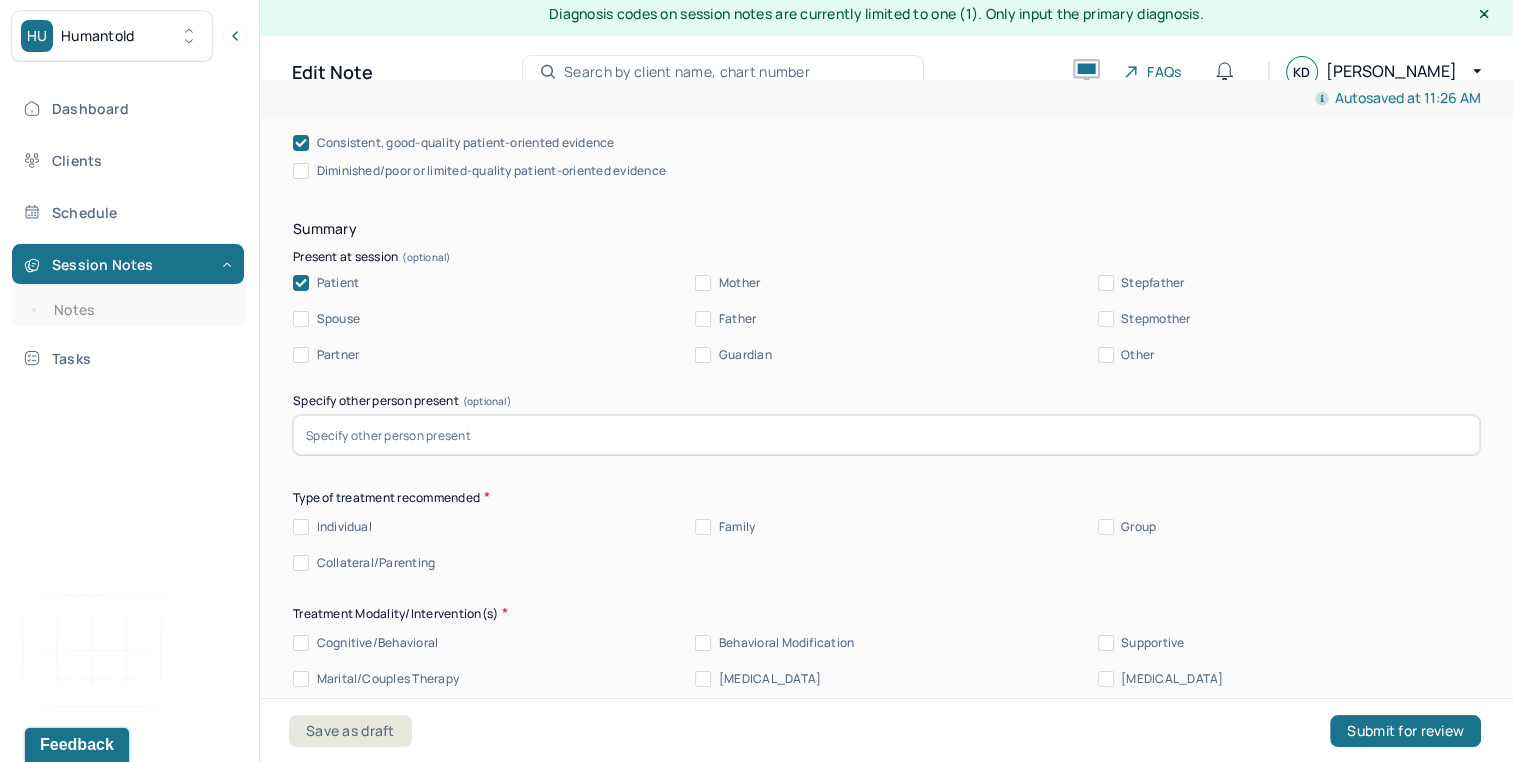 scroll, scrollTop: 4451, scrollLeft: 0, axis: vertical 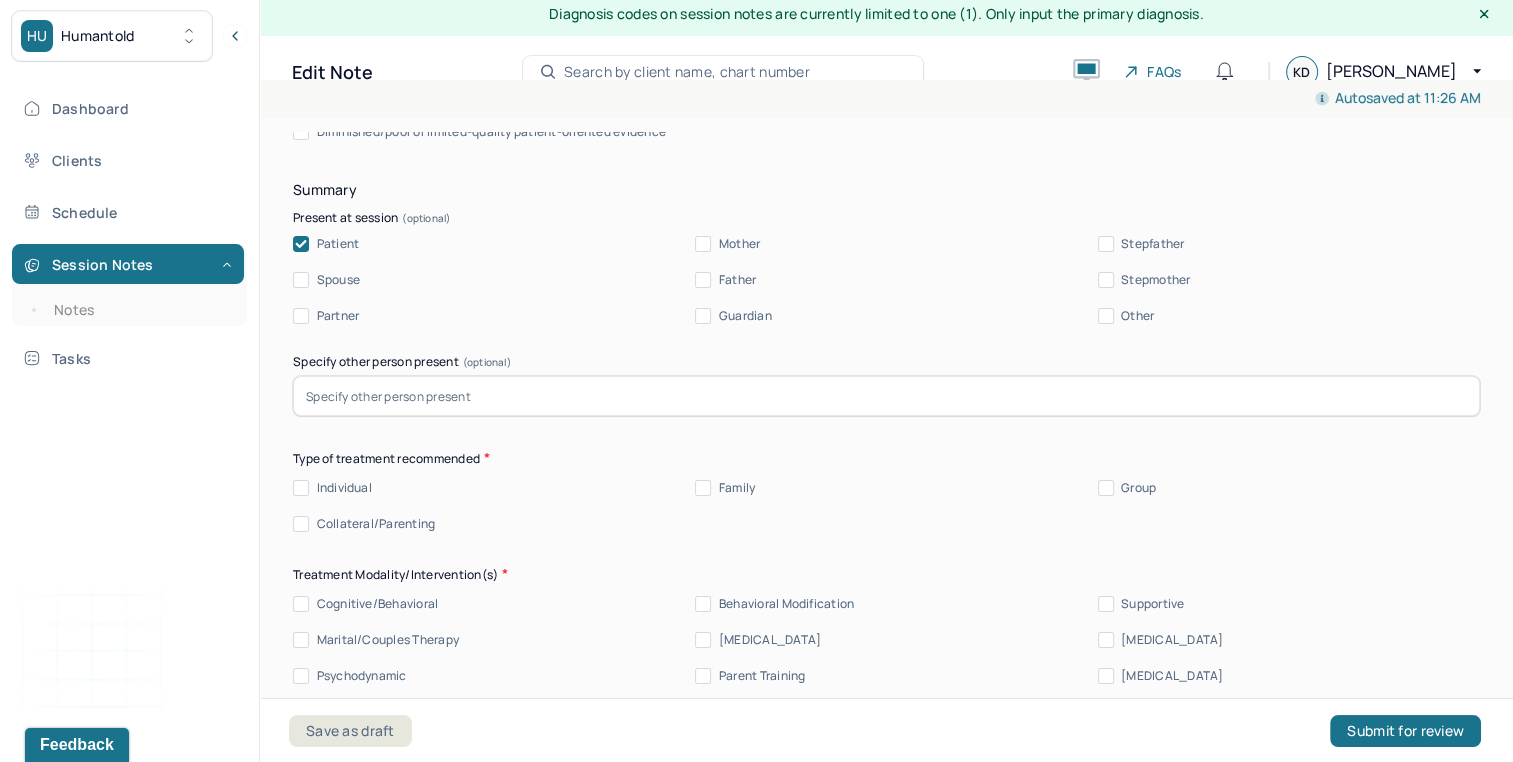 click on "Individual" at bounding box center [344, 488] 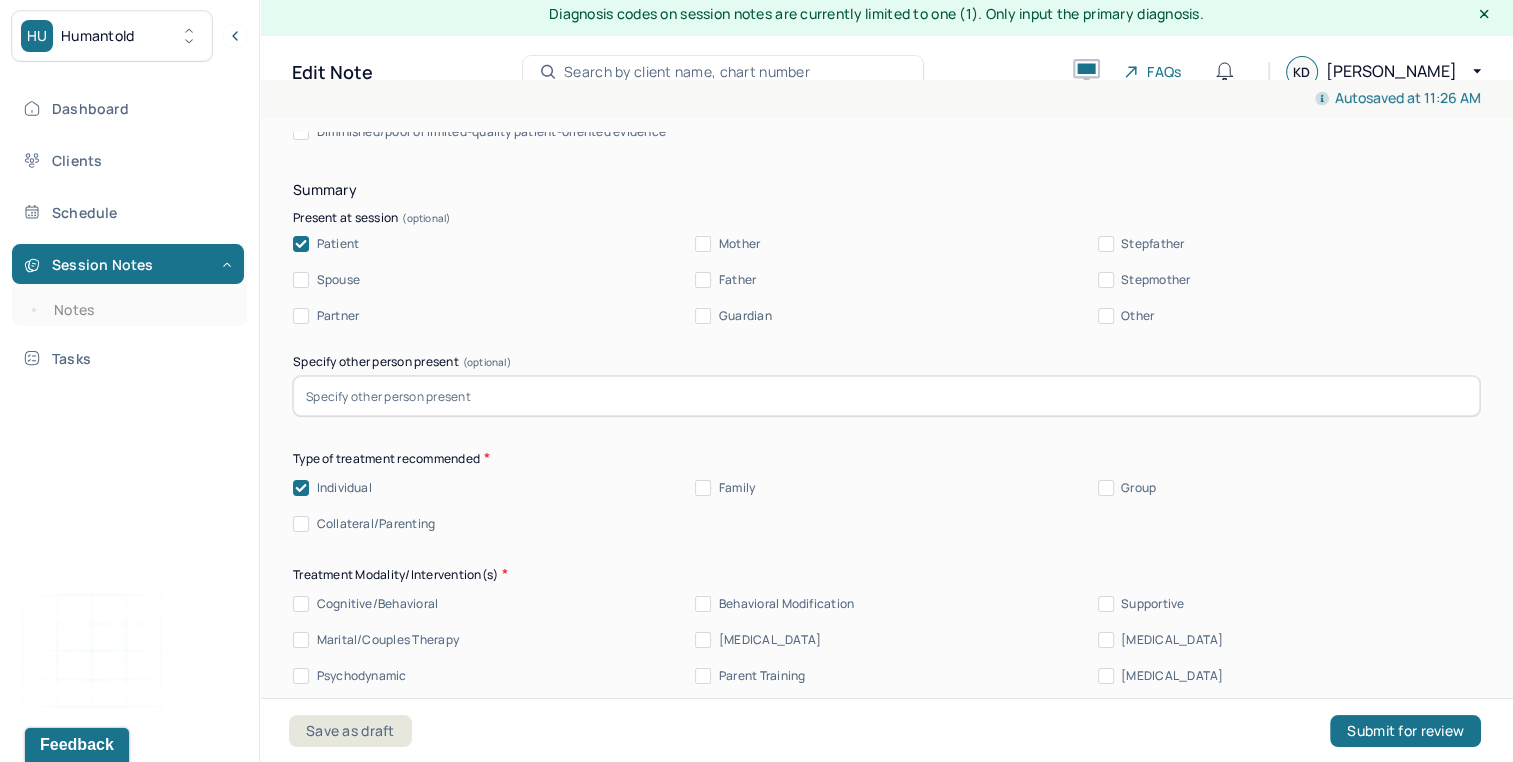 click on "Cognitive/Behavioral" at bounding box center (378, 604) 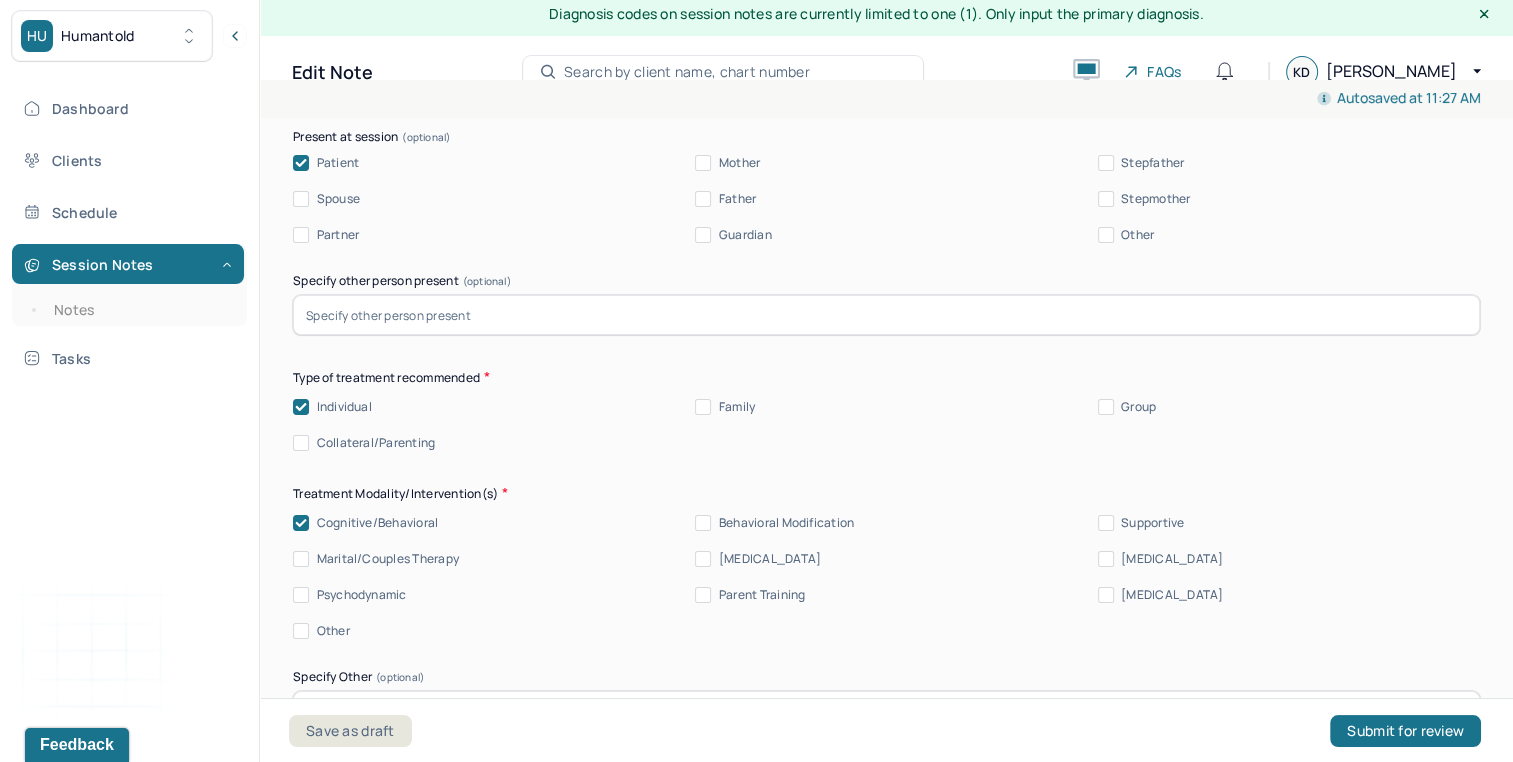 scroll, scrollTop: 4572, scrollLeft: 0, axis: vertical 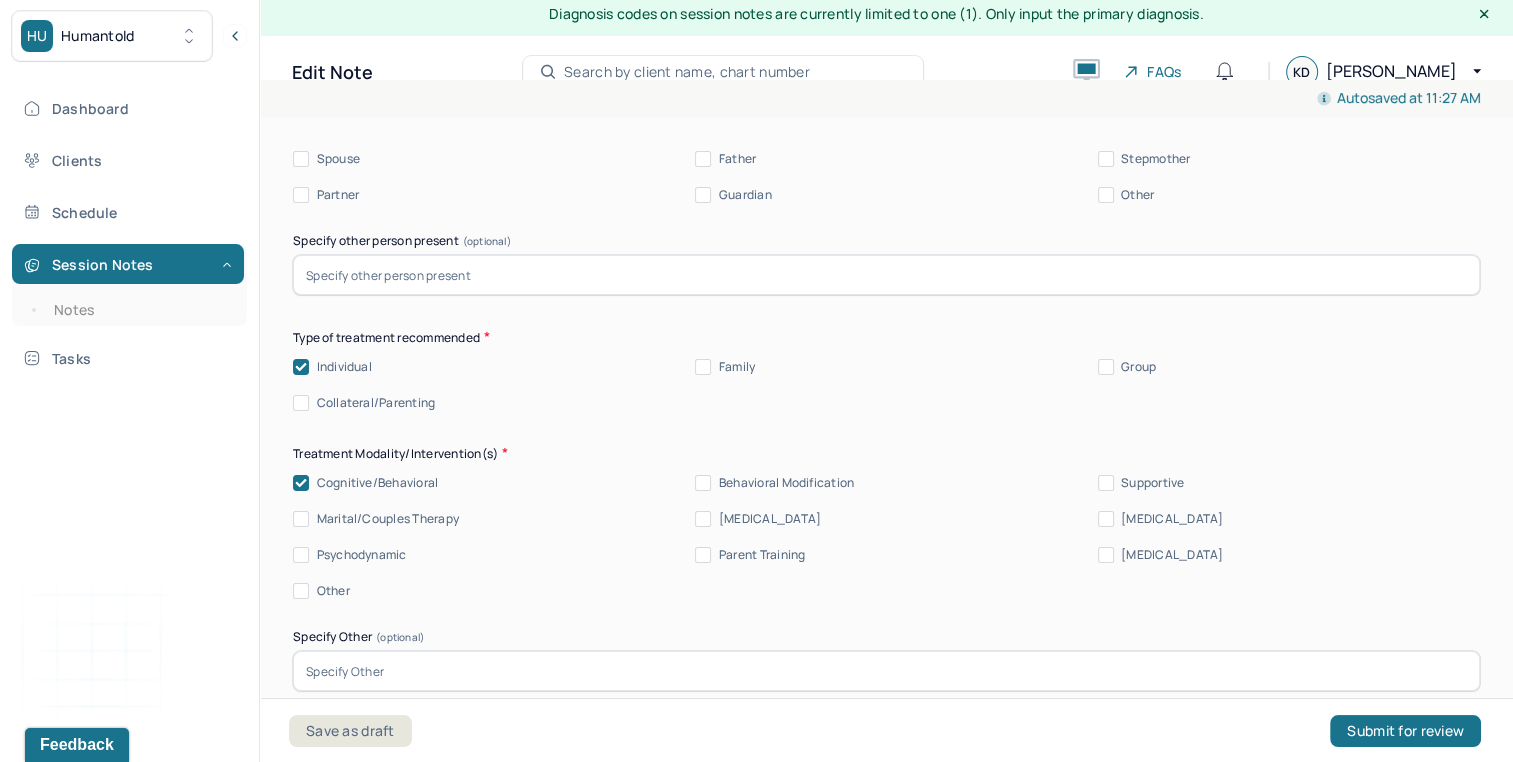 click on "Psychodynamic" at bounding box center [362, 555] 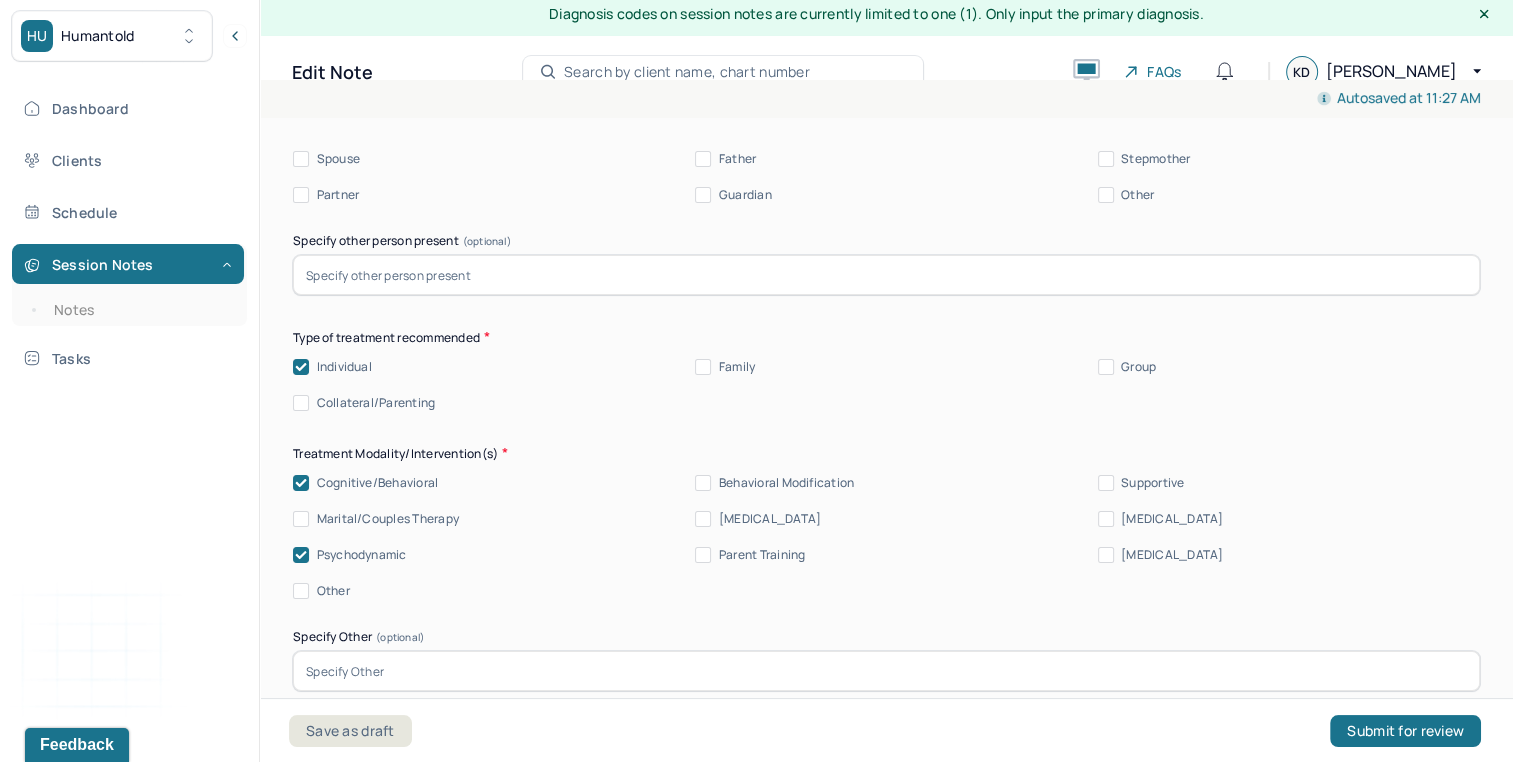 click on "Supportive" at bounding box center (1152, 483) 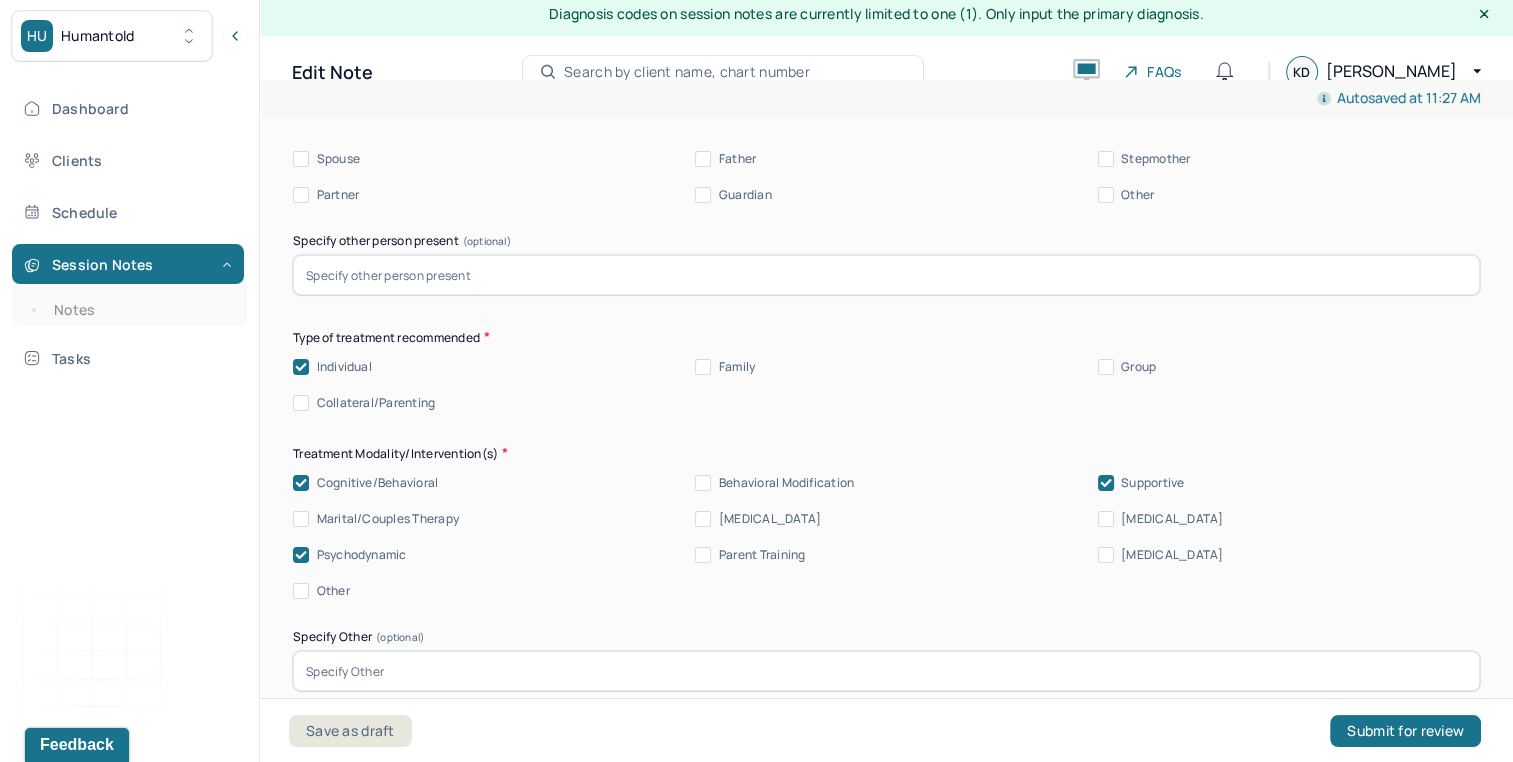 click on "[MEDICAL_DATA]" at bounding box center [1172, 519] 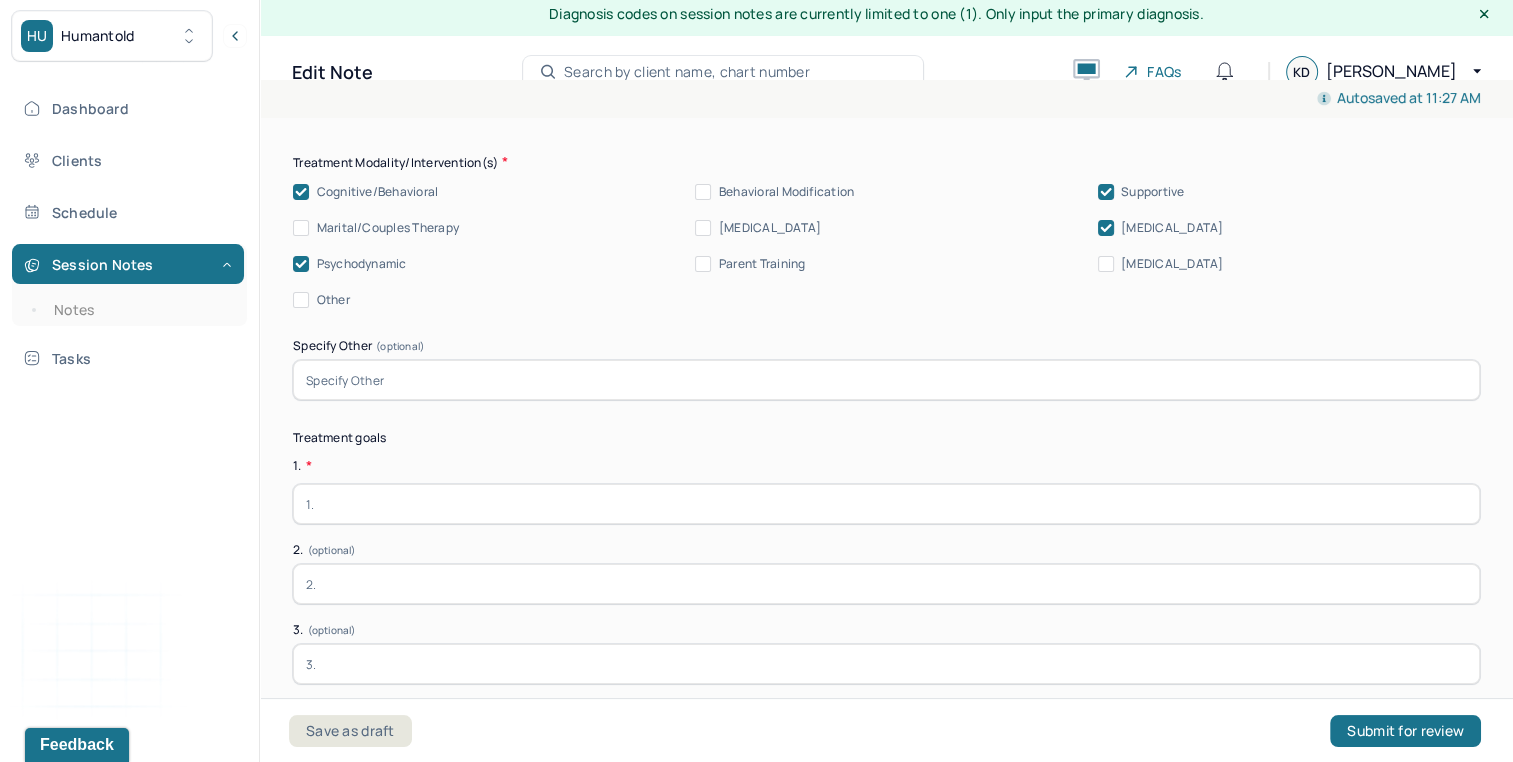 scroll, scrollTop: 4866, scrollLeft: 0, axis: vertical 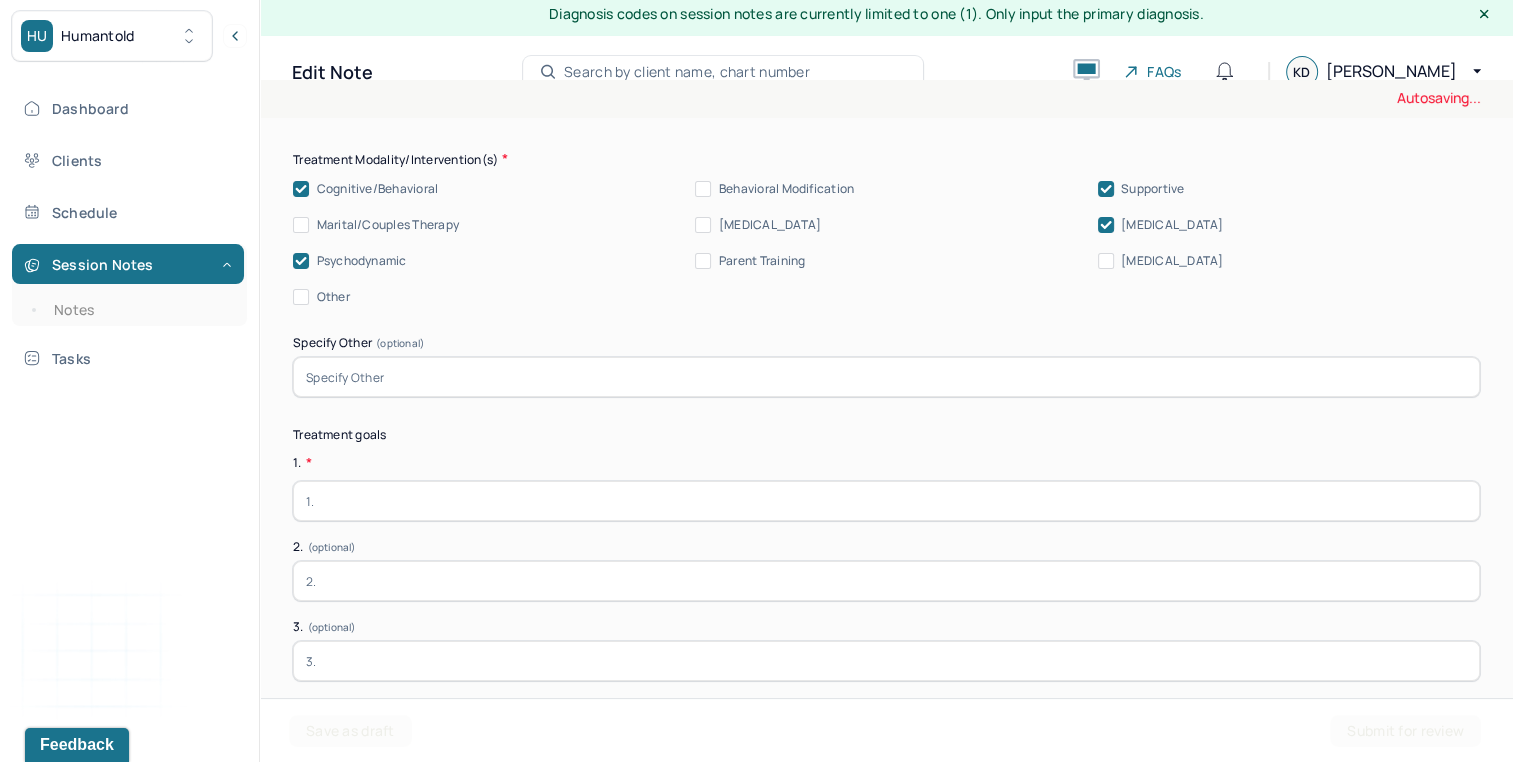 click at bounding box center [886, 501] 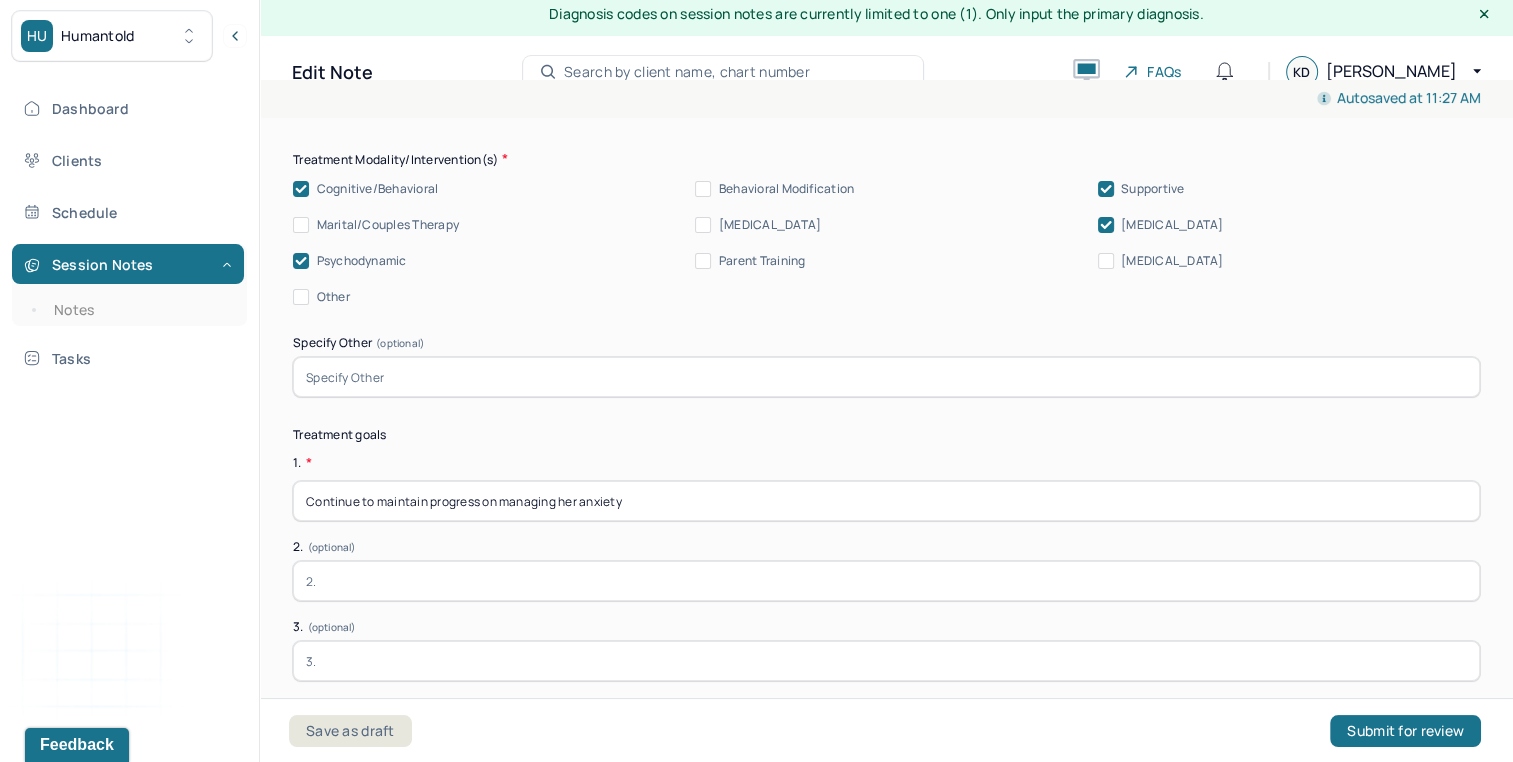 type on "Continue to maintain progress on managing her anxiety" 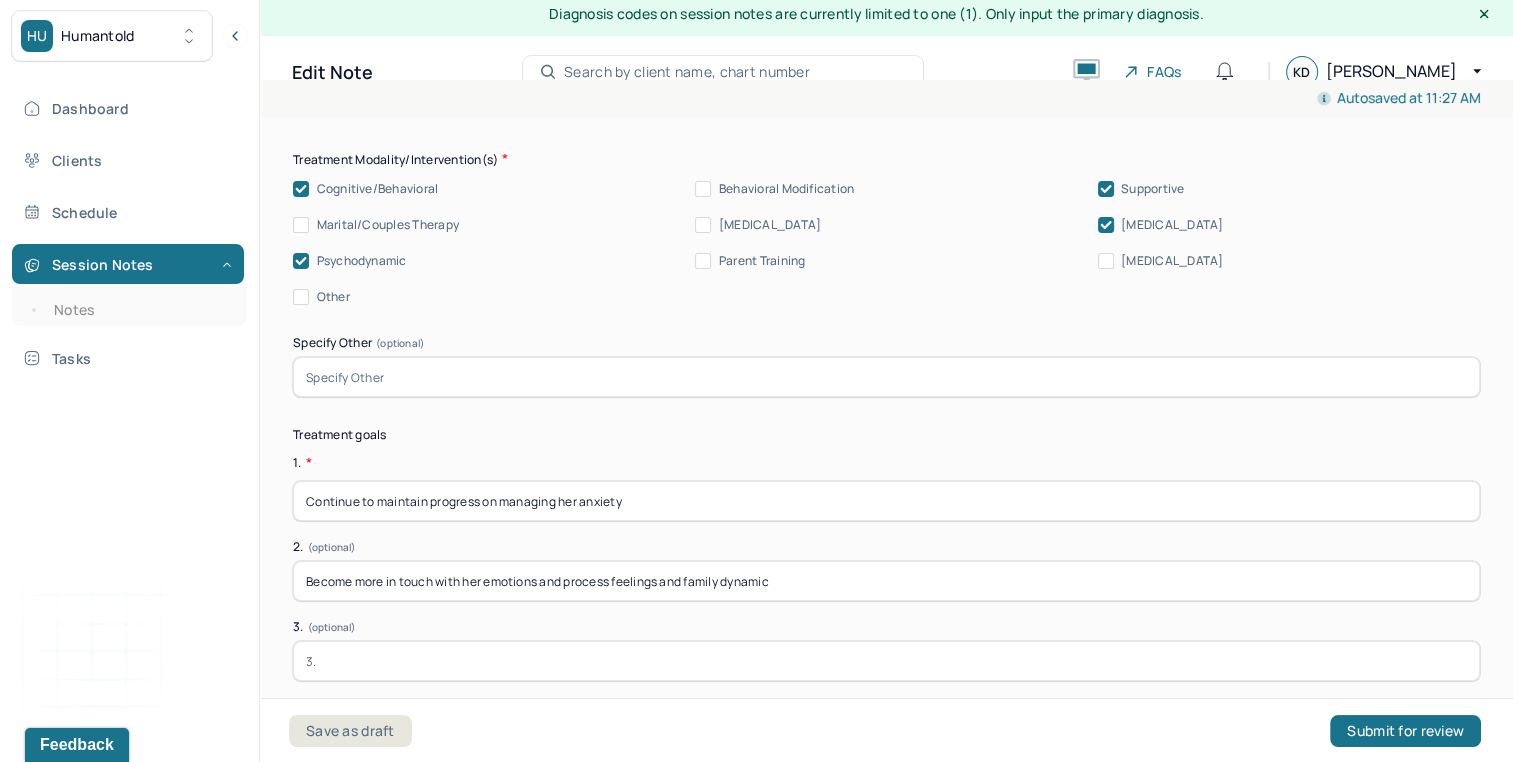 type on "Become more in touch with her emotions and process feelings and family dynamic" 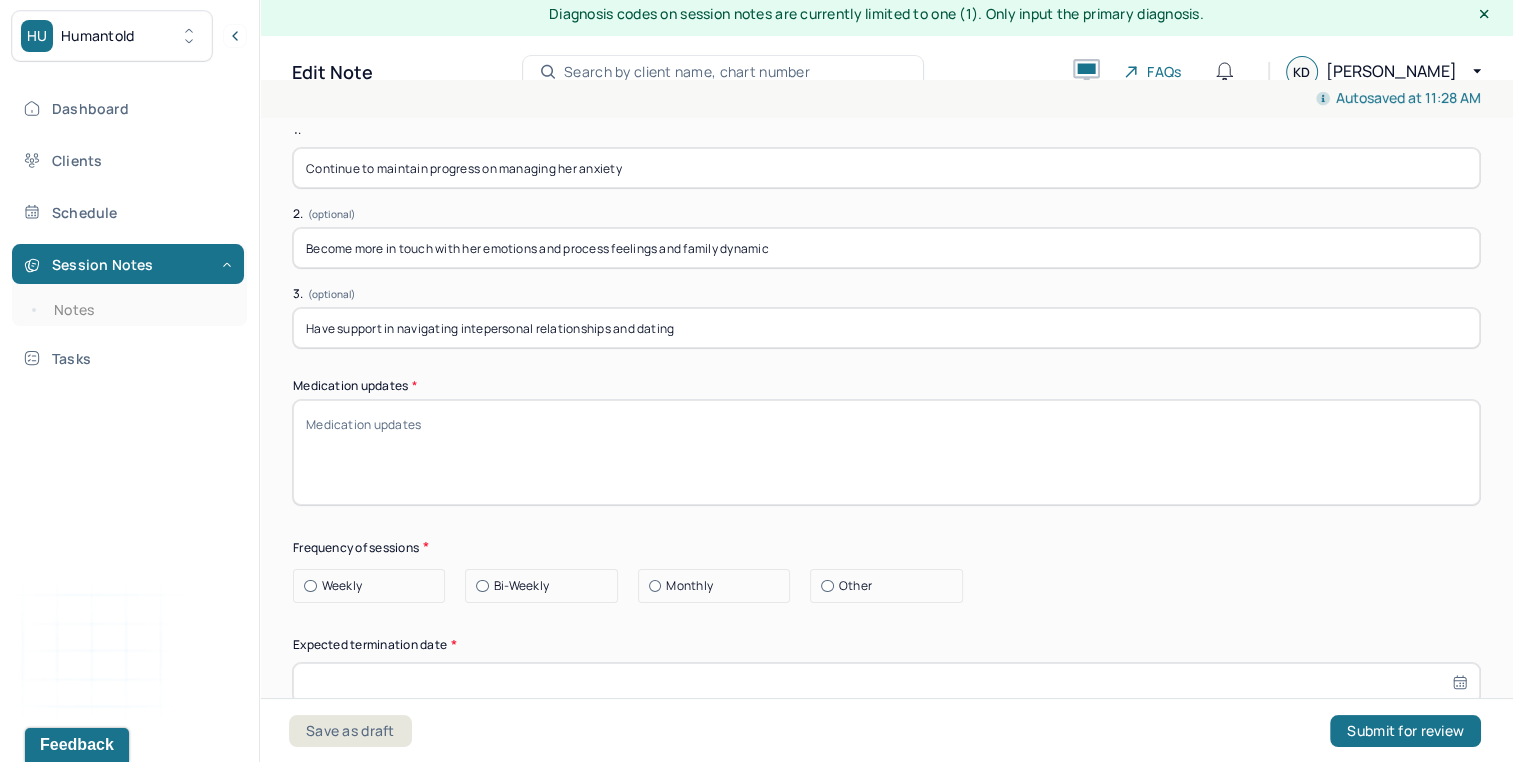 scroll, scrollTop: 5200, scrollLeft: 0, axis: vertical 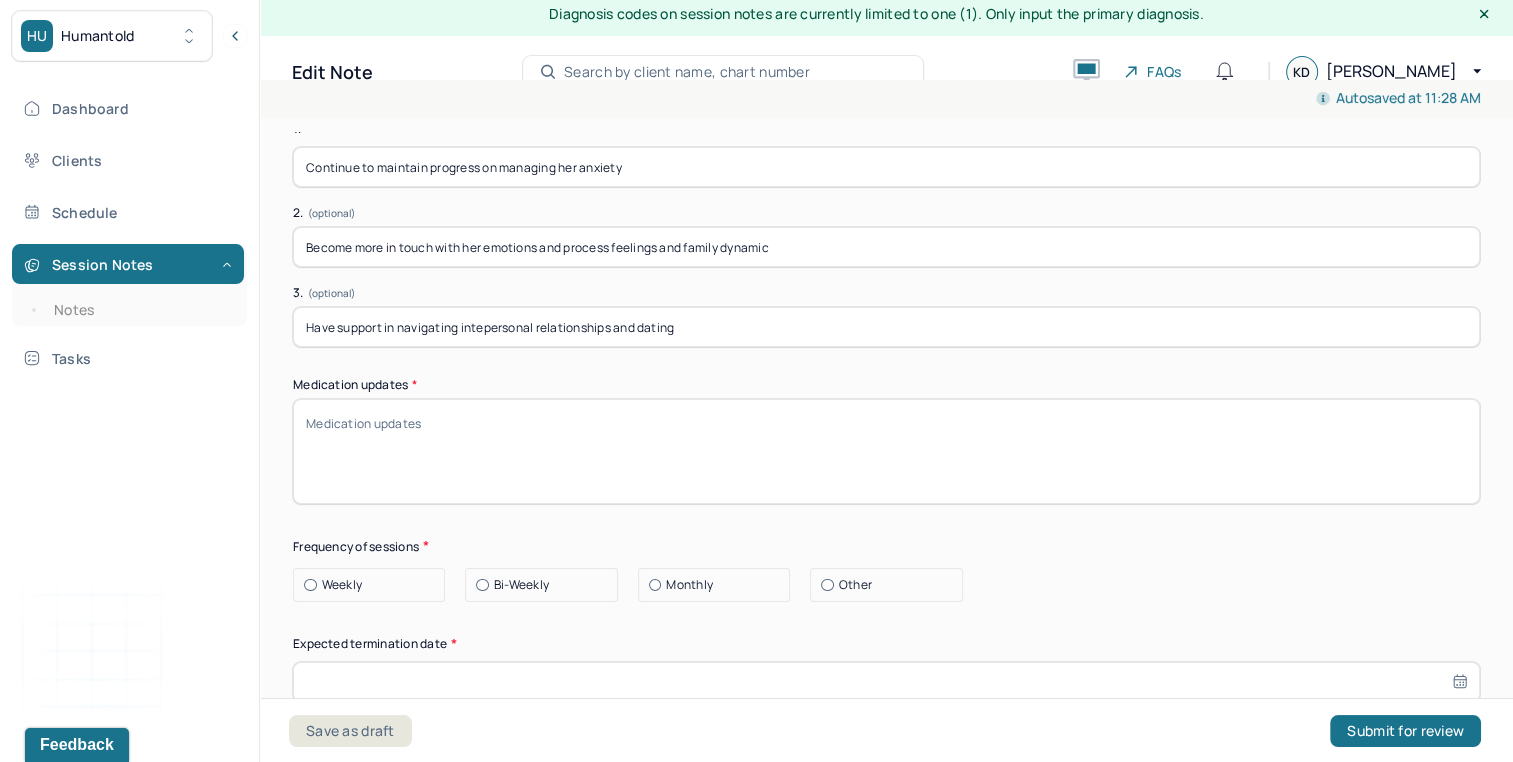 type on "Have support in navigating intepersonal relationships and dating" 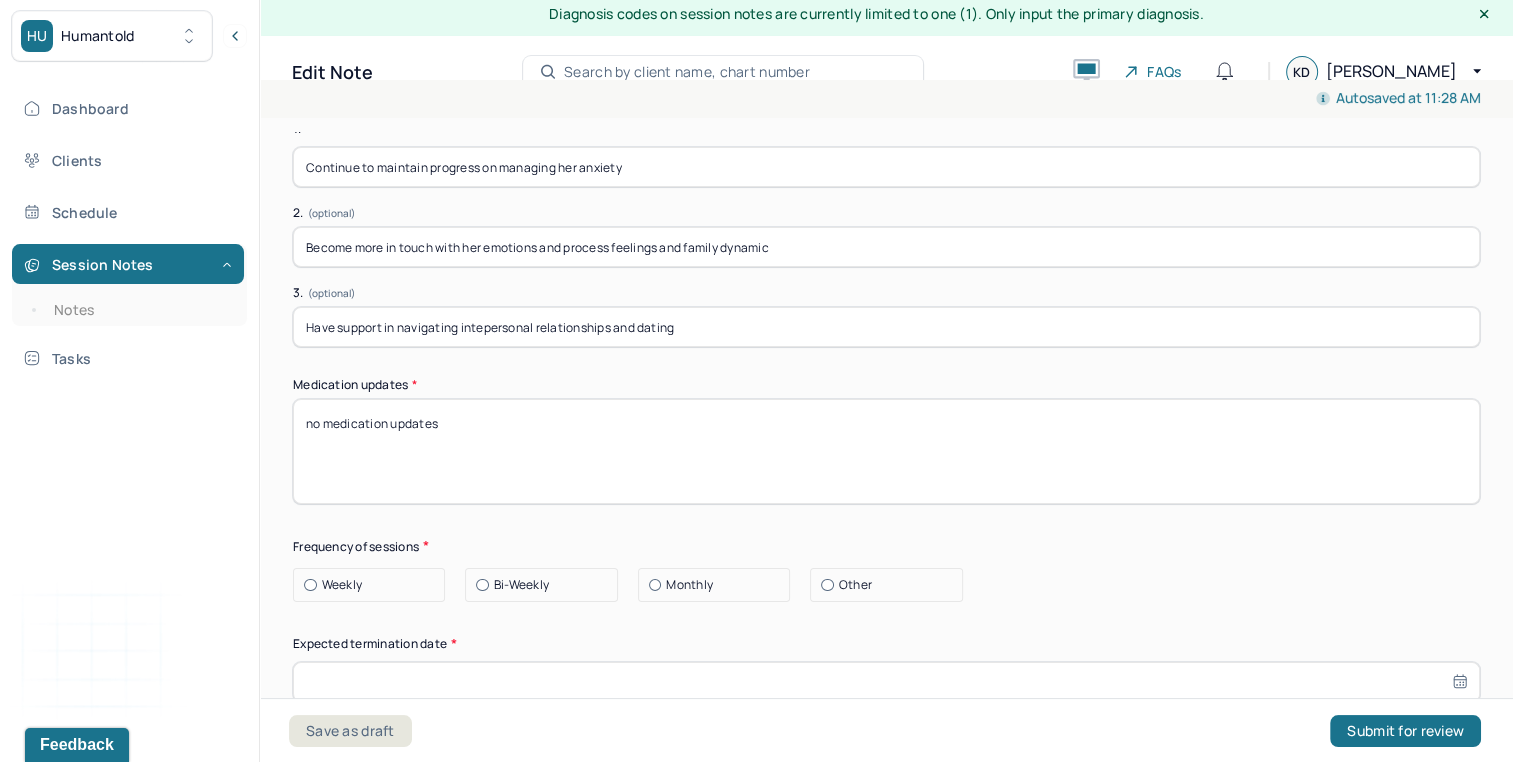 type on "no medication updates" 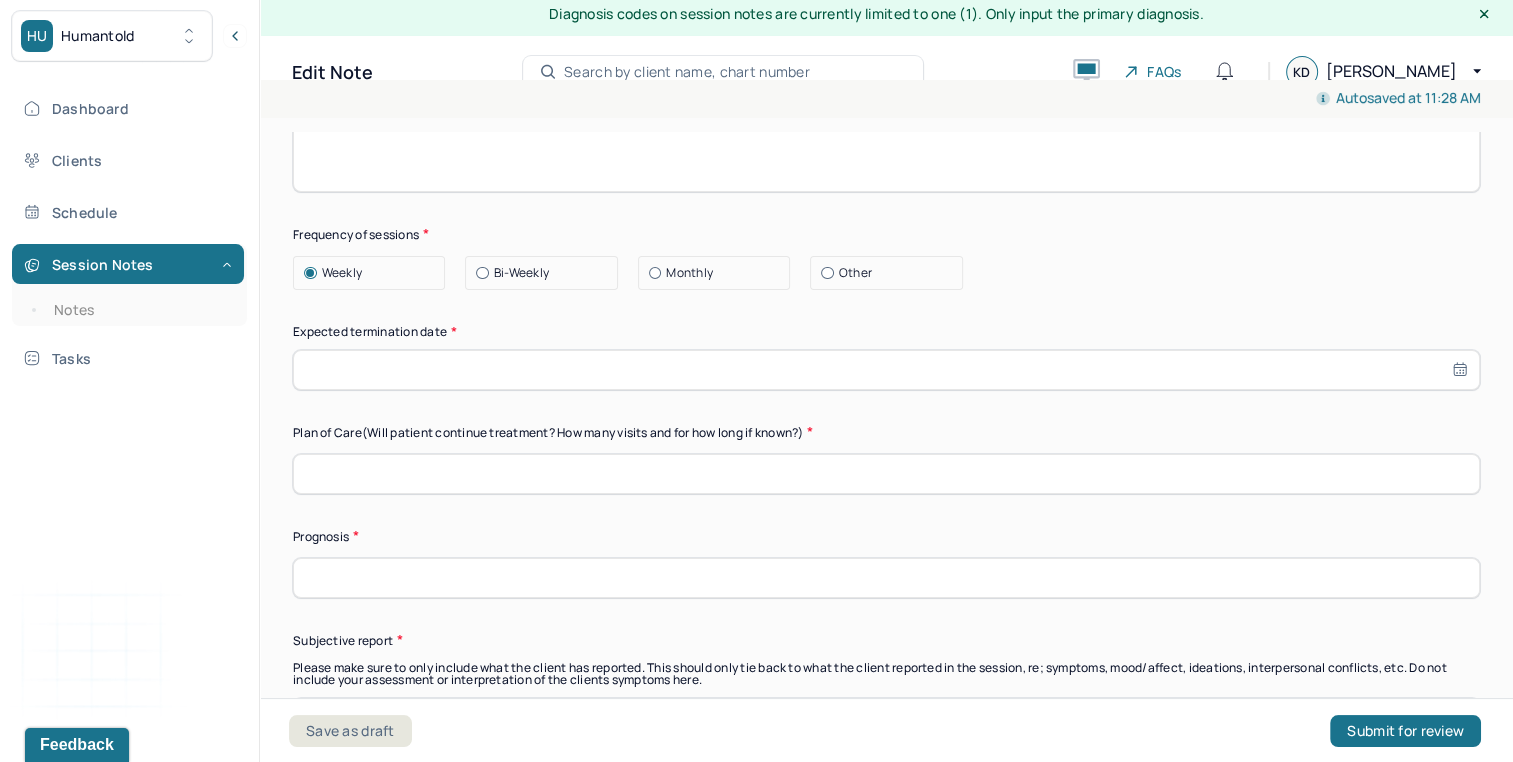 scroll, scrollTop: 5513, scrollLeft: 0, axis: vertical 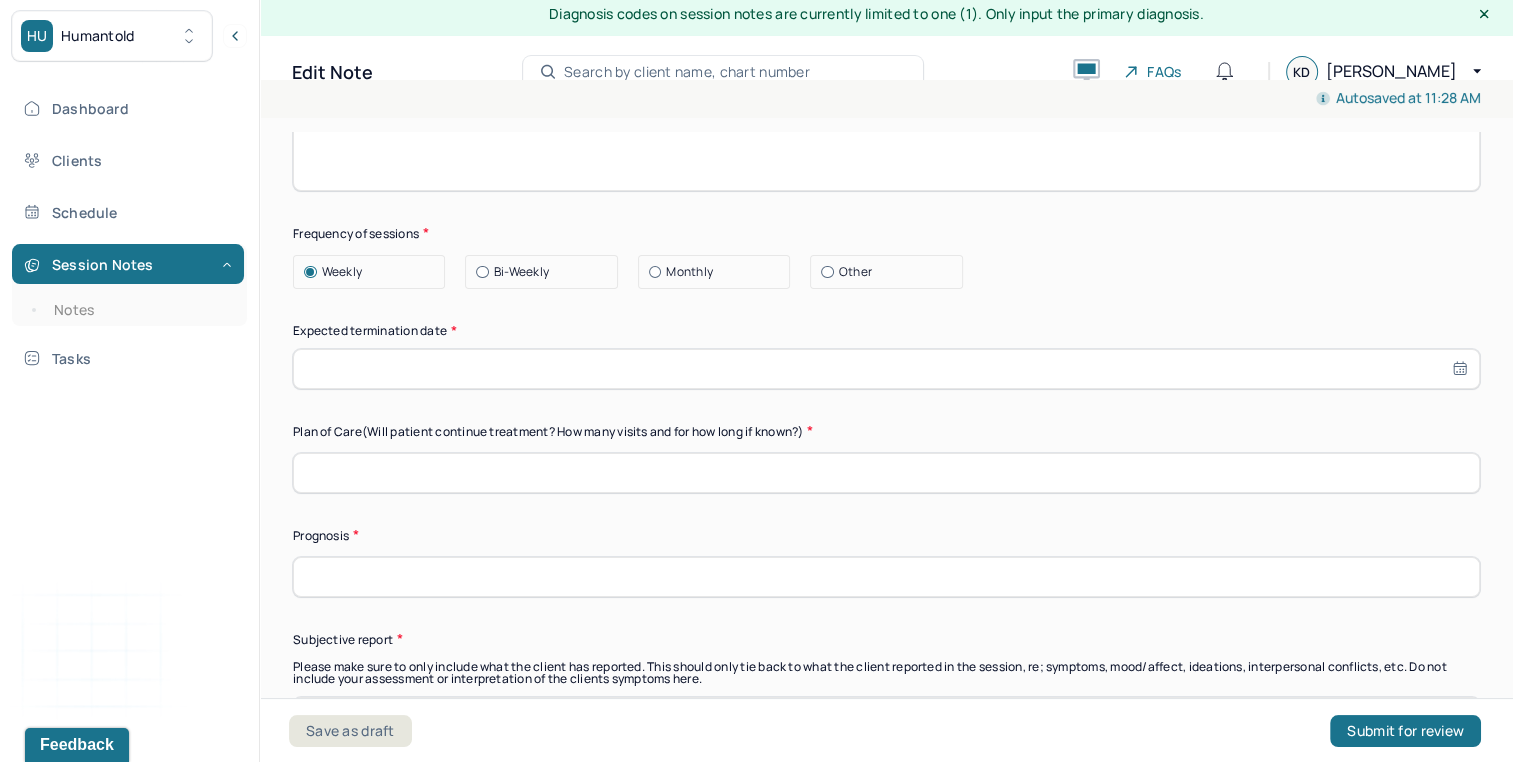 click at bounding box center [886, 369] 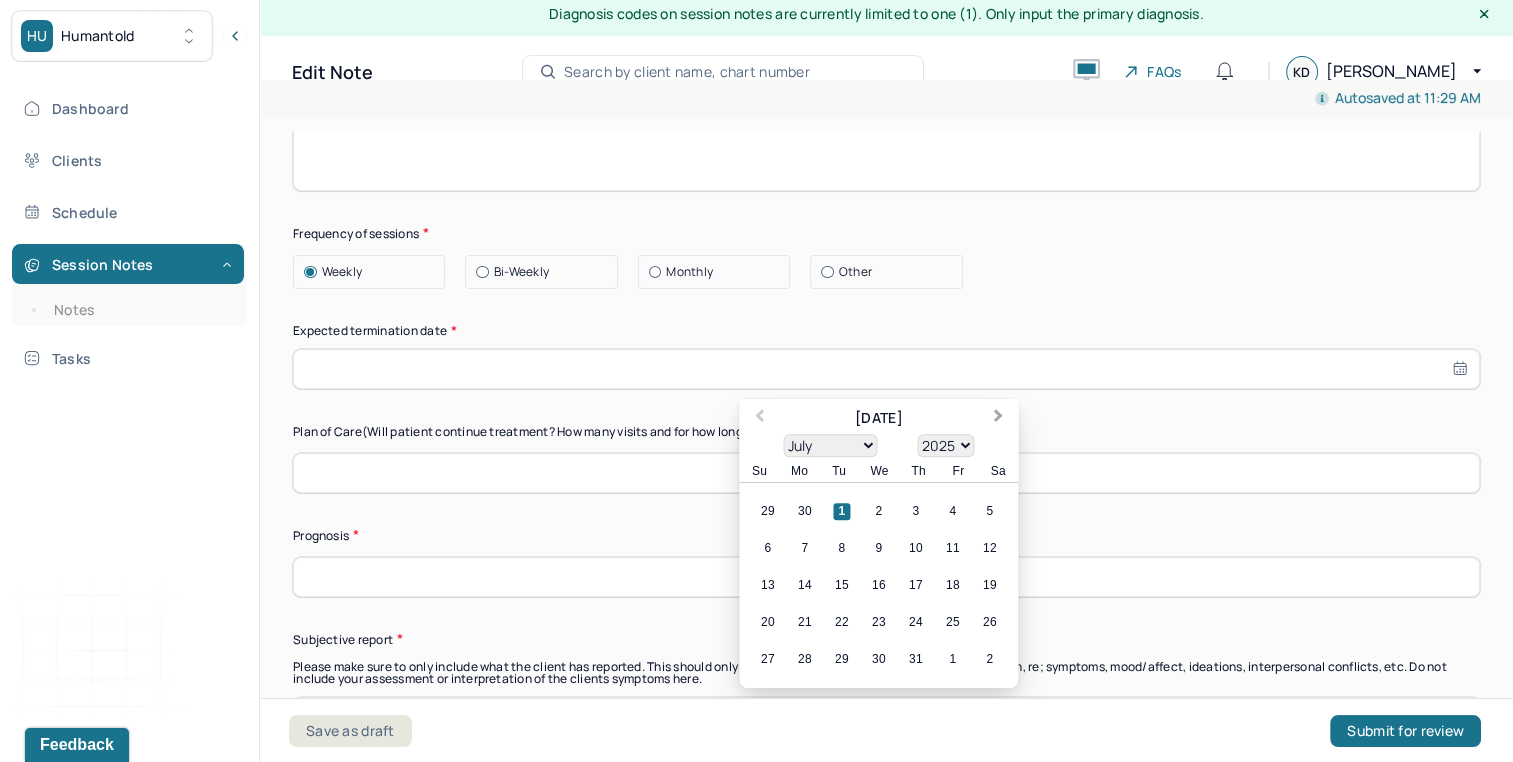 click on "Next Month" at bounding box center [998, 418] 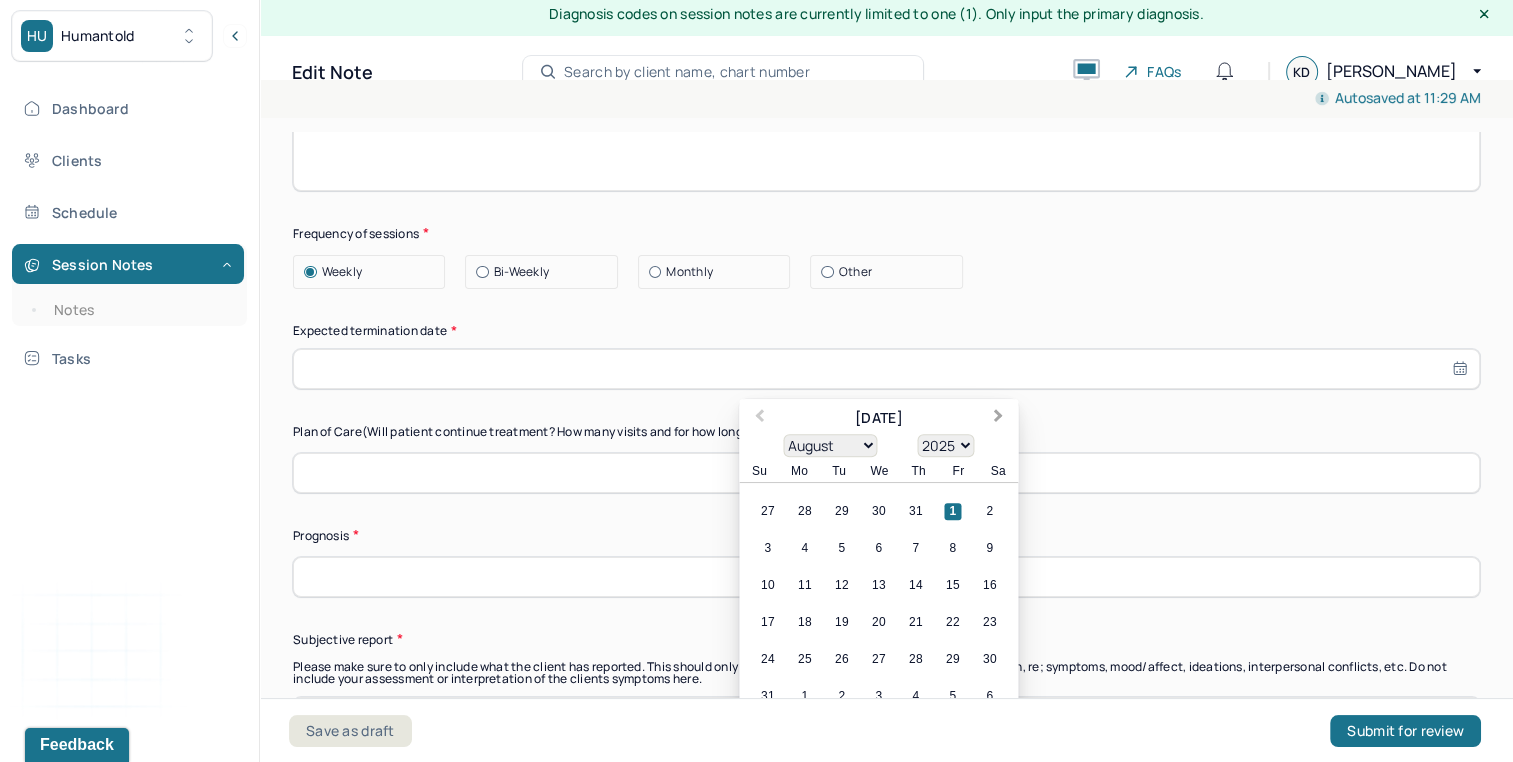 click on "Next Month" at bounding box center (998, 418) 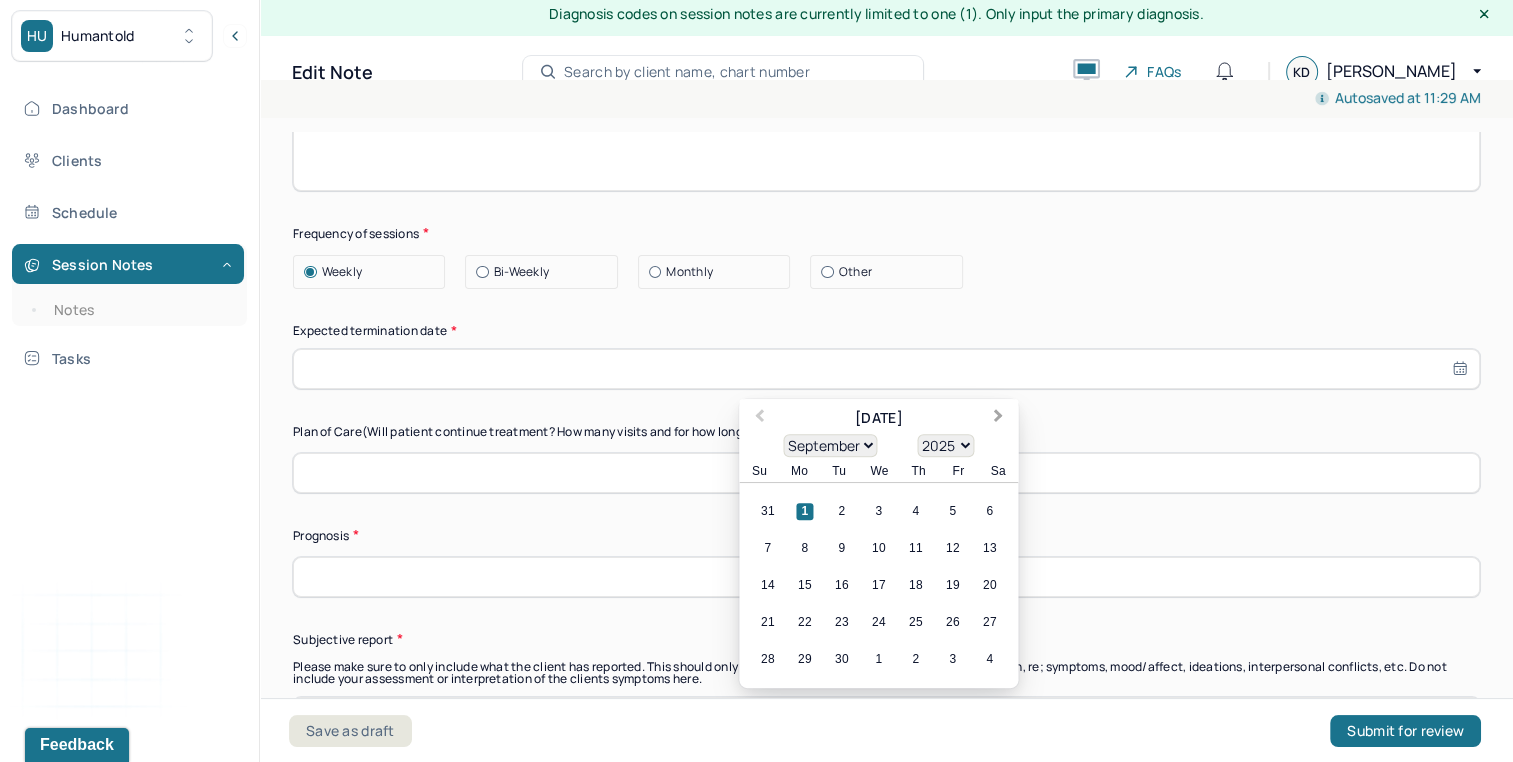 click on "Next Month" at bounding box center [998, 418] 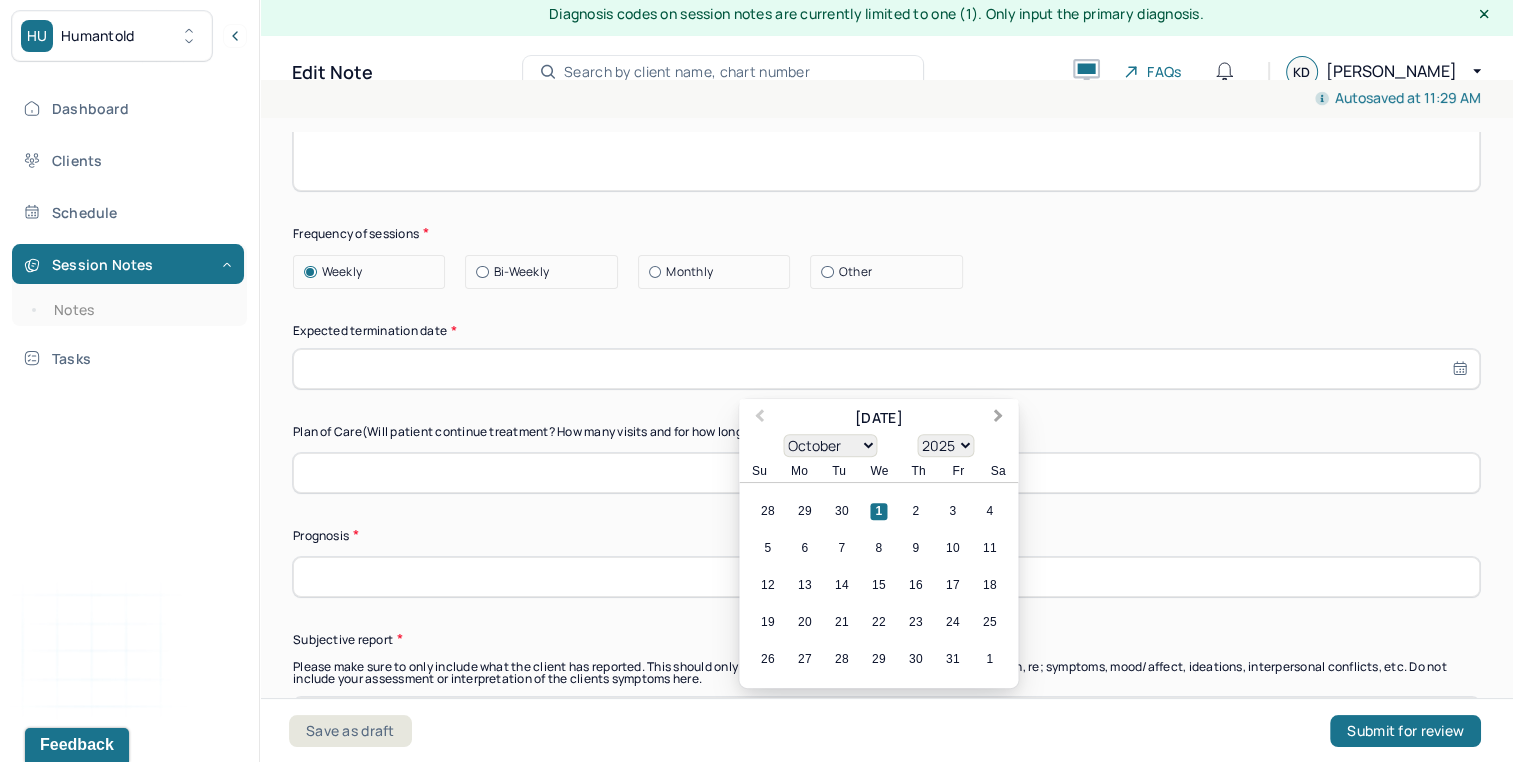 click on "Next Month" at bounding box center [998, 418] 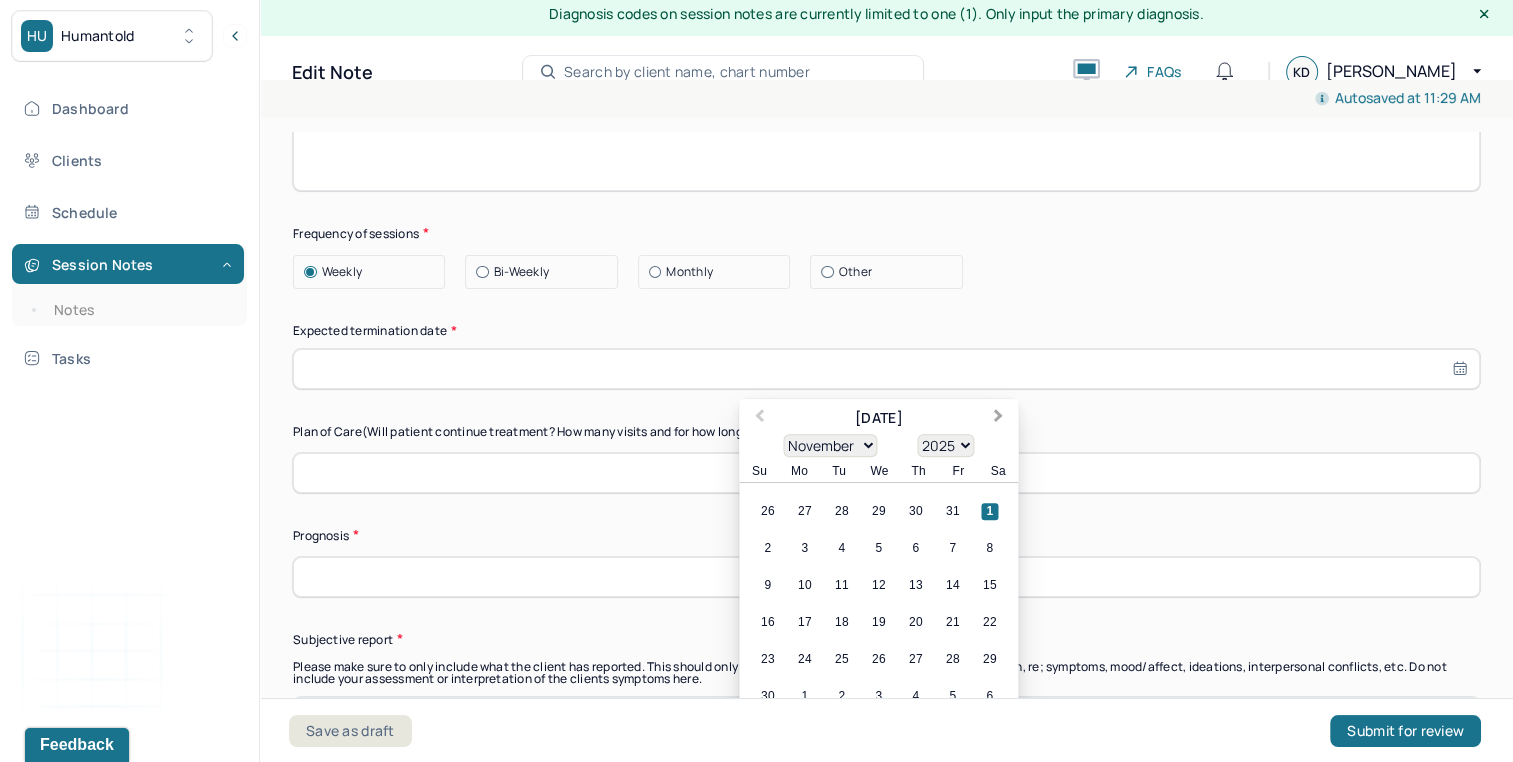 click on "Next Month" at bounding box center (998, 418) 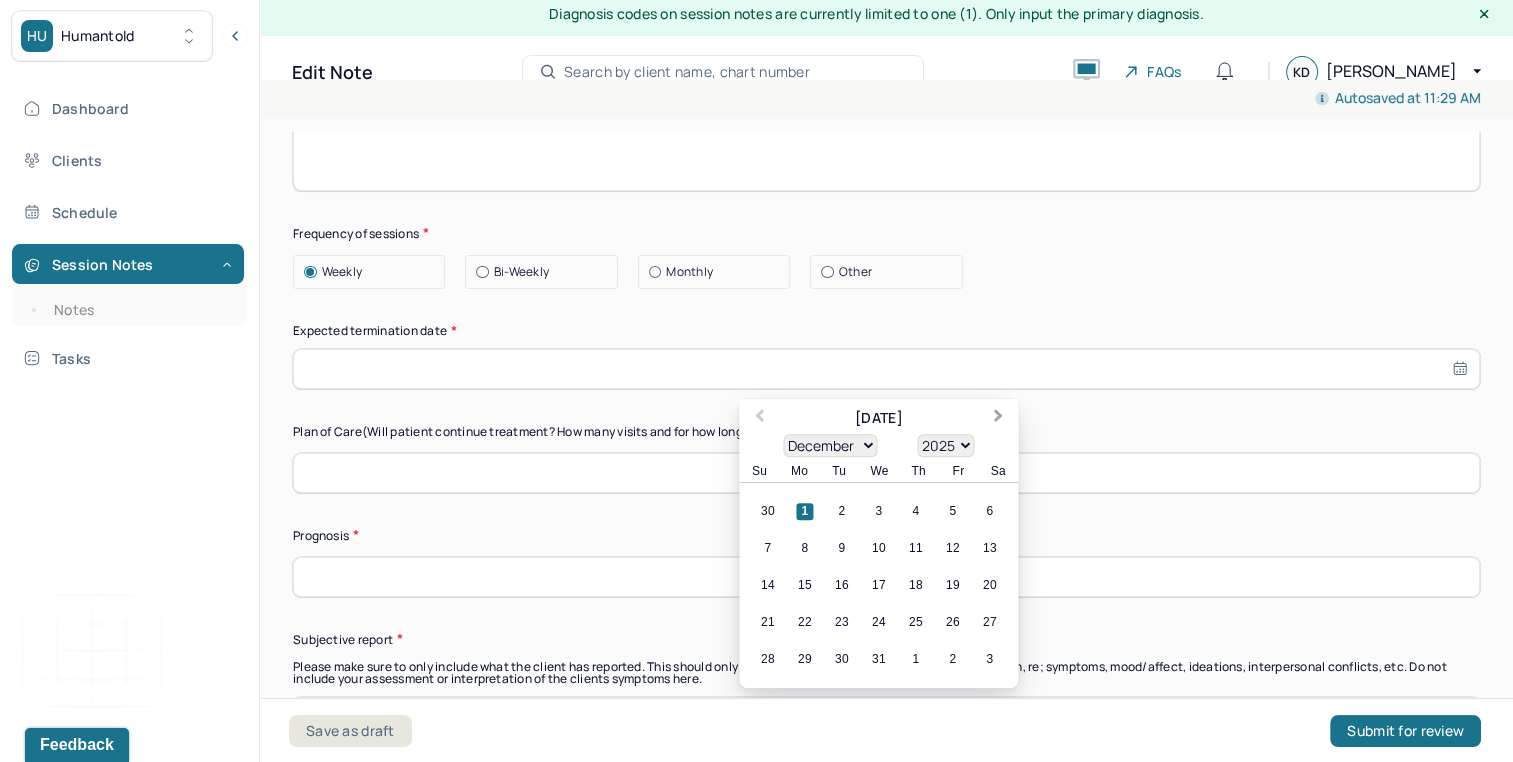 click on "Next Month" at bounding box center (998, 418) 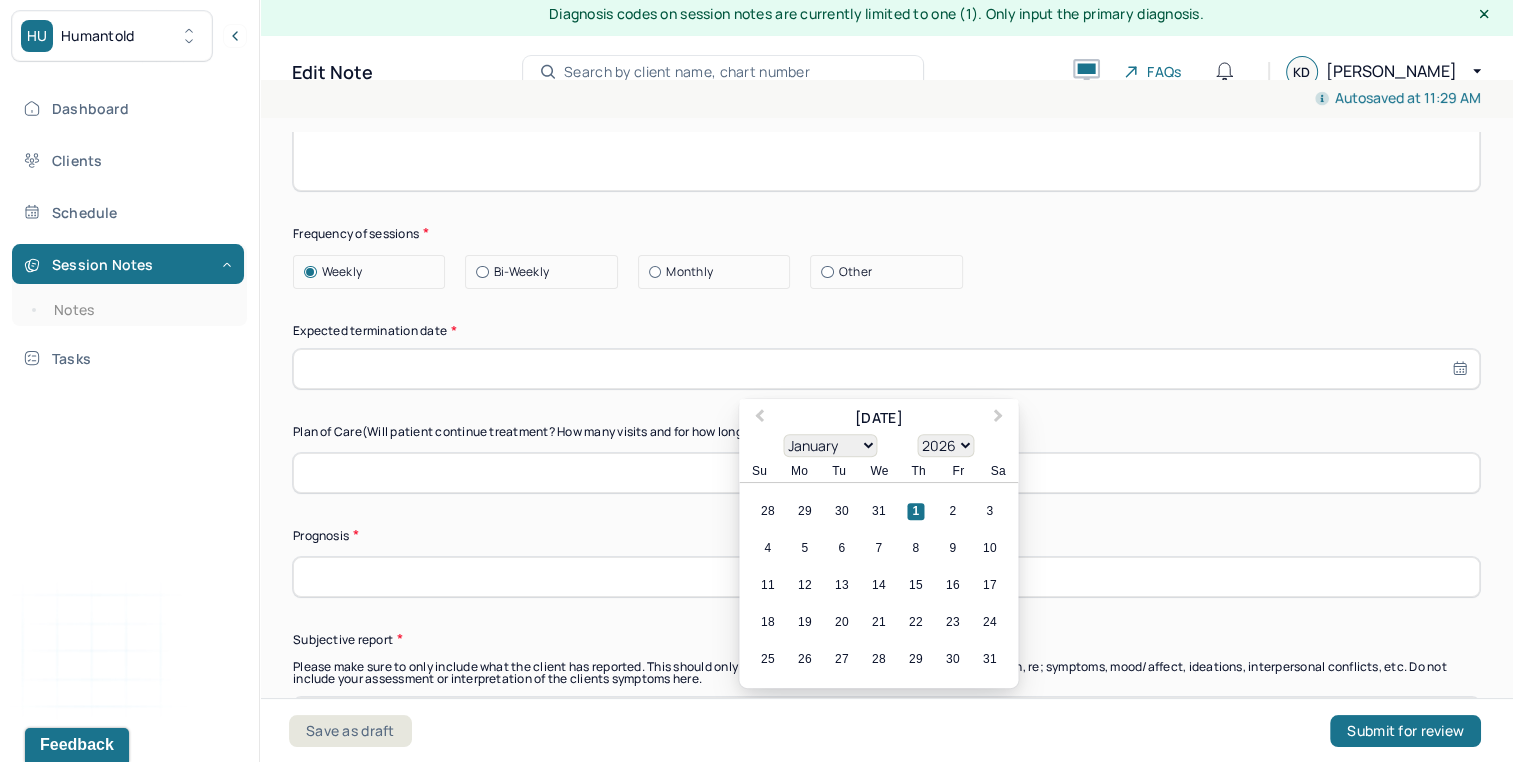 click on "1" at bounding box center [915, 511] 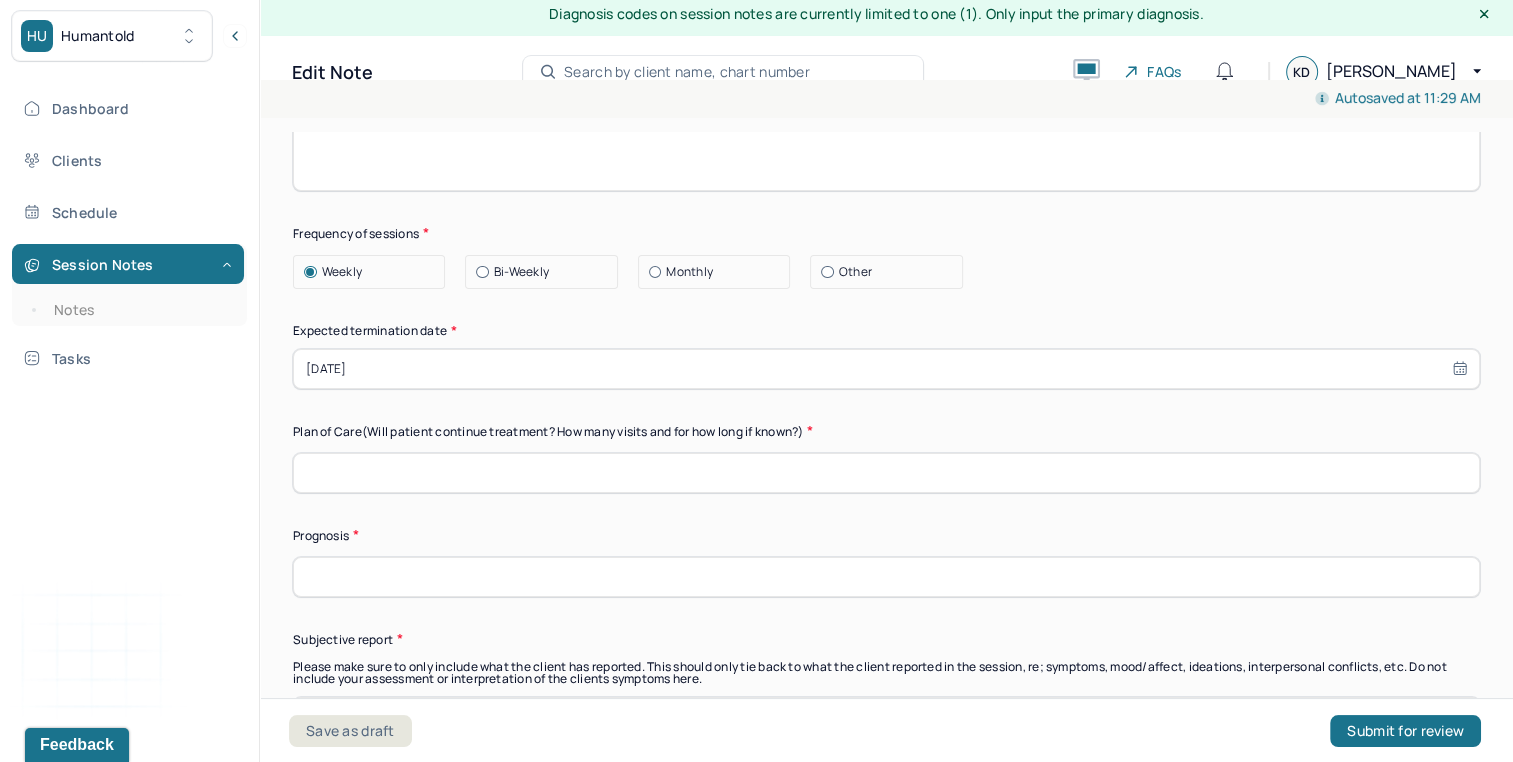click at bounding box center (886, 473) 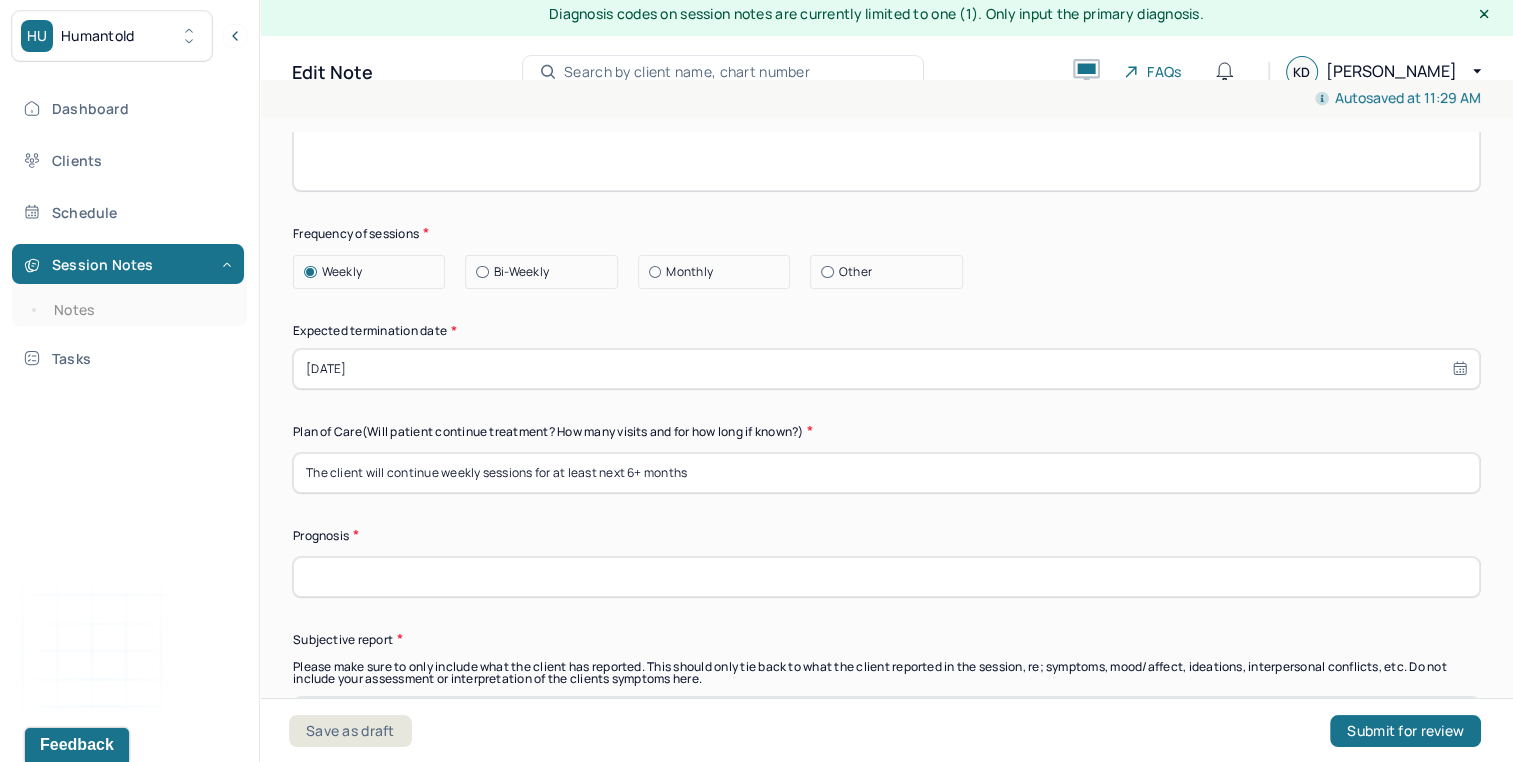 type on "The client will continue weekly sessions for at least next 6+ months" 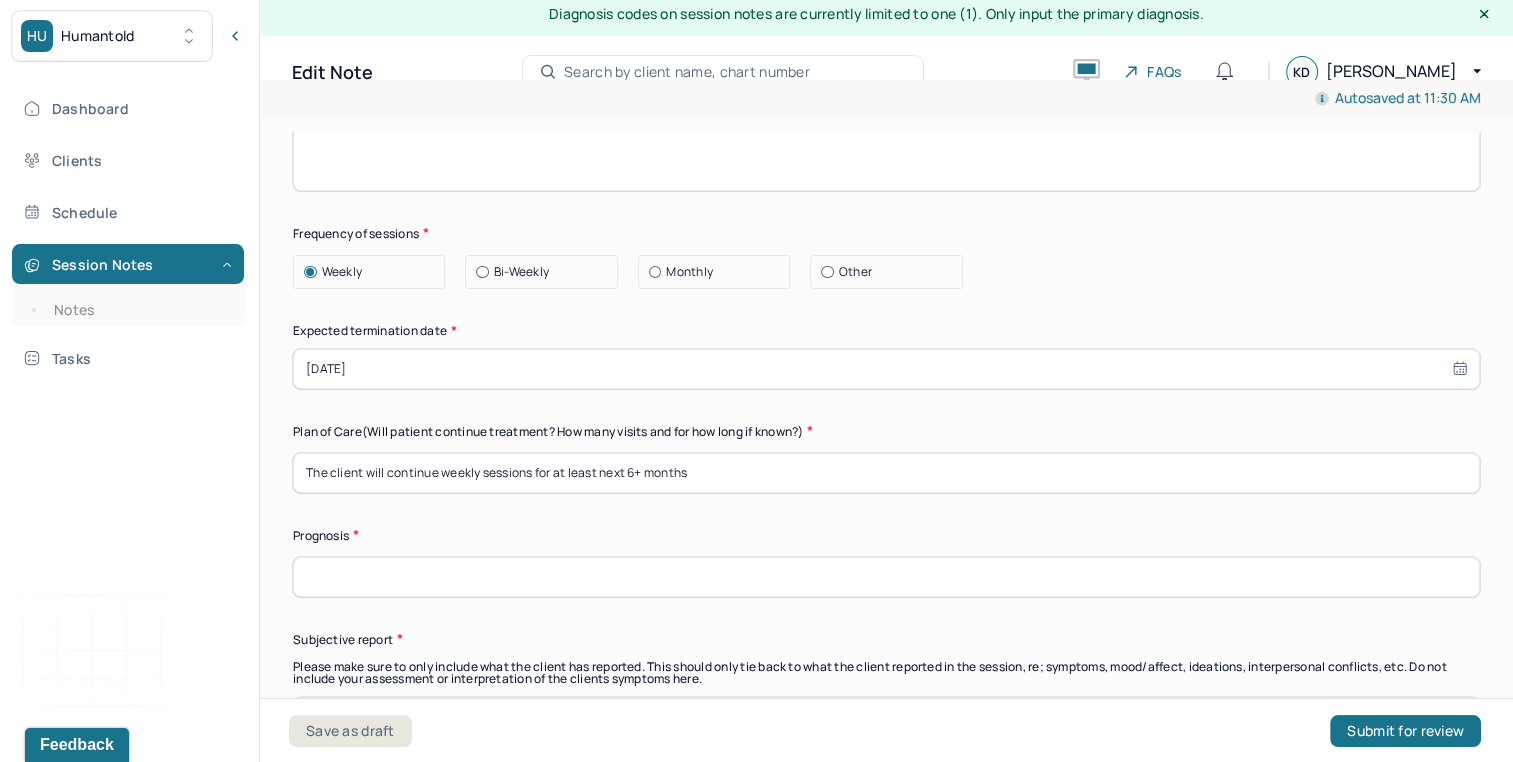 paste on "Prognosis remains the same as previous appointment dated [DATE]. The client shows signs of good prognosis due to good insight and desire to continue to work on developing strategies to help manage her anxiety and challenge cognitive distortions and core beliefs. Client is likely to respond well to continued CBT and DBT sessions and psycho education." 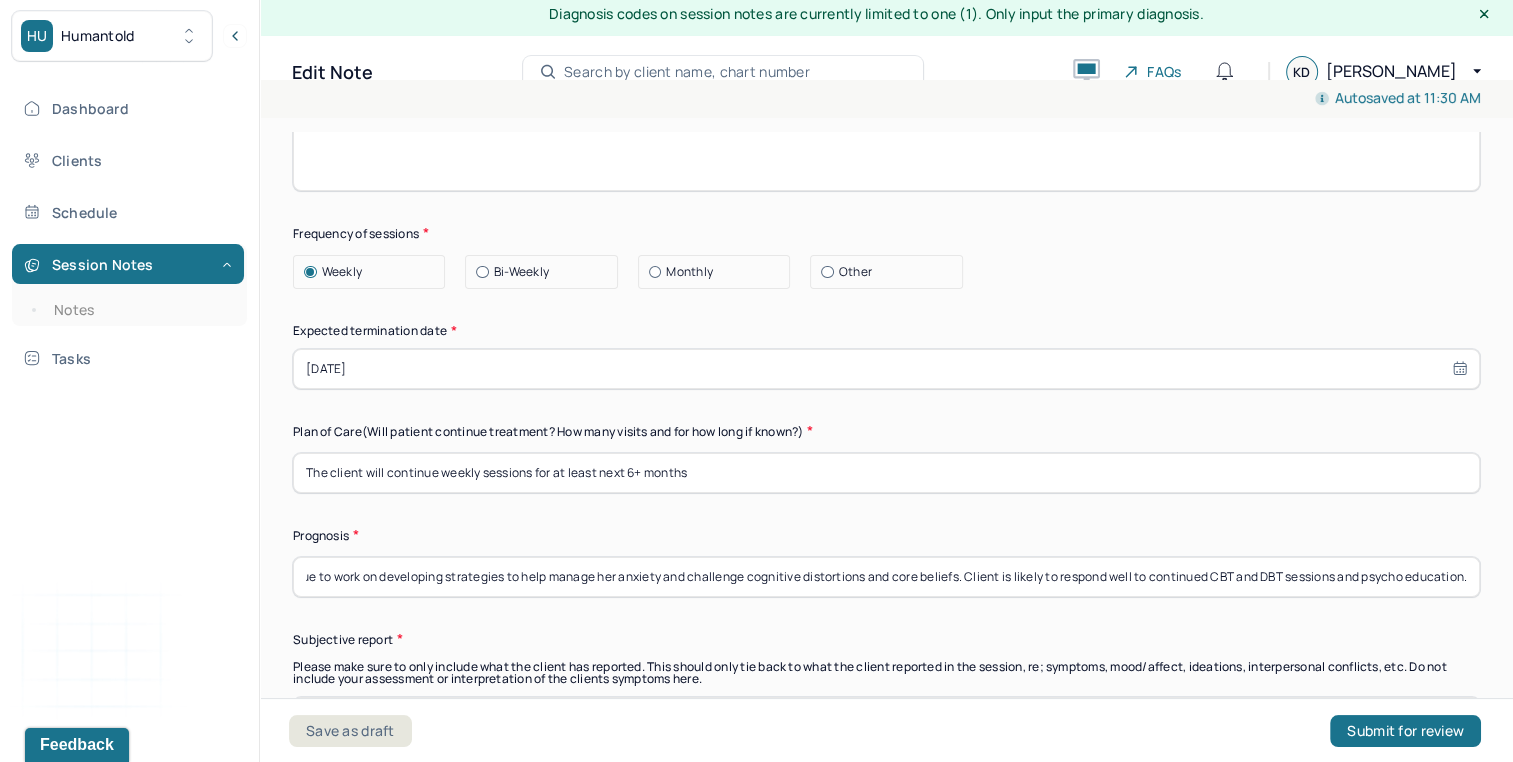 scroll, scrollTop: 0, scrollLeft: 0, axis: both 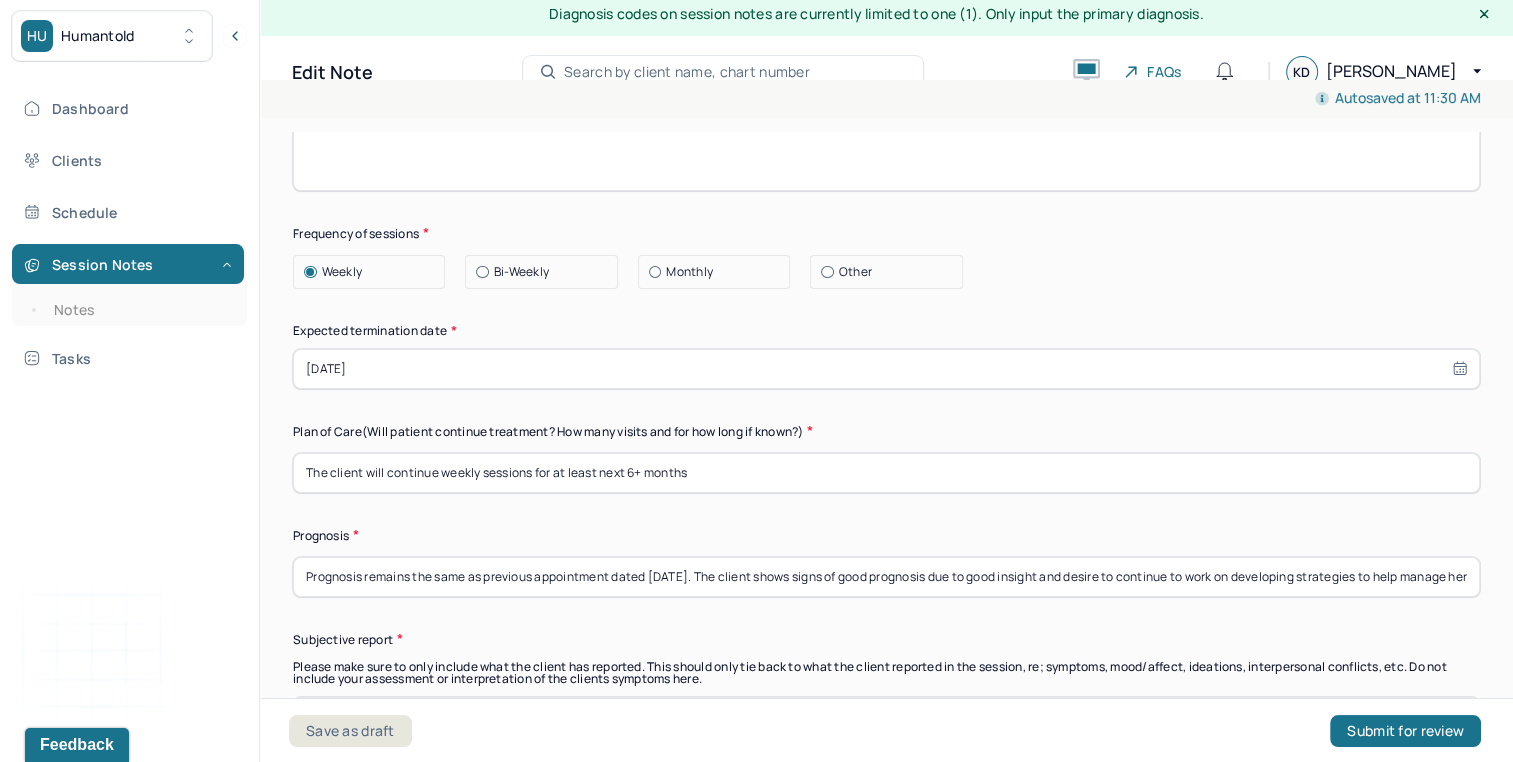 click on "Prognosis remains the same as previous appointment dated [DATE]. The client shows signs of good prognosis due to good insight and desire to continue to work on developing strategies to help manage her anxiety and challenge cognitive distortions and core beliefs. Client is likely to respond well to continued CBT and DBT sessions and psycho education." at bounding box center [886, 577] 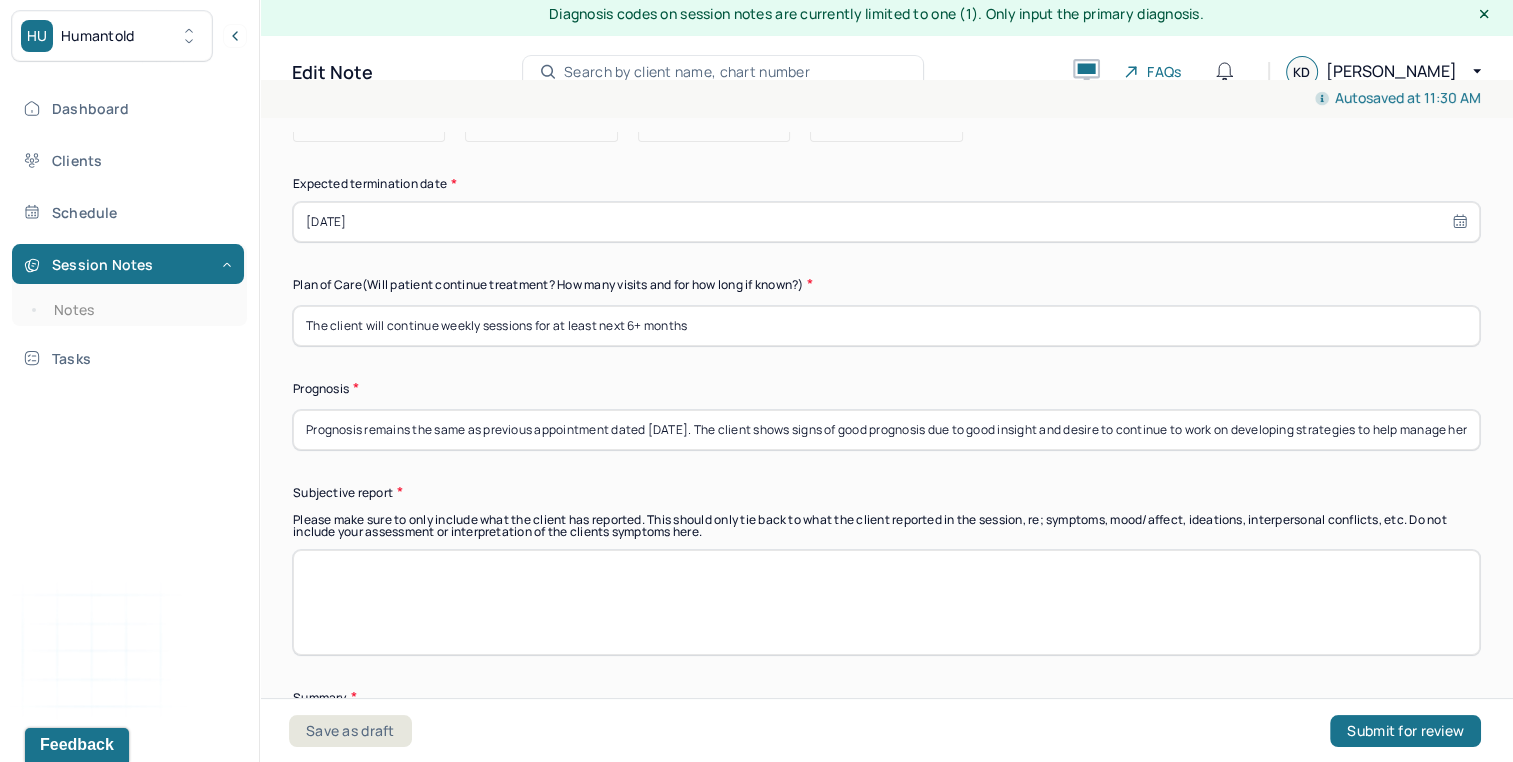 scroll, scrollTop: 5742, scrollLeft: 0, axis: vertical 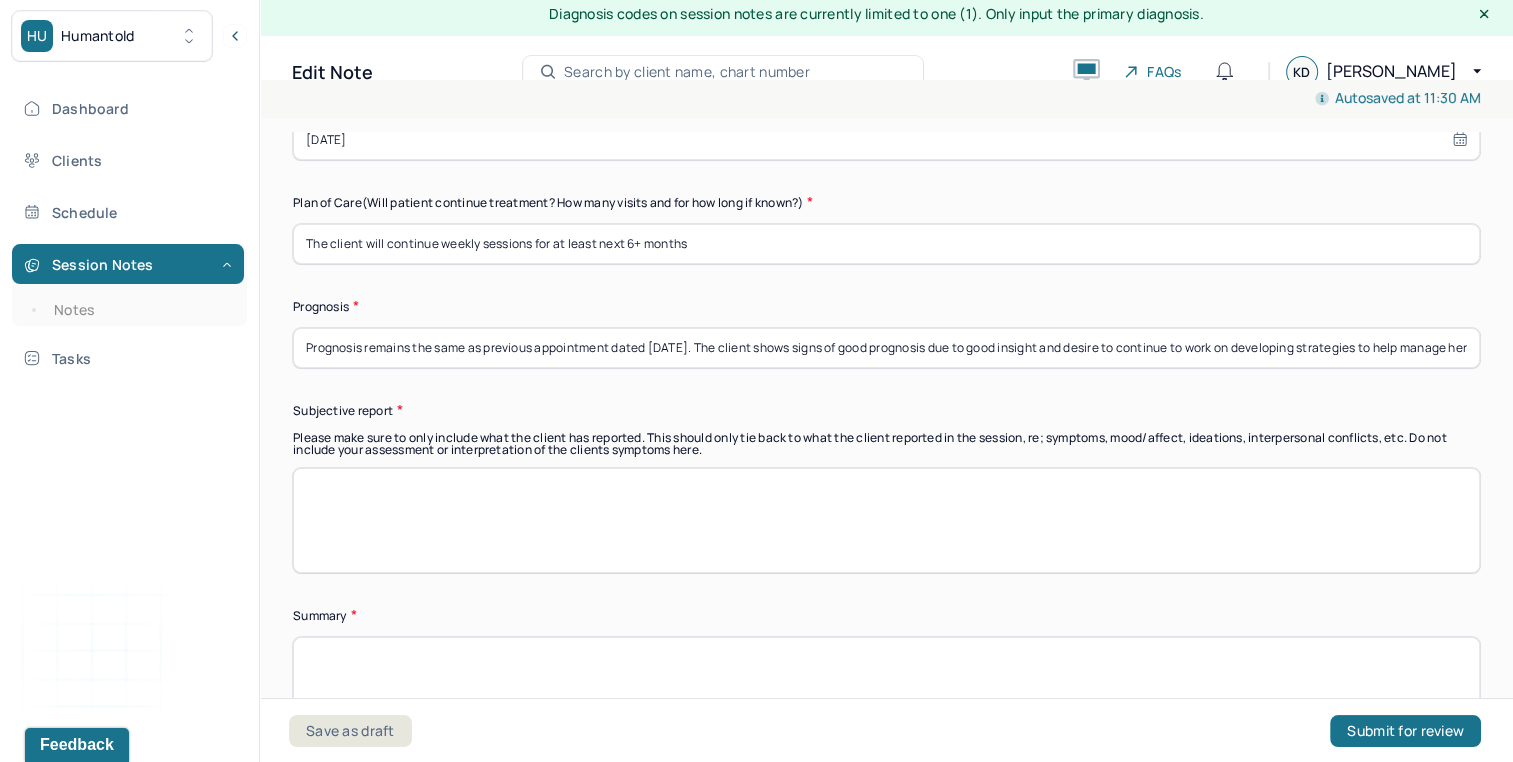 type on "Prognosis remains the same as previous appointment dated [DATE]. The client shows signs of good prognosis due to good insight and desire to continue to work on developing strategies to help manage her anxiety and challenge cognitive distortions and core beliefs. Client is likely to respond well to continued CBT and DBT sessions and psycho education." 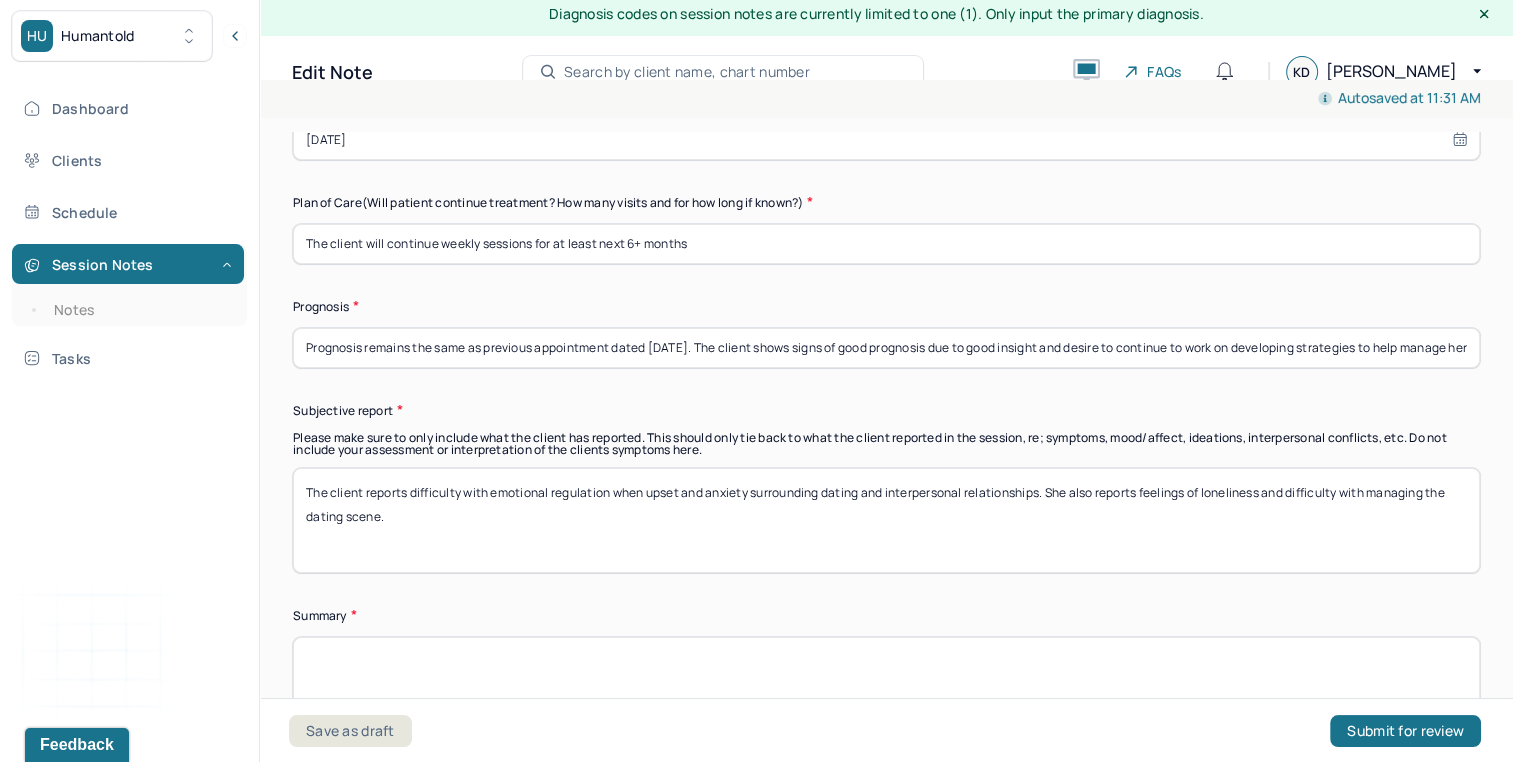 click on "The client reports difficulty with emotional regulation when upset and anxiety surrounding dating and interpersonal relationships. She also reports feelings of loneliness and difficulty with managing the dating scence." at bounding box center (886, 520) 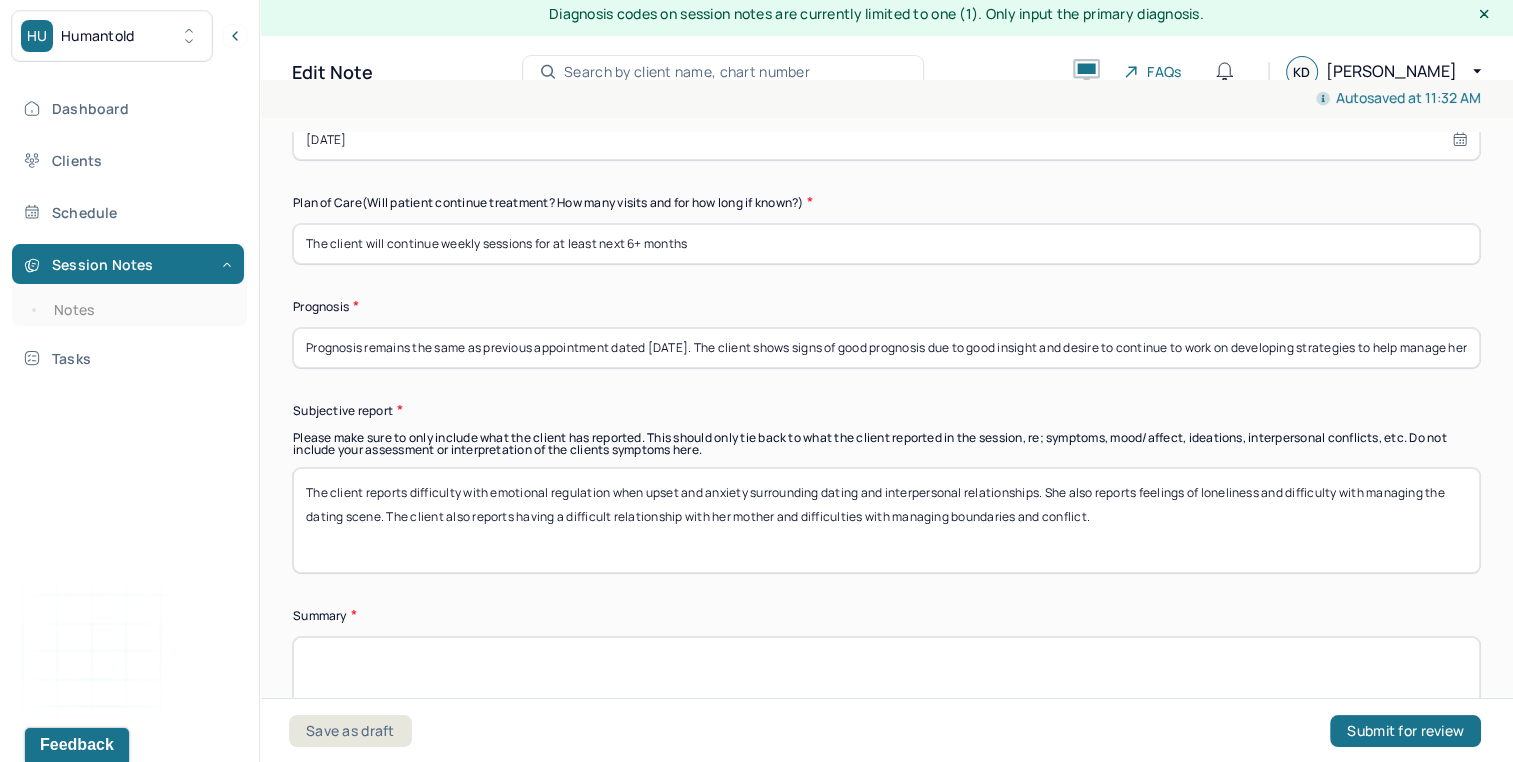 type on "The client reports difficulty with emotional regulation when upset and anxiety surrounding dating and interpersonal relationships. She also reports feelings of loneliness and difficulty with managing the dating scene. The client also reports having a difficult relationship with her mother and difficulties with managing boundaries and conflict." 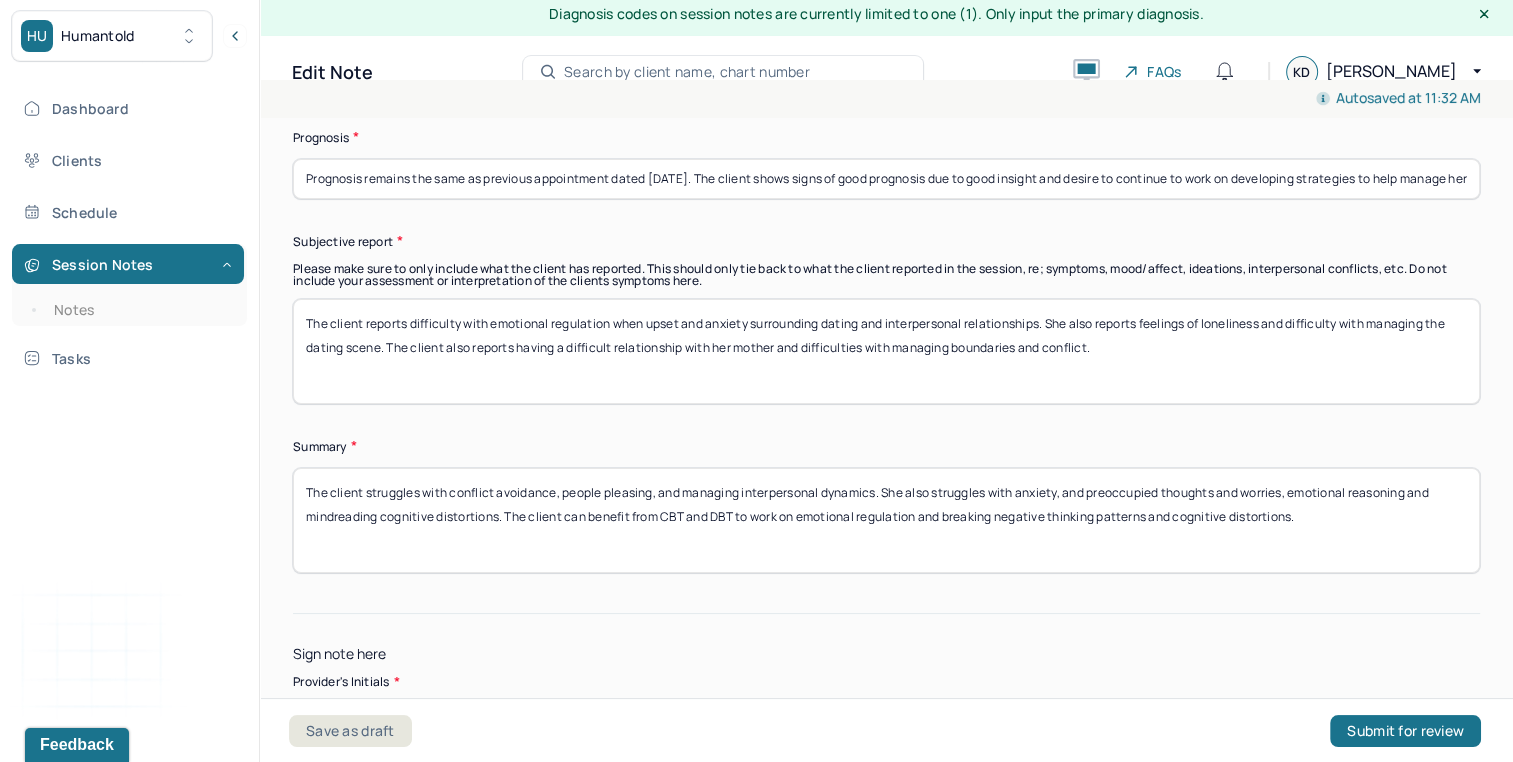 scroll, scrollTop: 5946, scrollLeft: 0, axis: vertical 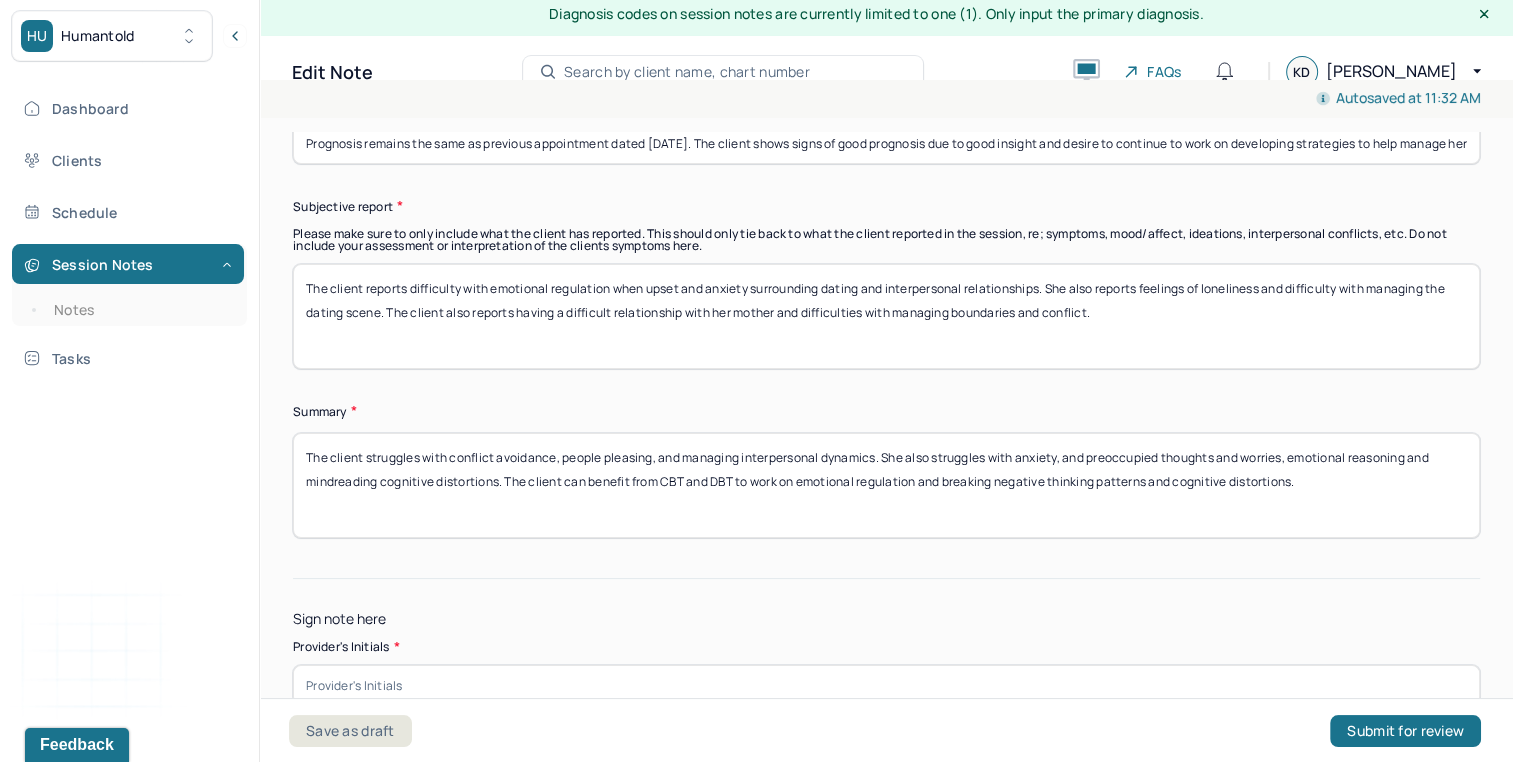 click on "The client struggles with conflict avoidance, people pleasing, and managing interpersonal dynamics. She also struggles with anxiety, and preoccupied thoughts and worries, emotional reasoning and mindreading cognitive distortions. The client can benefit from CBT and DBT to work on emotional regulation and breaking negative thinking patterns and cognitive distortions." at bounding box center [886, 485] 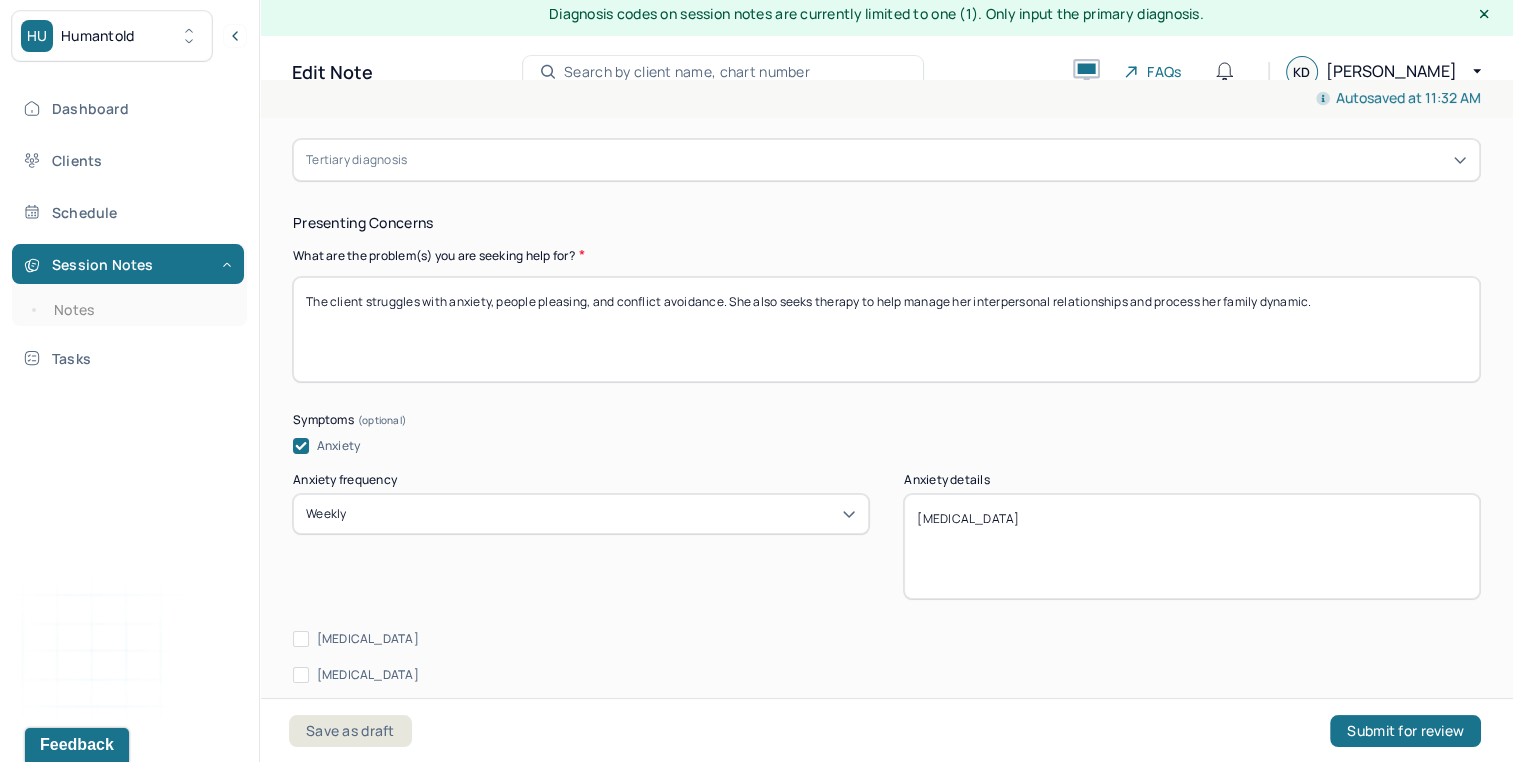 scroll, scrollTop: 0, scrollLeft: 0, axis: both 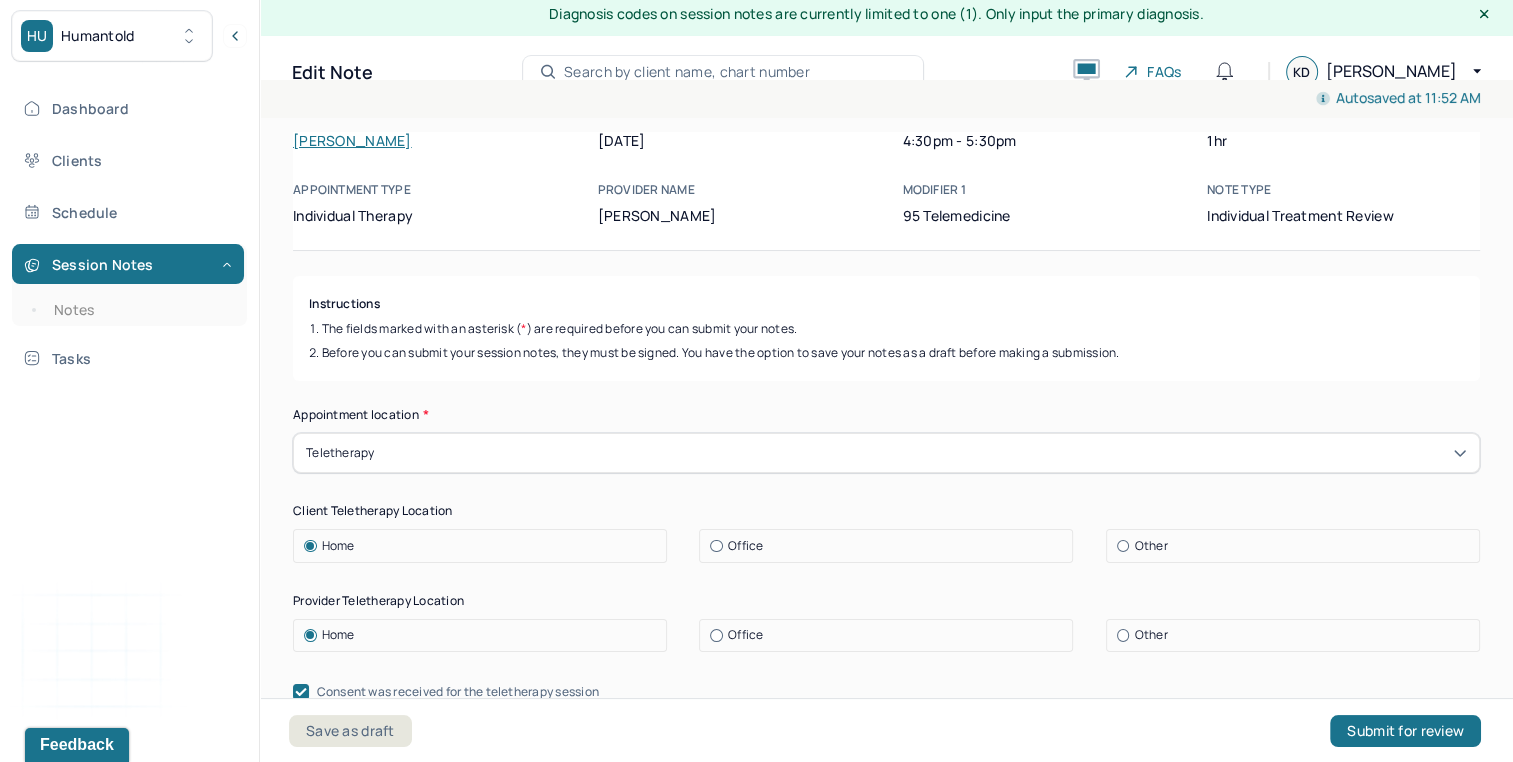 type on "The client struggles with conflict avoidance, people pleasing, and managing interpersonal dynamics. She also struggles with anxiety, and preoccupied thoughts and worries, emotional reasoning and mindreading cognitive distortions. The client can benefit from CBT and DBT to work on emotional regulation and breaking negative thinking patterns and cognitive distortions. The client presented well groomed, AOx3, and cooperative." 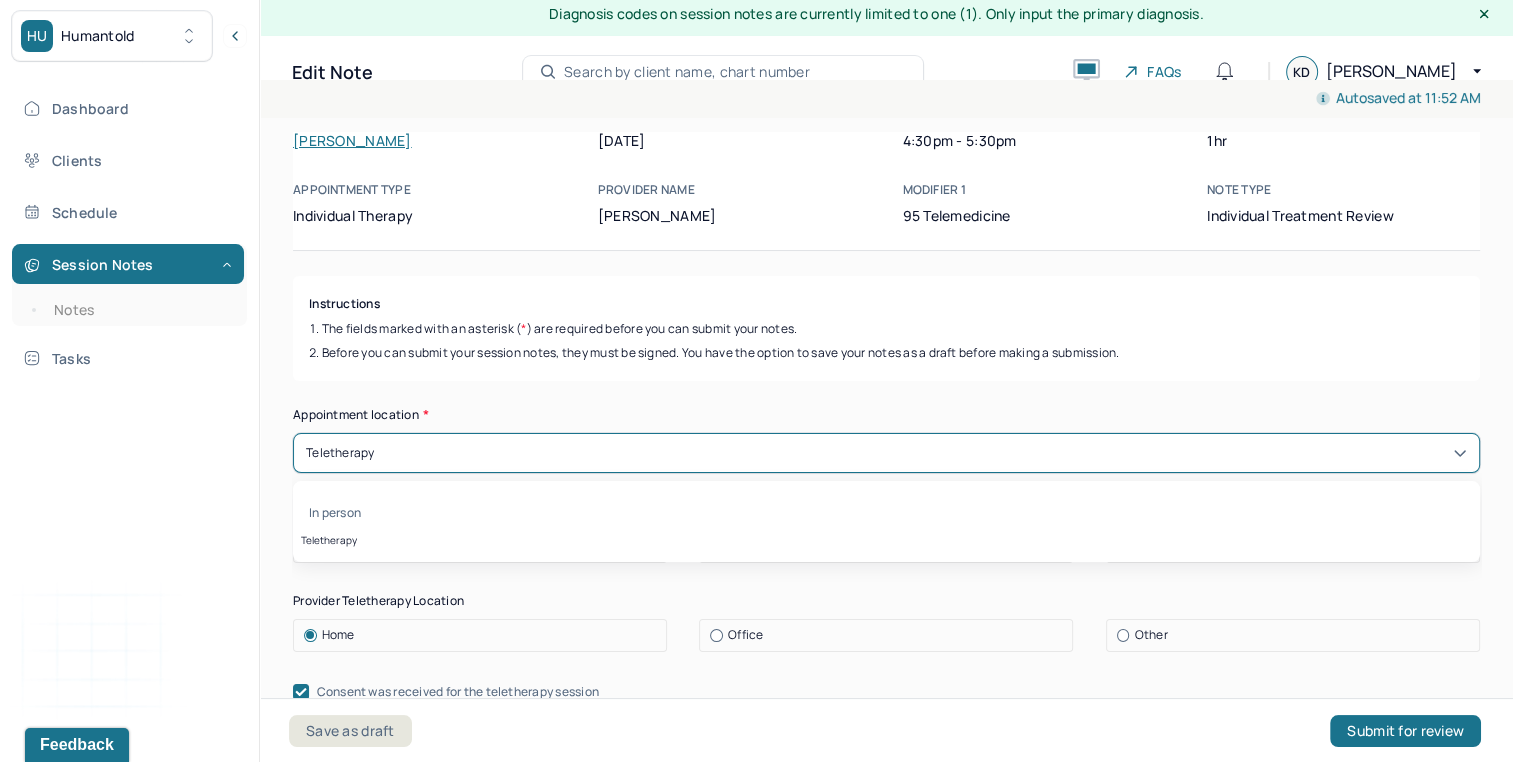 click on "Instructions The fields marked with an asterisk ( * ) are required before you can submit your notes. Before you can submit your session notes, they must be signed. You have the option to save your notes as a draft before making a submission." at bounding box center [886, 328] 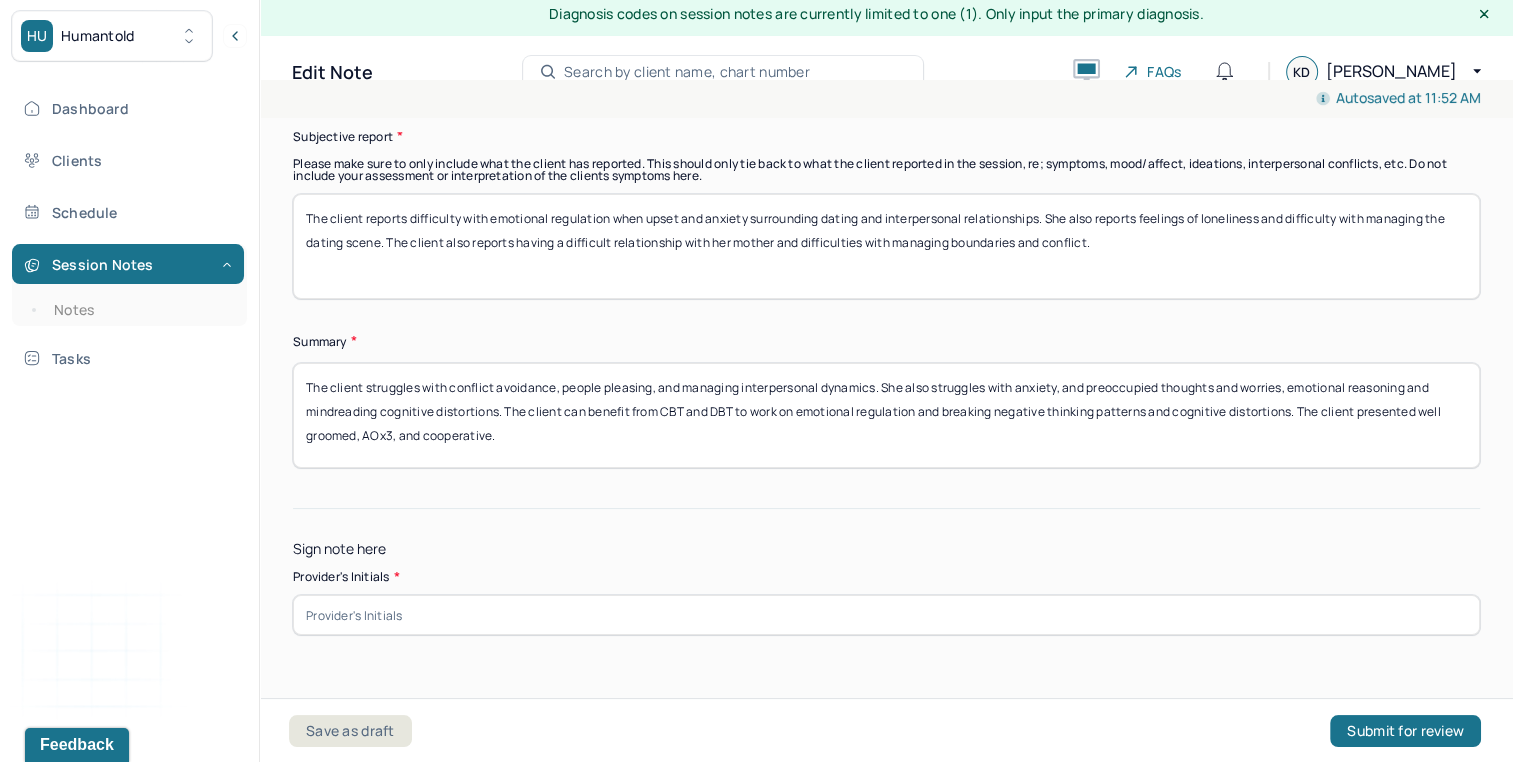 scroll, scrollTop: 6026, scrollLeft: 0, axis: vertical 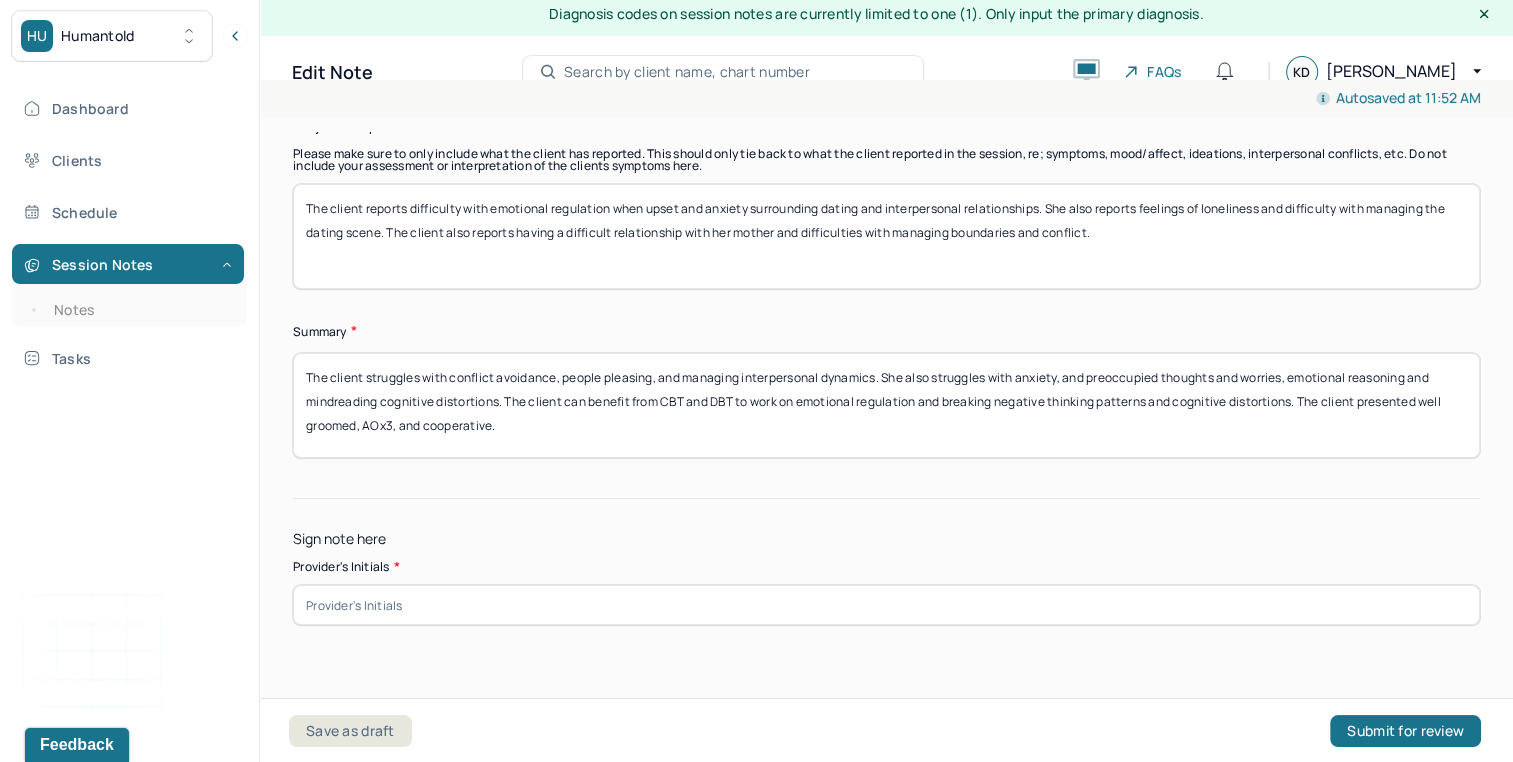click at bounding box center [886, 605] 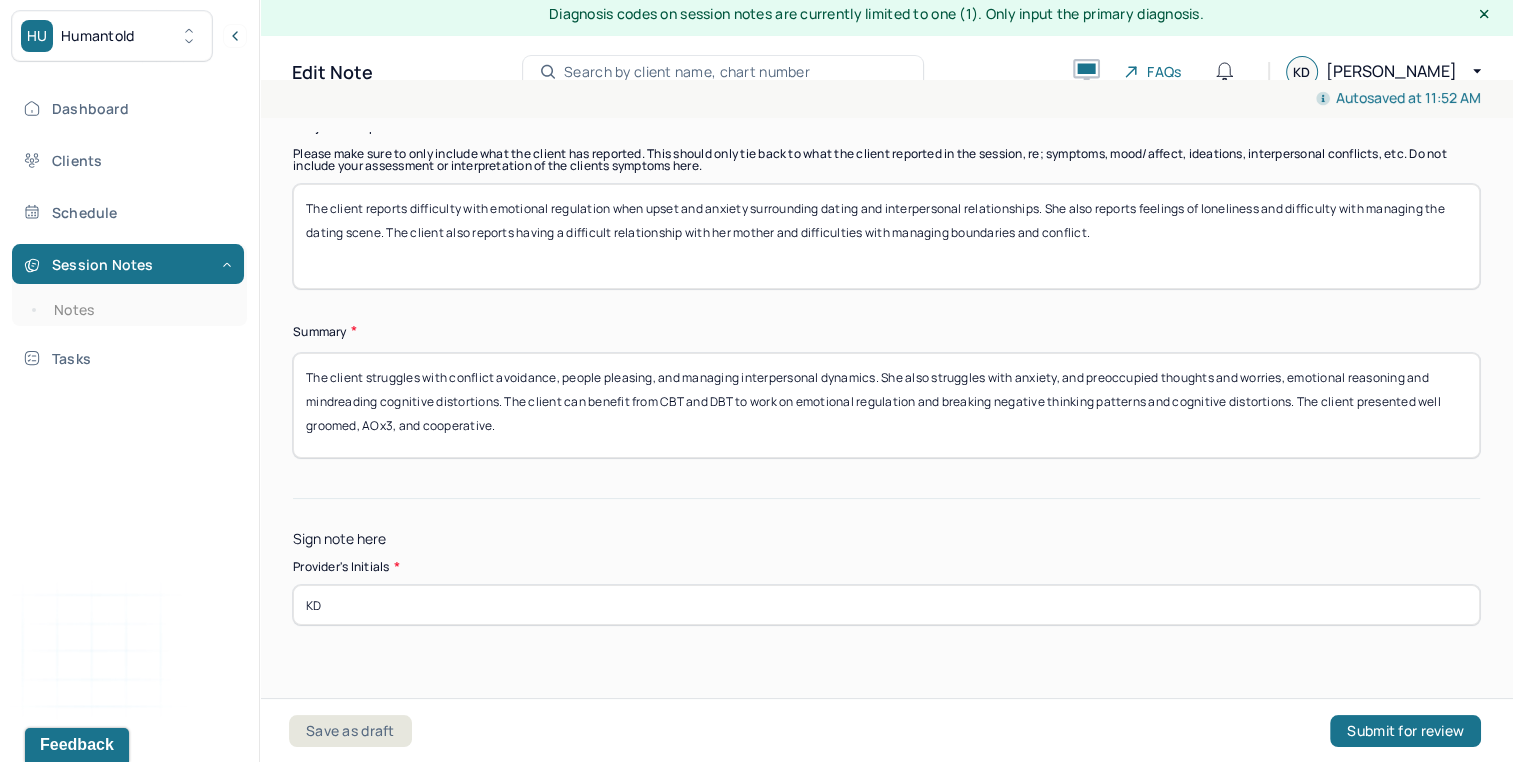 scroll, scrollTop: 36, scrollLeft: 0, axis: vertical 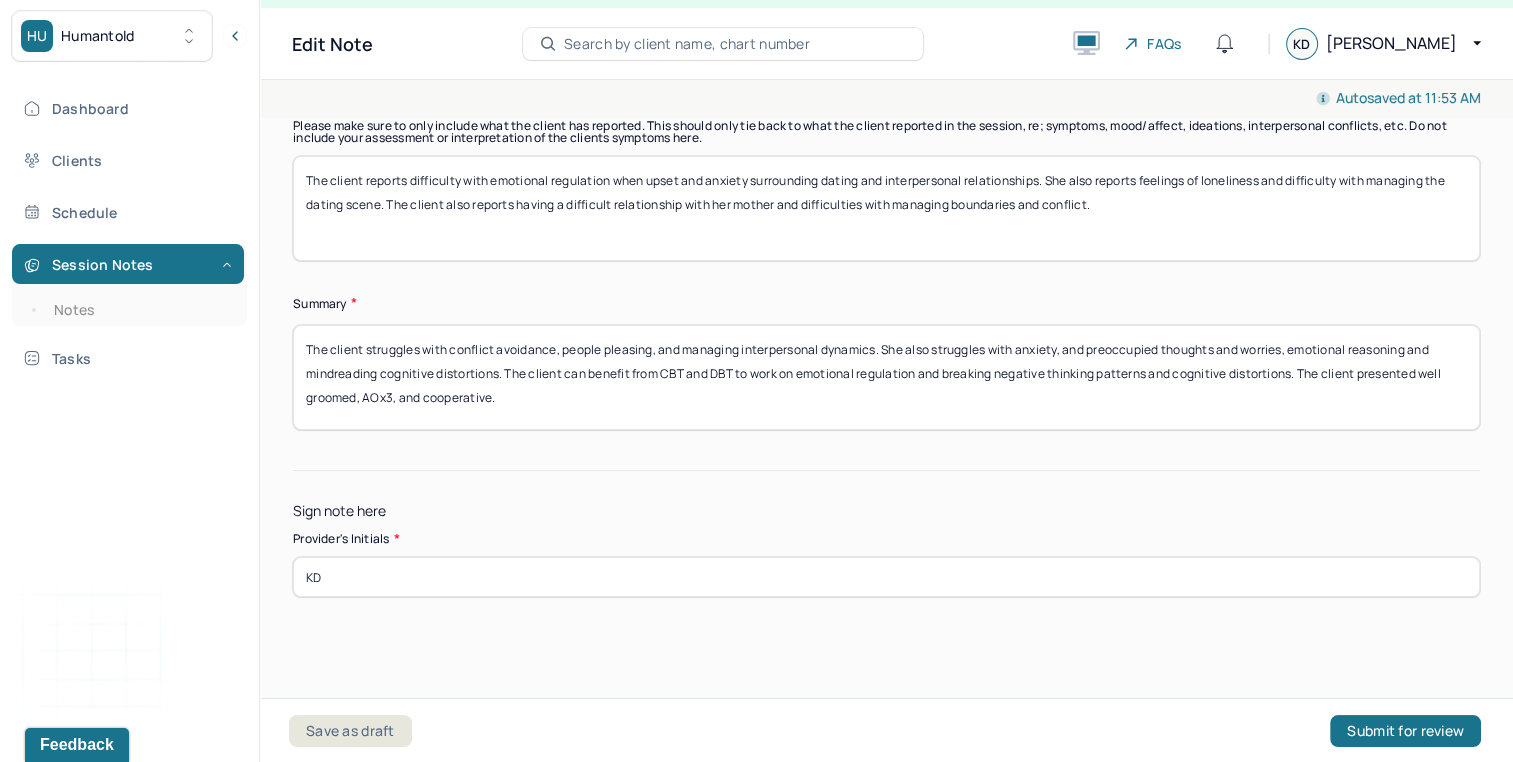 type on "KD" 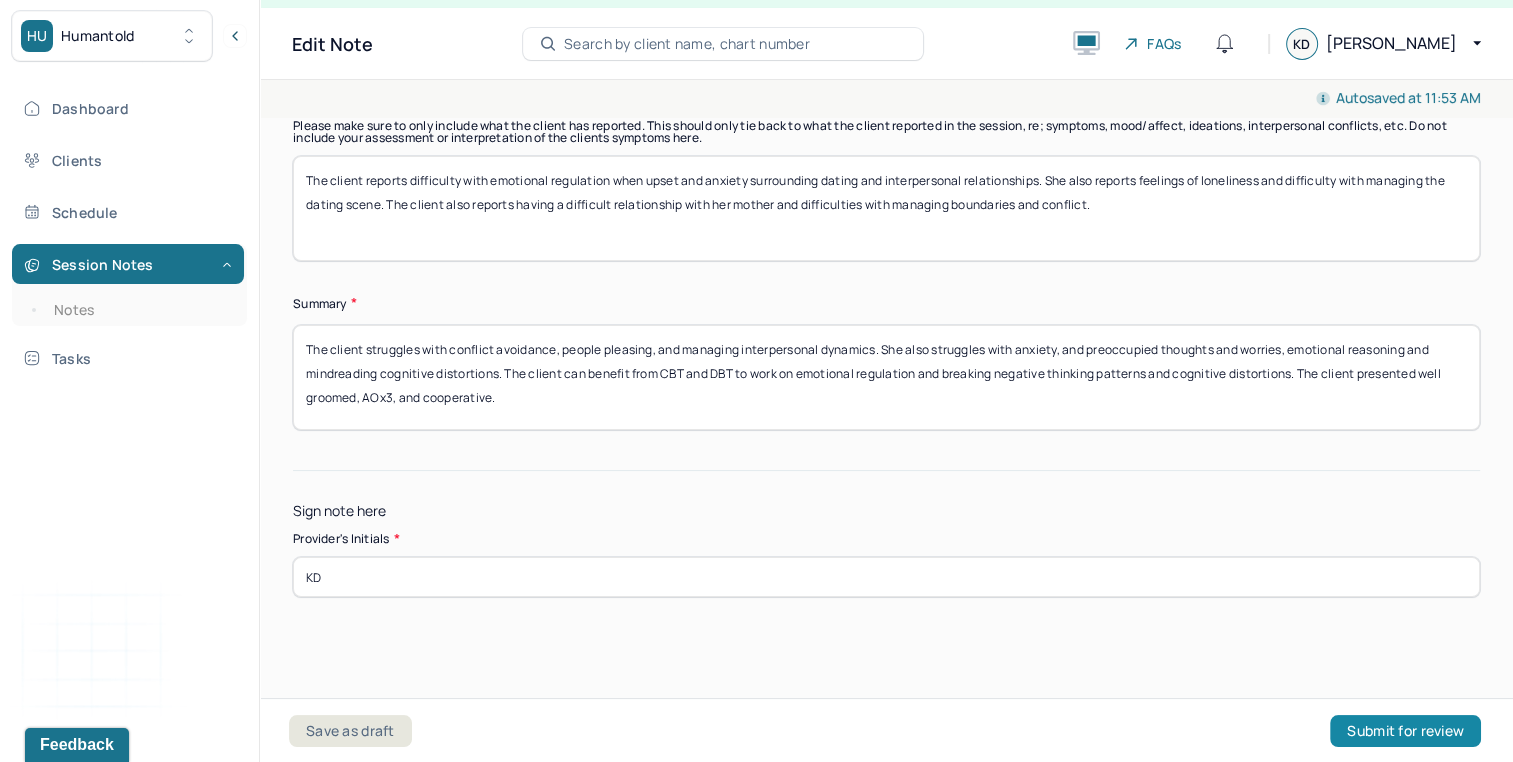 click on "Submit for review" at bounding box center (1405, 731) 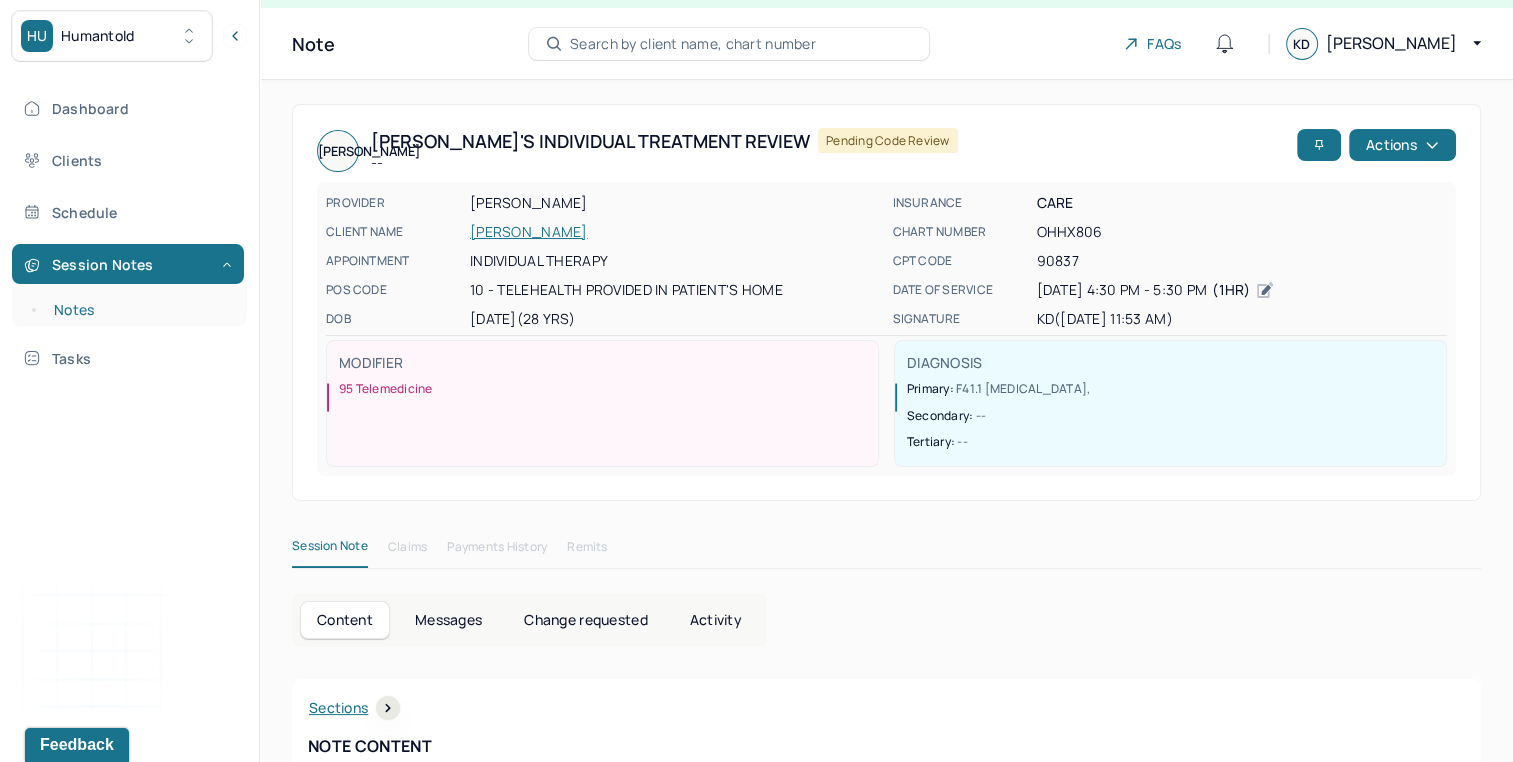 click on "Notes" at bounding box center (139, 310) 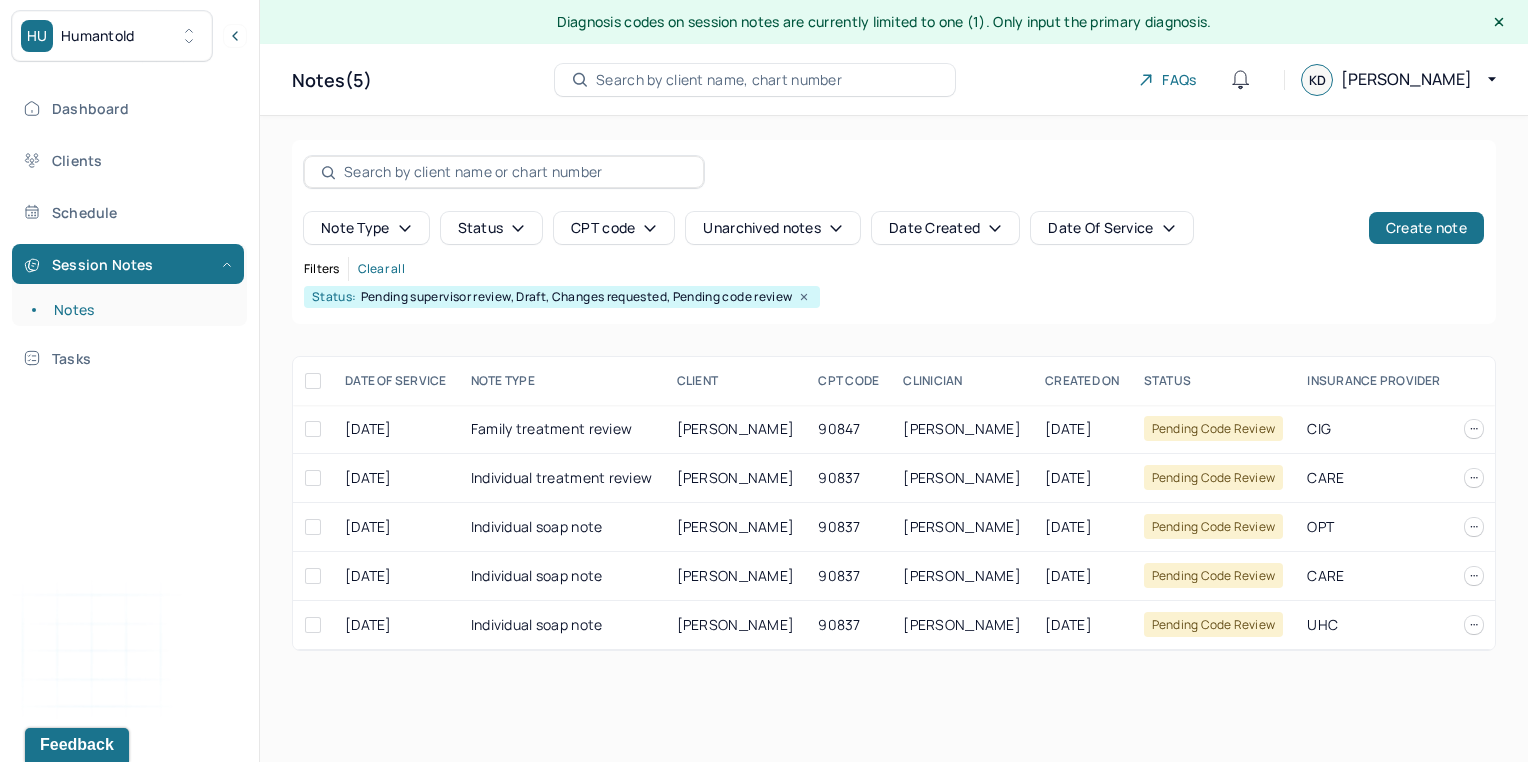 click on "Status: Pending supervisor review, Draft, Changes requested, Pending code review" at bounding box center [894, 297] 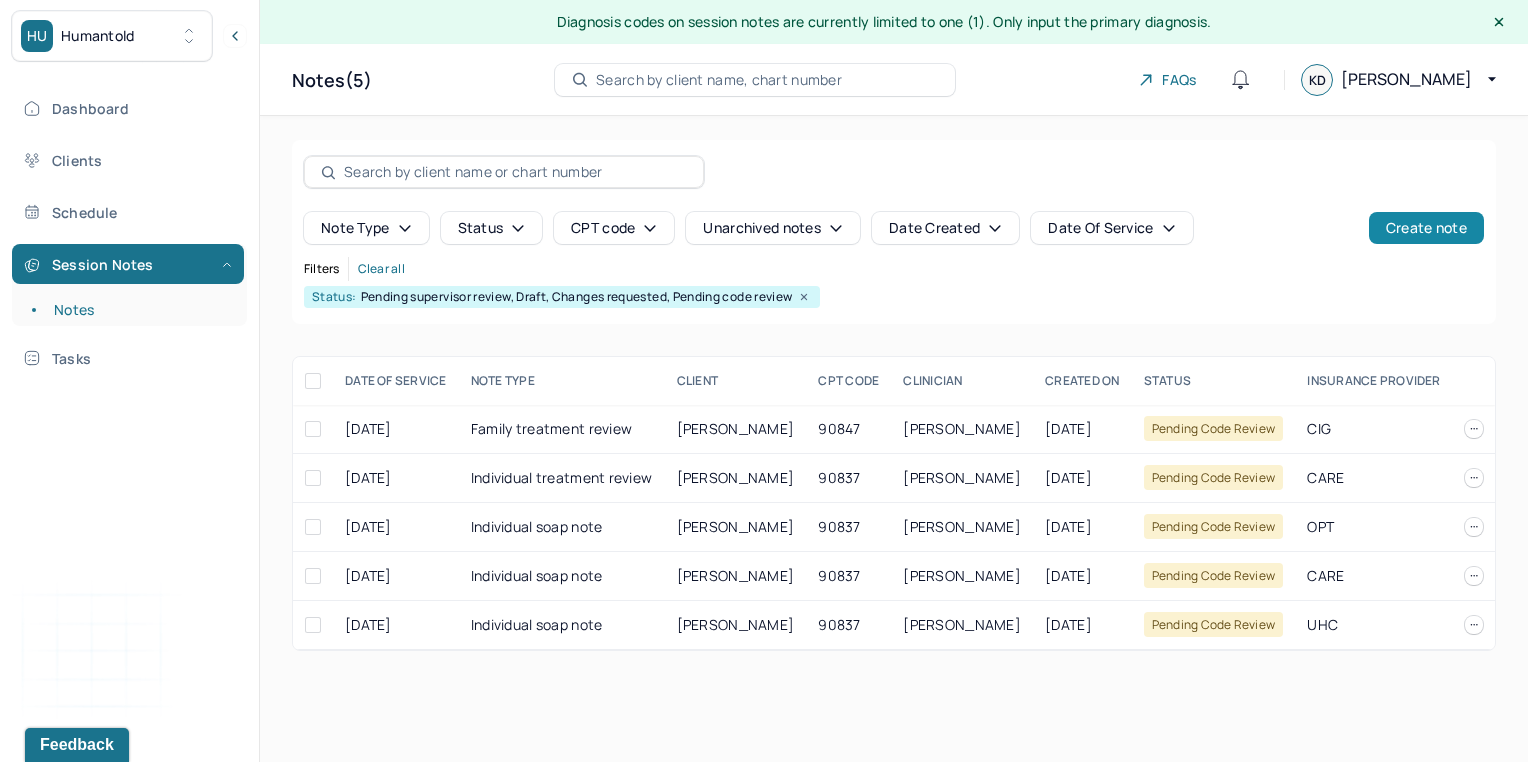click on "Create note" at bounding box center (1426, 228) 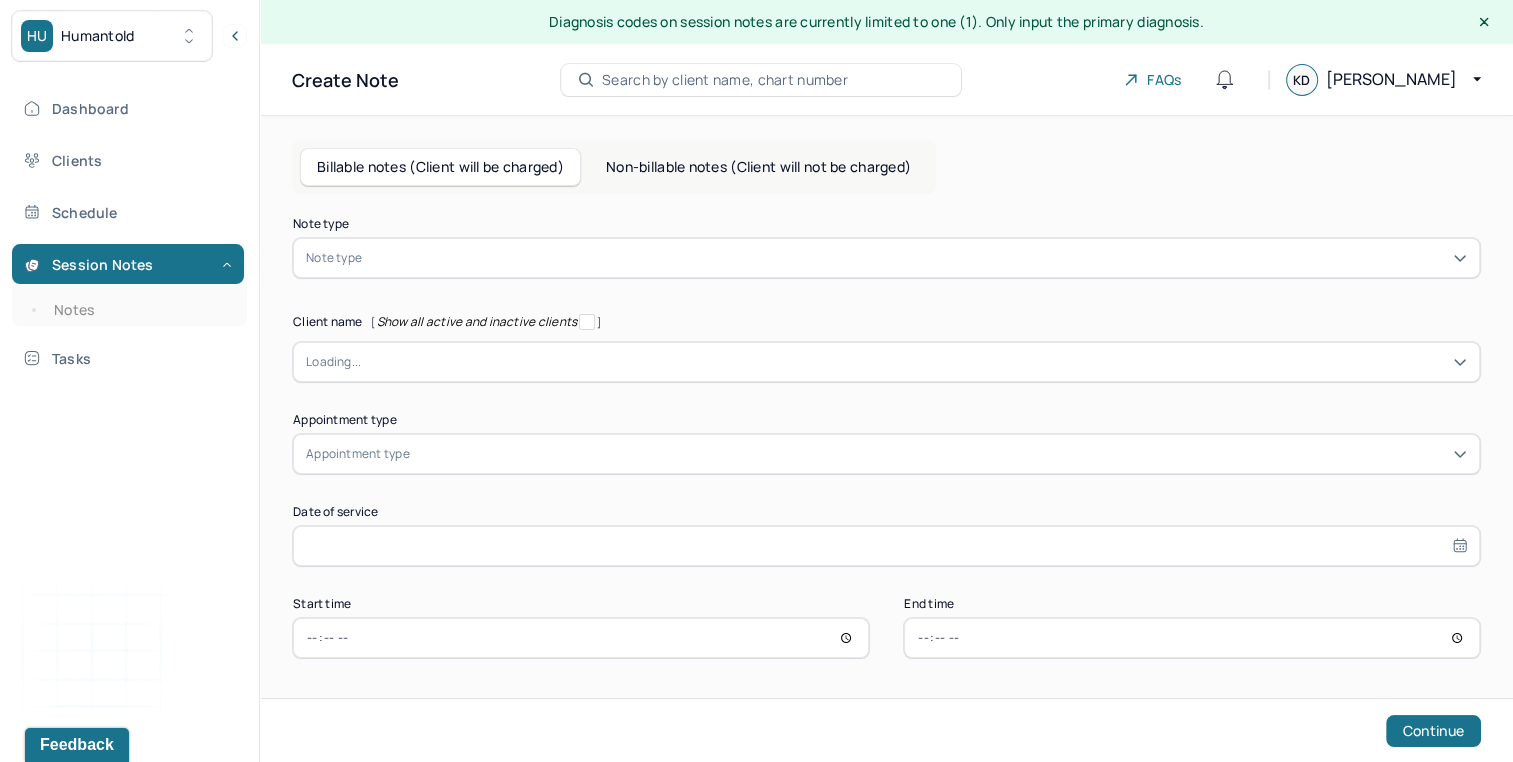 click at bounding box center [916, 258] 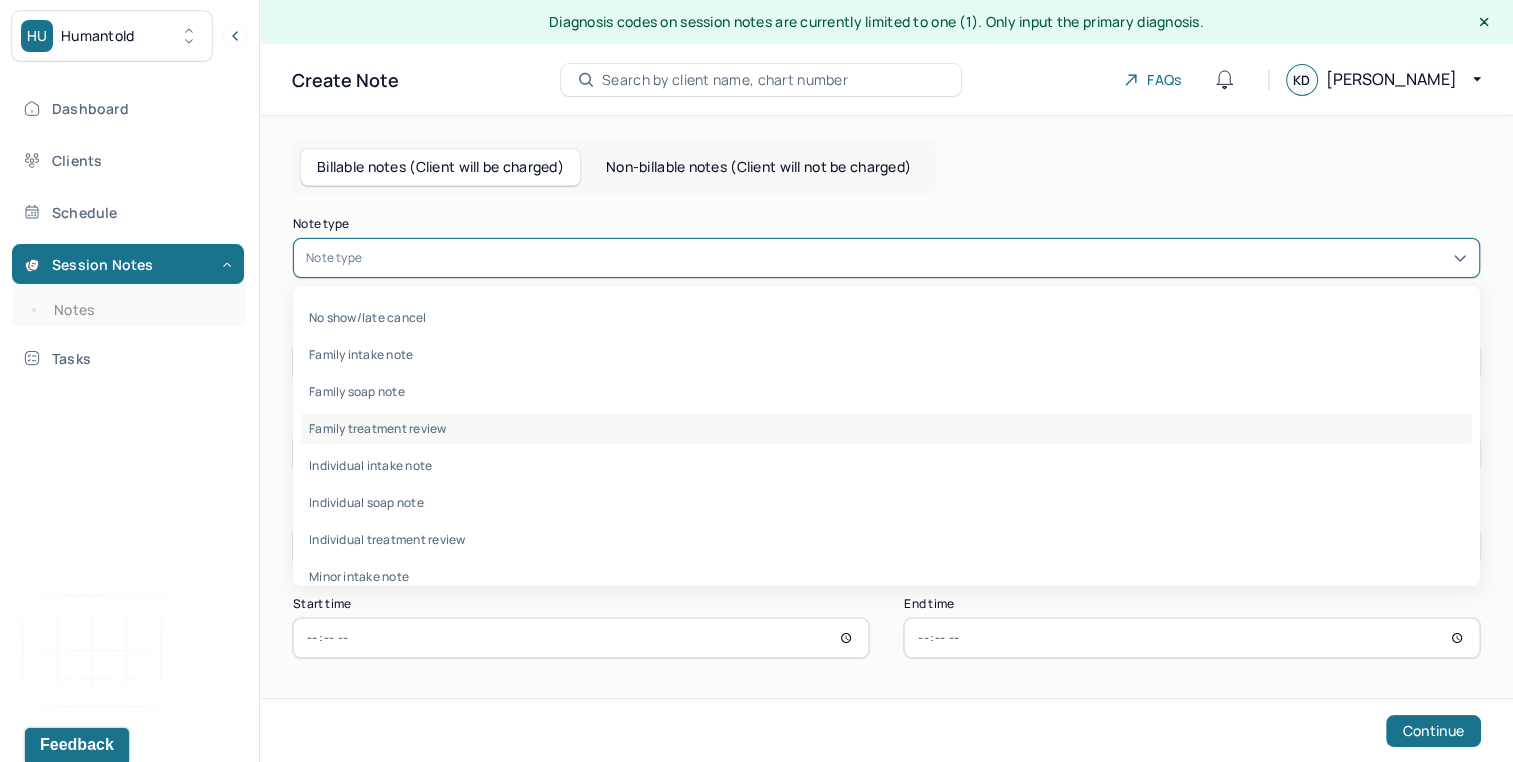 click on "Family treatment review" at bounding box center [886, 428] 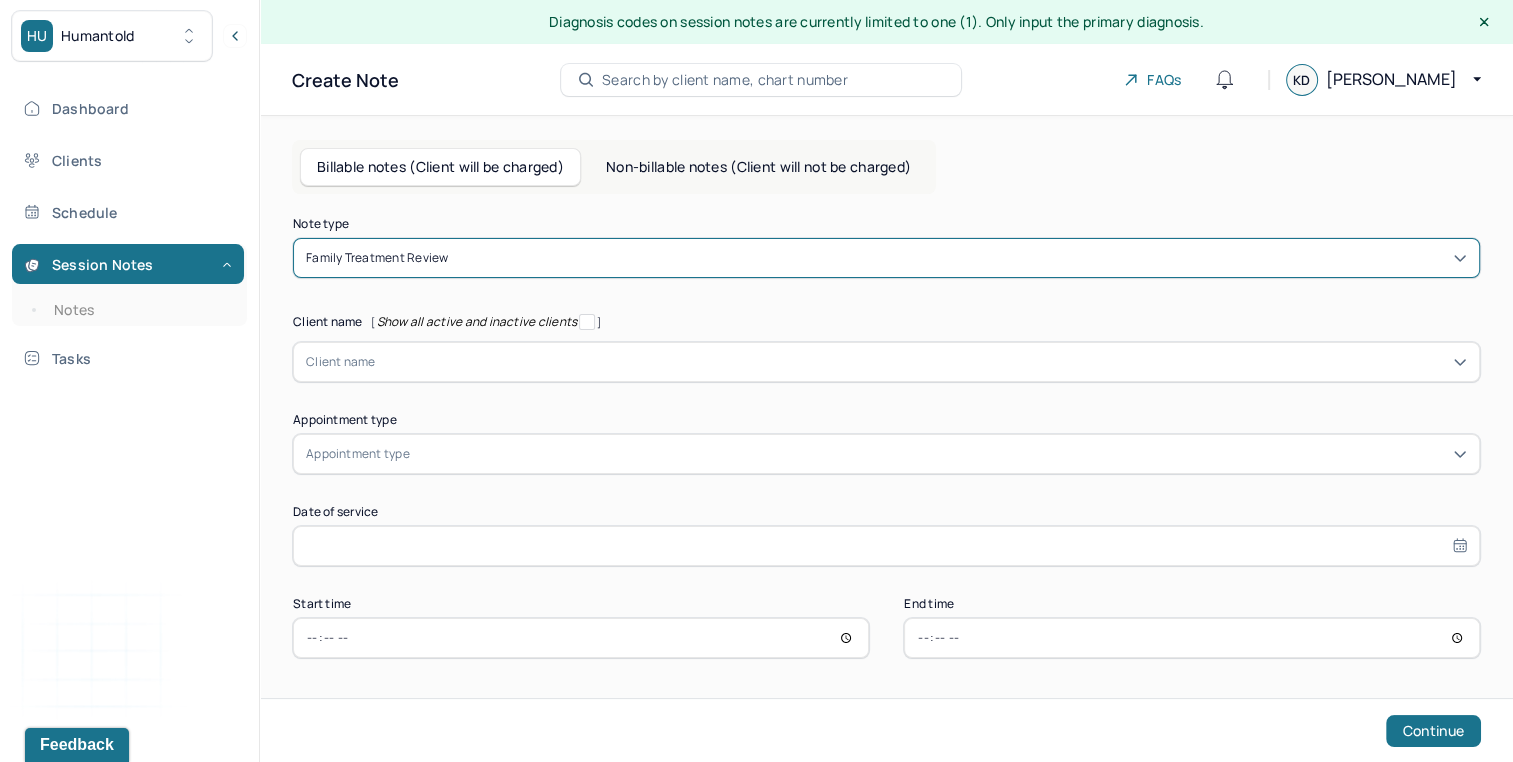 click on "Note type option Family treatment review, selected. Family treatment review Client name [ Show all active and inactive clients ] Client name Supervisee name Appointment type Appointment type Date of service Start time End time   Continue" at bounding box center (886, 438) 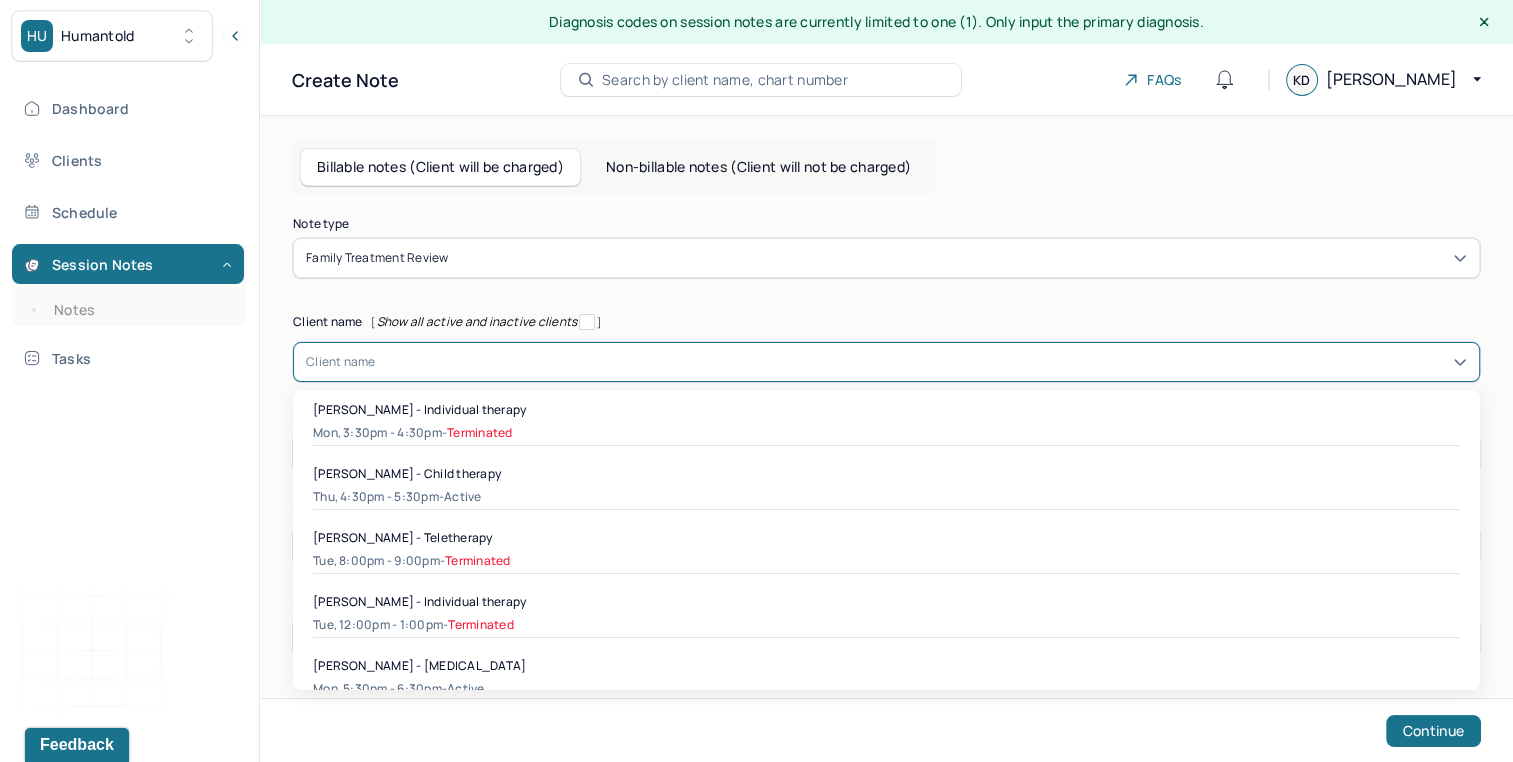click at bounding box center [921, 362] 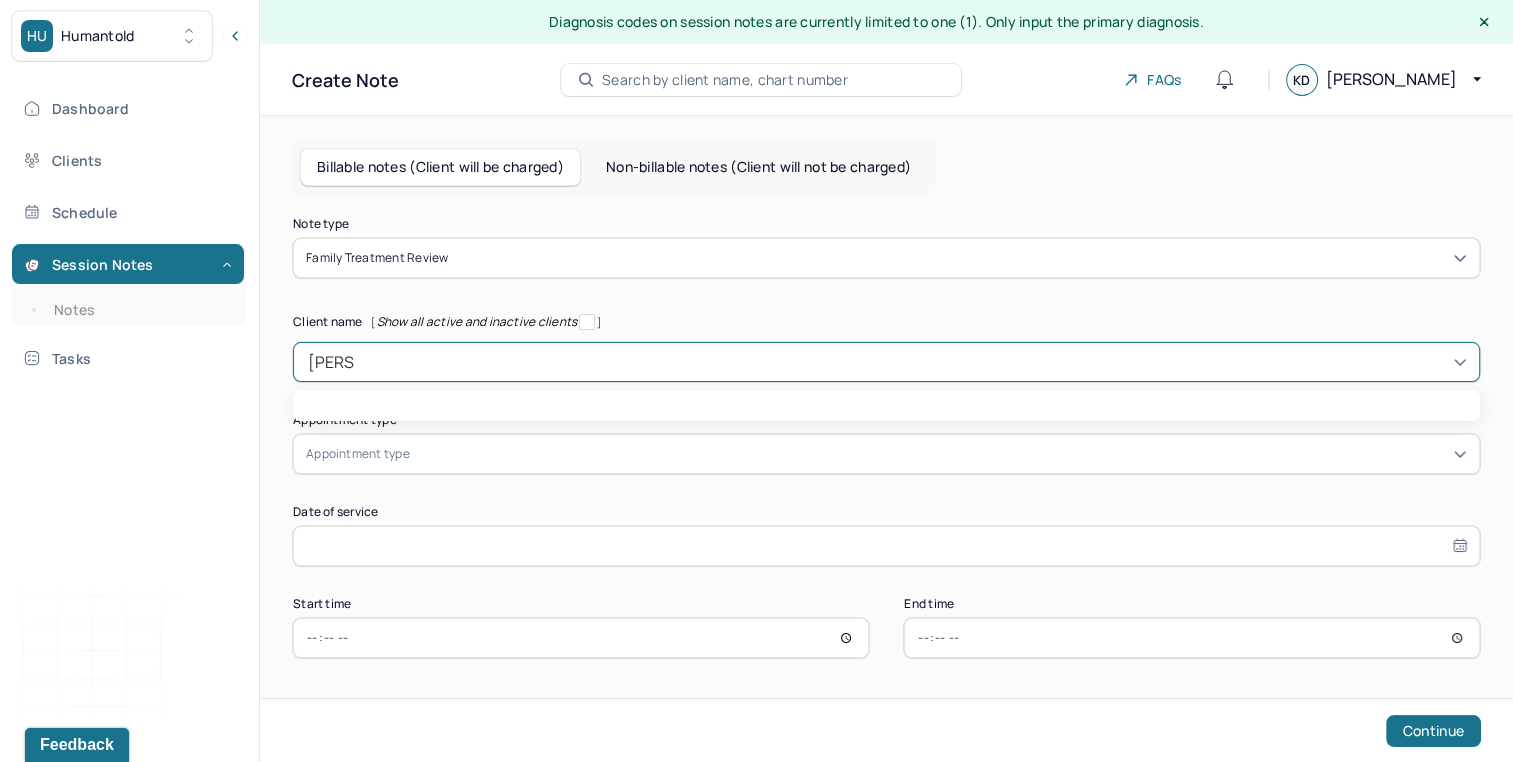 type on "[PERSON_NAME]" 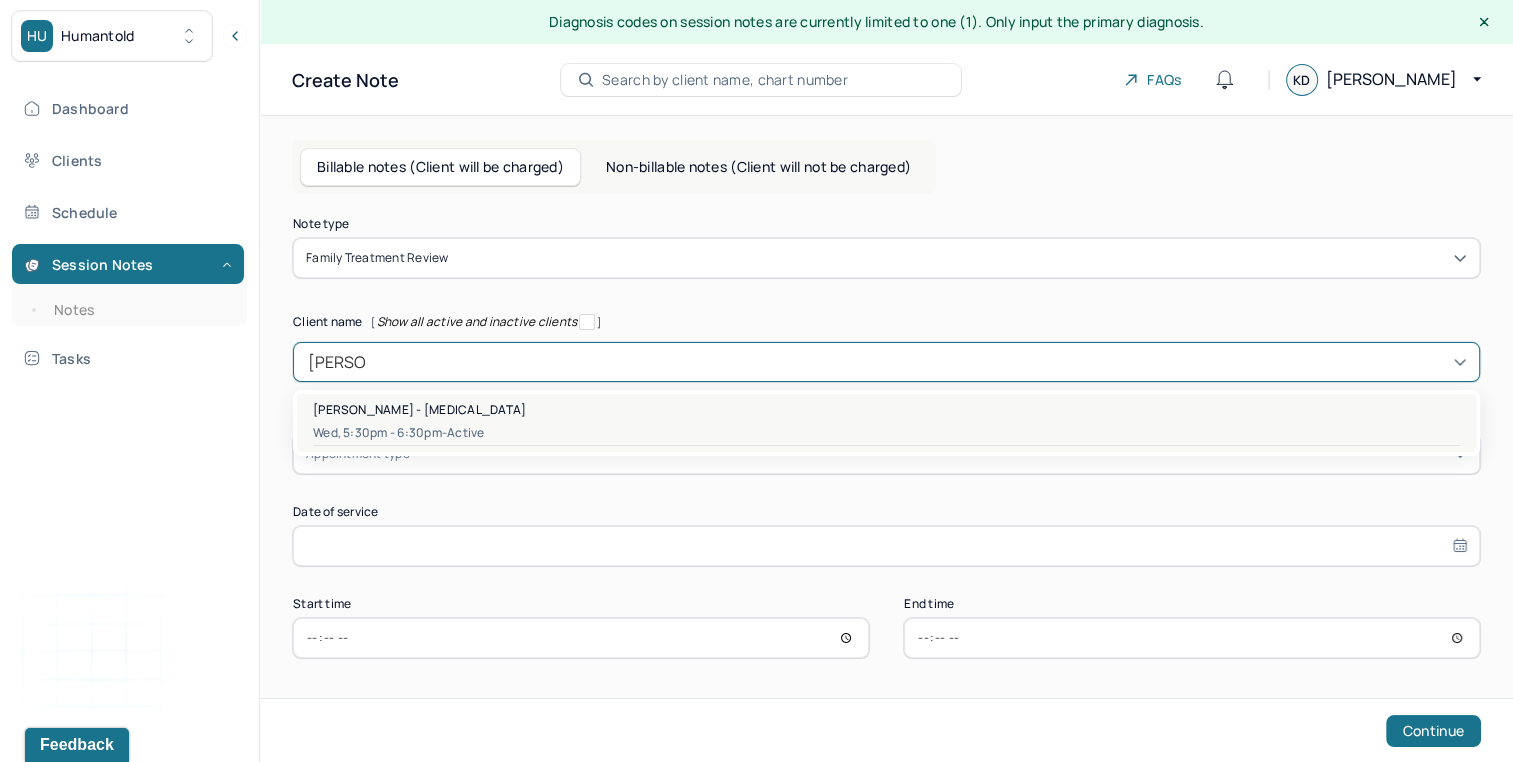click on "[PERSON_NAME] - [MEDICAL_DATA]" at bounding box center (419, 409) 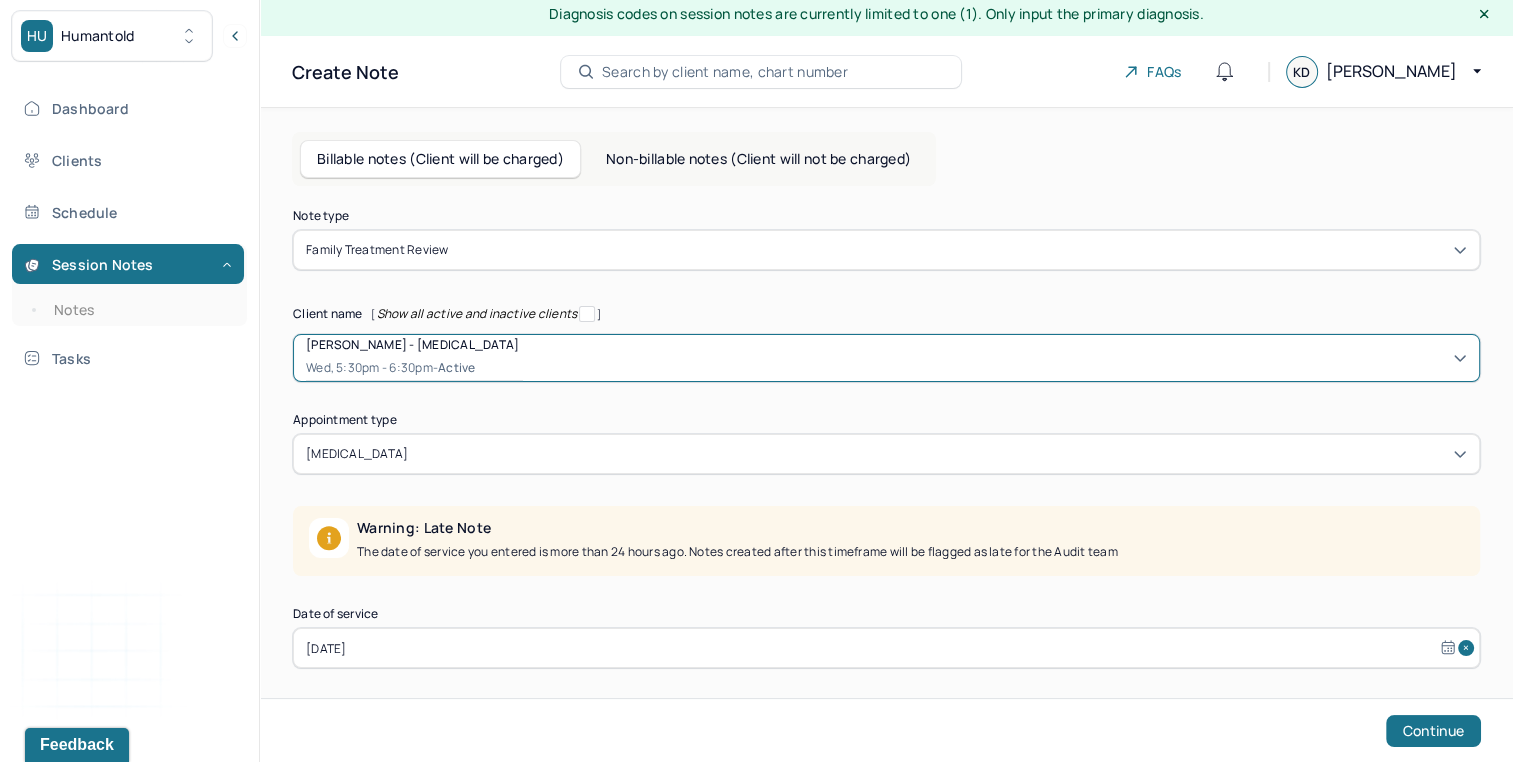 scroll, scrollTop: 110, scrollLeft: 0, axis: vertical 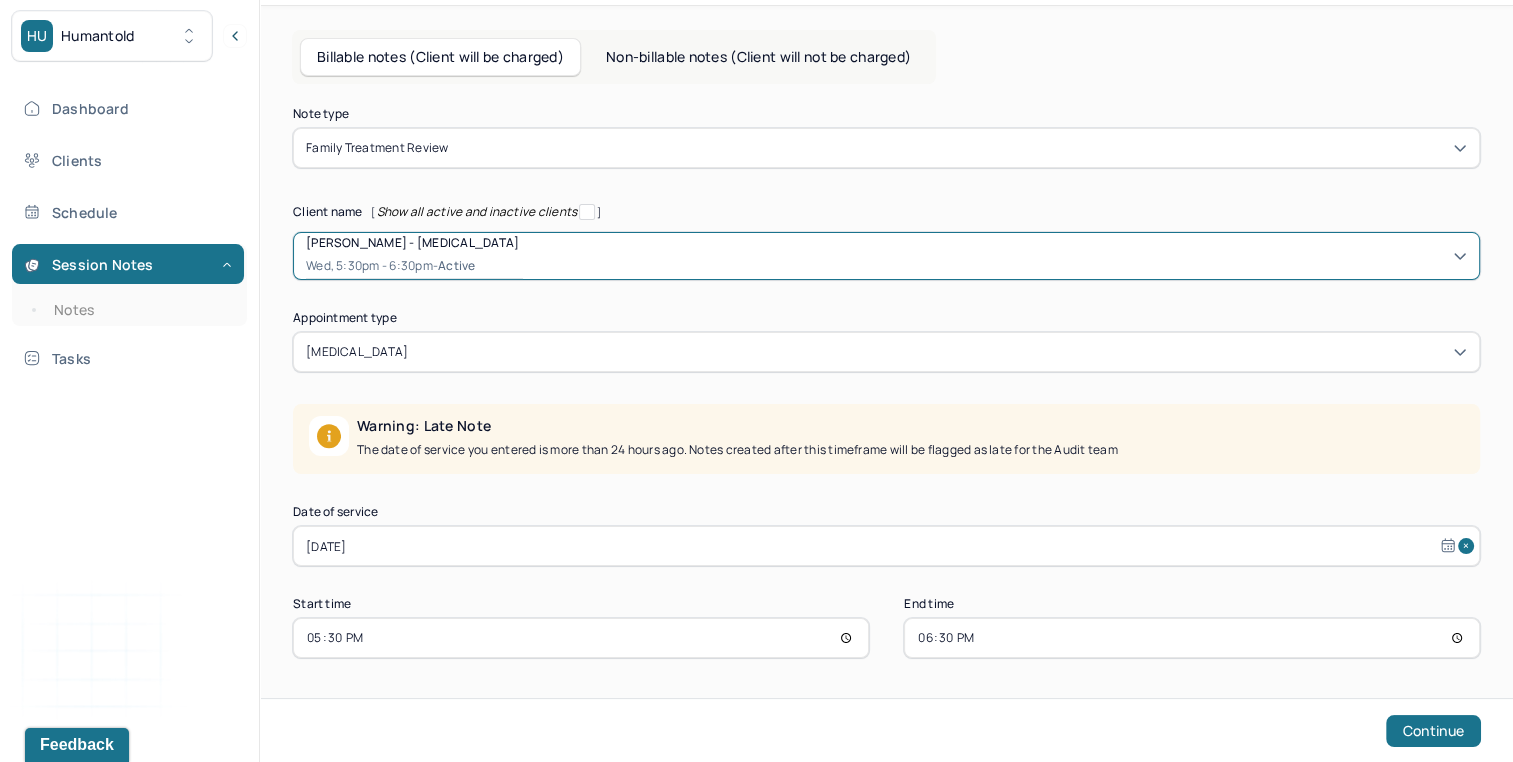 click on "[DATE]" at bounding box center [886, 546] 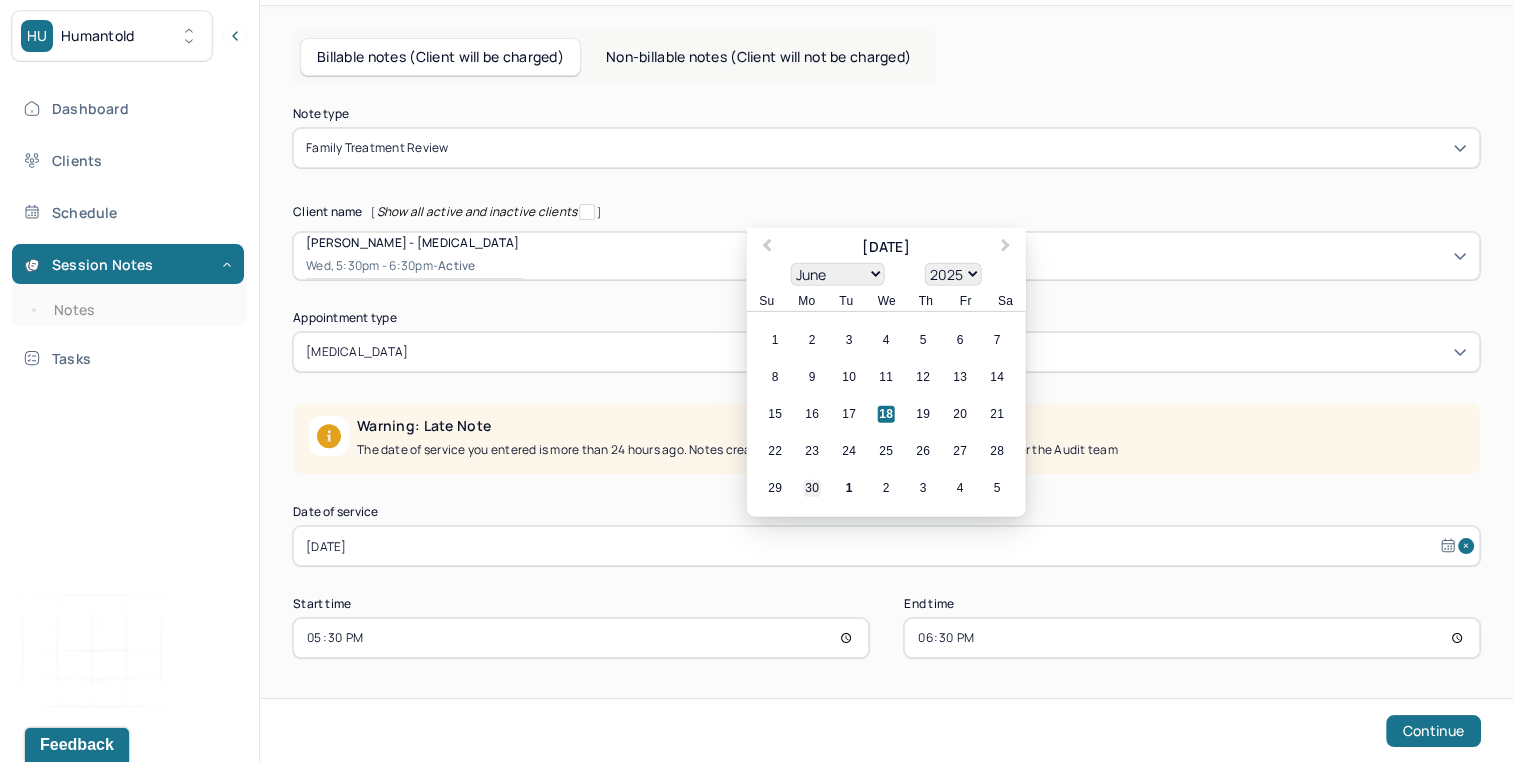click on "30" at bounding box center [812, 488] 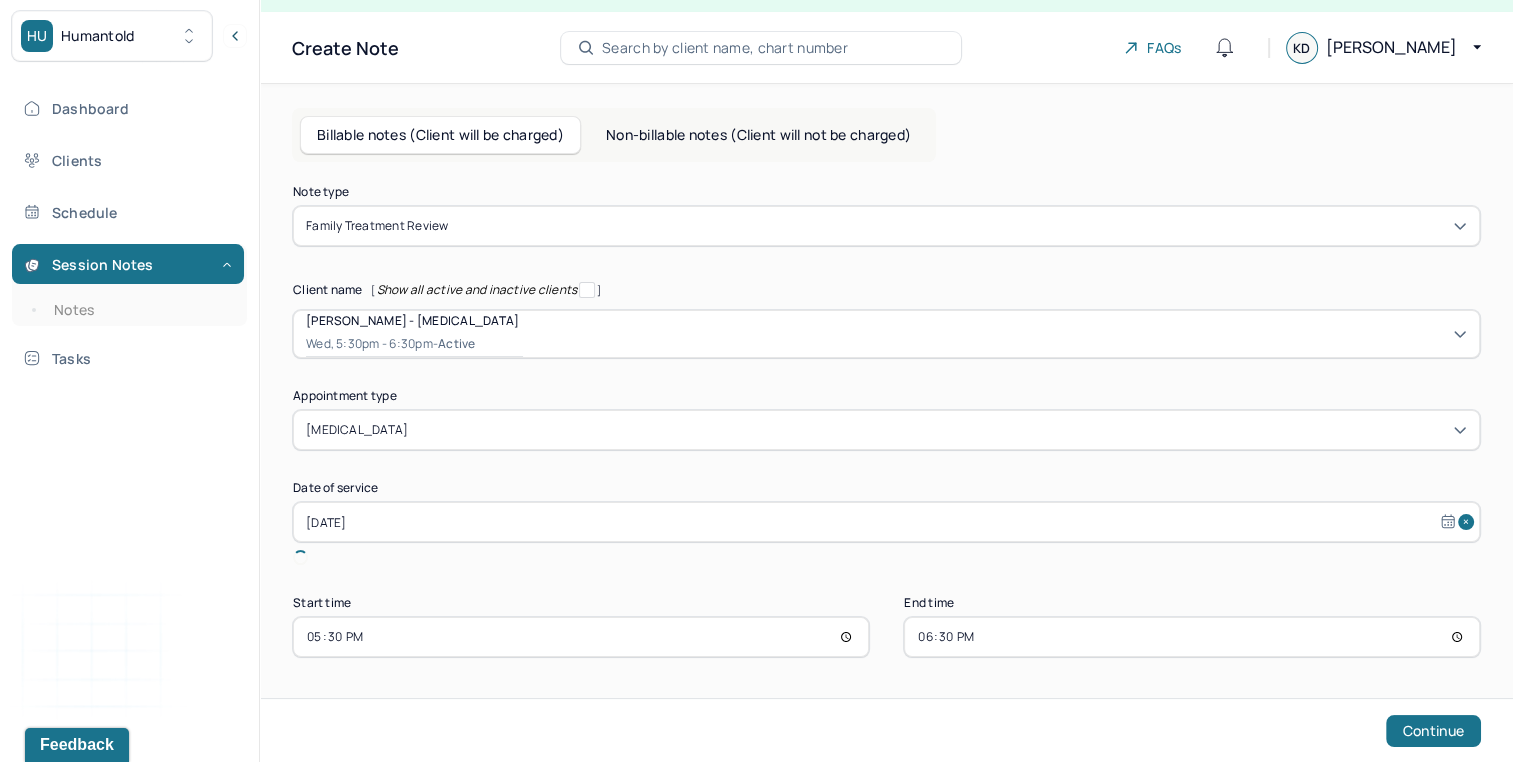 scroll, scrollTop: 8, scrollLeft: 0, axis: vertical 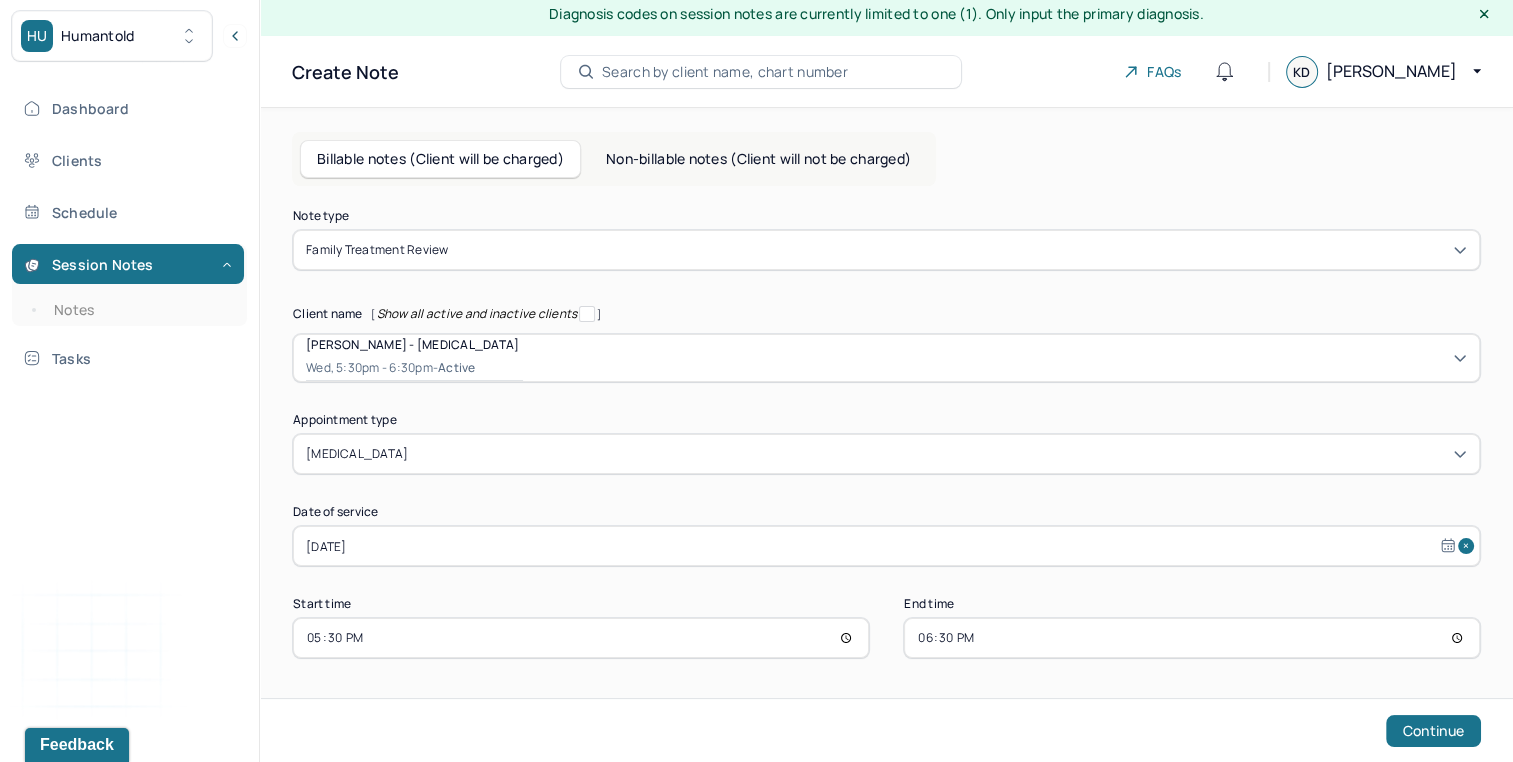 click on "17:30" at bounding box center (581, 638) 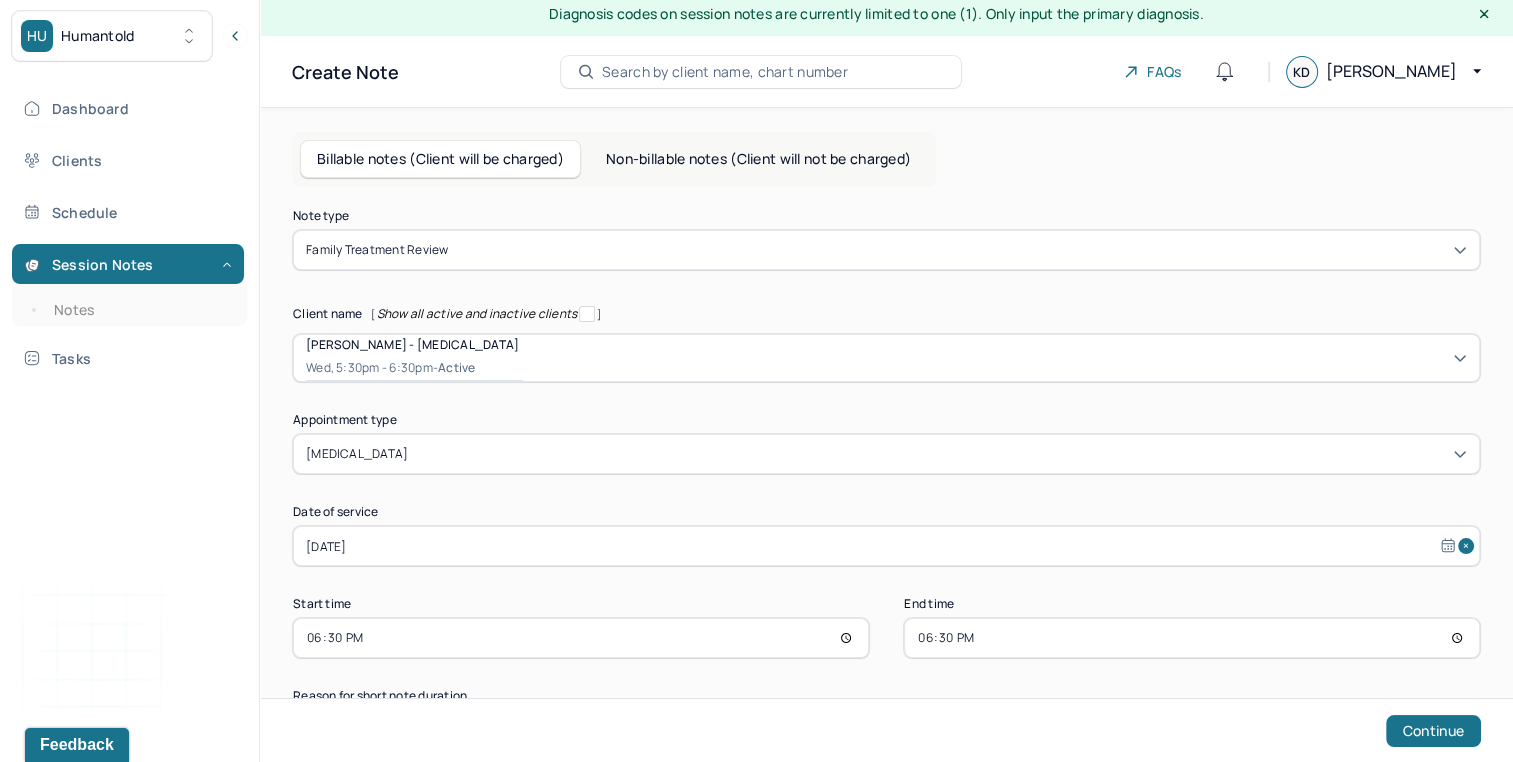 click on "18:30" at bounding box center (1192, 638) 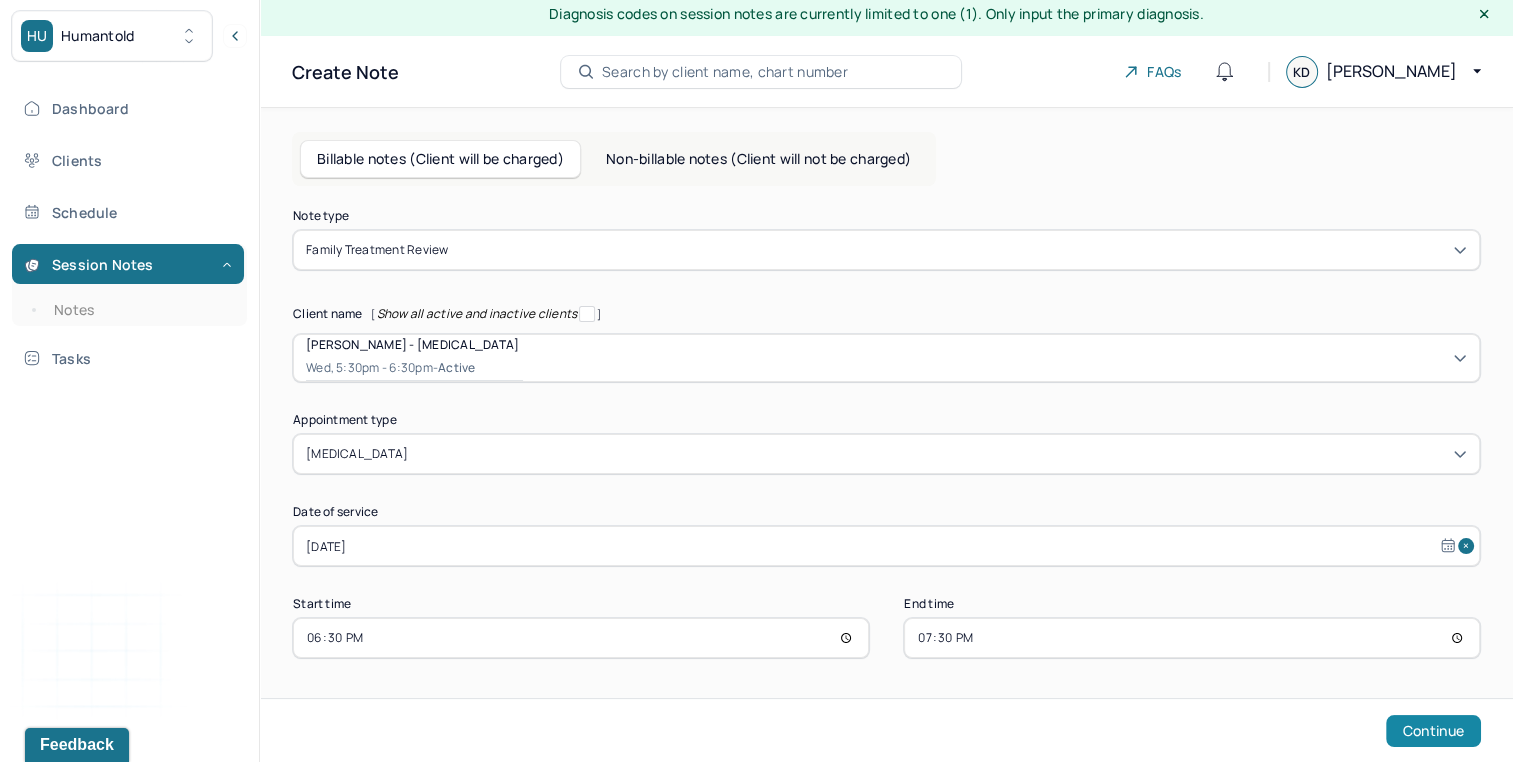 click on "Continue" at bounding box center [1433, 731] 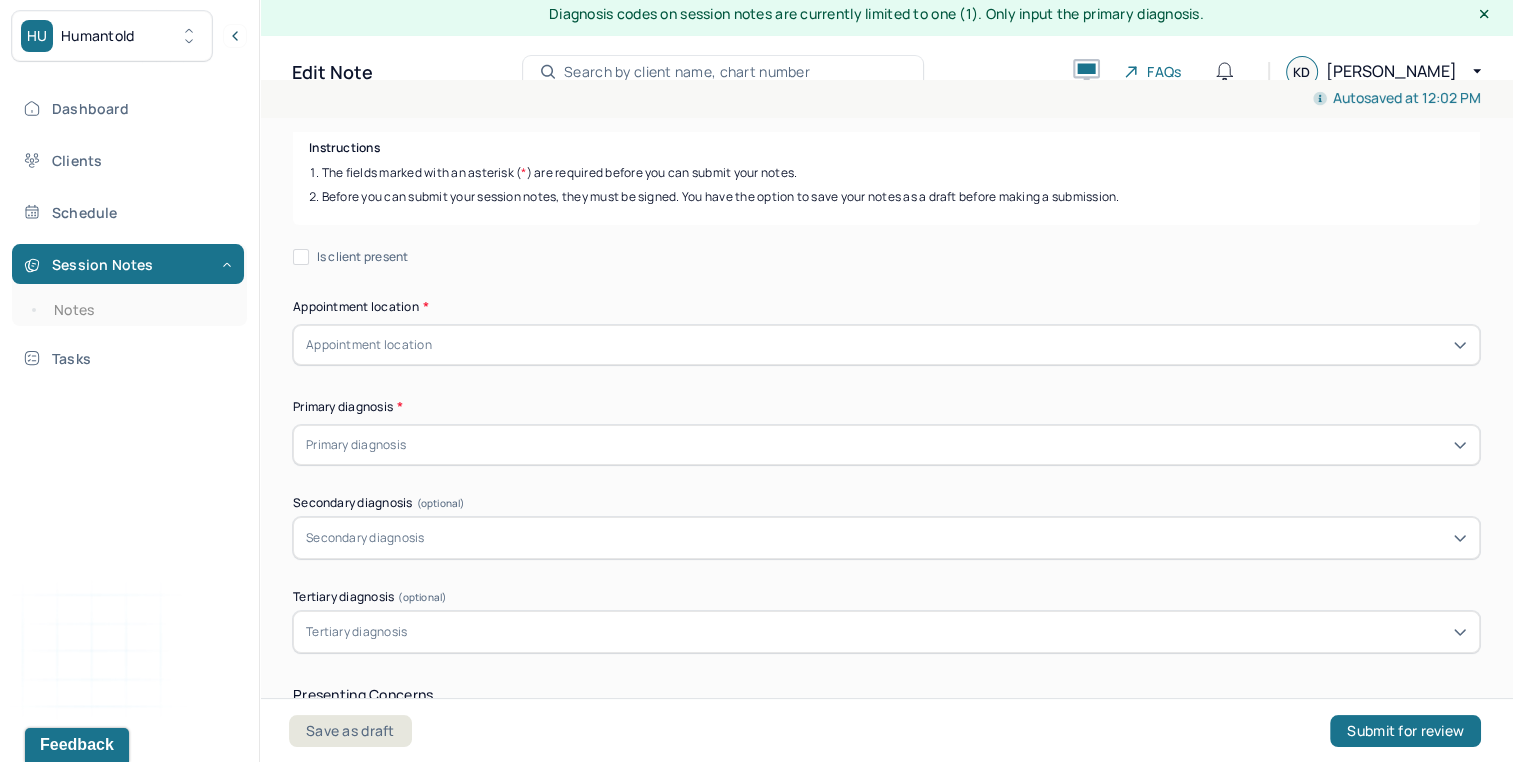 scroll, scrollTop: 0, scrollLeft: 0, axis: both 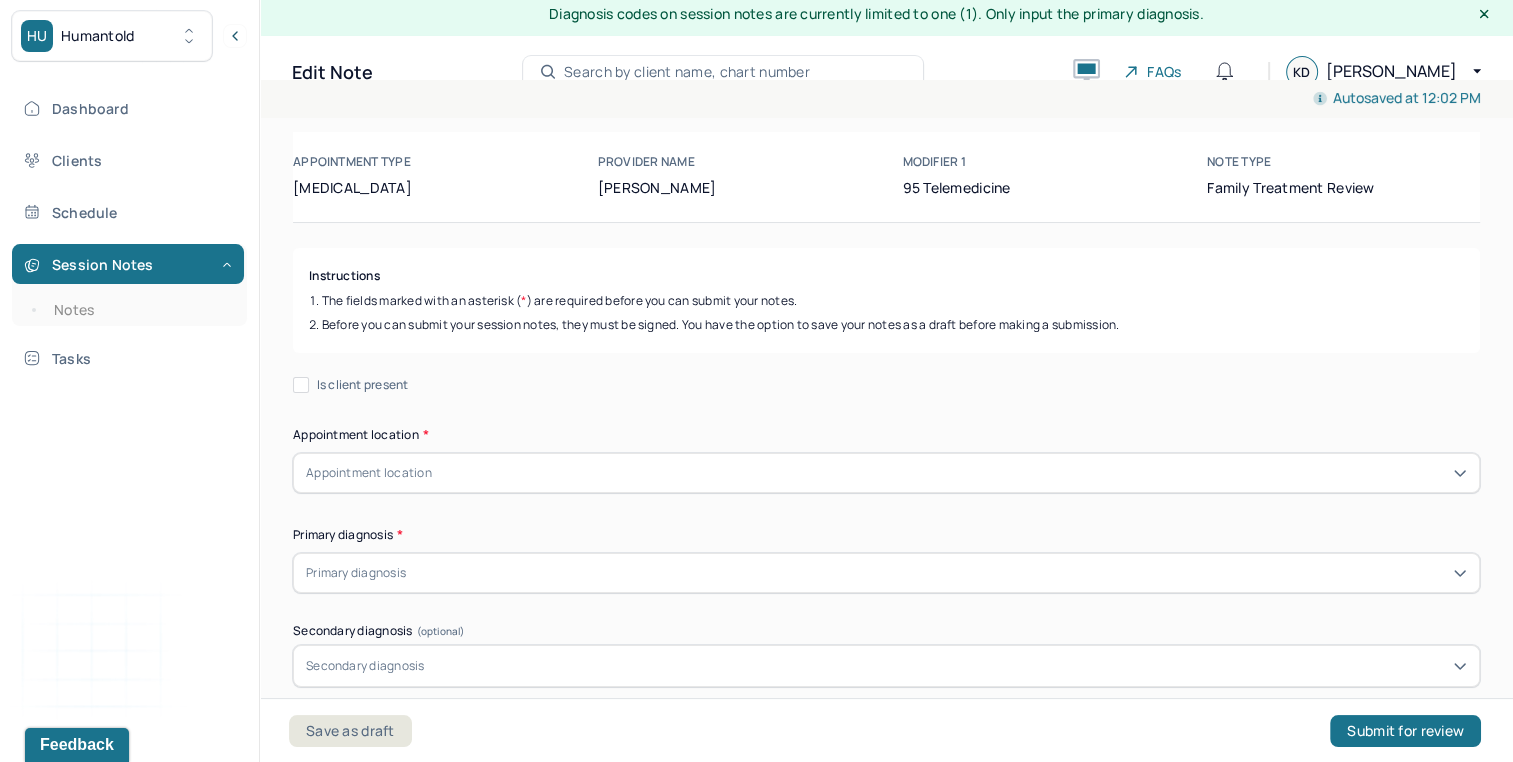 click on "Is client present" at bounding box center [363, 385] 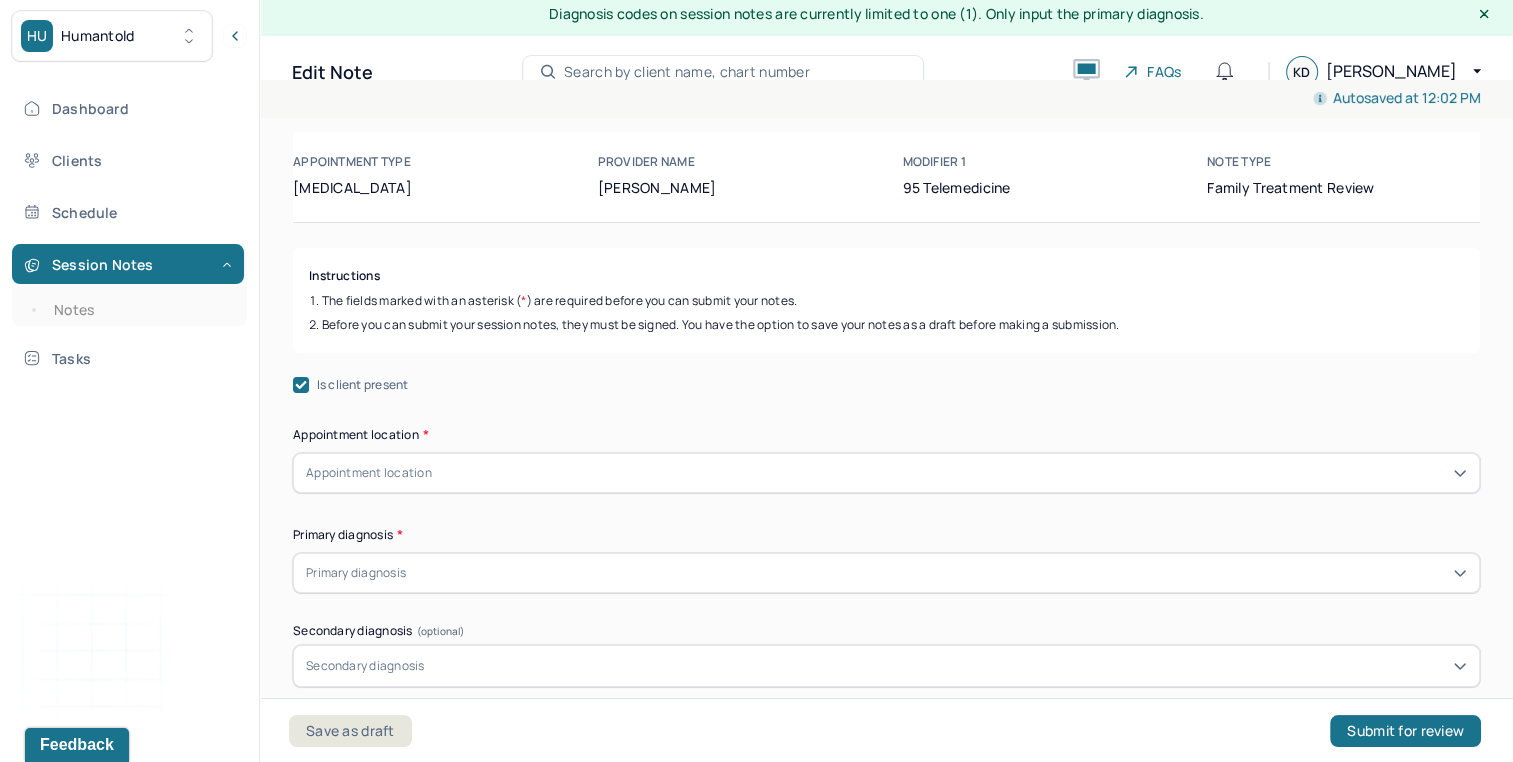 click on "Appointment location" at bounding box center [369, 473] 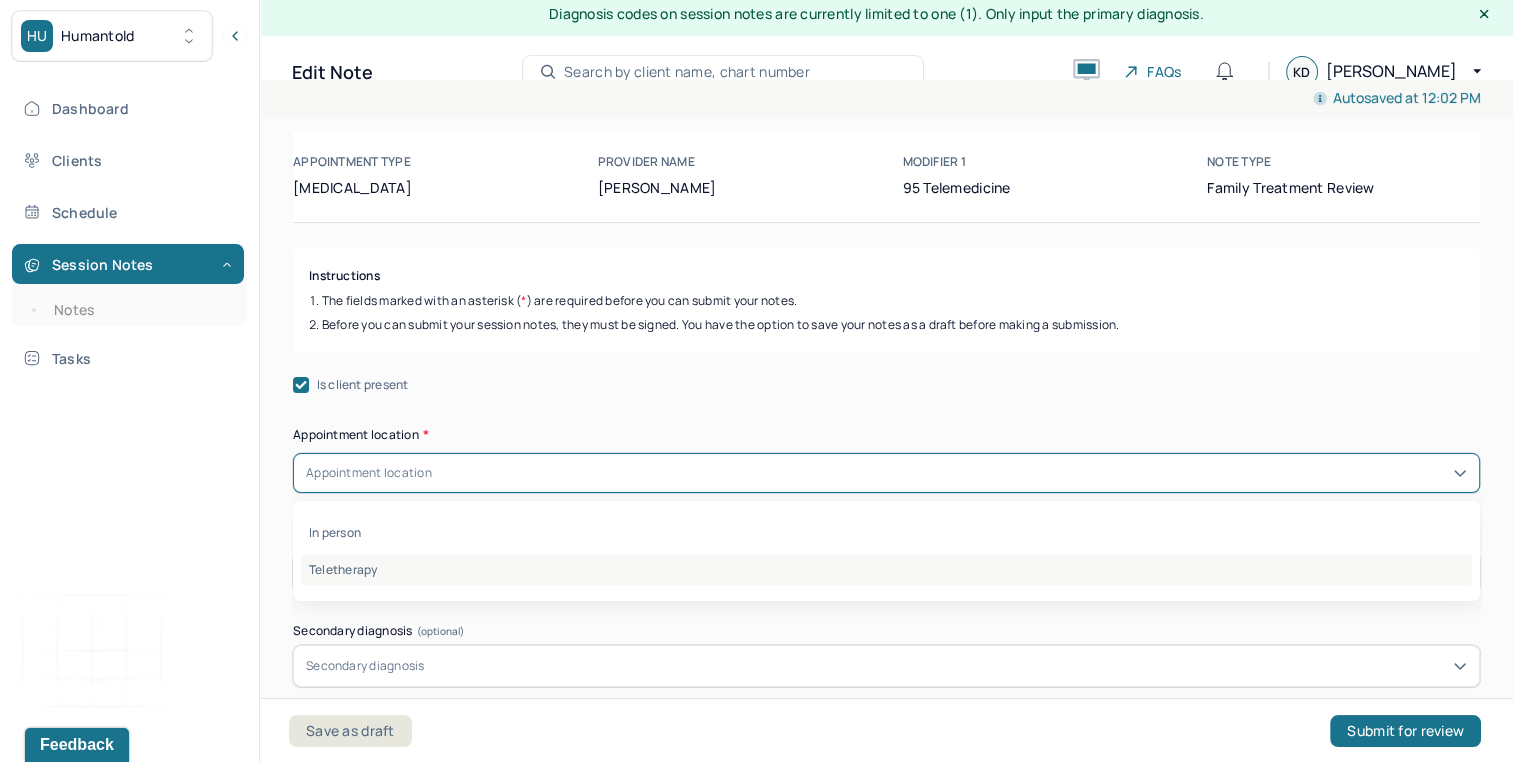 click on "Teletherapy" at bounding box center (886, 569) 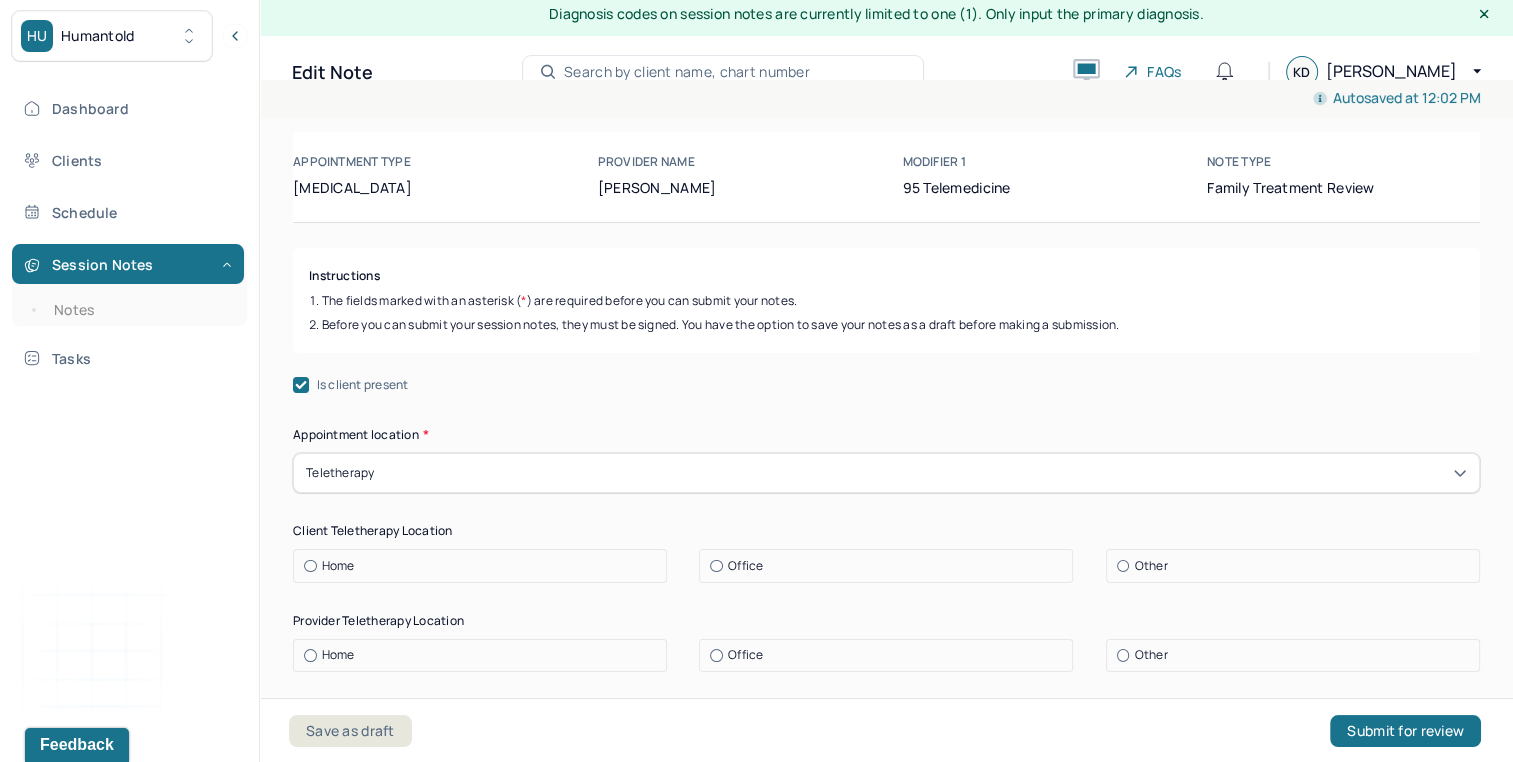 click on "Home" at bounding box center (338, 566) 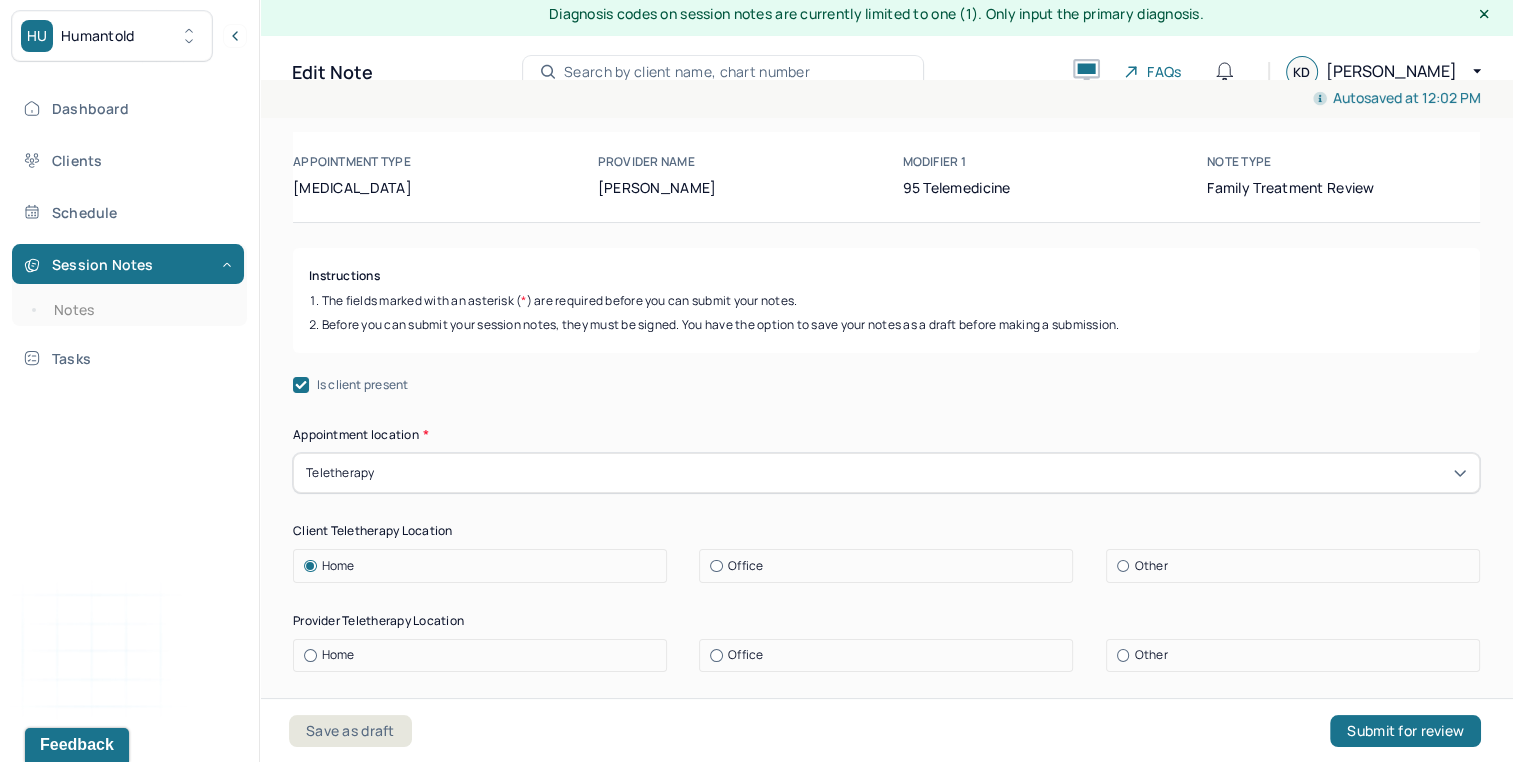 click on "Home" at bounding box center [338, 655] 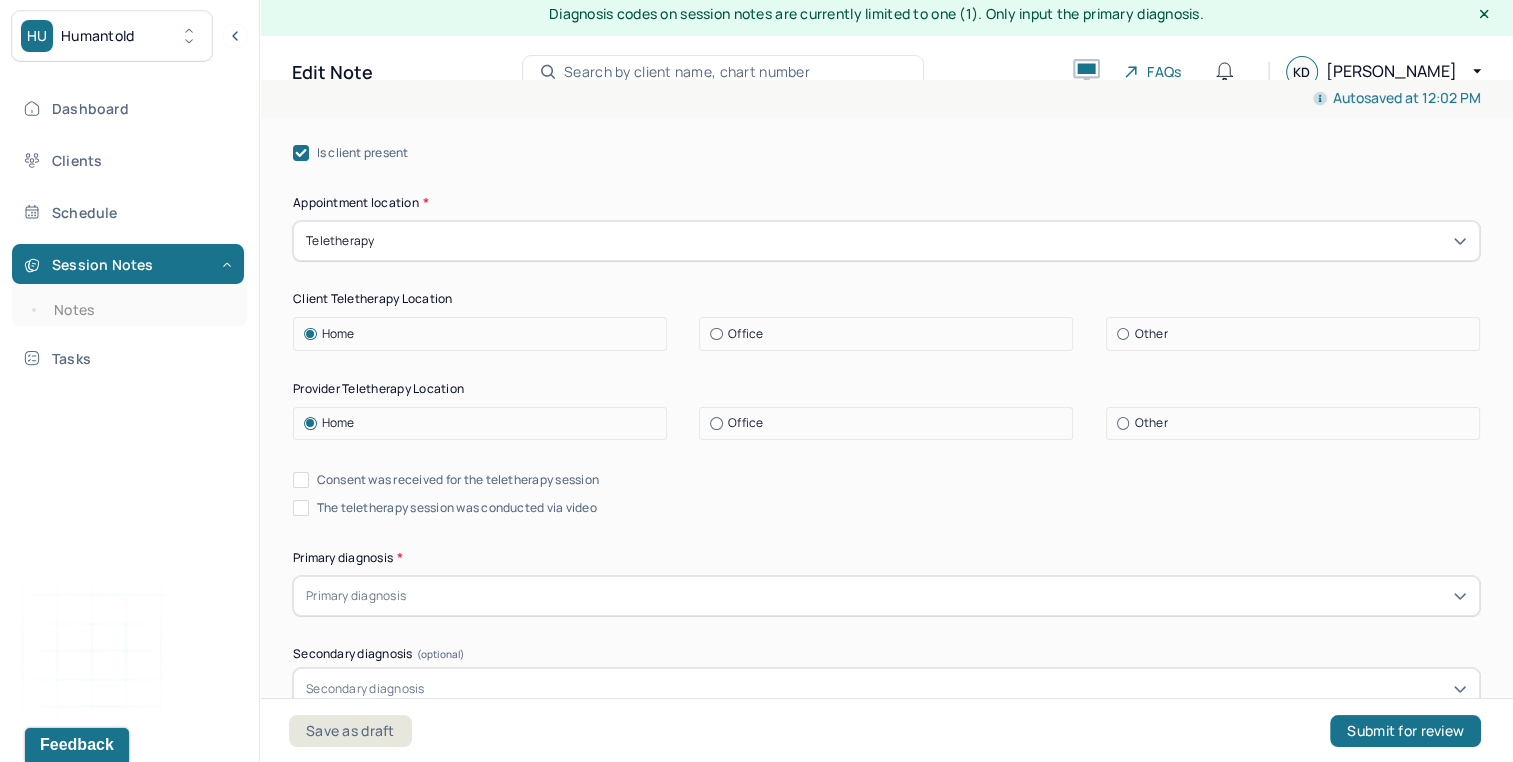 scroll, scrollTop: 373, scrollLeft: 0, axis: vertical 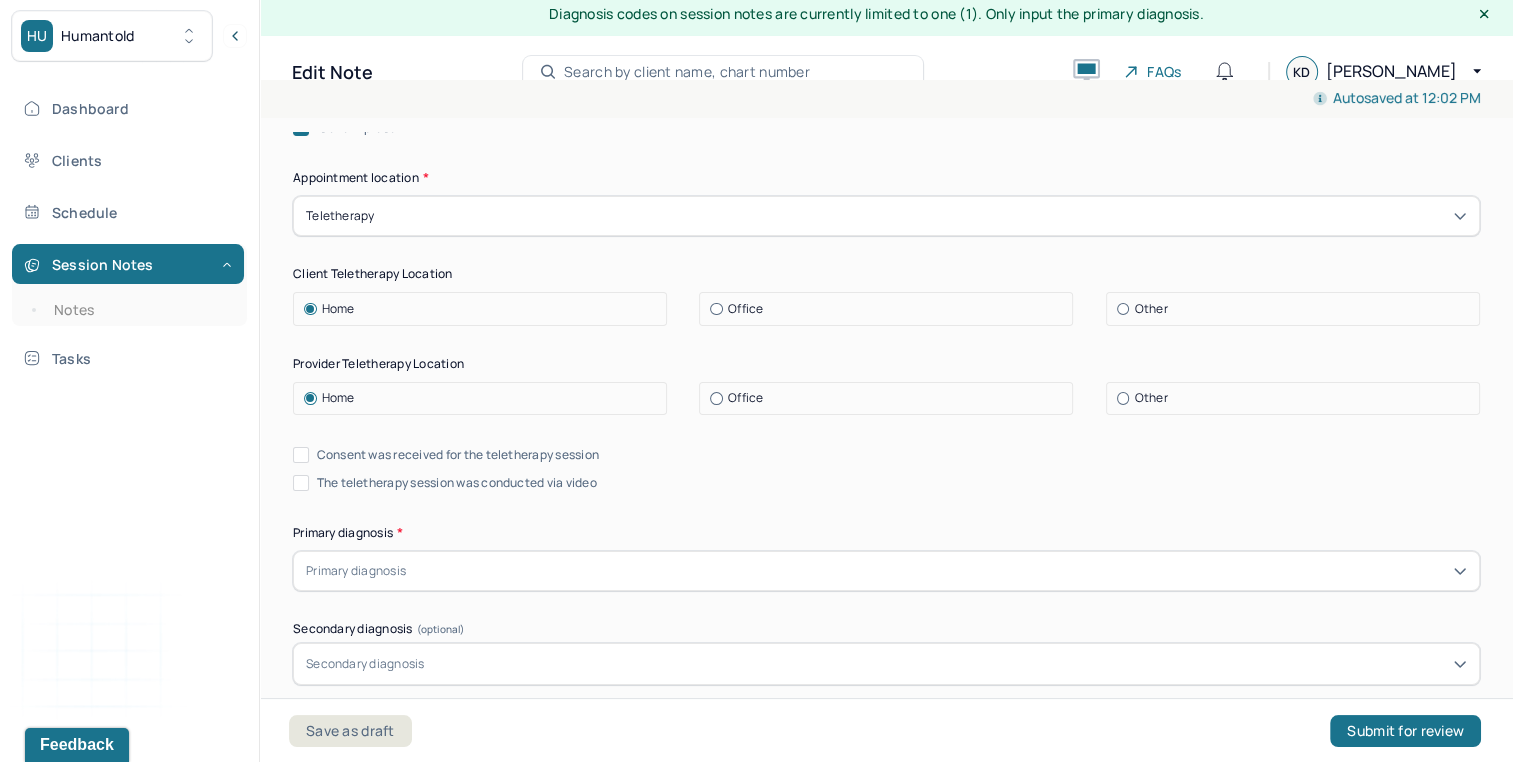 click on "Consent was received for the teletherapy session" at bounding box center (458, 455) 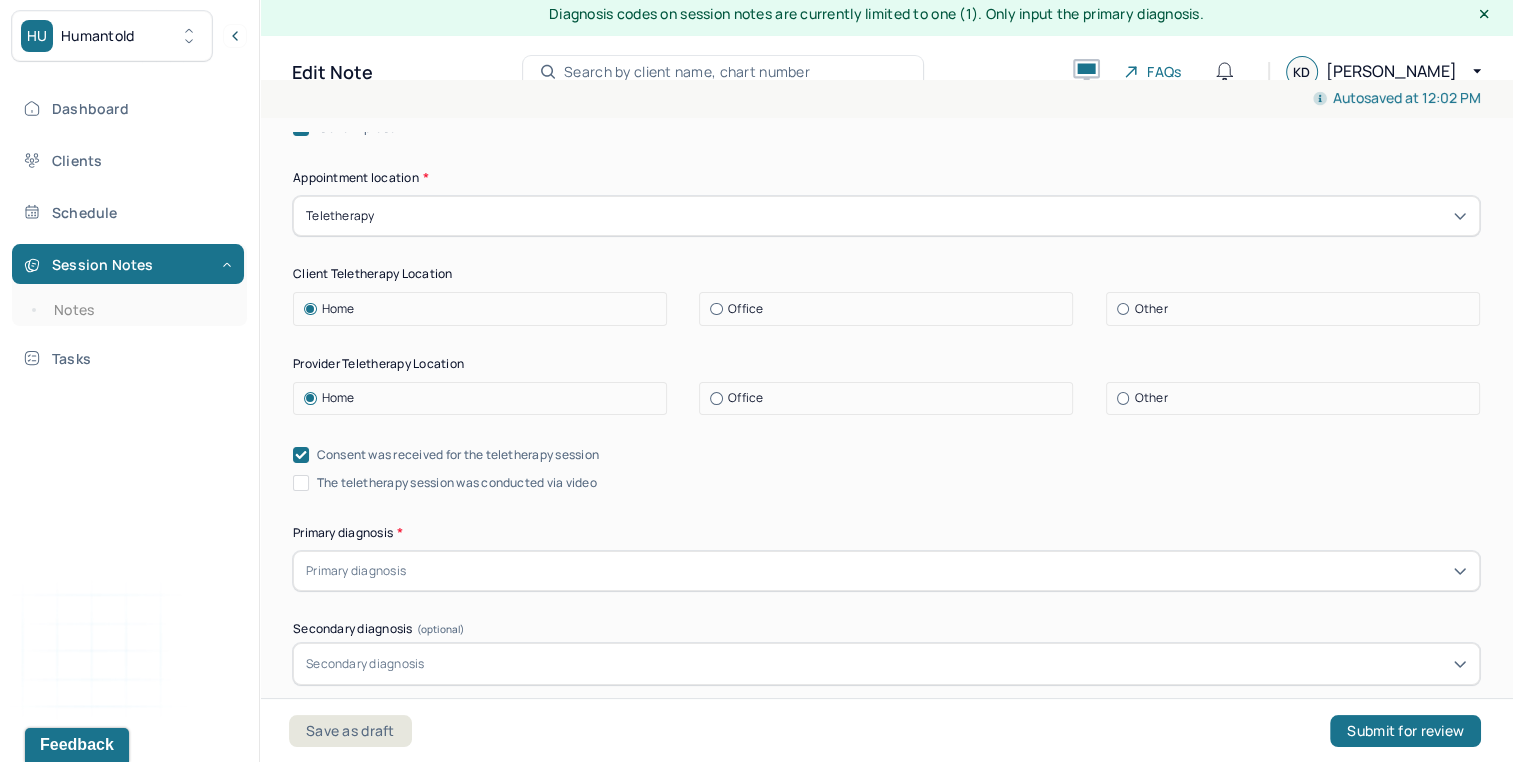 click on "The teletherapy session was conducted via video" at bounding box center [457, 483] 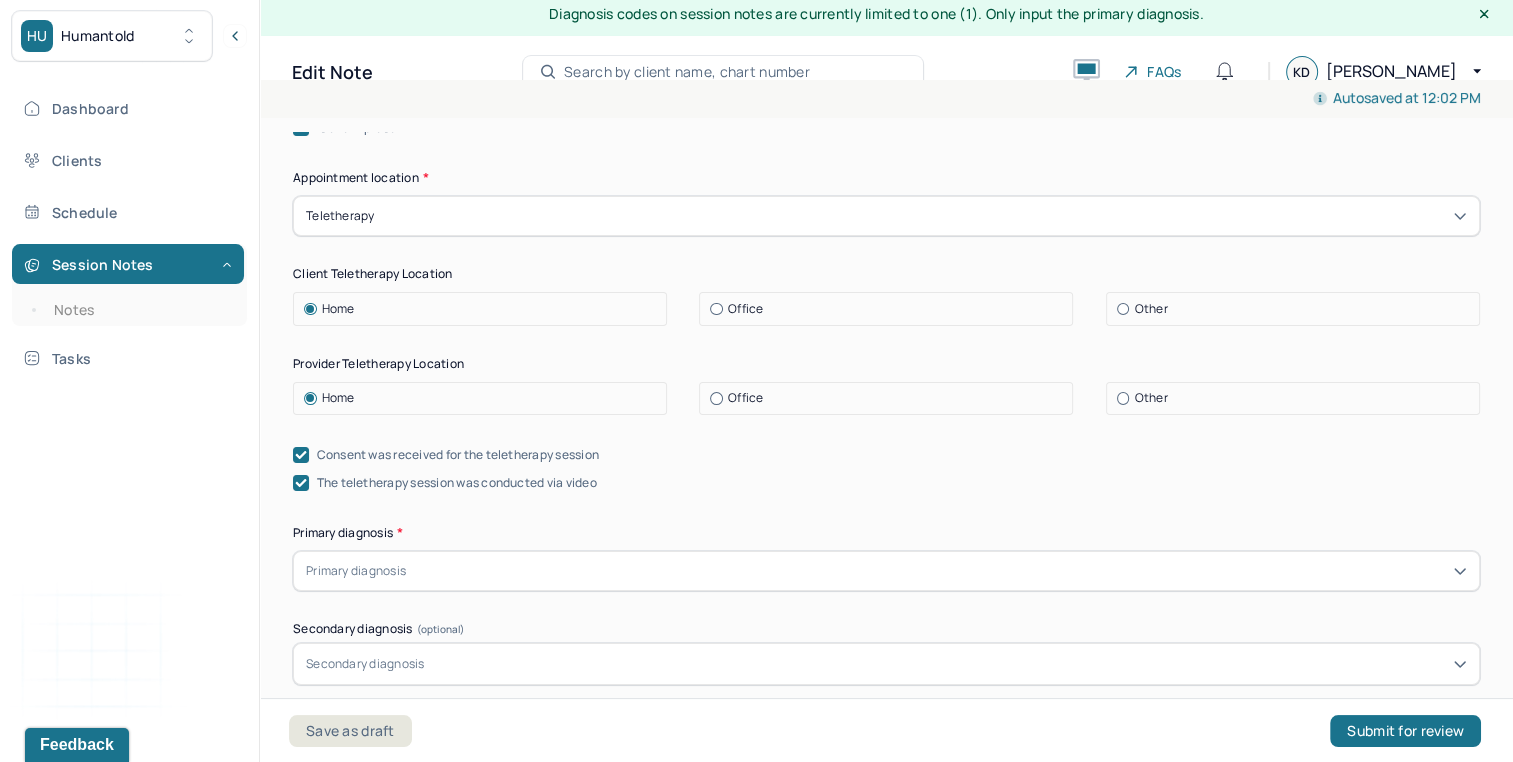click on "Is client present Appointment location * Teletherapy Client Teletherapy Location Home Office Other Provider Teletherapy Location Home Office Other Consent was received for the teletherapy session The teletherapy session was conducted via video Primary diagnosis * Primary diagnosis Secondary diagnosis (optional) Secondary diagnosis Tertiary diagnosis (optional) Tertiary diagnosis Presenting Concerns What are the problem(s) you are seeking help for? Symptoms Anxiety [MEDICAL_DATA] [MEDICAL_DATA] Easily distracted Impulsive [MEDICAL_DATA] Alcohol Anger outburst Unable to feel pleasure Excessive energy [MEDICAL_DATA] Tobacco [MEDICAL_DATA] Other symptoms (optional) Physical symptoms * Medication physical/psychiatric * Sleeping habits and concerns * Difficulties with appetite or eating patterns *" at bounding box center (886, 1086) 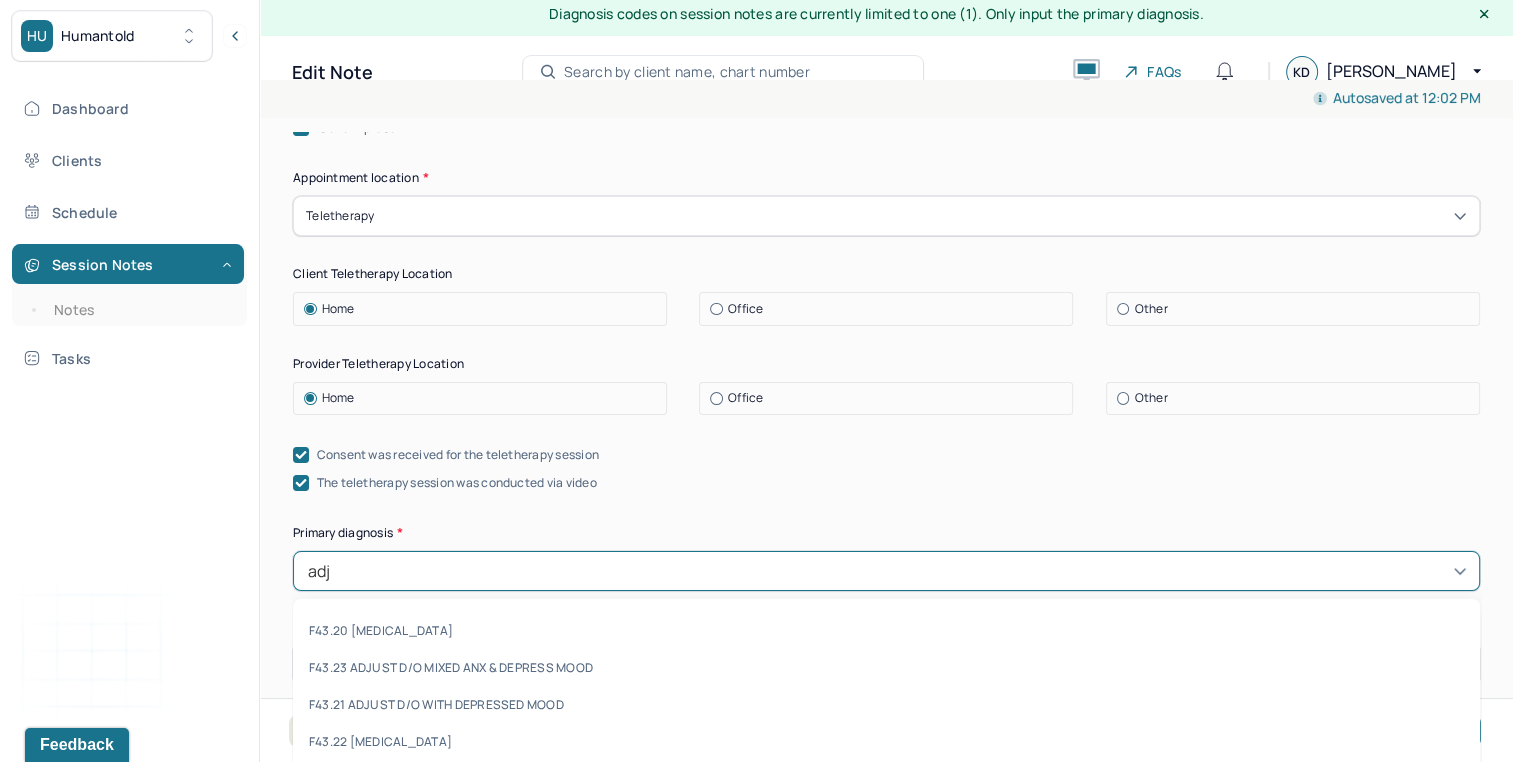 type on "adju" 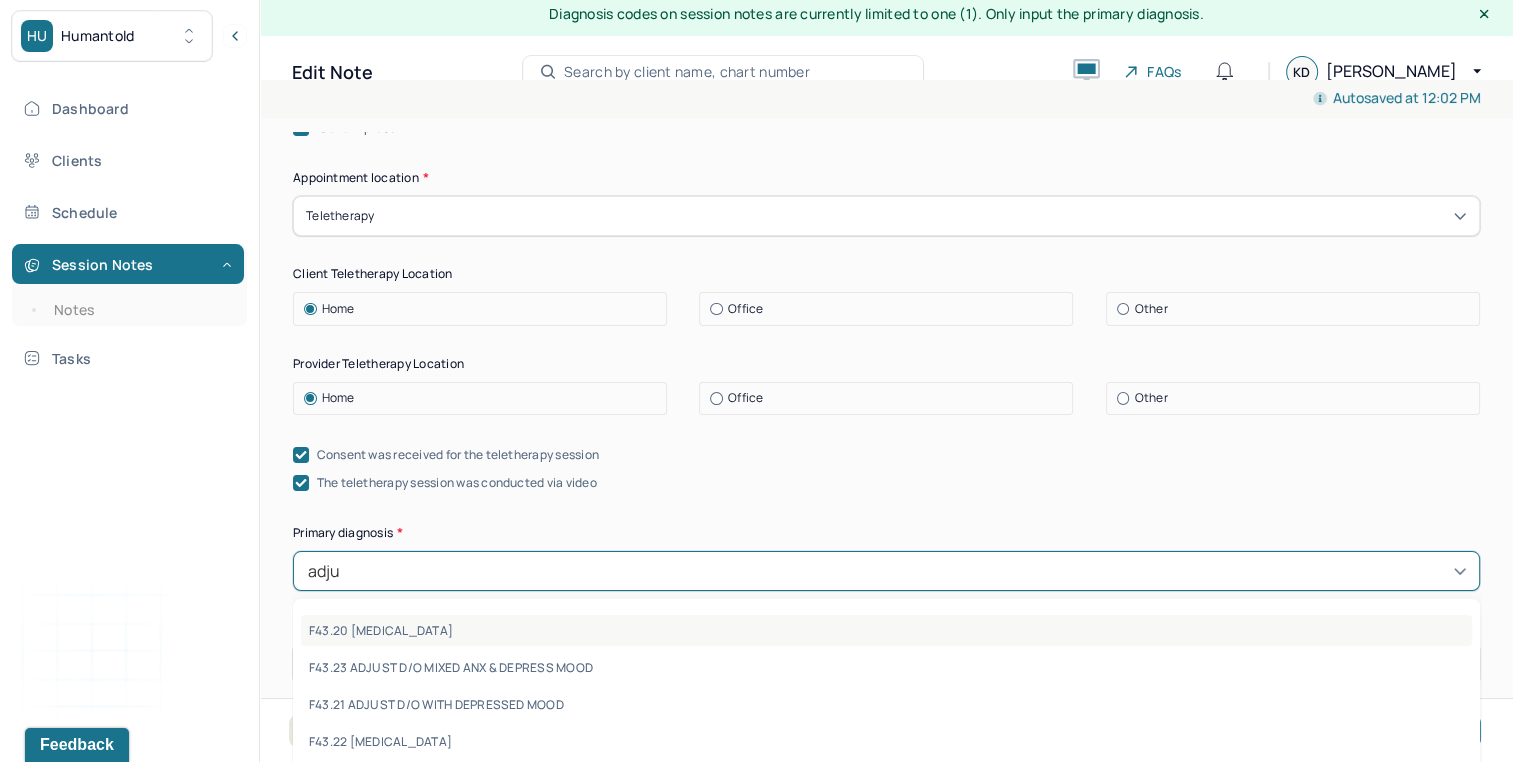 click on "F43.20 [MEDICAL_DATA]" at bounding box center [886, 630] 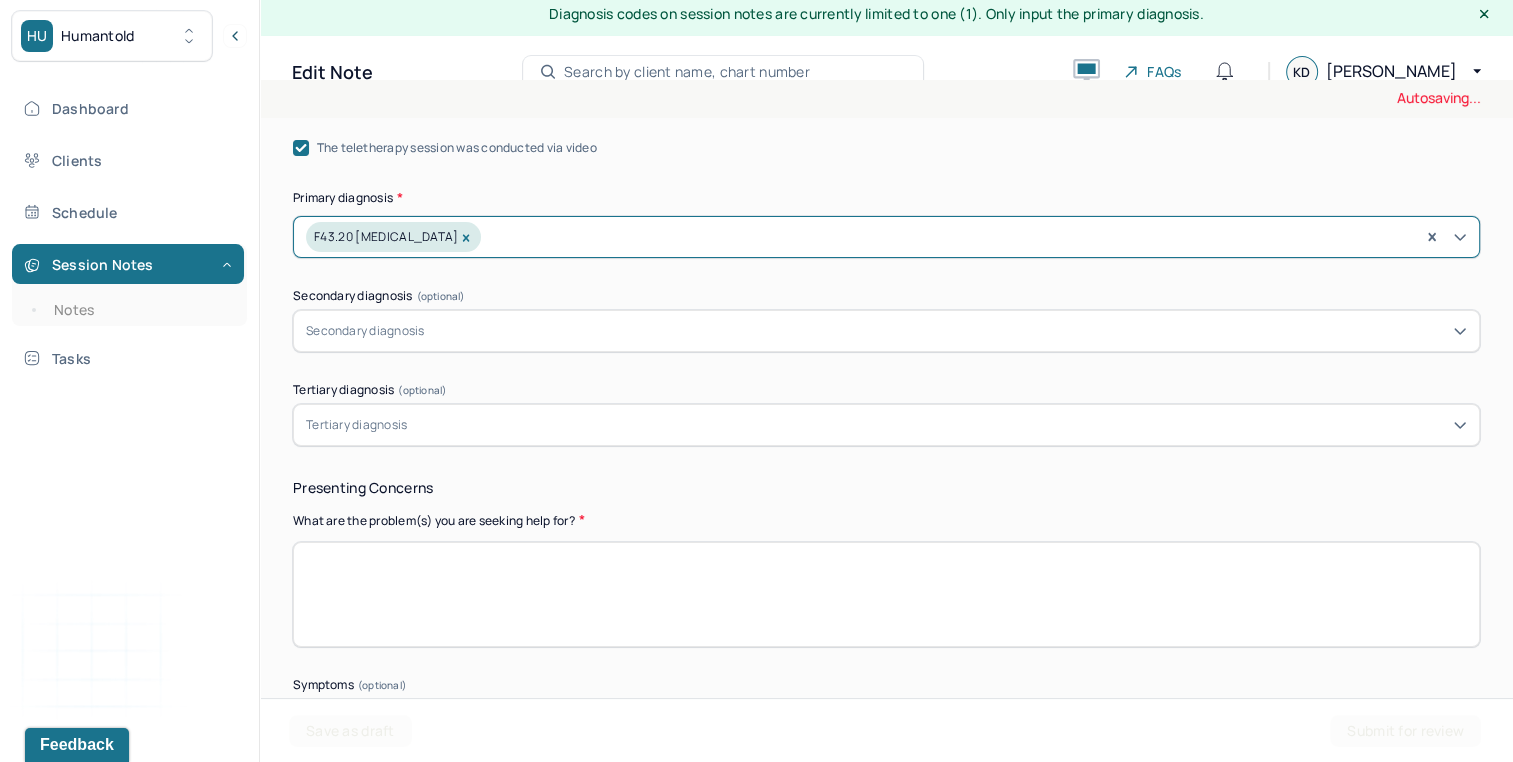 scroll, scrollTop: 752, scrollLeft: 0, axis: vertical 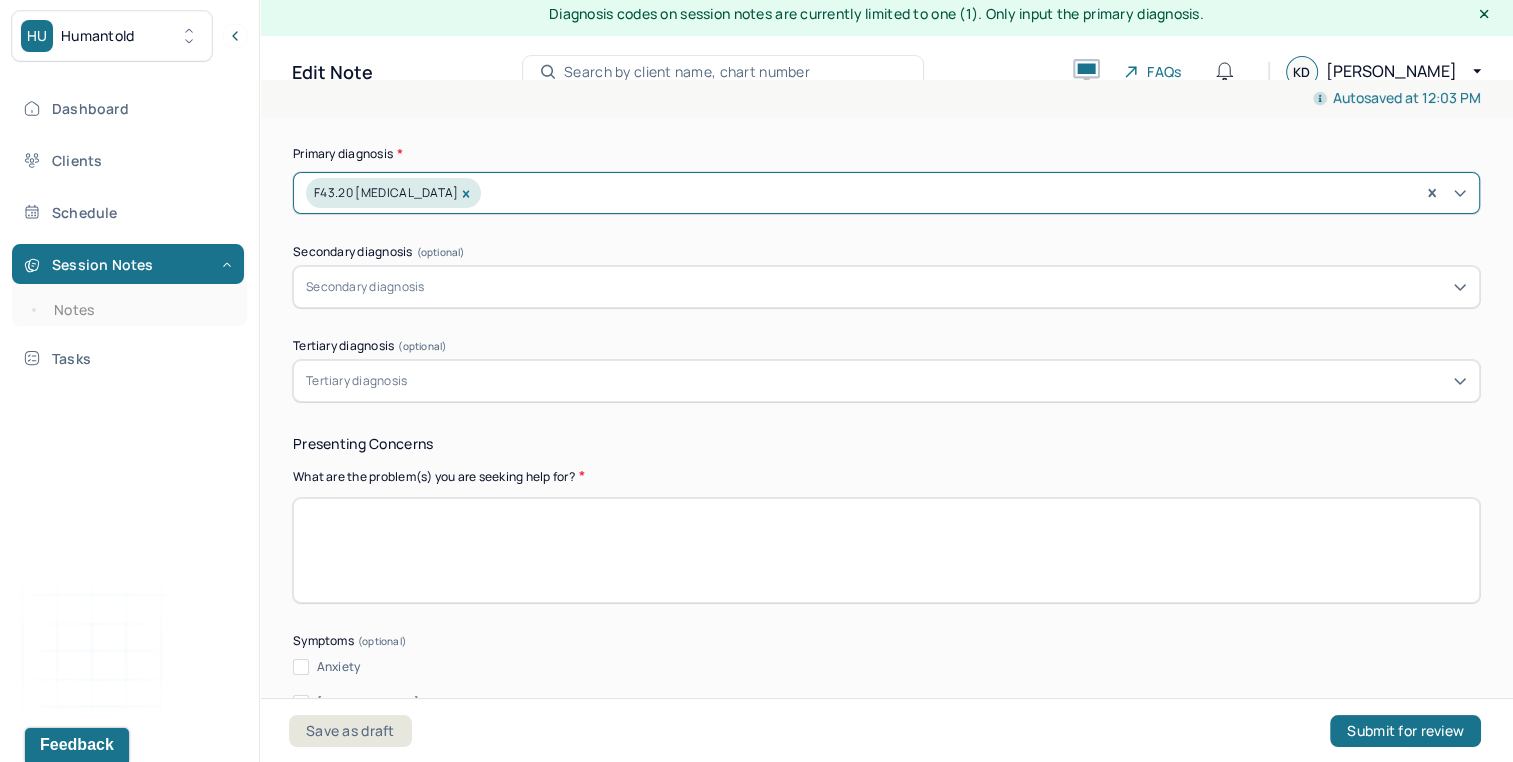click at bounding box center (886, 550) 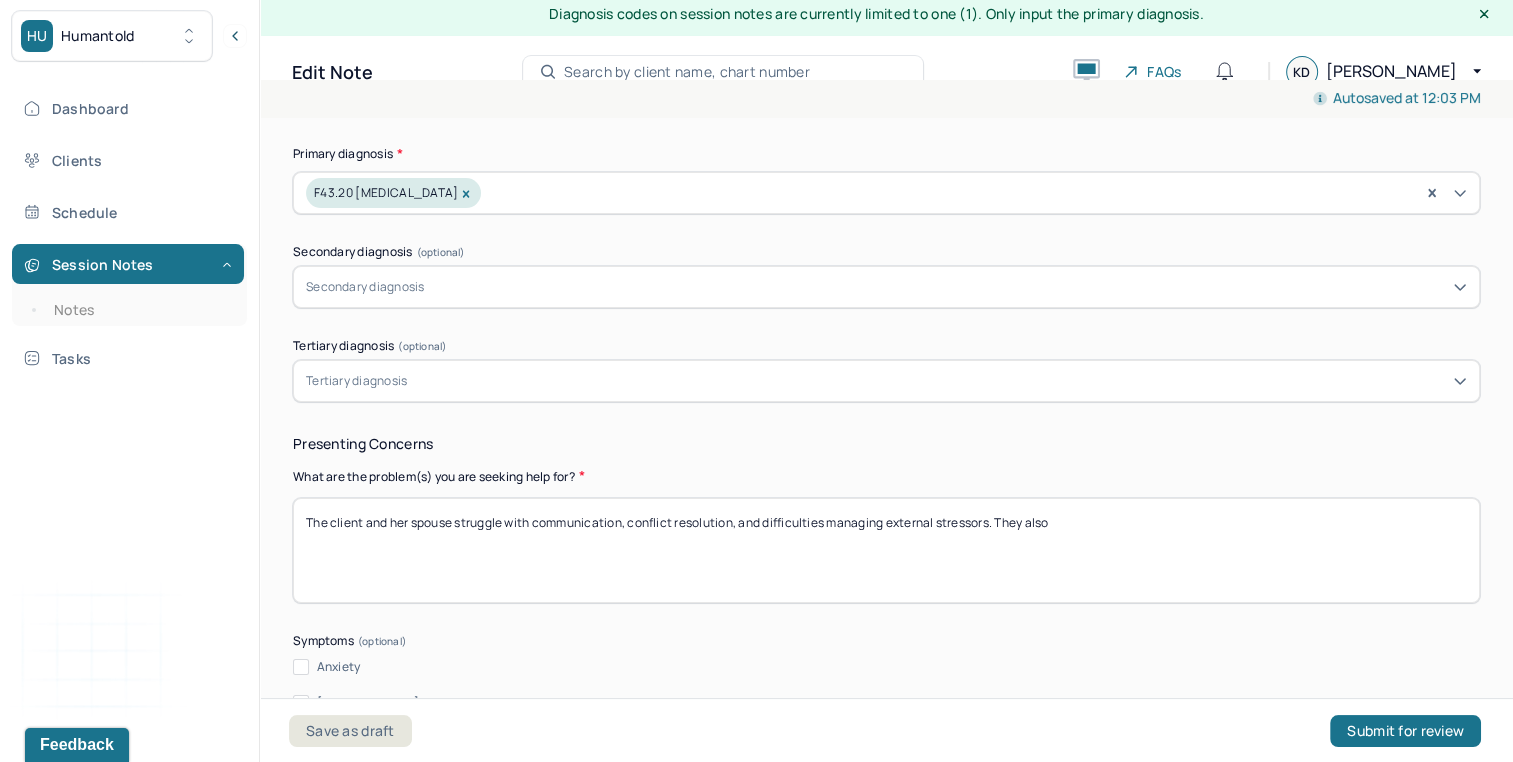 click on "The client and her spouse struggle with communication, conflict resolution, and difficulties managing external sressors. They also" at bounding box center (886, 550) 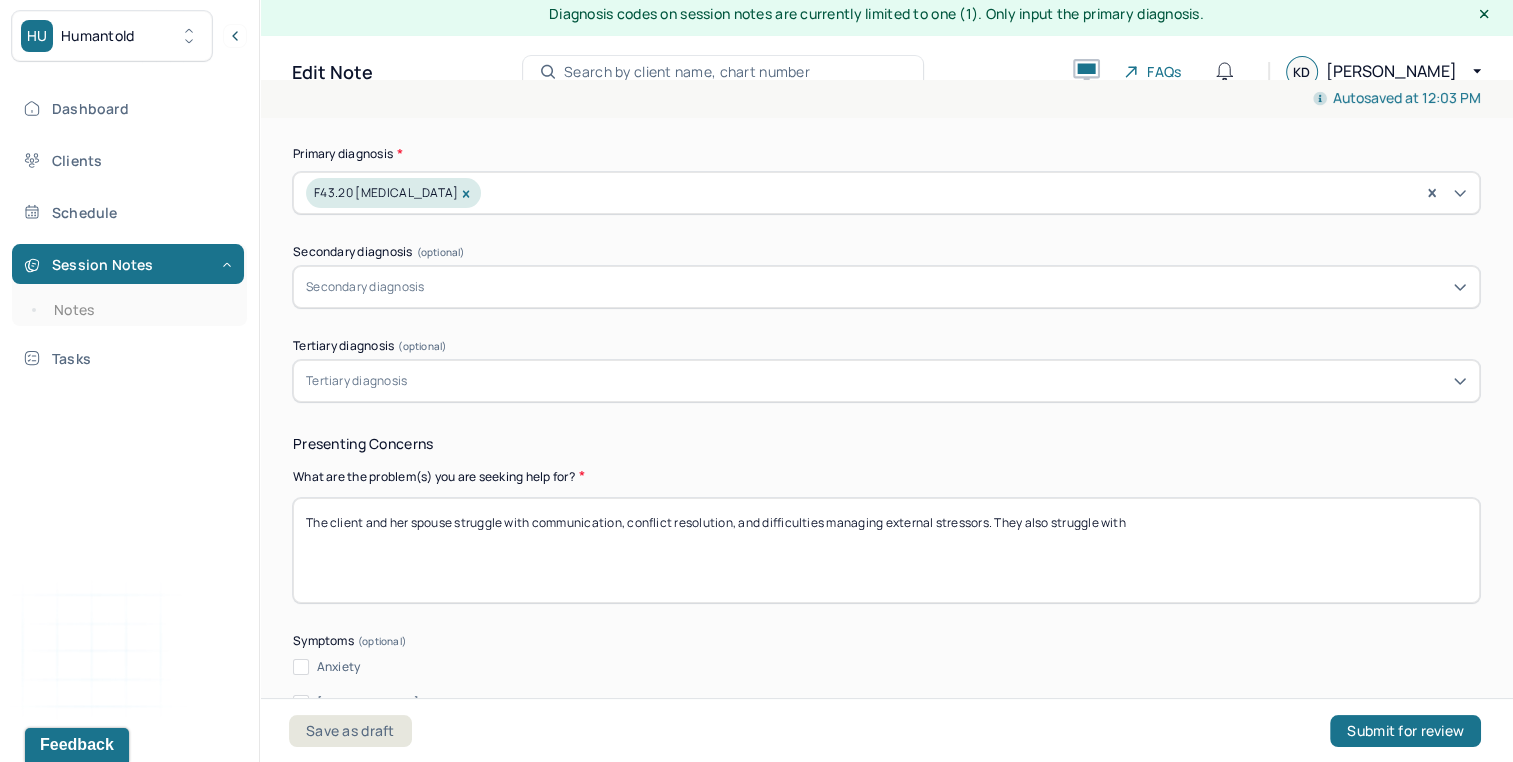 click on "The client and her spouse struggle with communication, conflict resolution, and difficulties managing external sressors. They also" at bounding box center [886, 550] 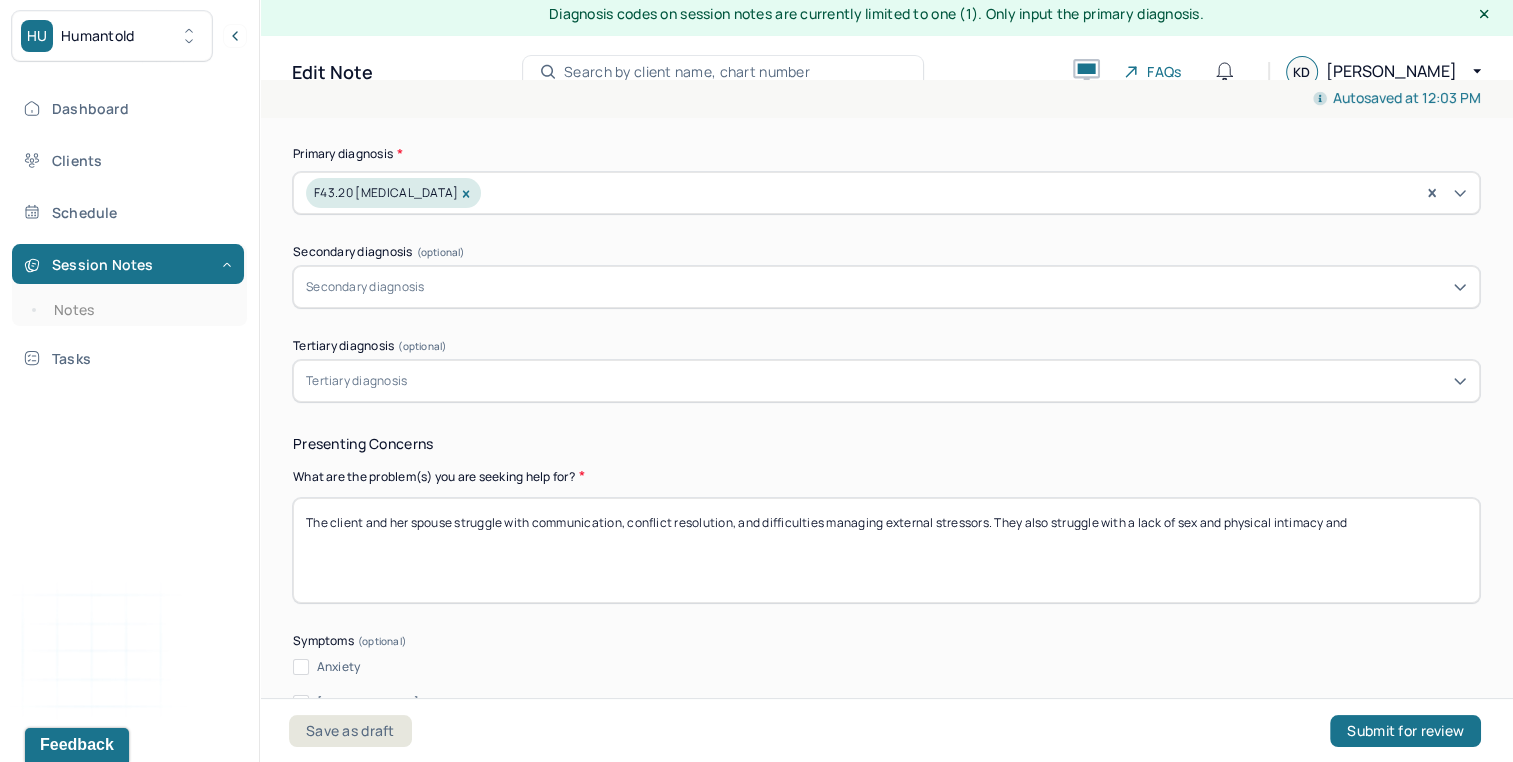 click on "The client and her spouse struggle with communication, conflict resolution, and difficulties managing external stressors. They also struggle with a lack of sex and phsycial intimacy and" at bounding box center [886, 550] 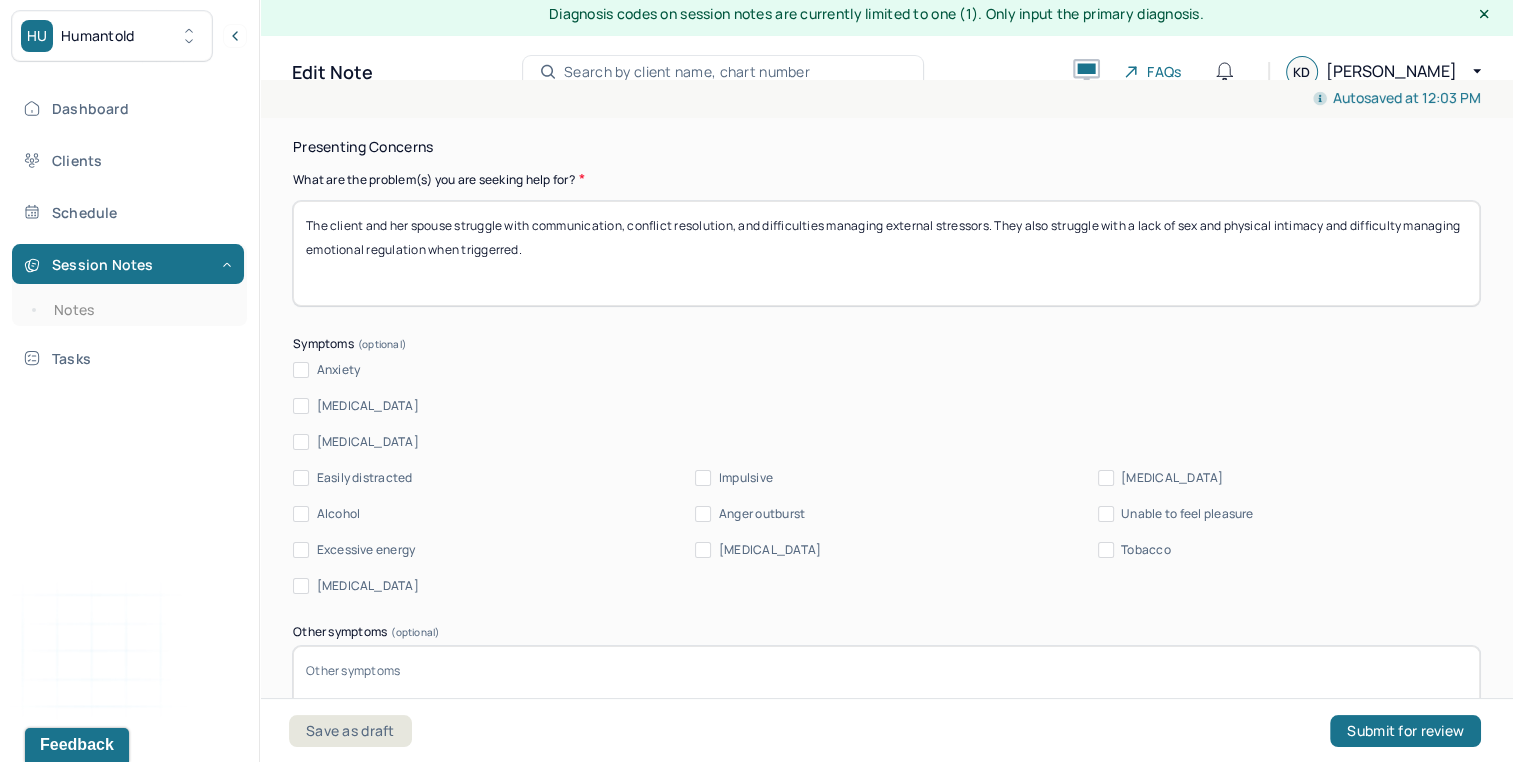 scroll, scrollTop: 1054, scrollLeft: 0, axis: vertical 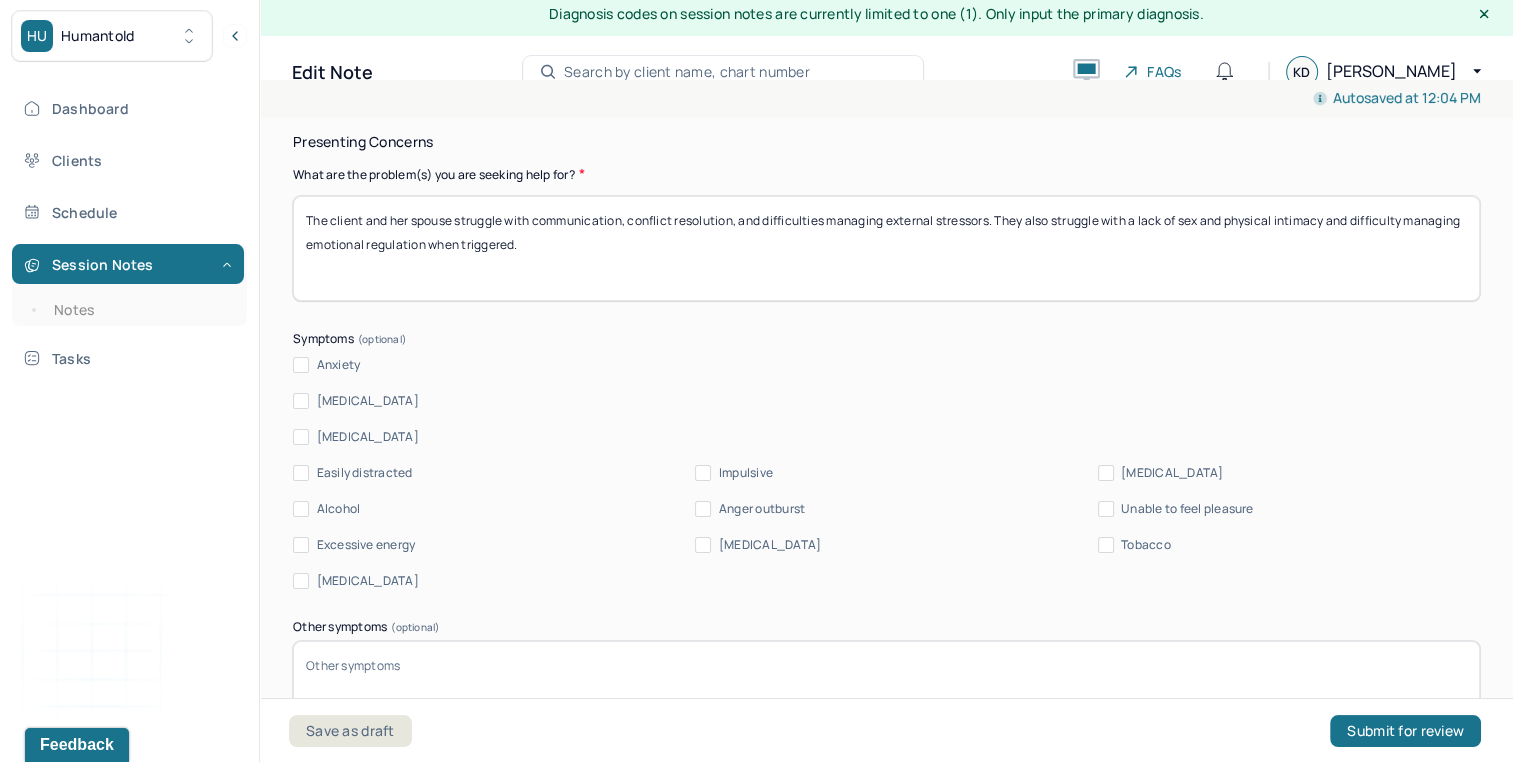 type on "The client and her spouse struggle with communication, conflict resolution, and difficulties managing external stressors. They also struggle with a lack of sex and physical intimacy and difficulty managing emotional regulation when triggered." 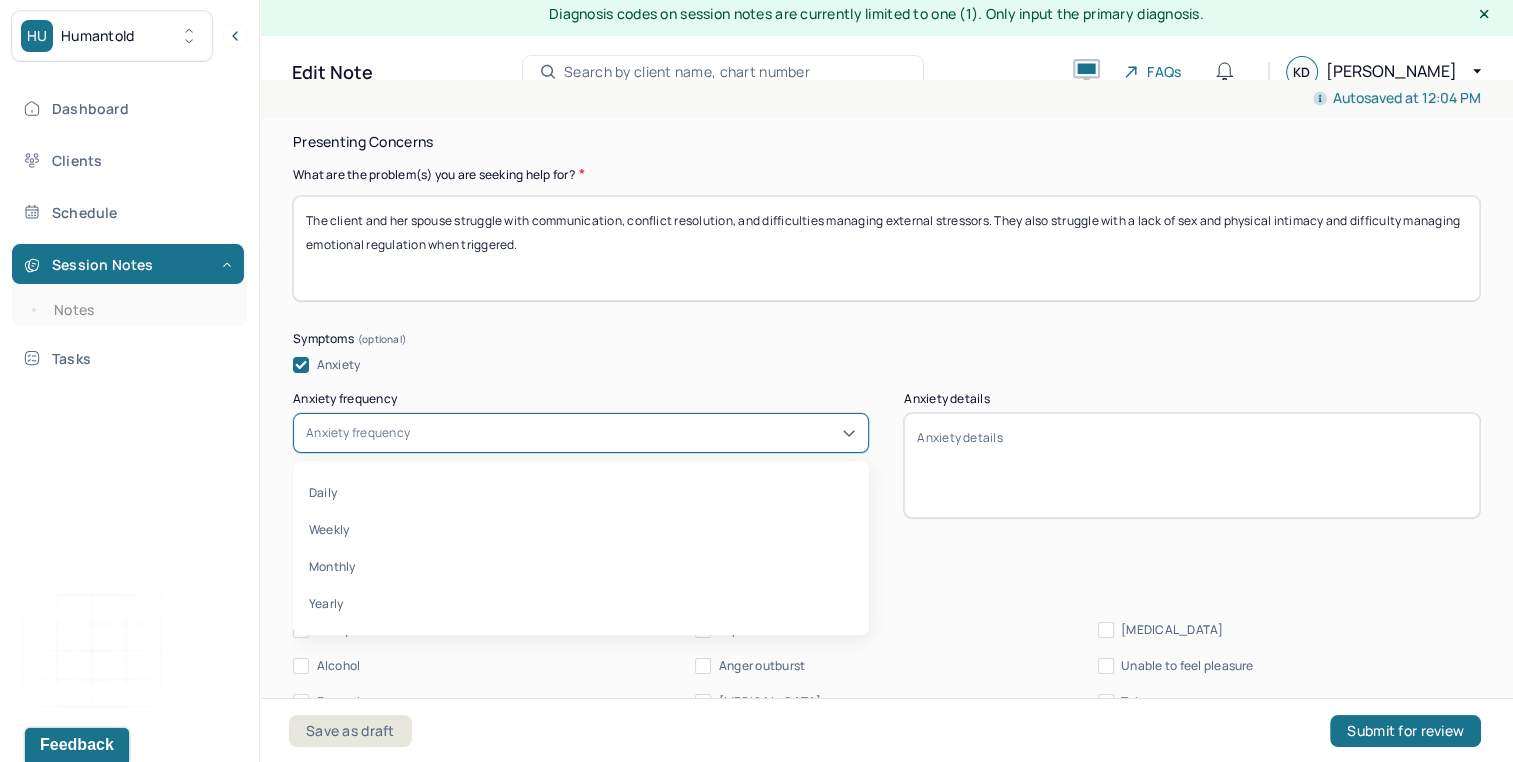 click on "Anxiety frequency" at bounding box center (581, 433) 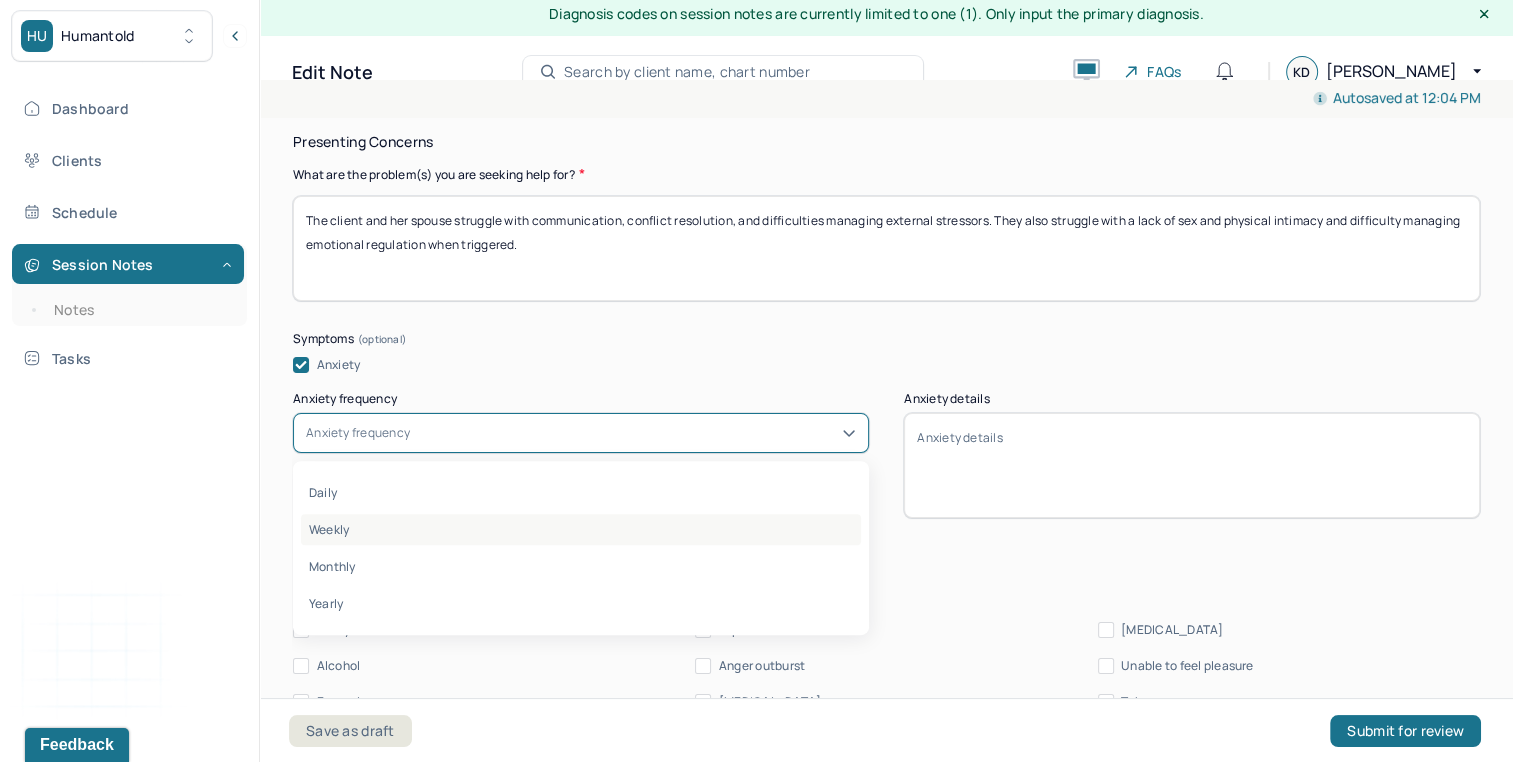 click on "Weekly" at bounding box center (581, 529) 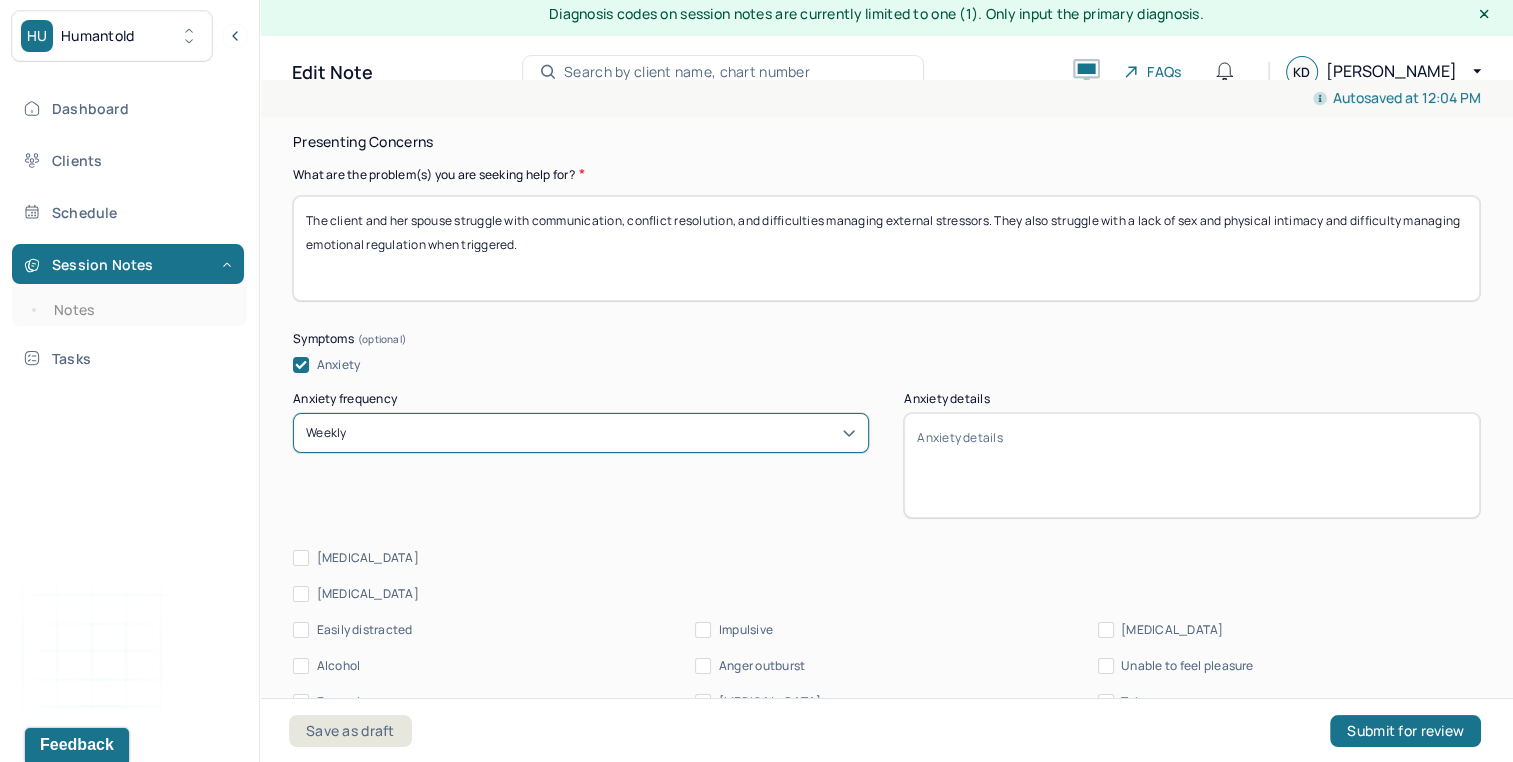 click on "Anxiety details" at bounding box center (1192, 465) 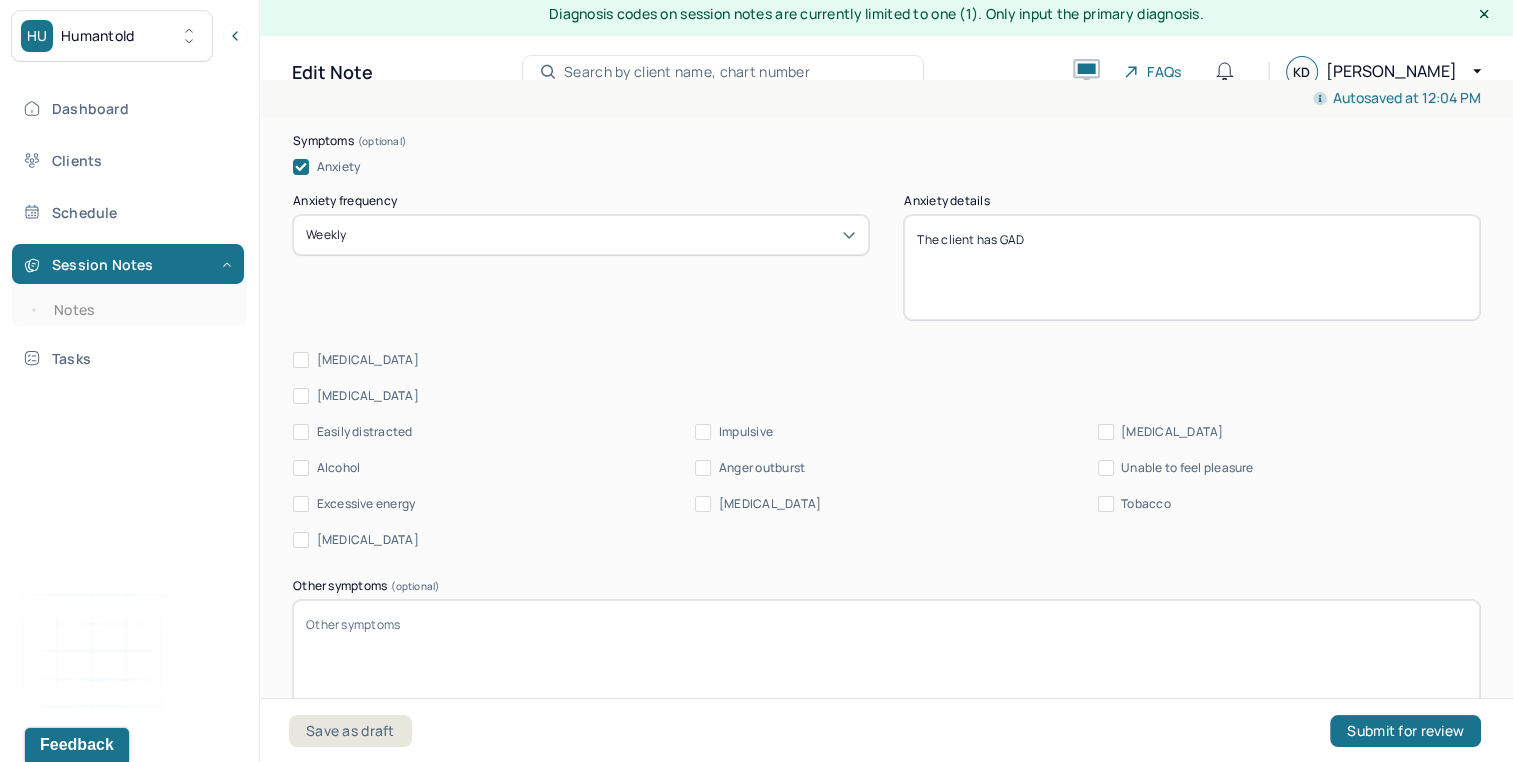 scroll, scrollTop: 1253, scrollLeft: 0, axis: vertical 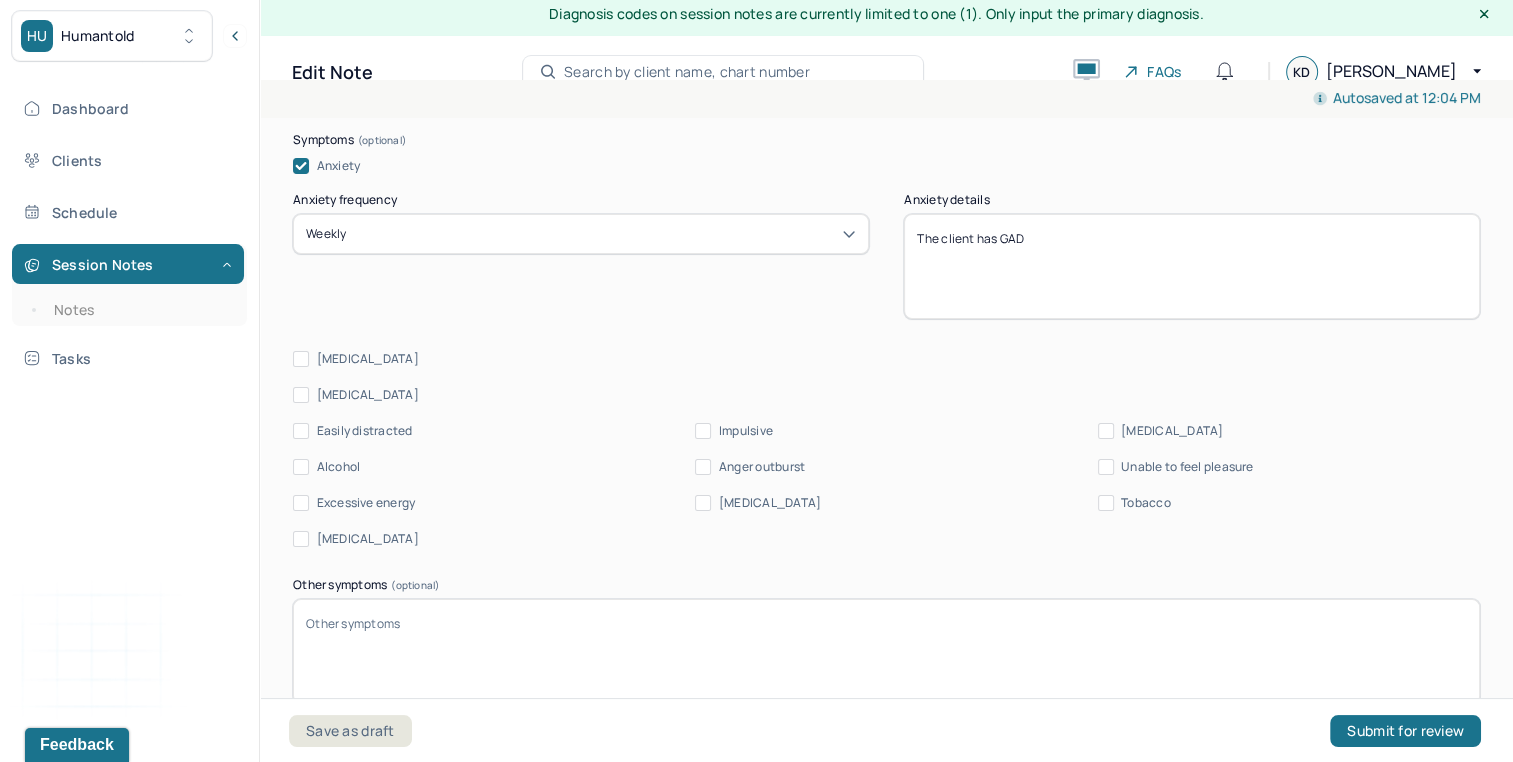 type on "The client has GAD" 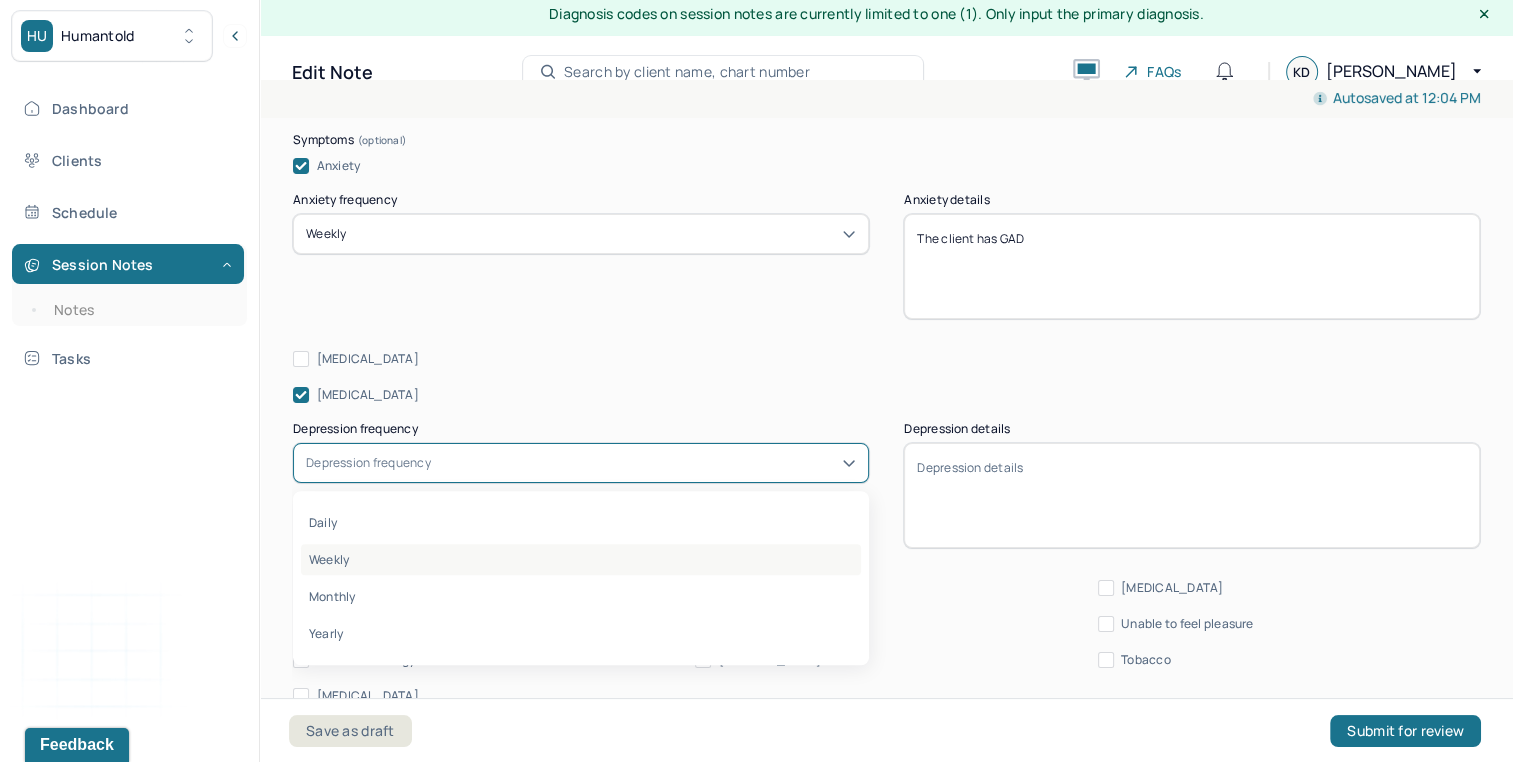 click on "Weekly" at bounding box center (581, 559) 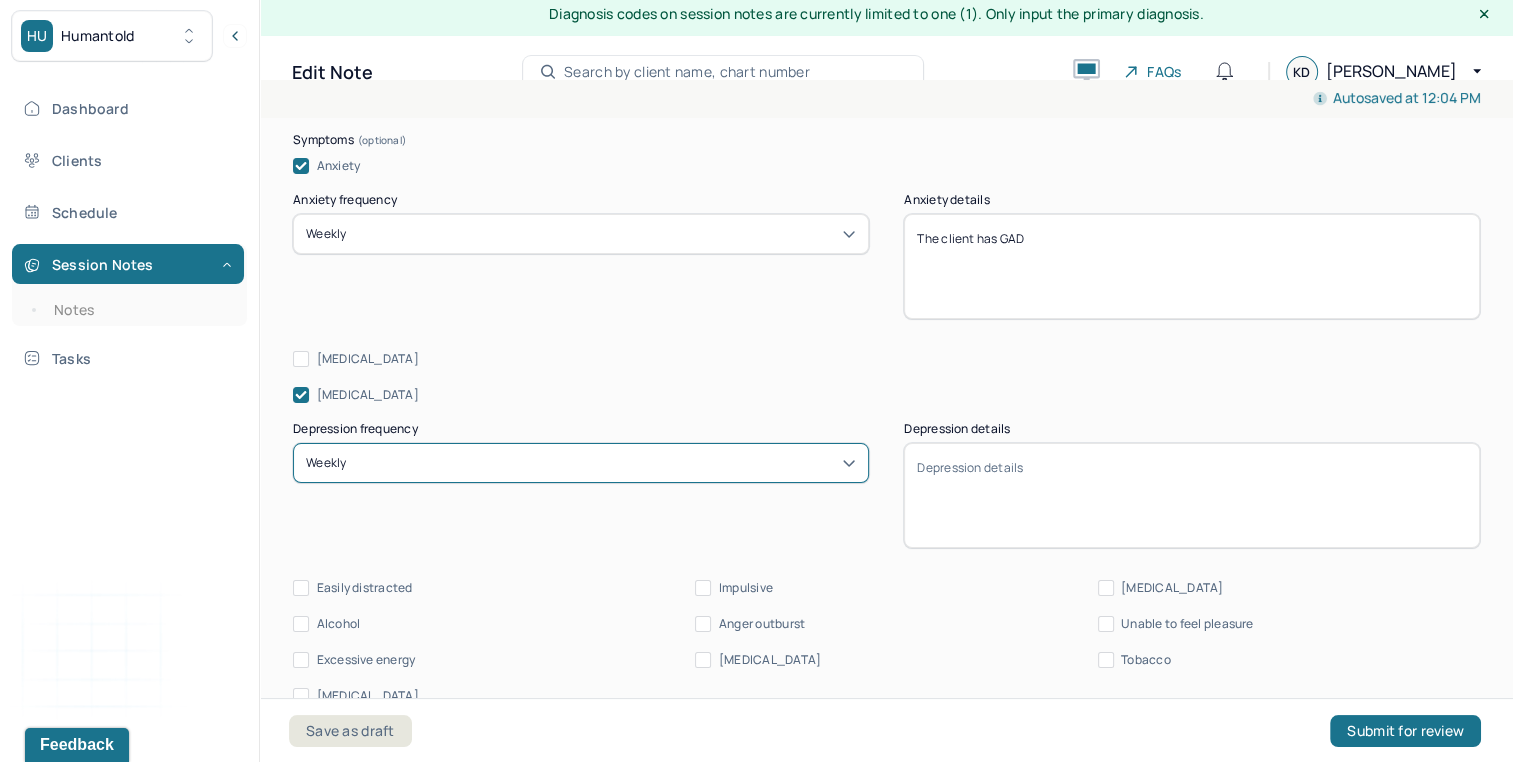 click on "Depression details" at bounding box center (1192, 495) 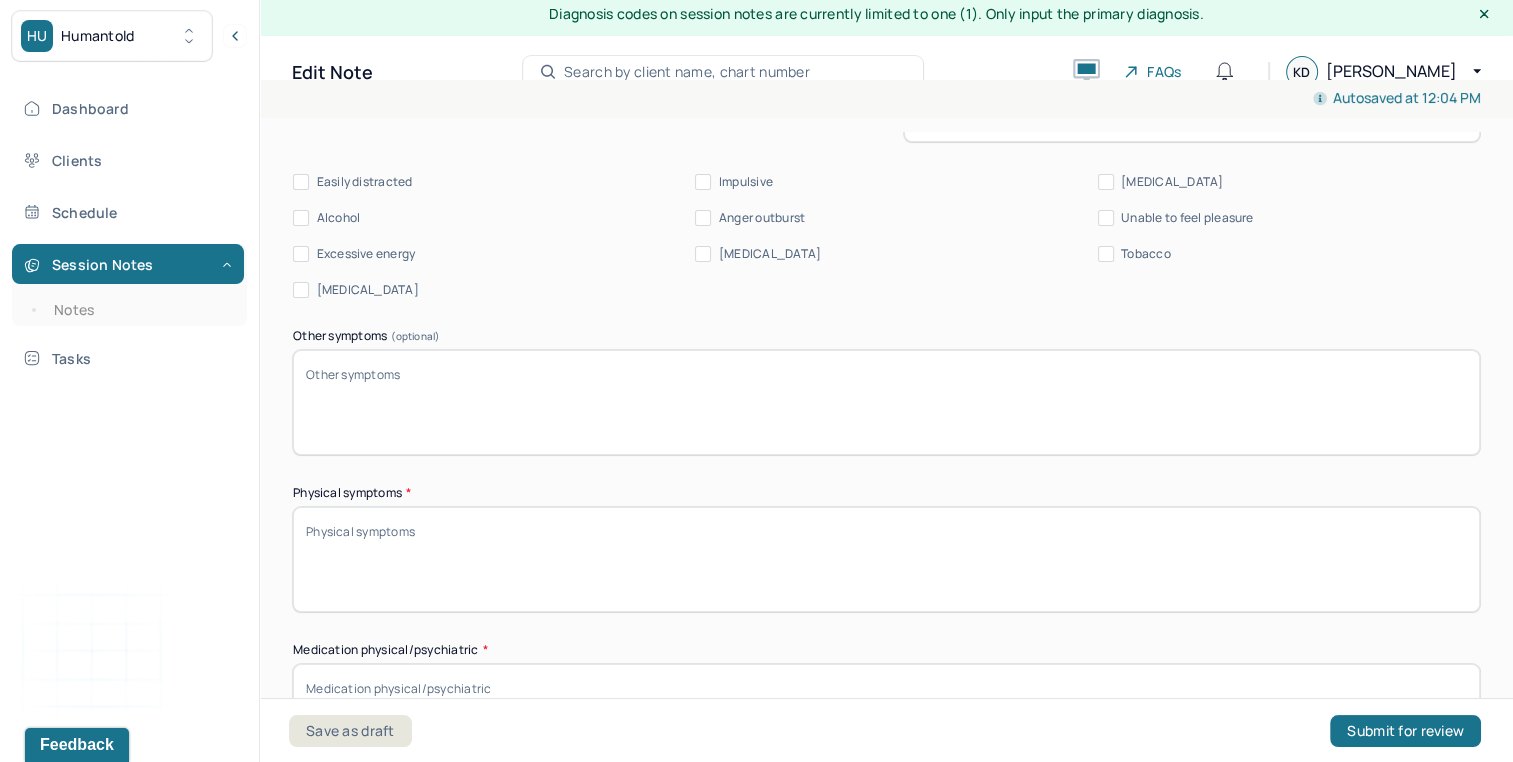 scroll, scrollTop: 1716, scrollLeft: 0, axis: vertical 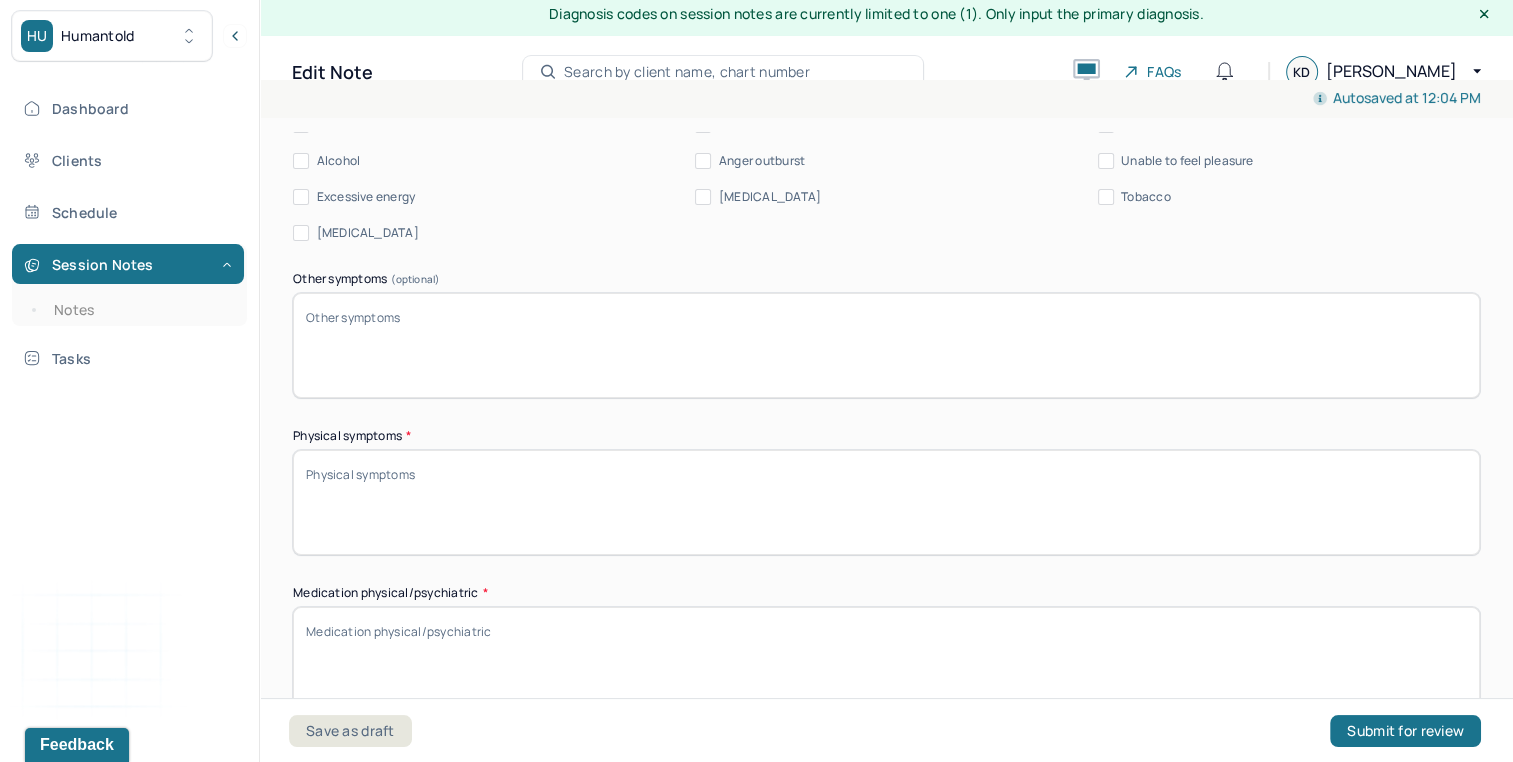 type on "The client's spouse has [MEDICAL_DATA]" 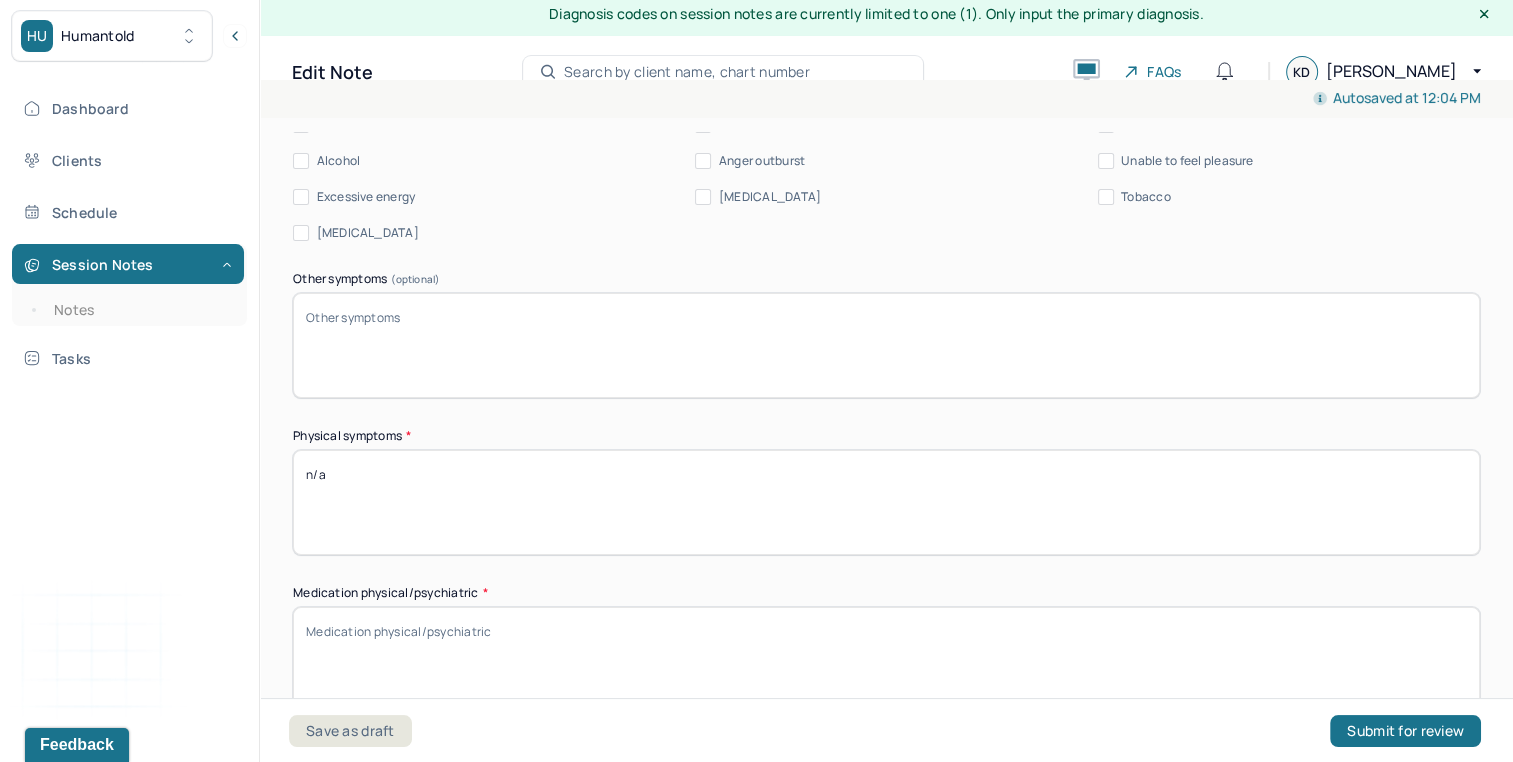 type on "n/a" 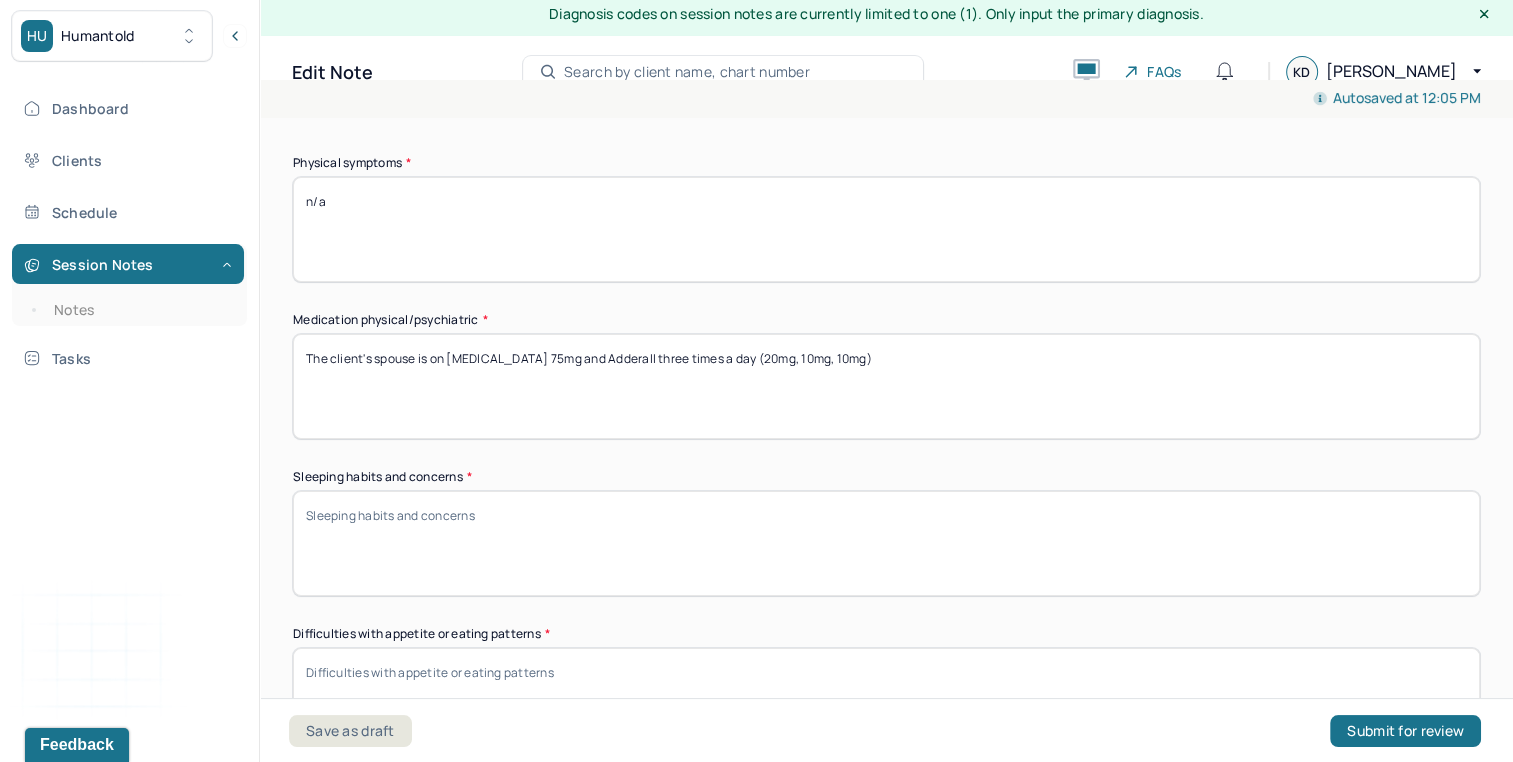 scroll, scrollTop: 2024, scrollLeft: 0, axis: vertical 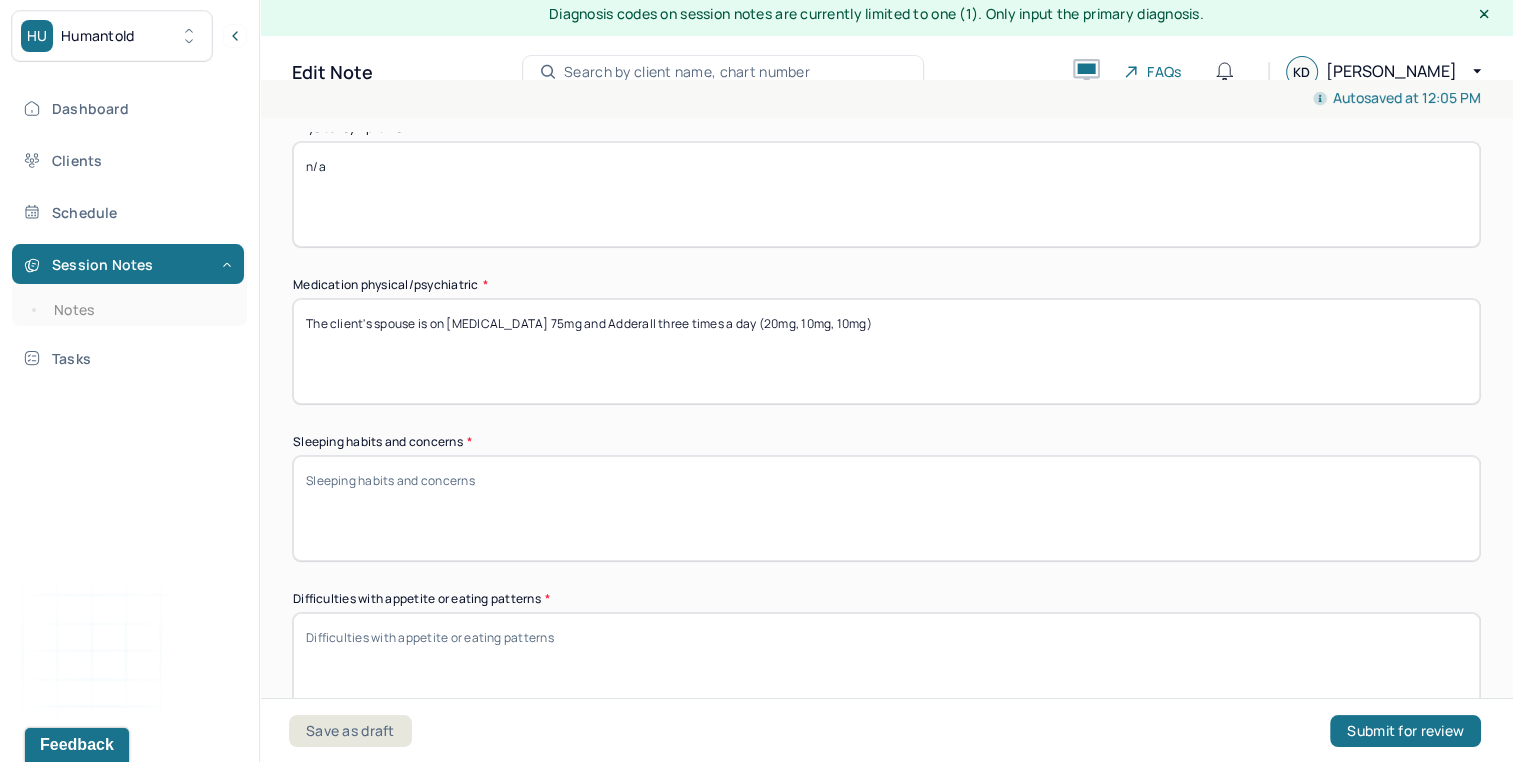 type on "The client's spouse is on [MEDICAL_DATA] 75mg and Adderall three times a day (20mg, 10mg, 10mg)" 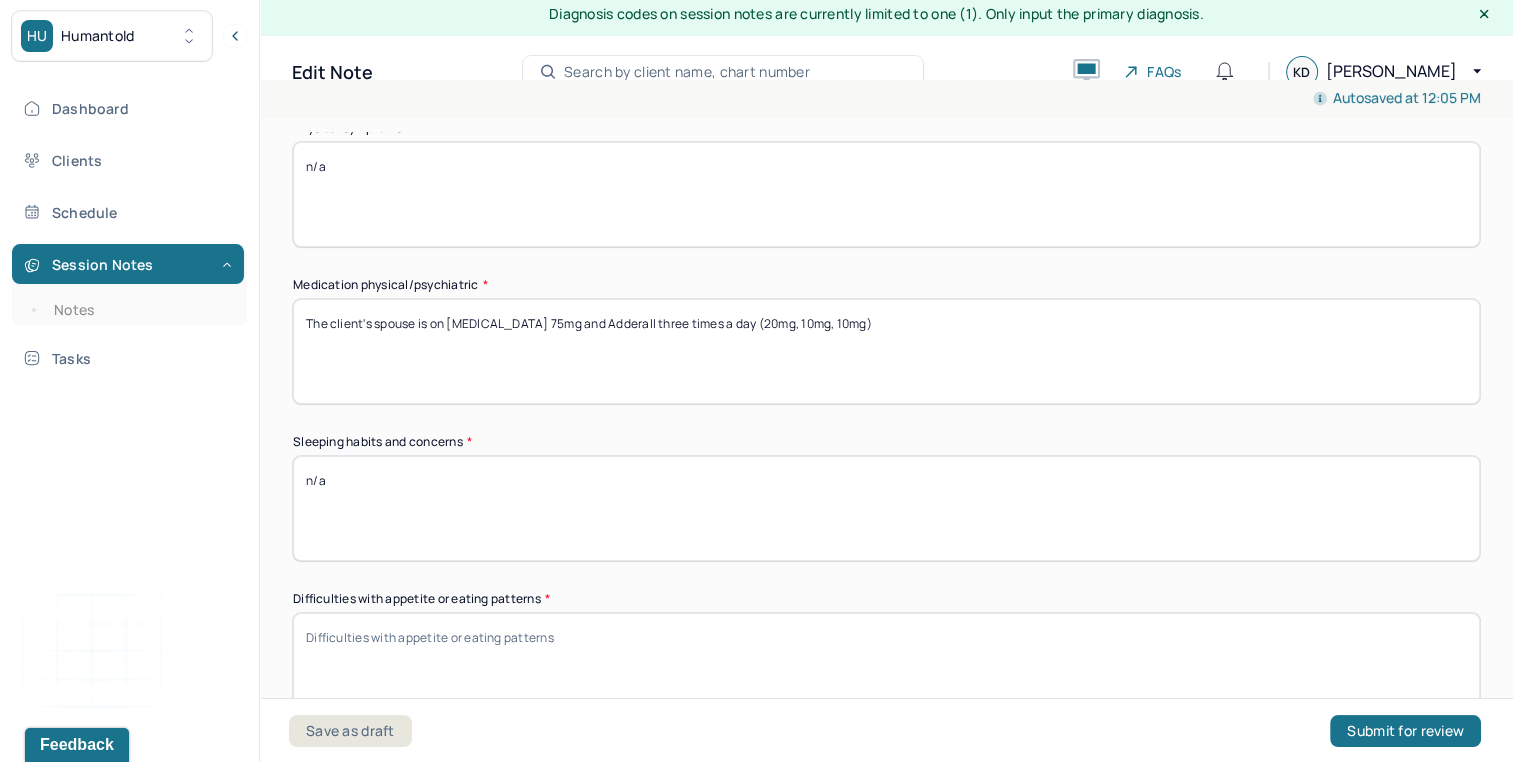 type on "n/a" 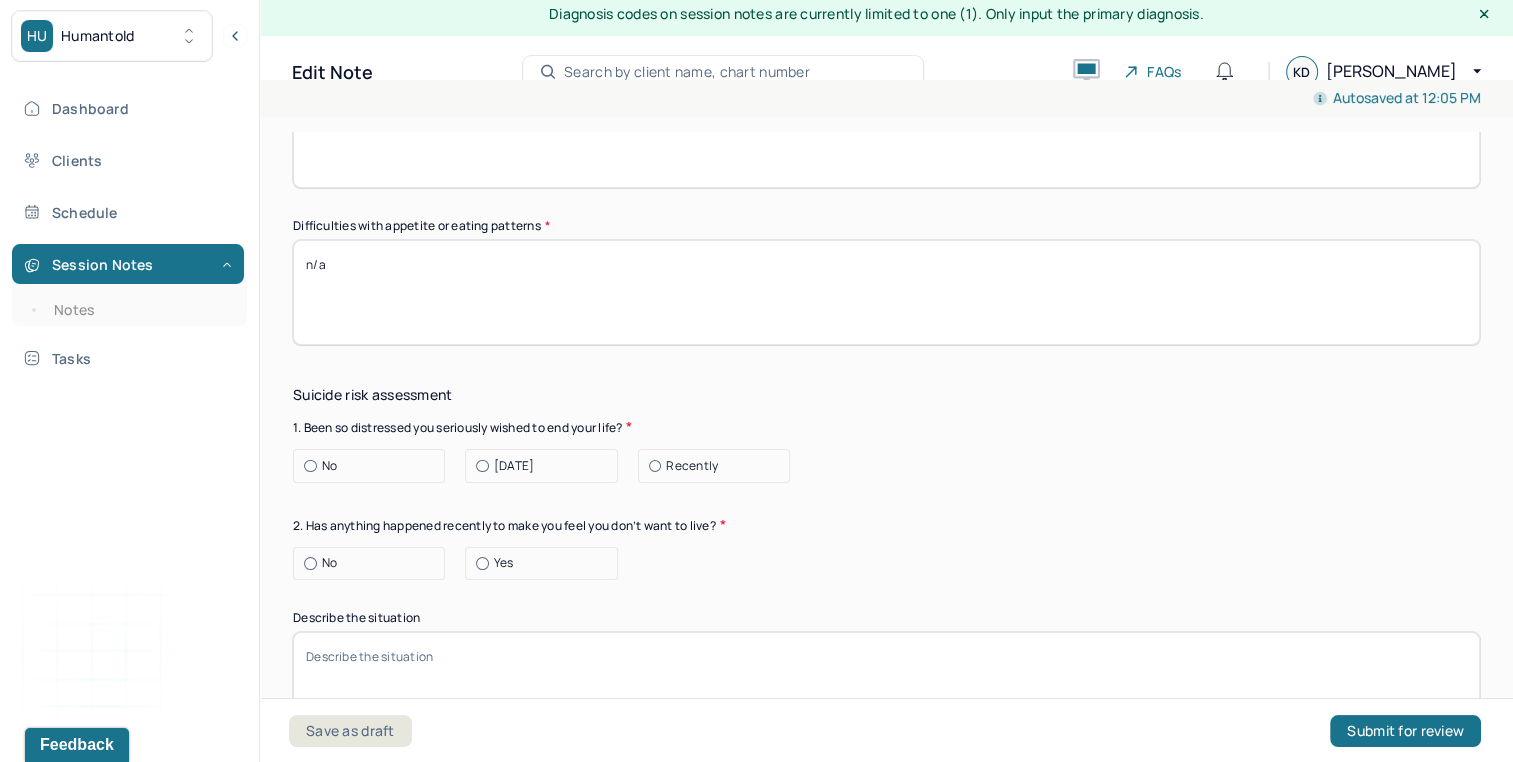 scroll, scrollTop: 2431, scrollLeft: 0, axis: vertical 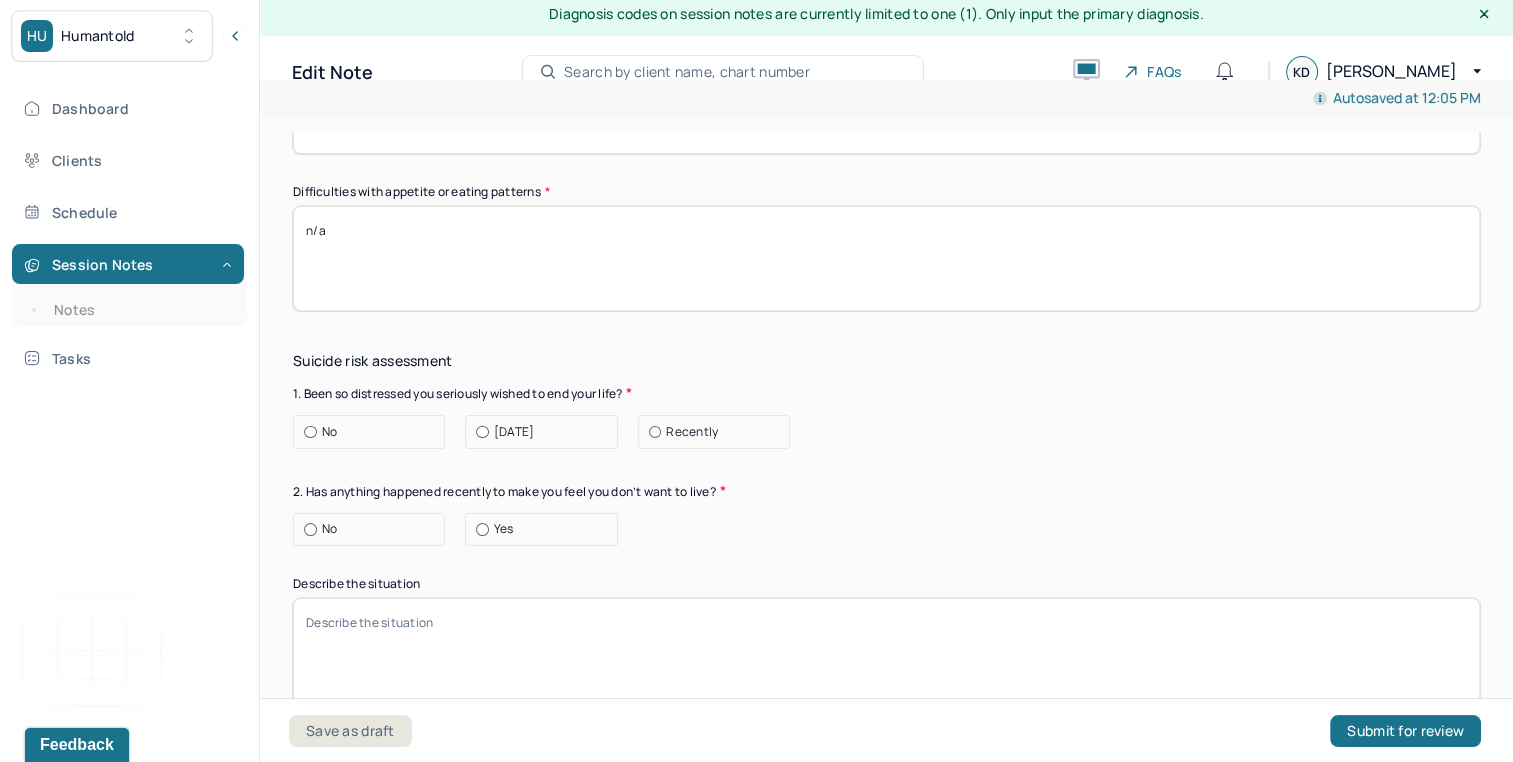 type on "n/a" 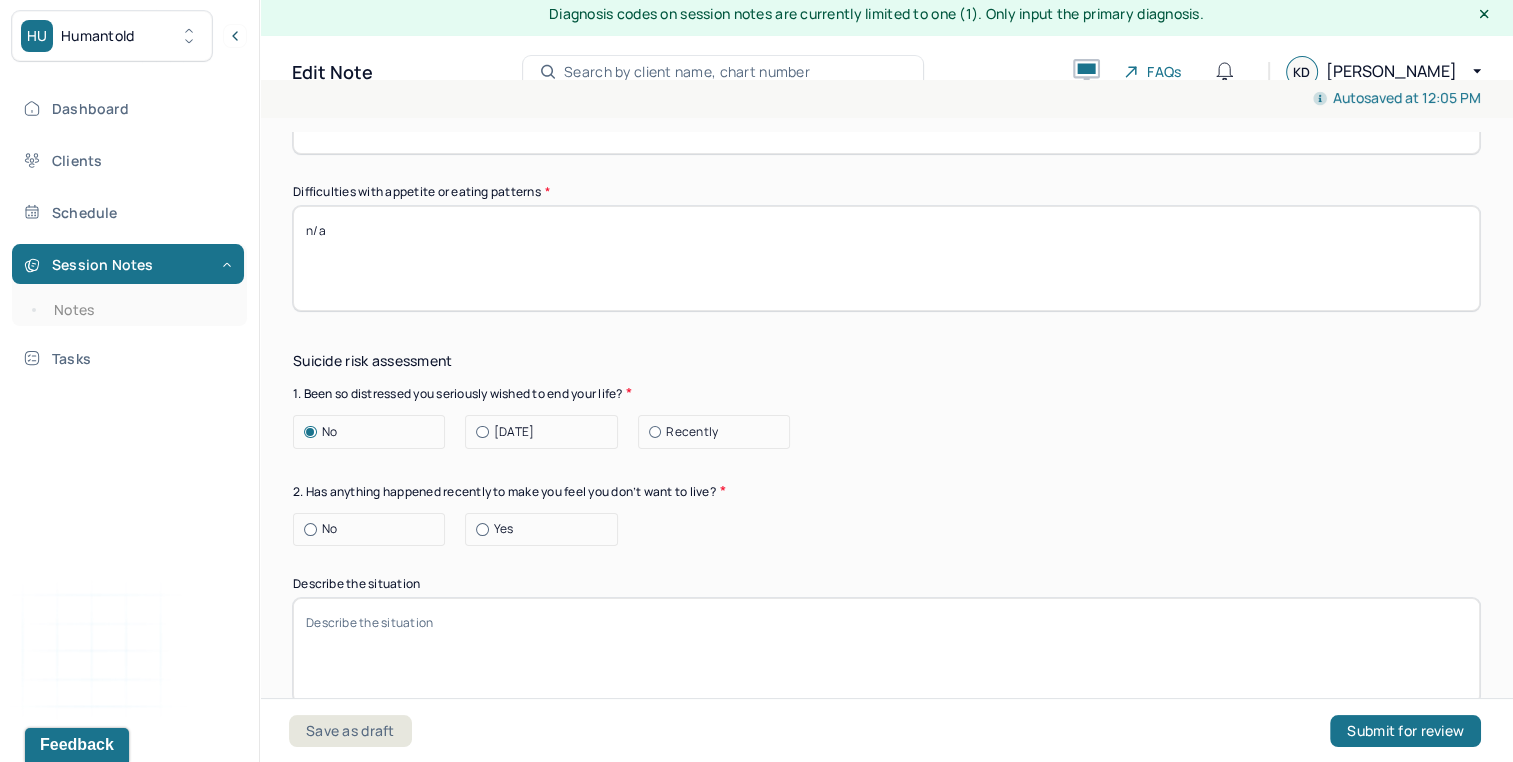 click on "No" at bounding box center (374, 529) 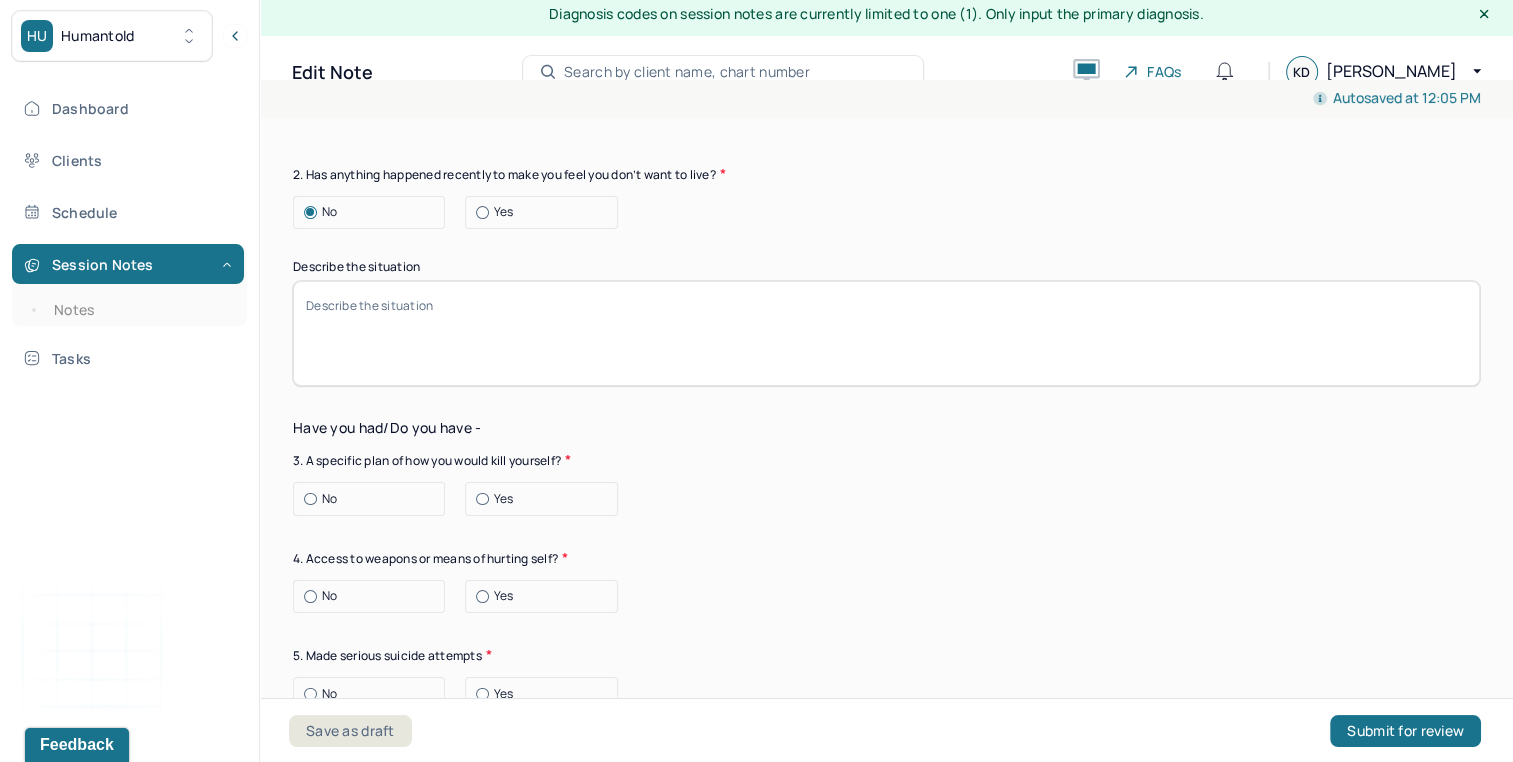 scroll, scrollTop: 2772, scrollLeft: 0, axis: vertical 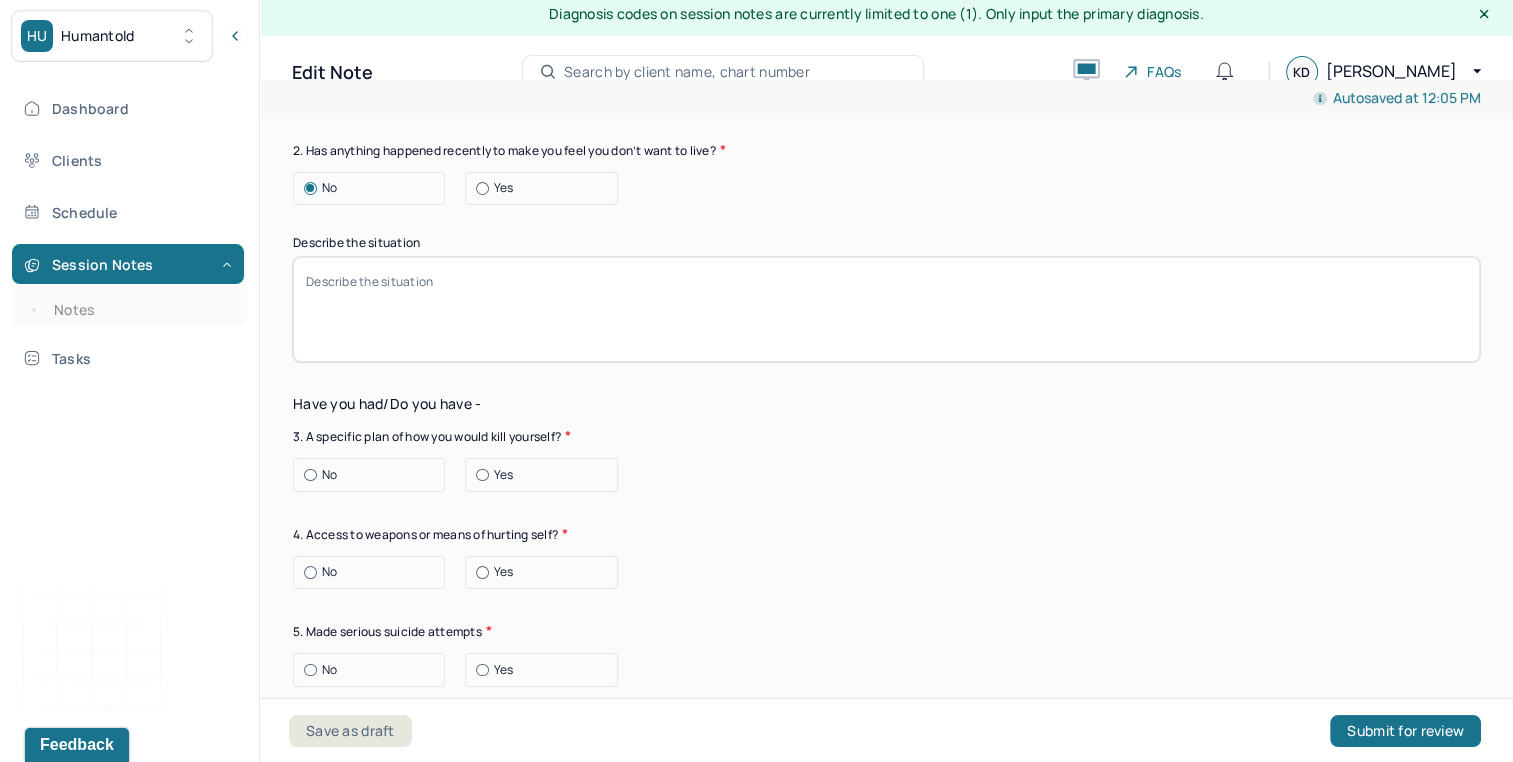 click on "No" at bounding box center (374, 475) 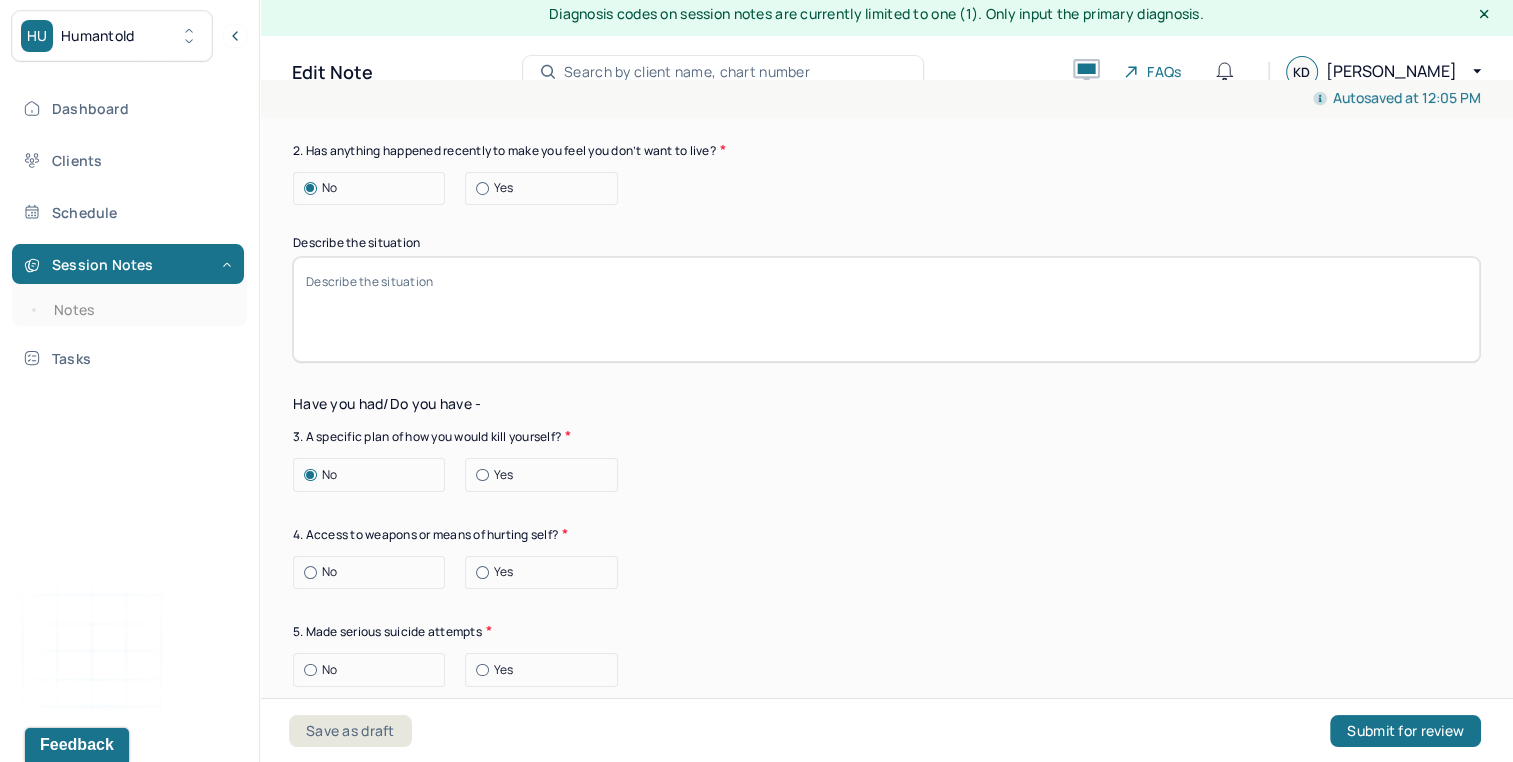 click on "No" at bounding box center (374, 572) 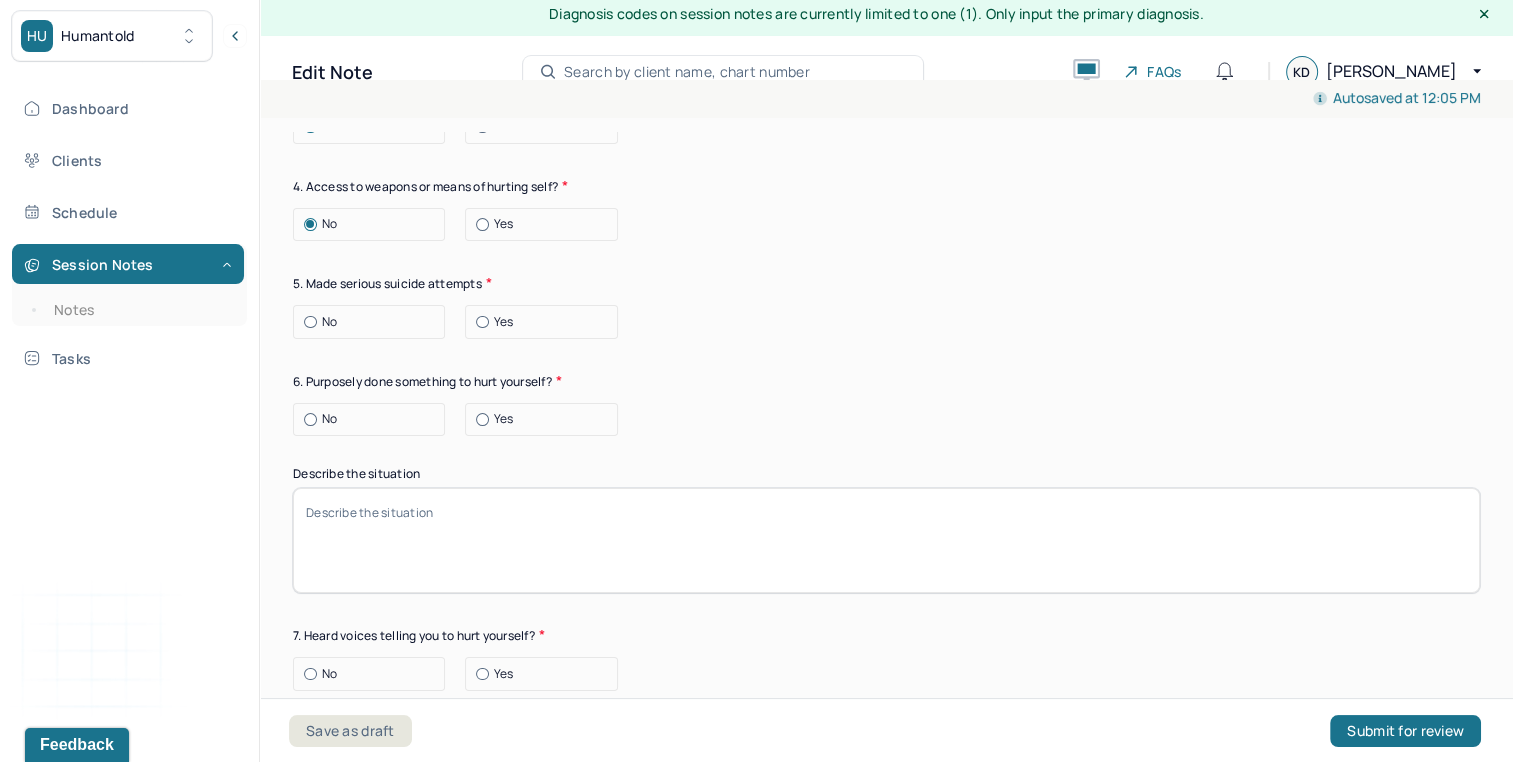 scroll, scrollTop: 3121, scrollLeft: 0, axis: vertical 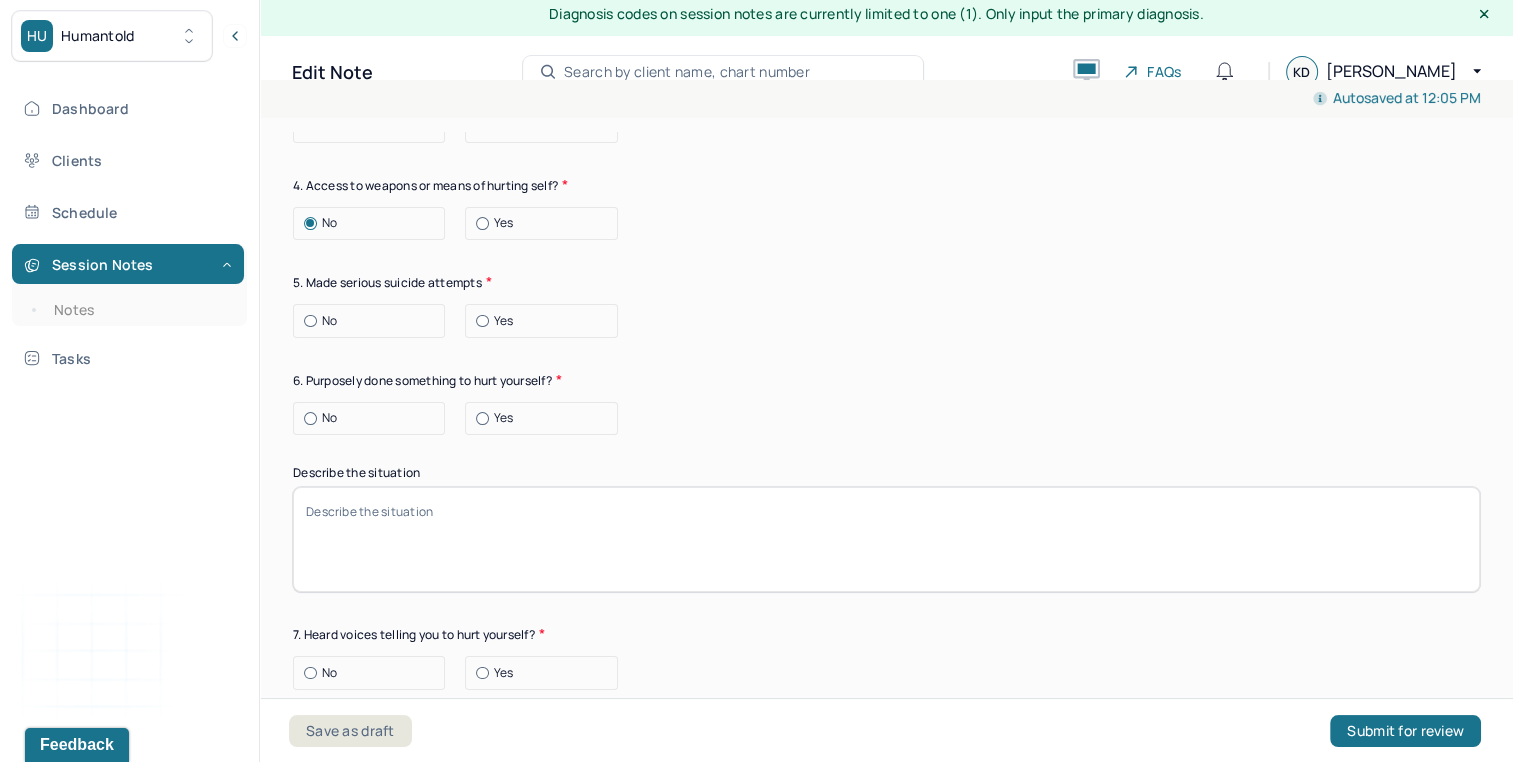 click on "No" at bounding box center (374, 321) 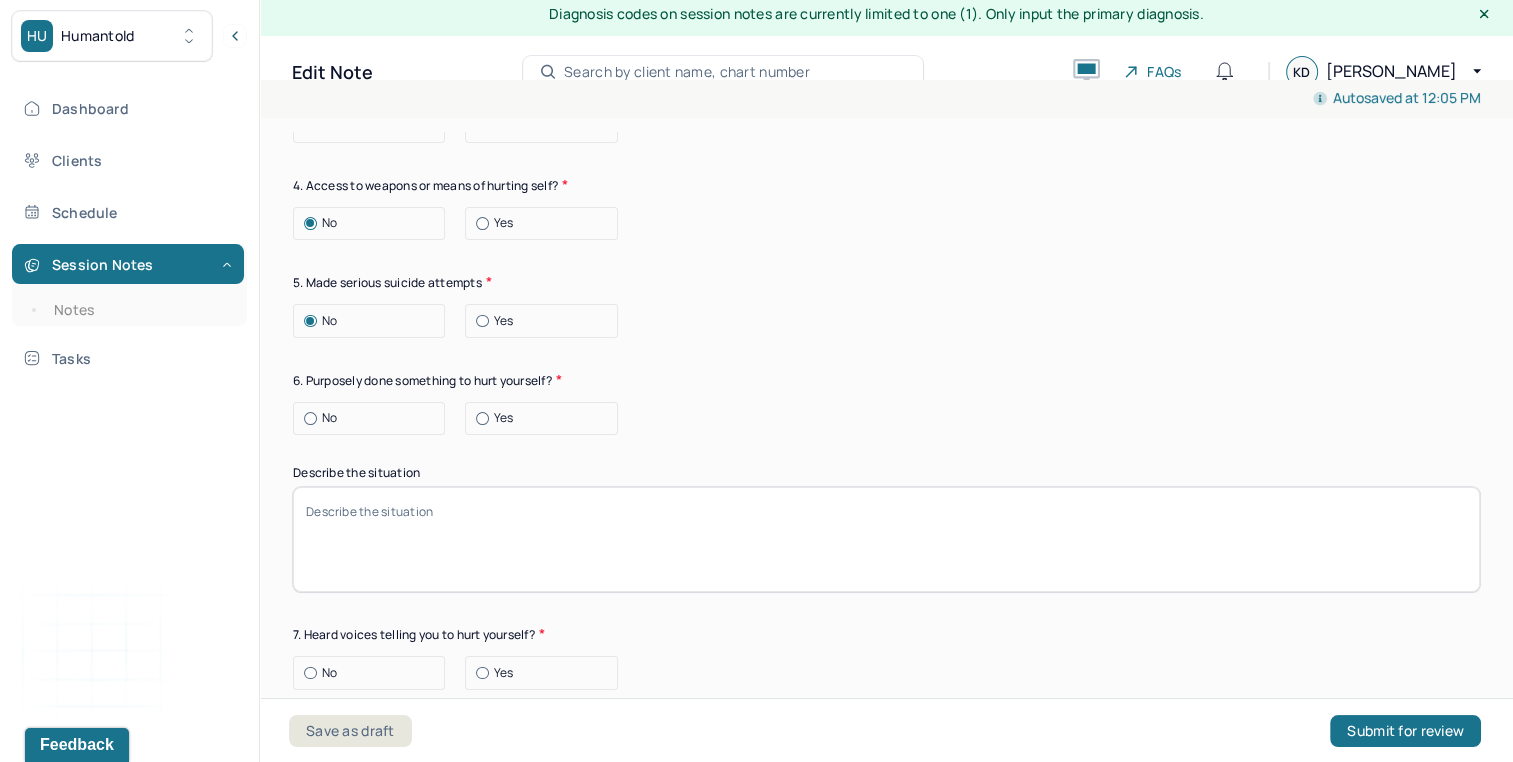 click on "No" at bounding box center [374, 418] 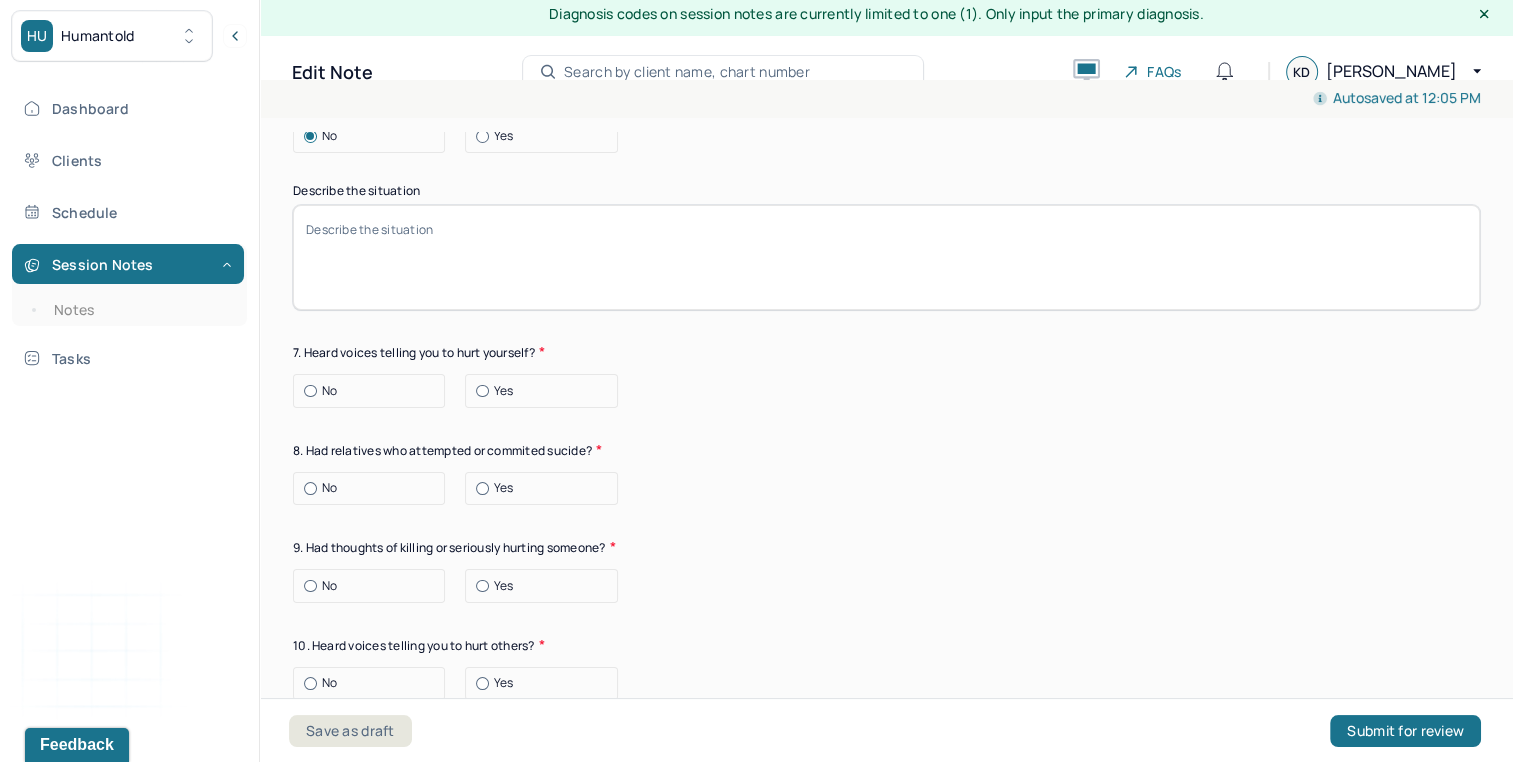 click on "No" at bounding box center [374, 391] 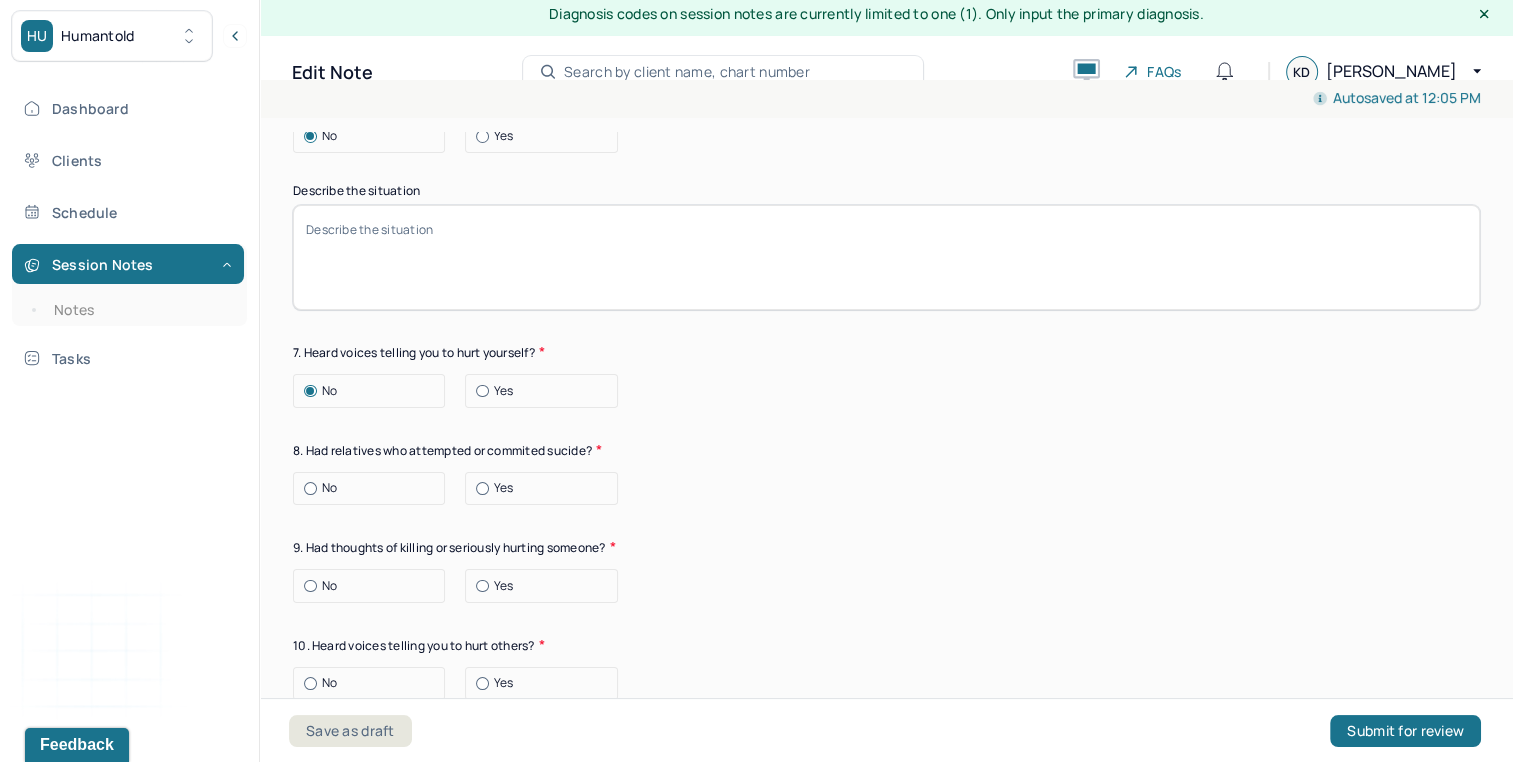 click on "No" at bounding box center [374, 488] 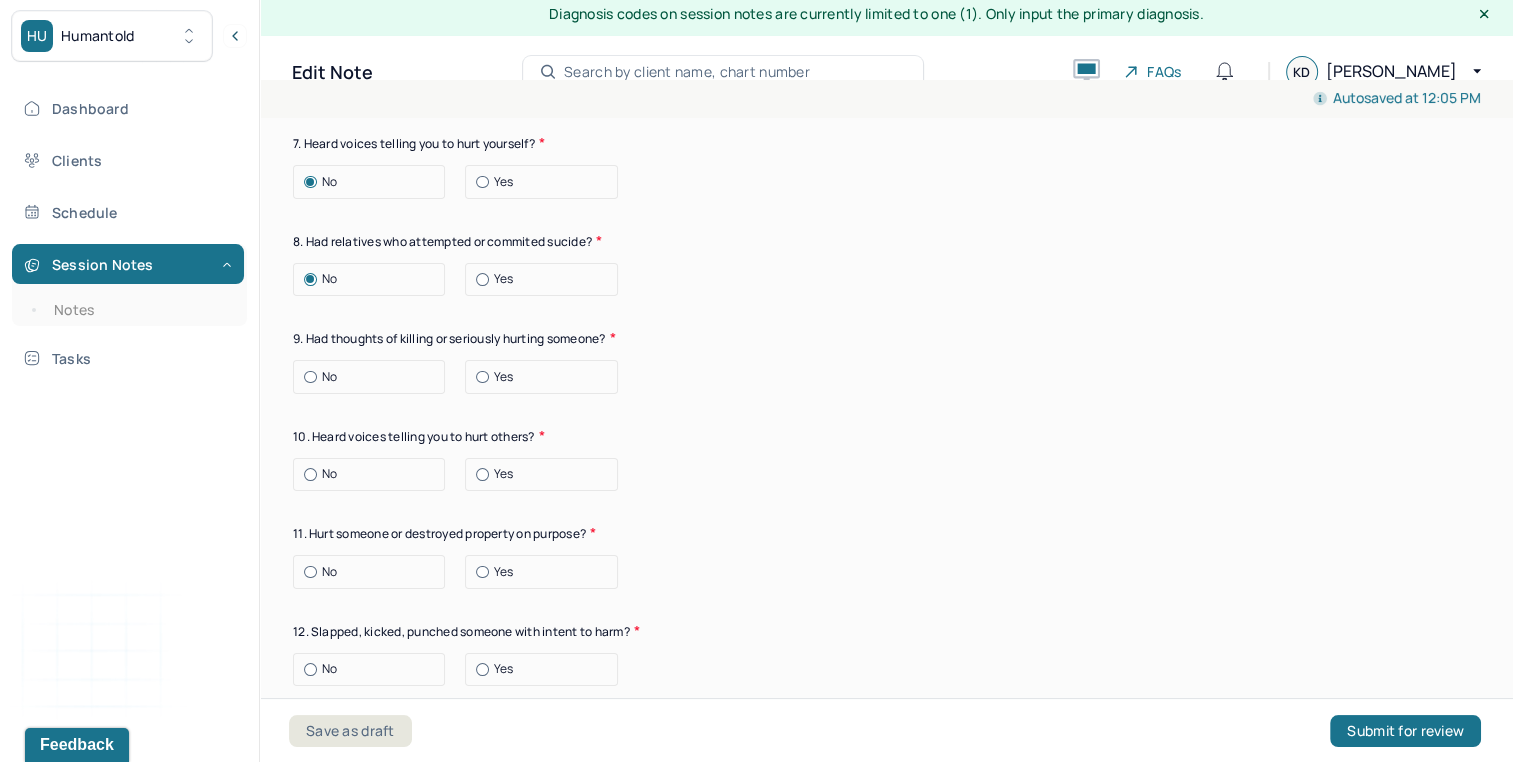 click on "No" at bounding box center [374, 377] 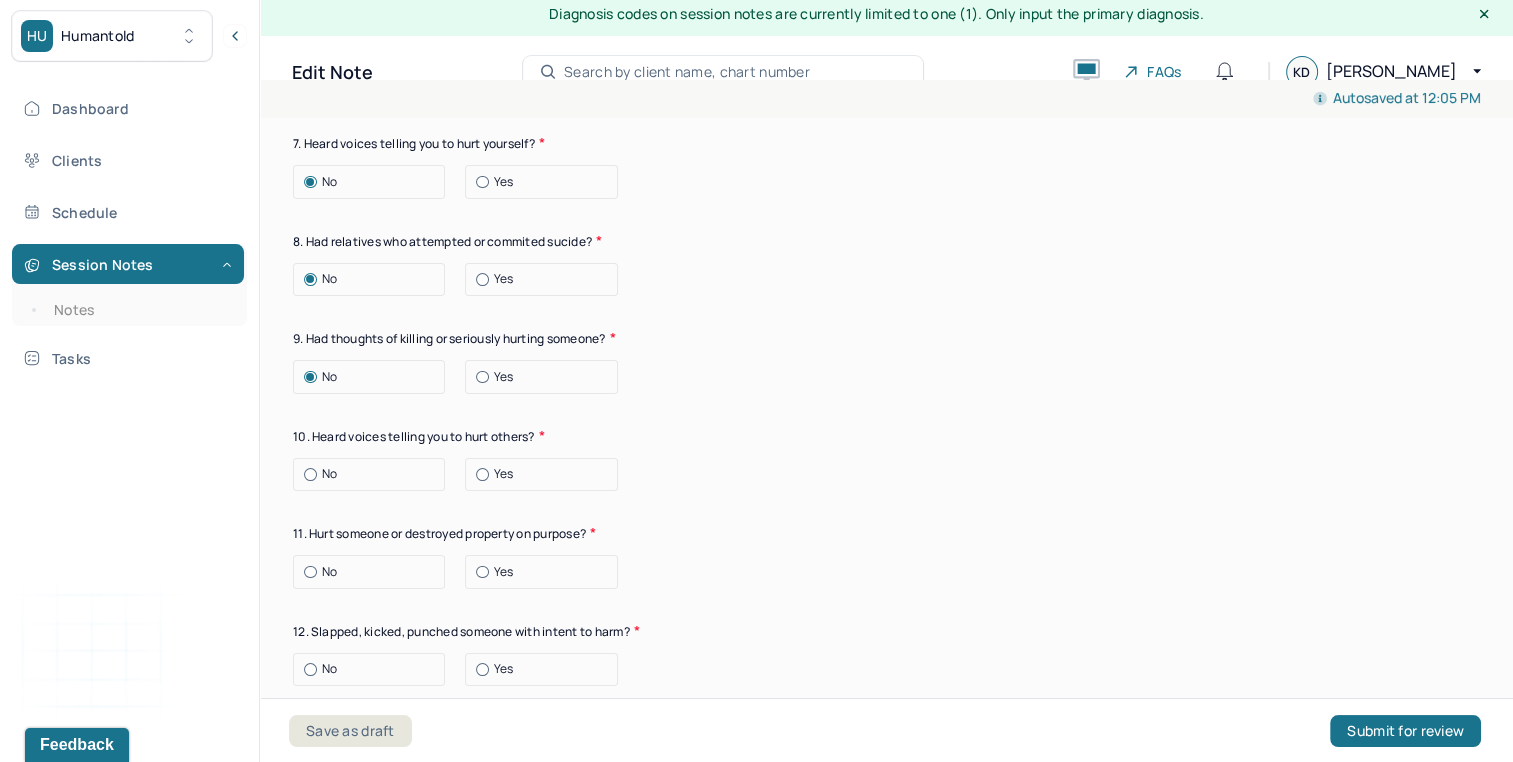click on "No" at bounding box center [374, 474] 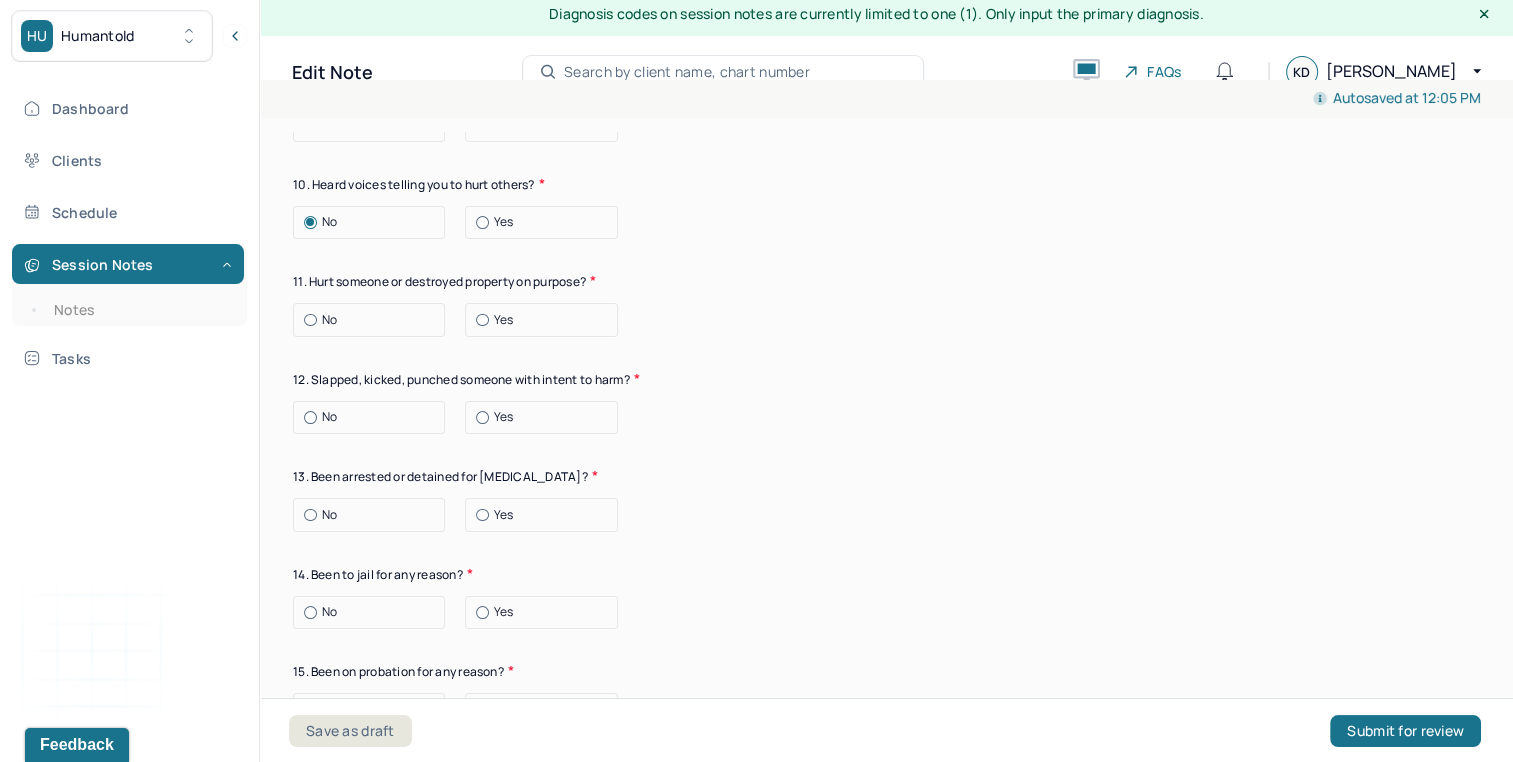 scroll, scrollTop: 3870, scrollLeft: 0, axis: vertical 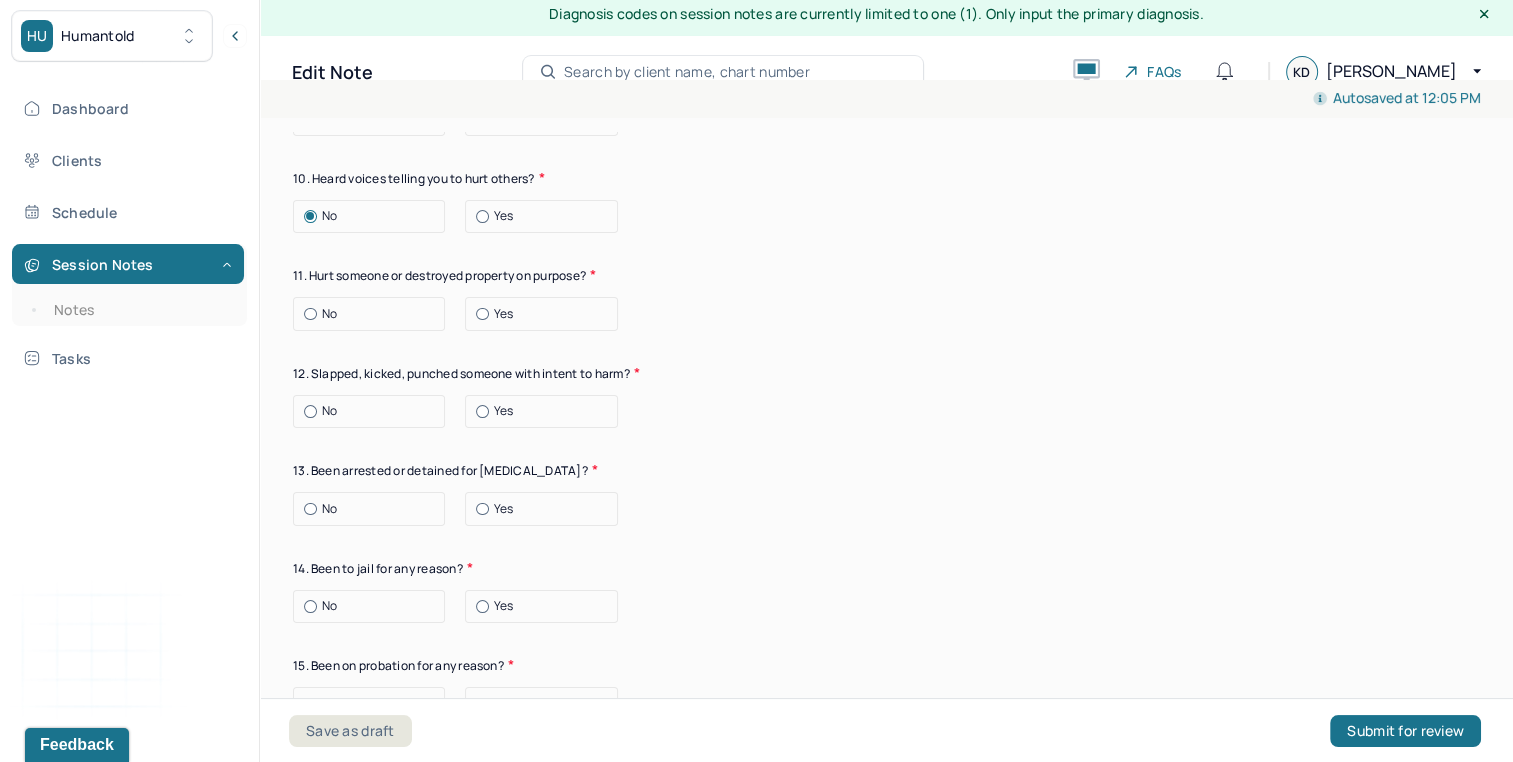 click on "No" at bounding box center [374, 314] 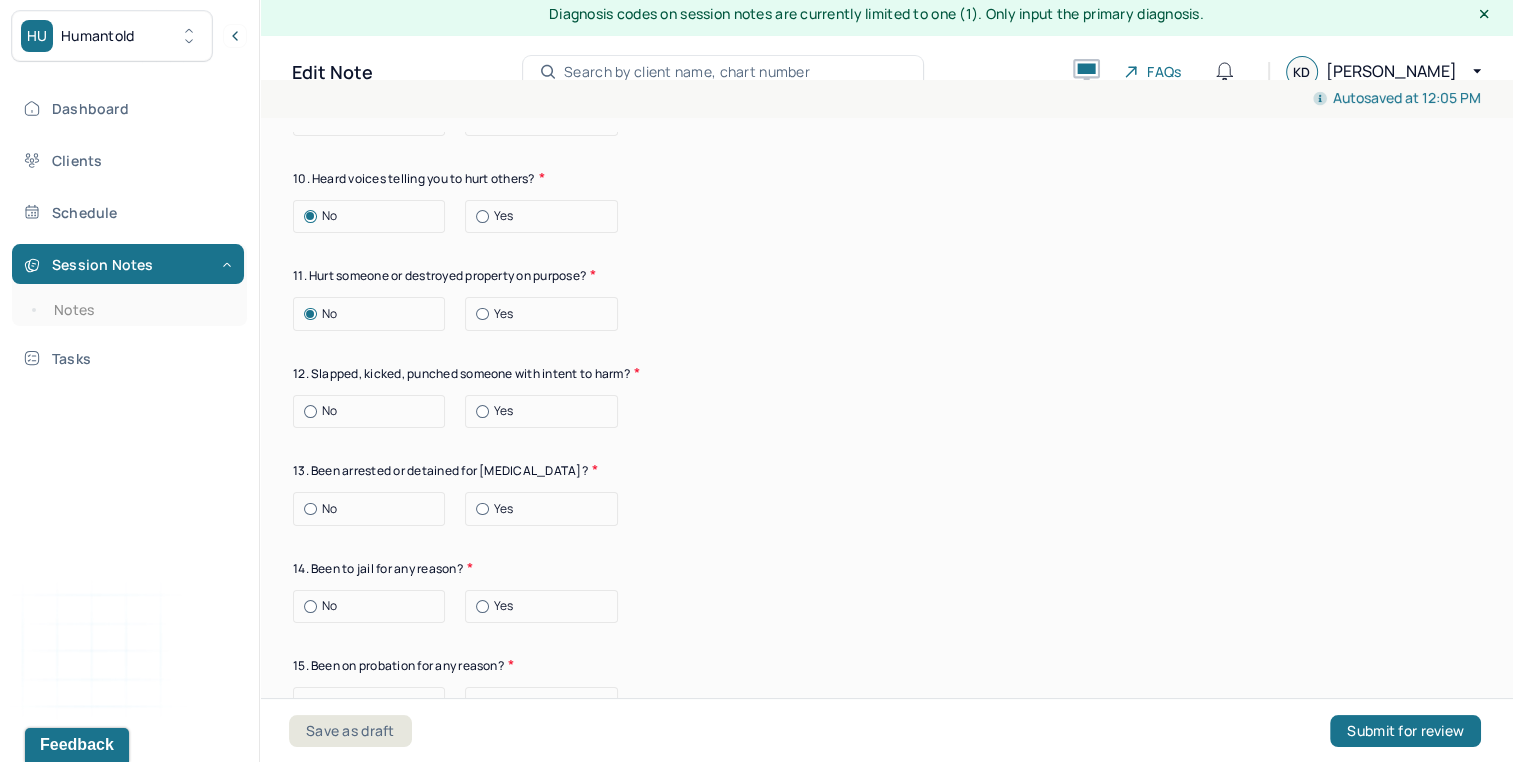 click on "No" at bounding box center (374, 411) 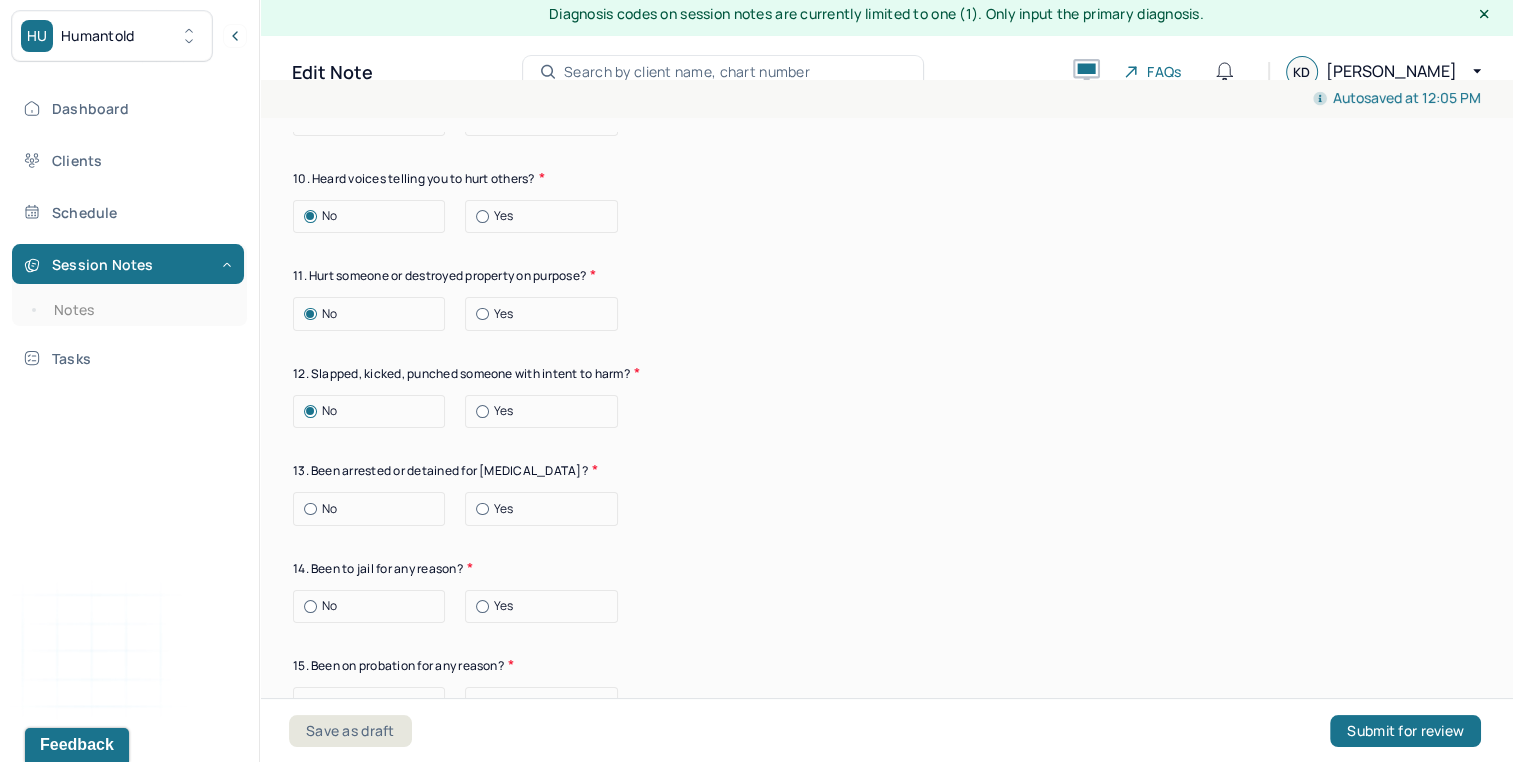 click on "No" at bounding box center [374, 509] 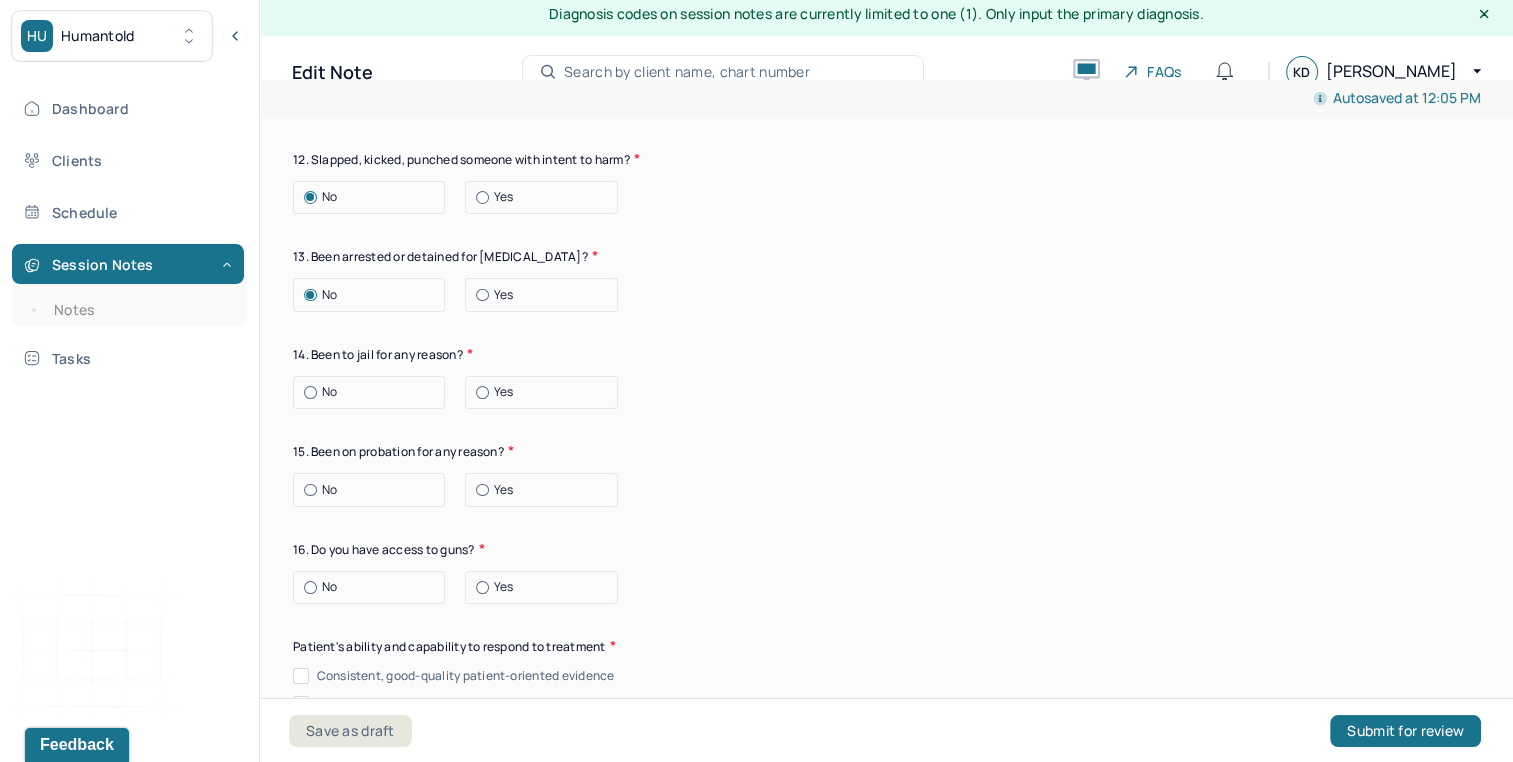 scroll, scrollTop: 4092, scrollLeft: 0, axis: vertical 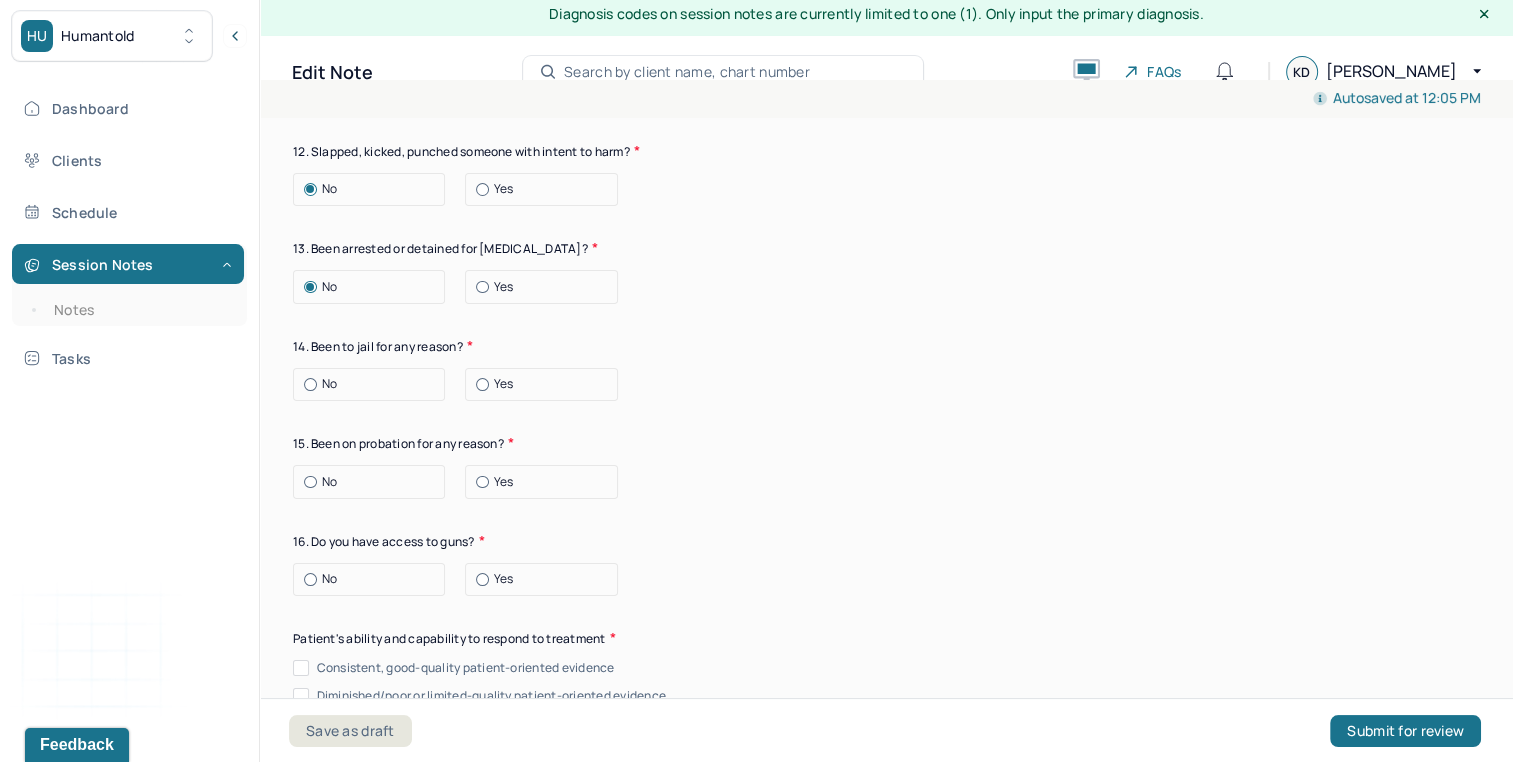 click on "No" at bounding box center [374, 384] 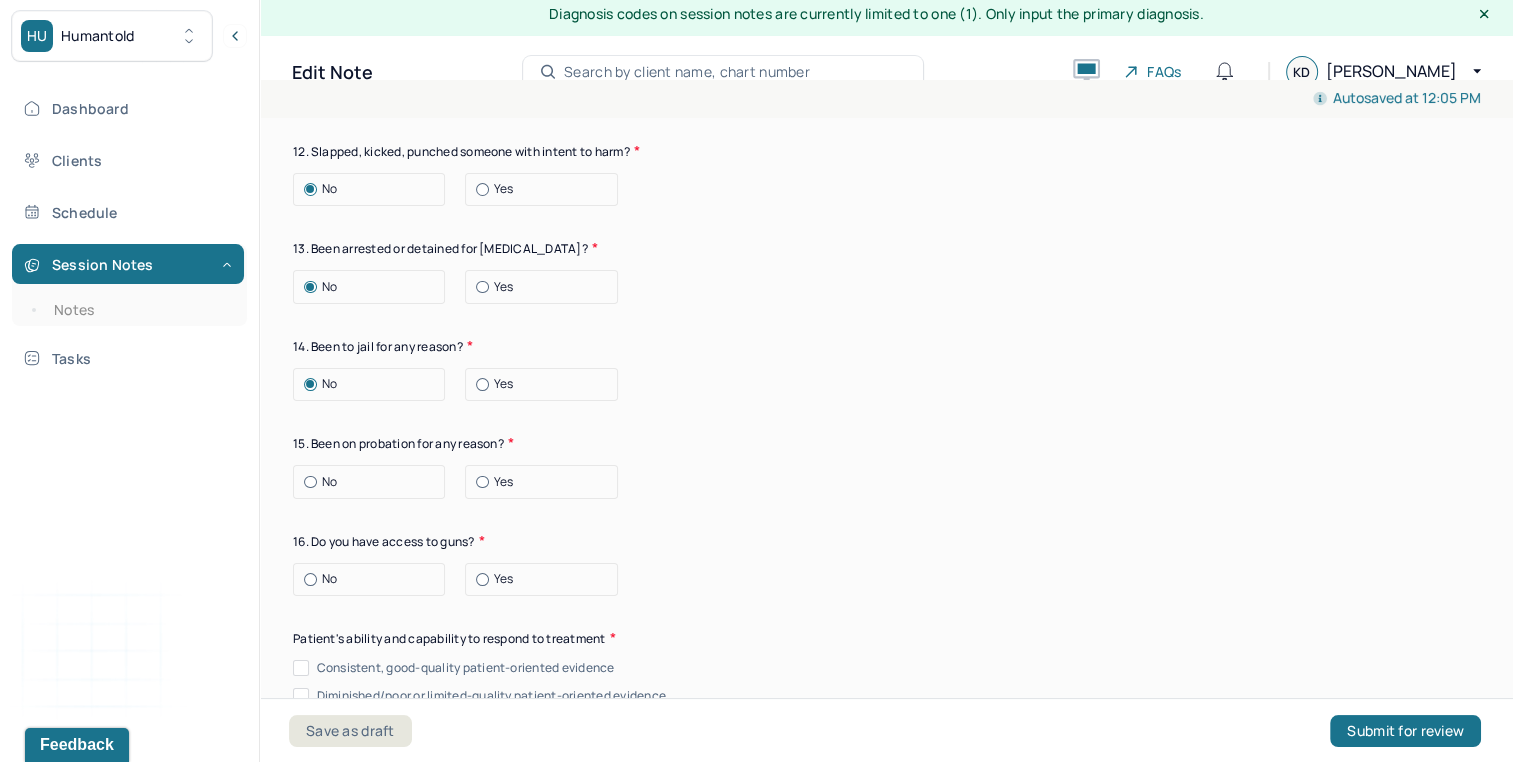 click on "No" at bounding box center [374, 482] 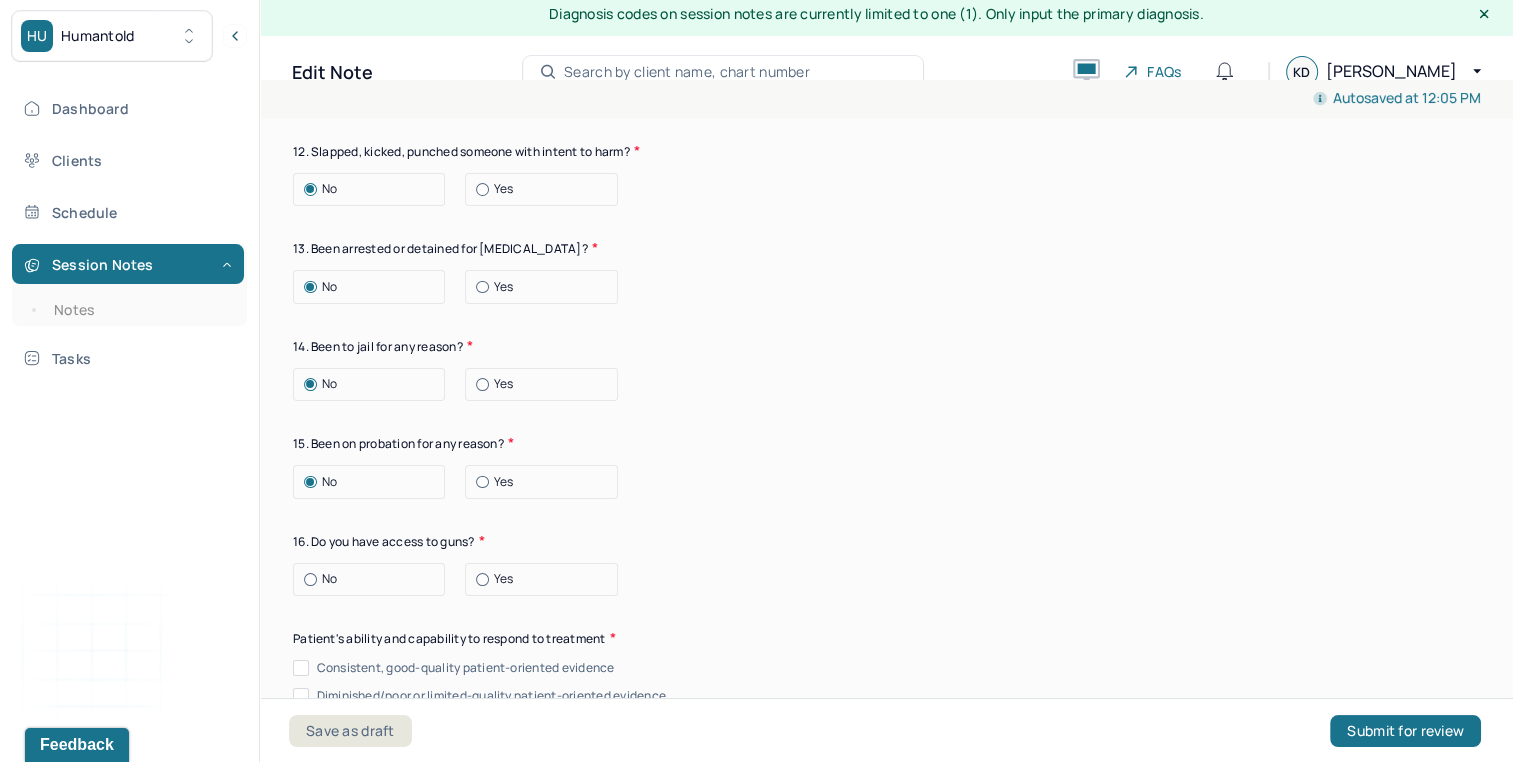 click on "No" at bounding box center [374, 579] 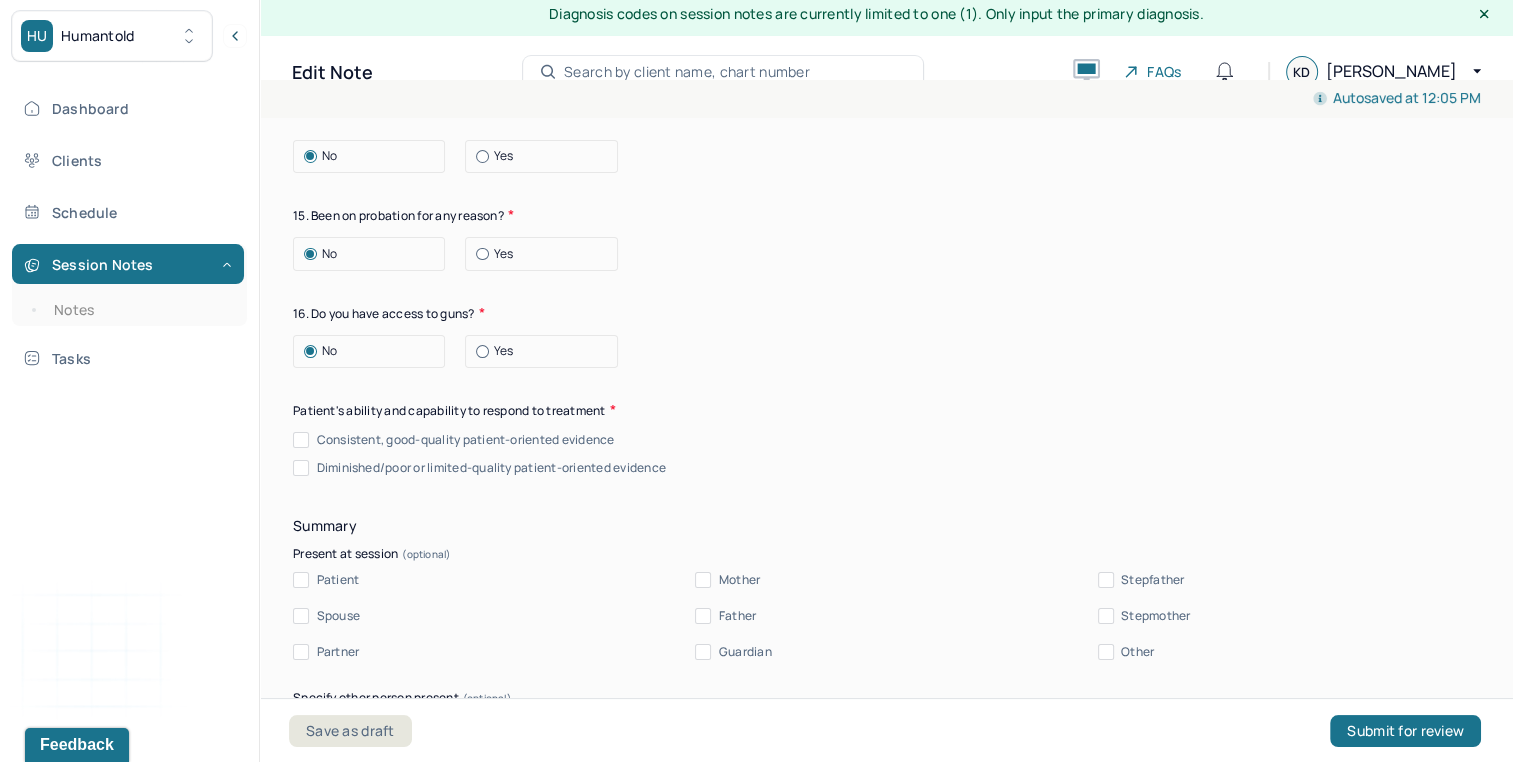 scroll, scrollTop: 4328, scrollLeft: 0, axis: vertical 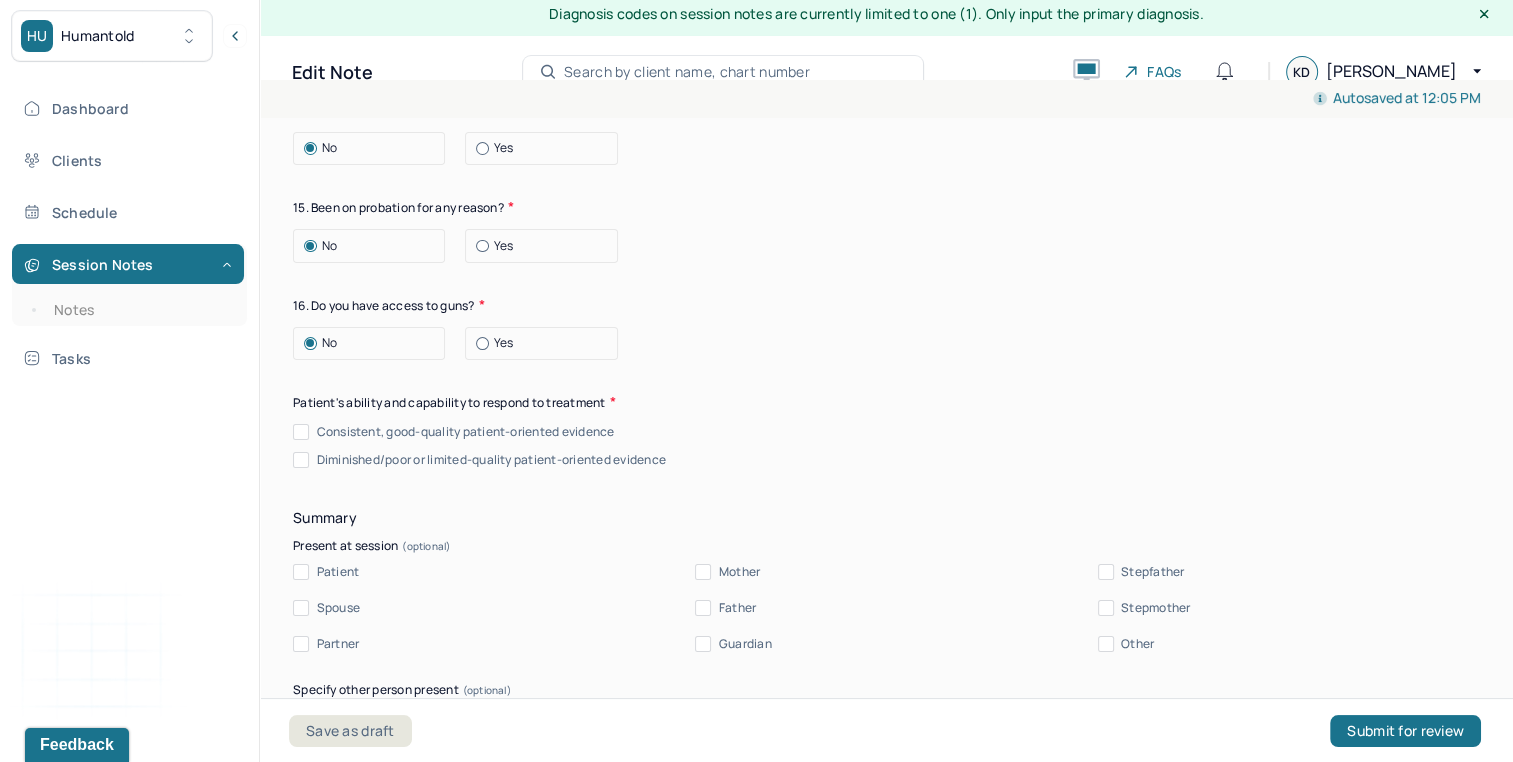 click on "Consistent, good-quality patient-oriented evidence" at bounding box center [466, 432] 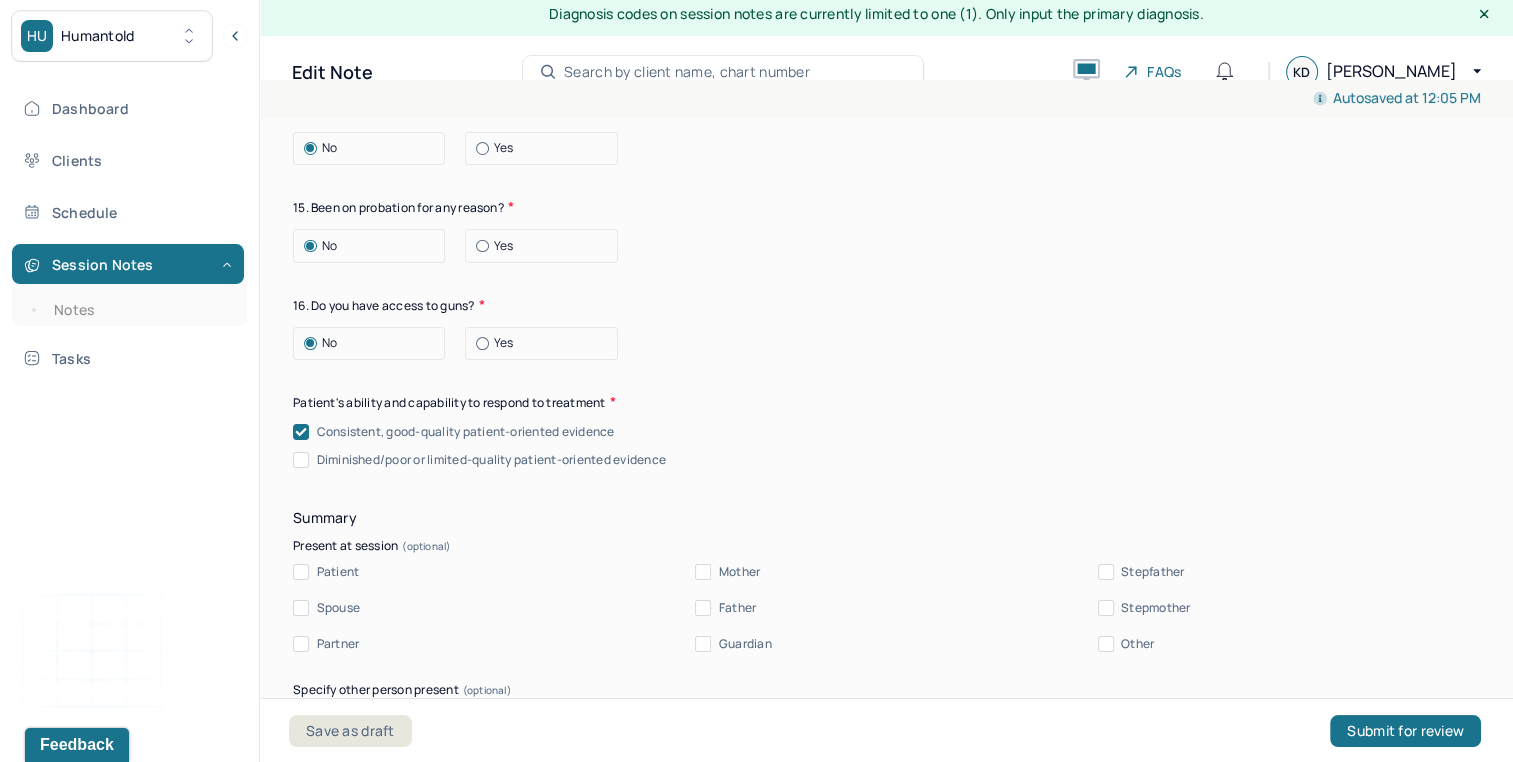 click on "Patient" at bounding box center [338, 572] 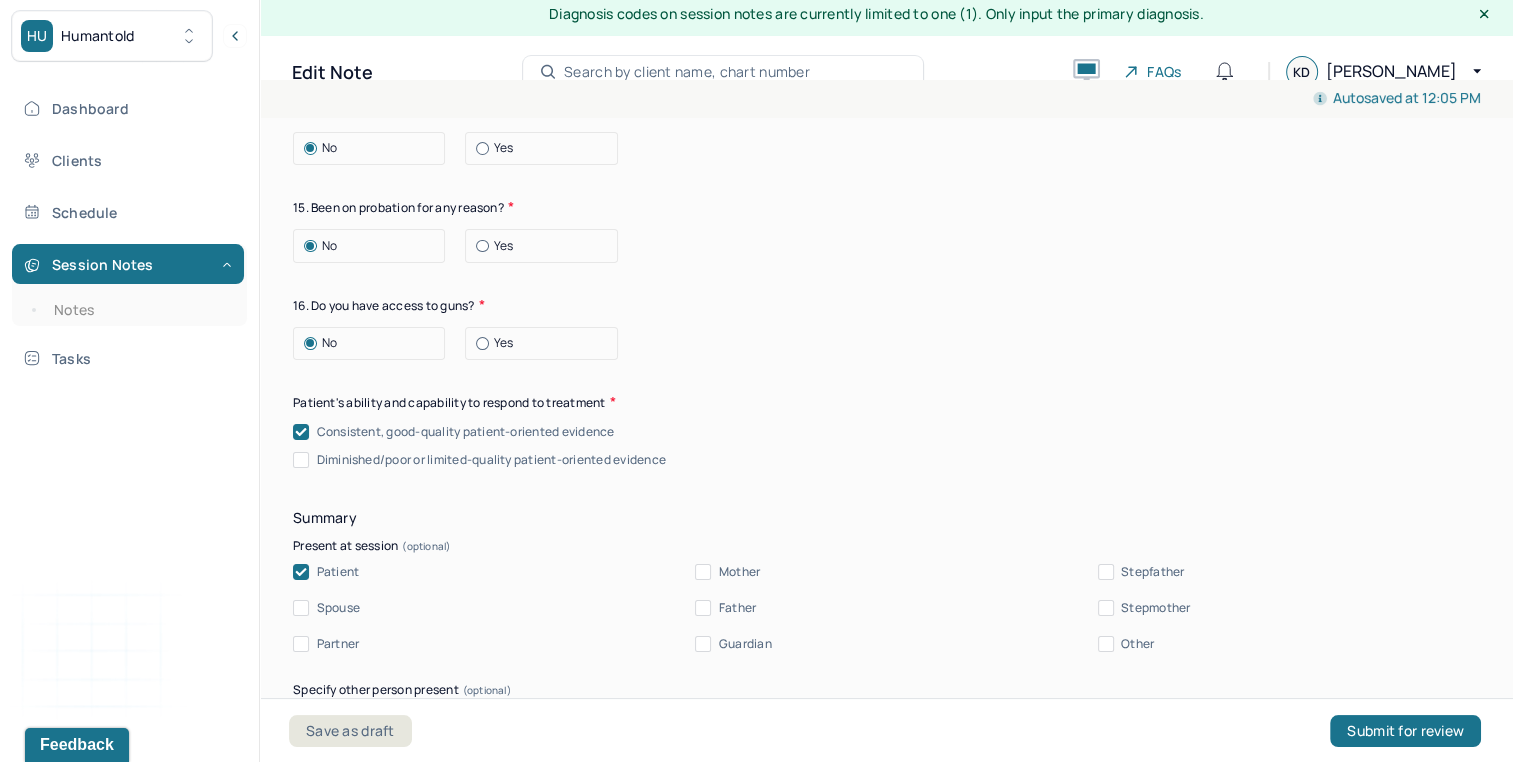 click on "Spouse" at bounding box center (338, 608) 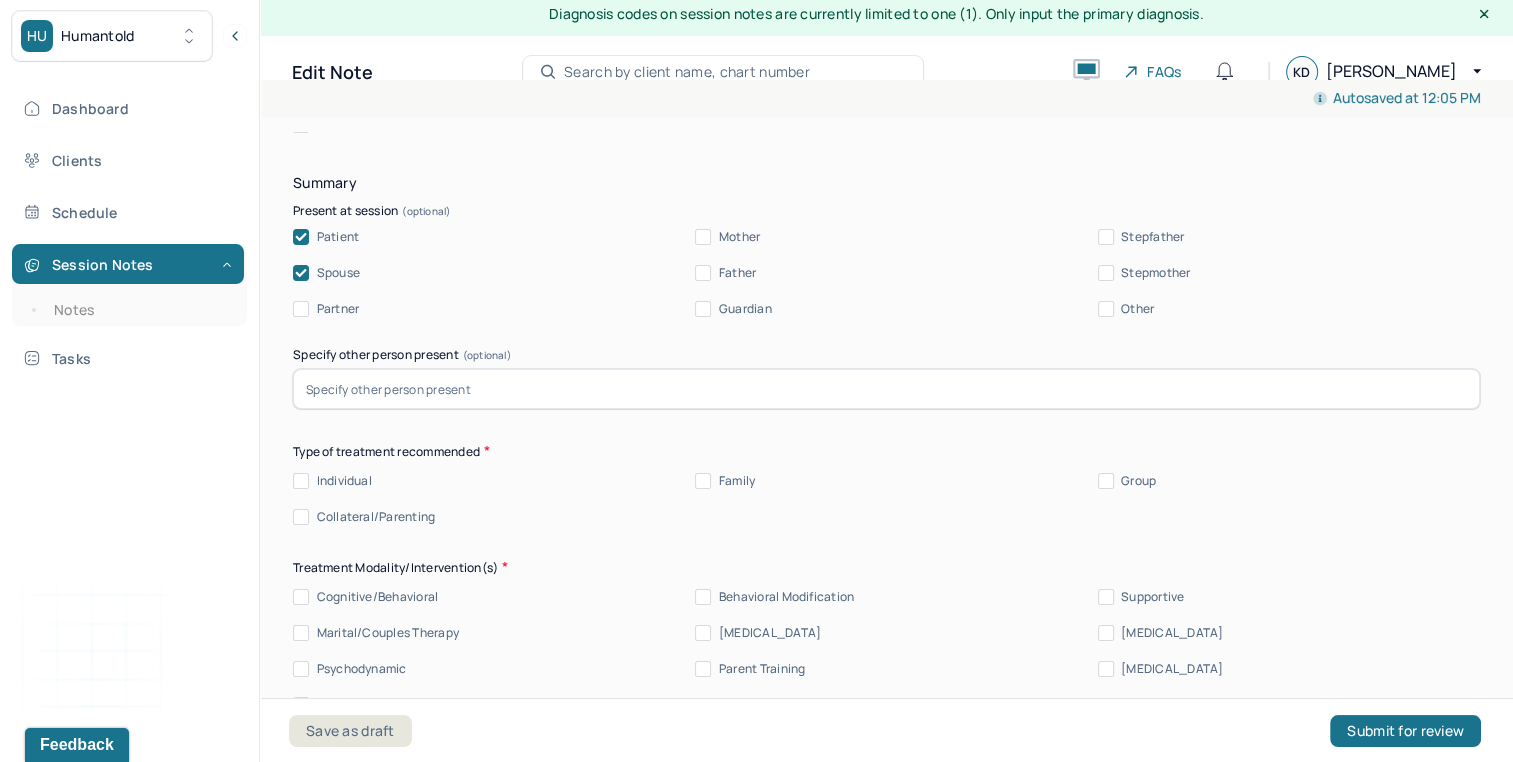 scroll, scrollTop: 4688, scrollLeft: 0, axis: vertical 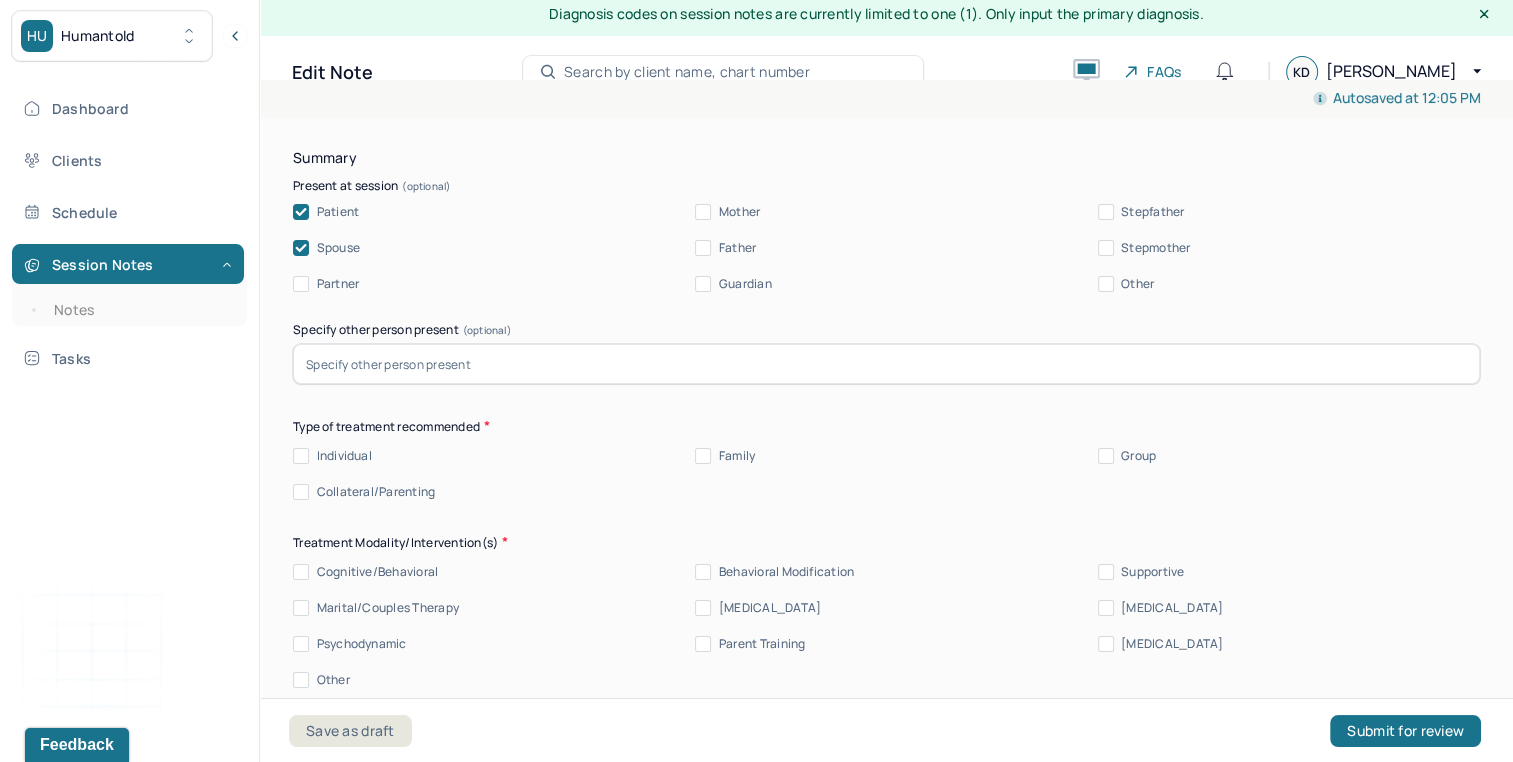 click on "Family" at bounding box center (737, 456) 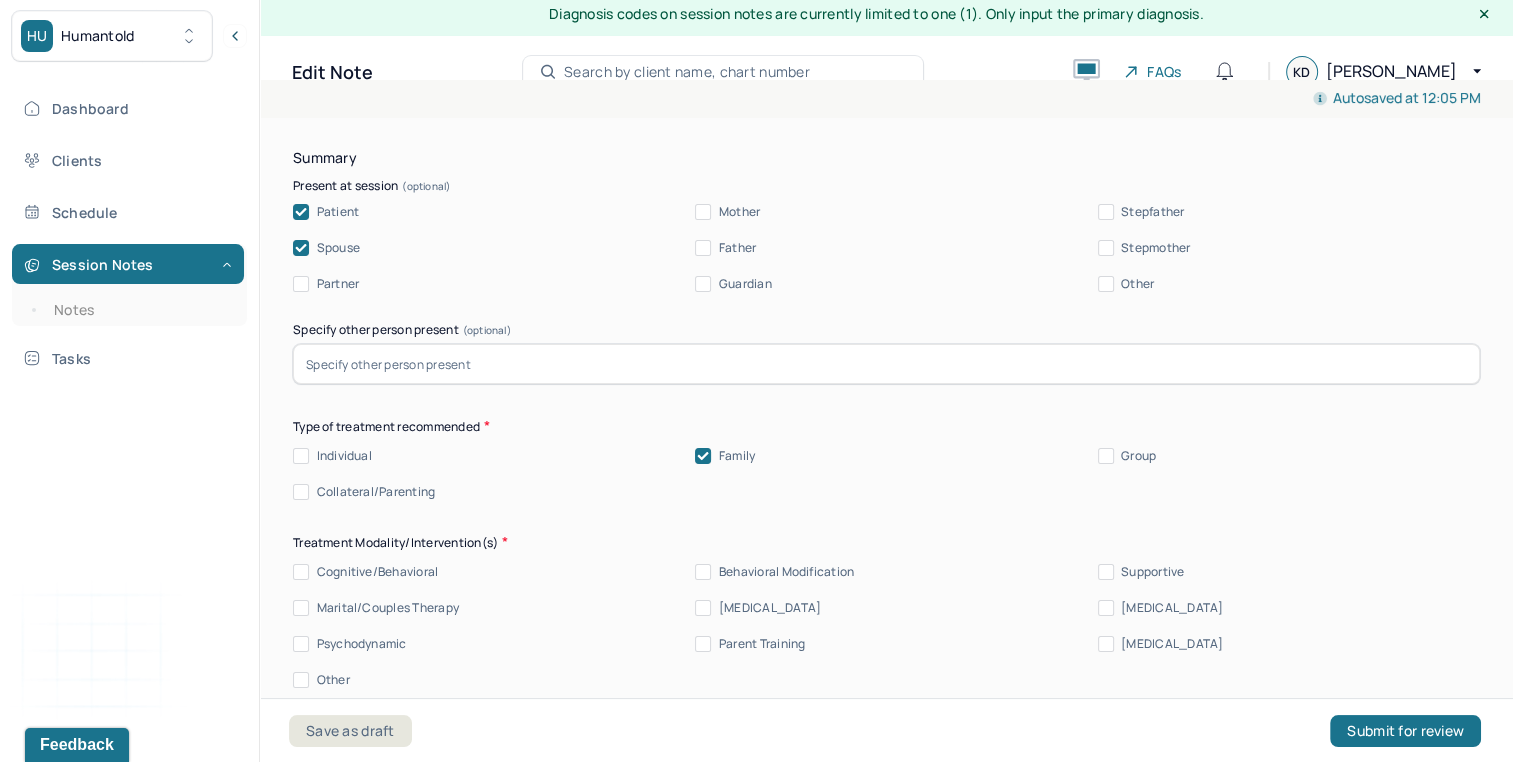 click on "Marital/Couples Therapy" at bounding box center [388, 608] 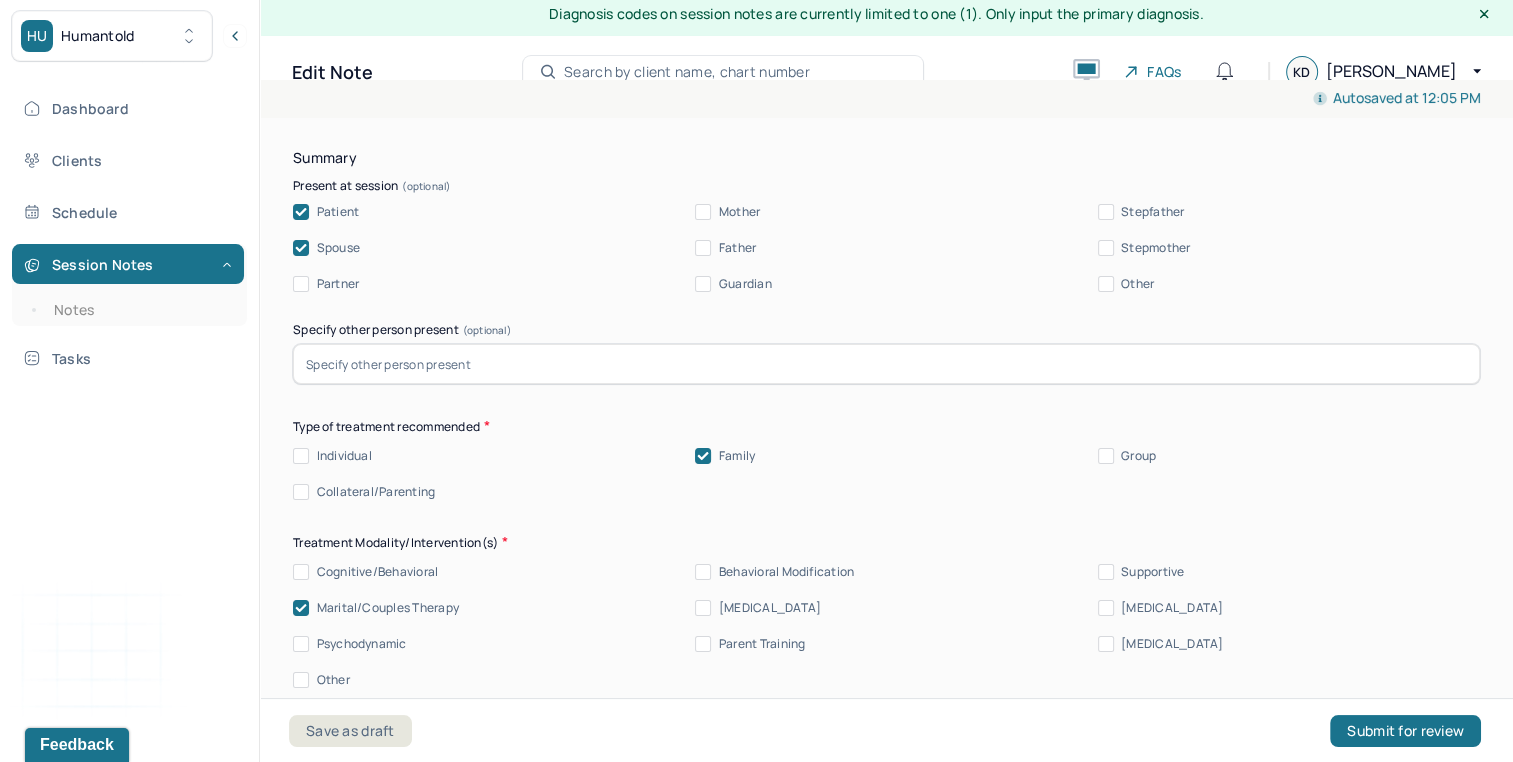 click on "[MEDICAL_DATA]" at bounding box center [1172, 608] 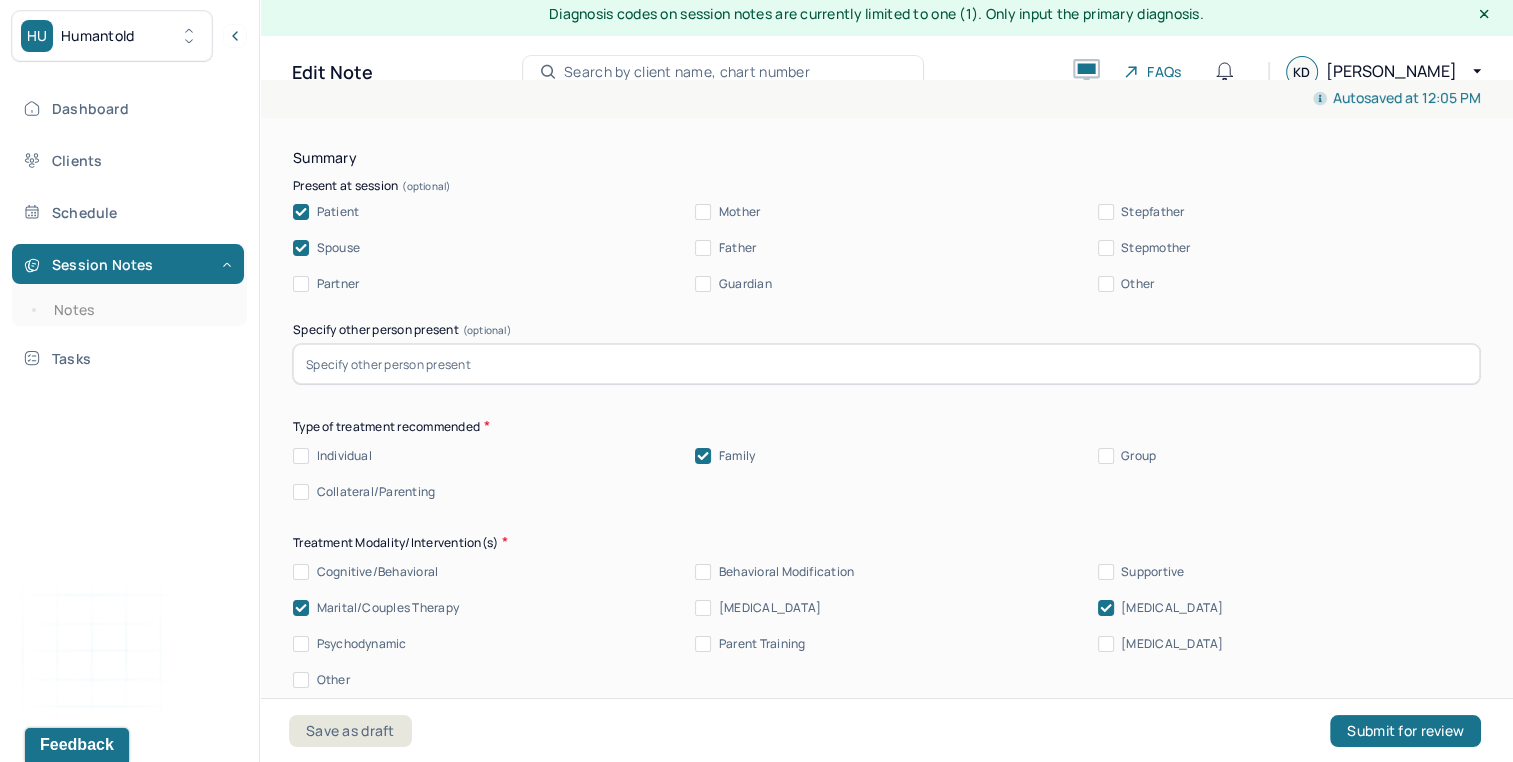 click on "Supportive" at bounding box center (1152, 572) 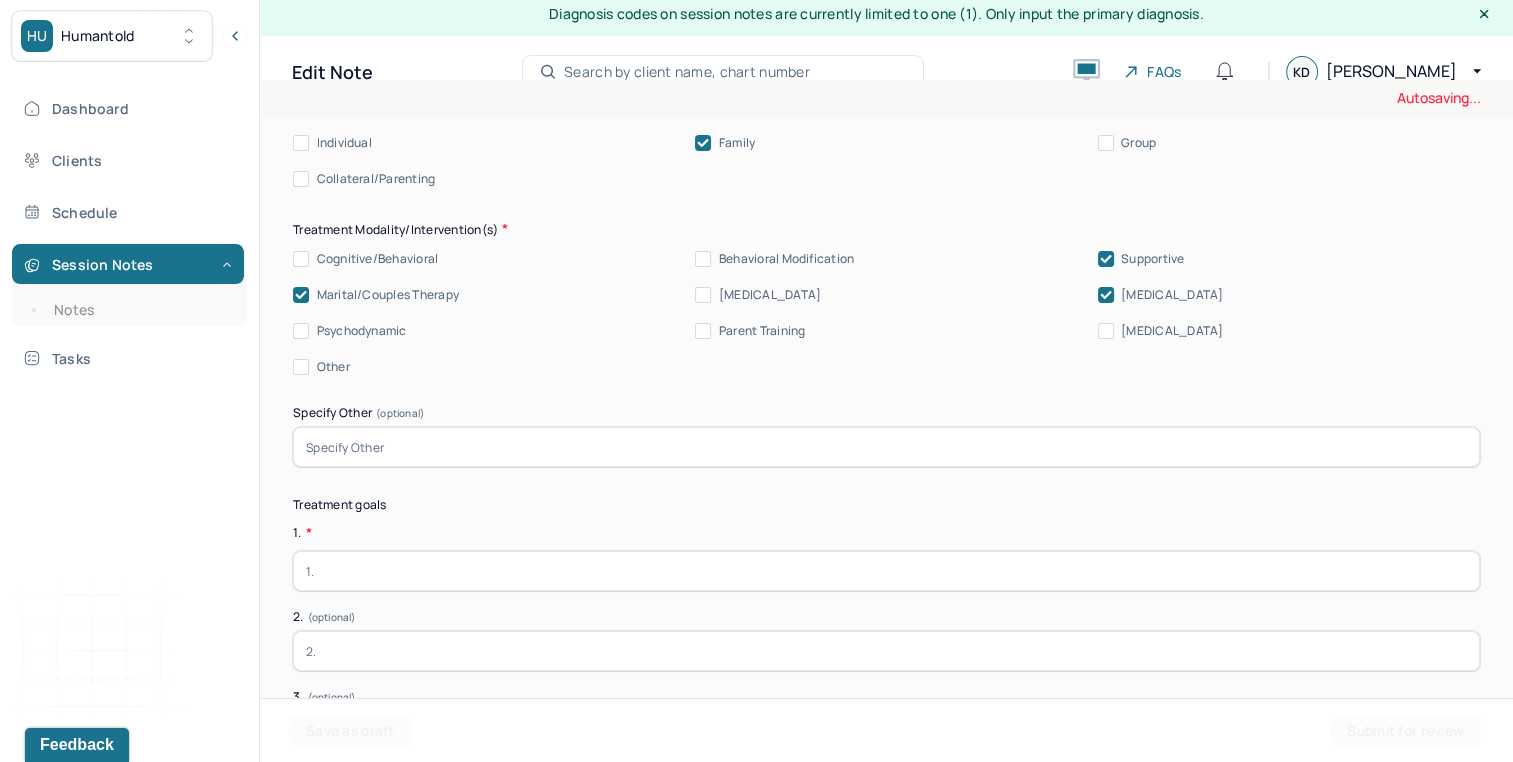 scroll, scrollTop: 5081, scrollLeft: 0, axis: vertical 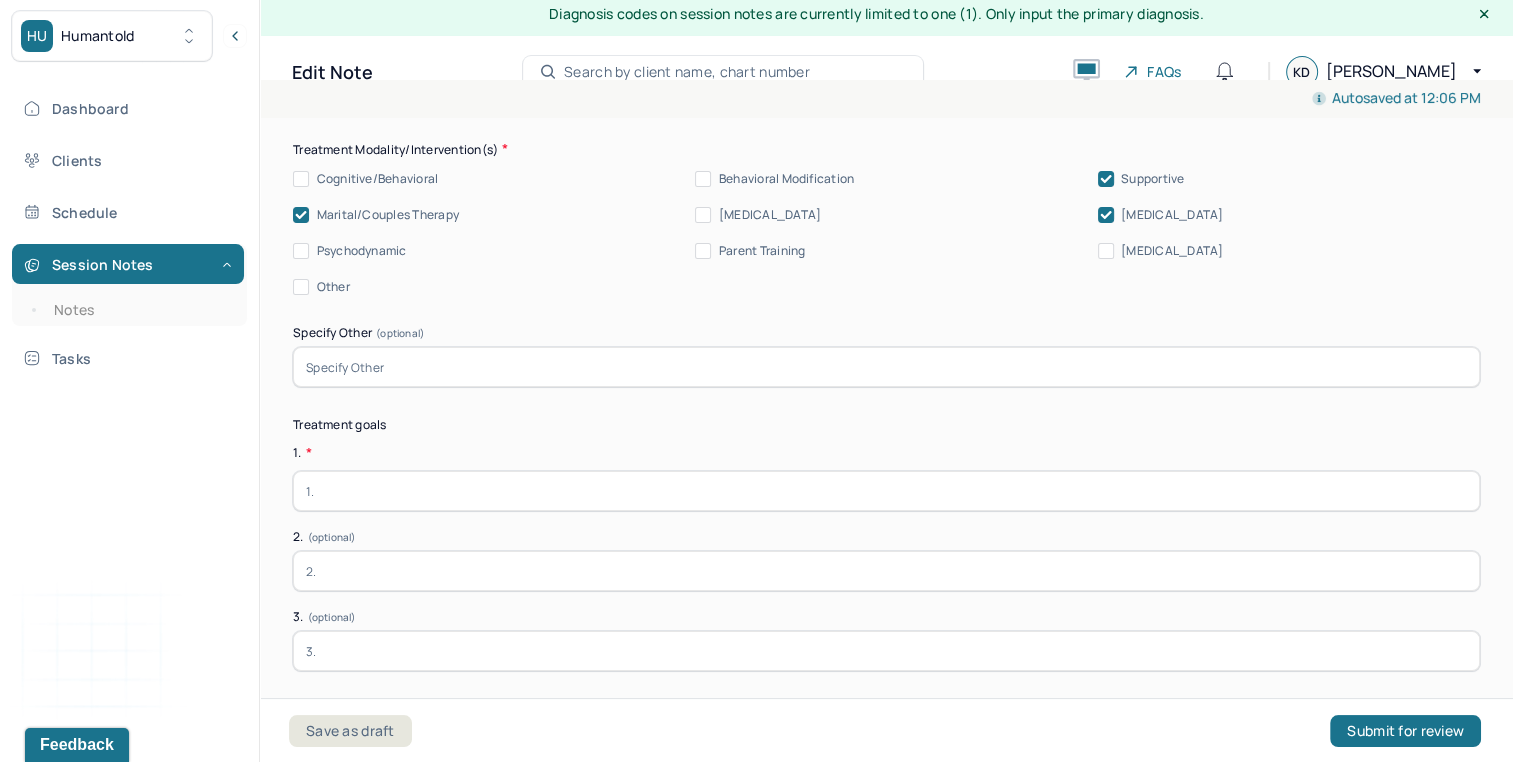 click at bounding box center (886, 491) 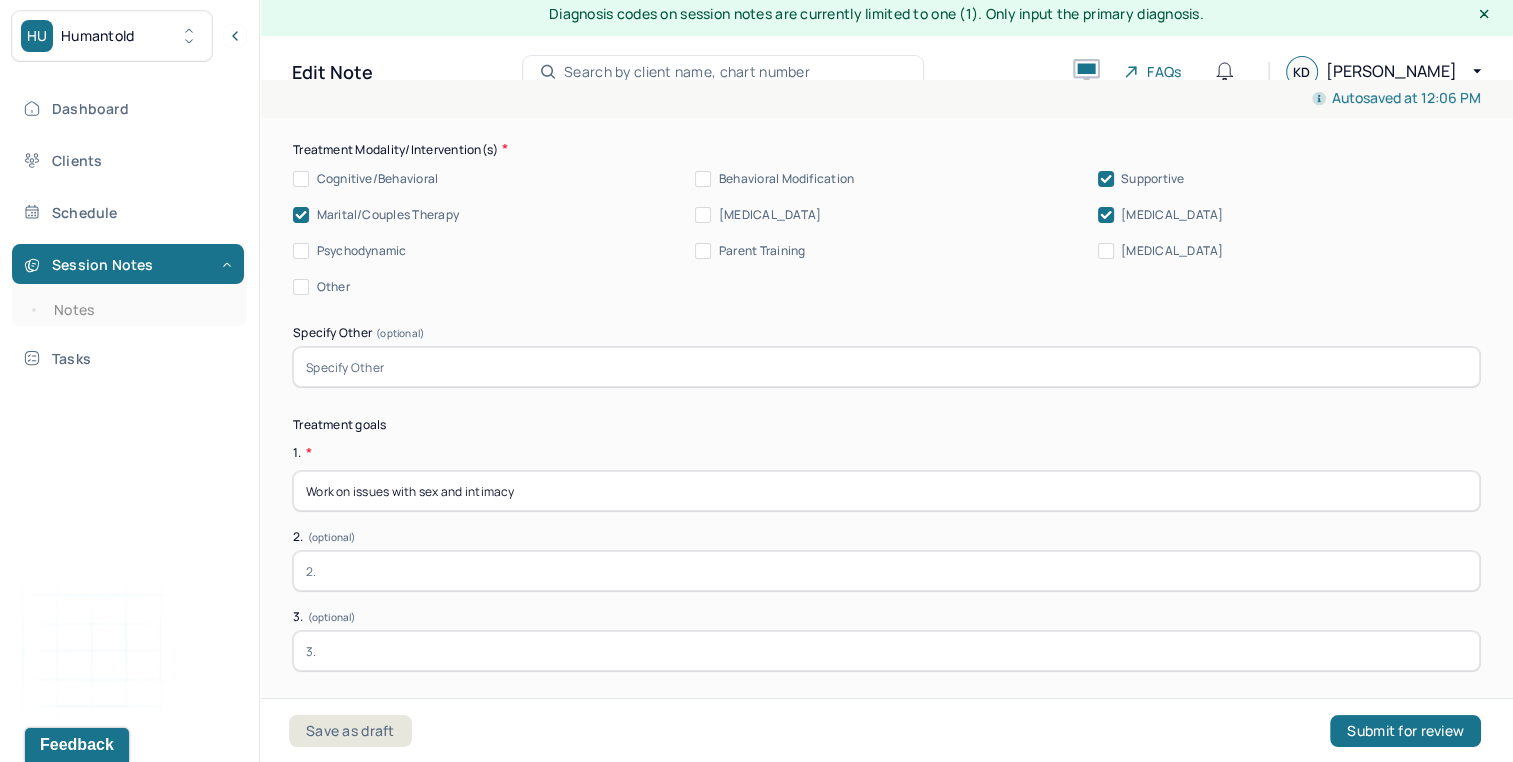 type on "Work on issues with sex and intimacy" 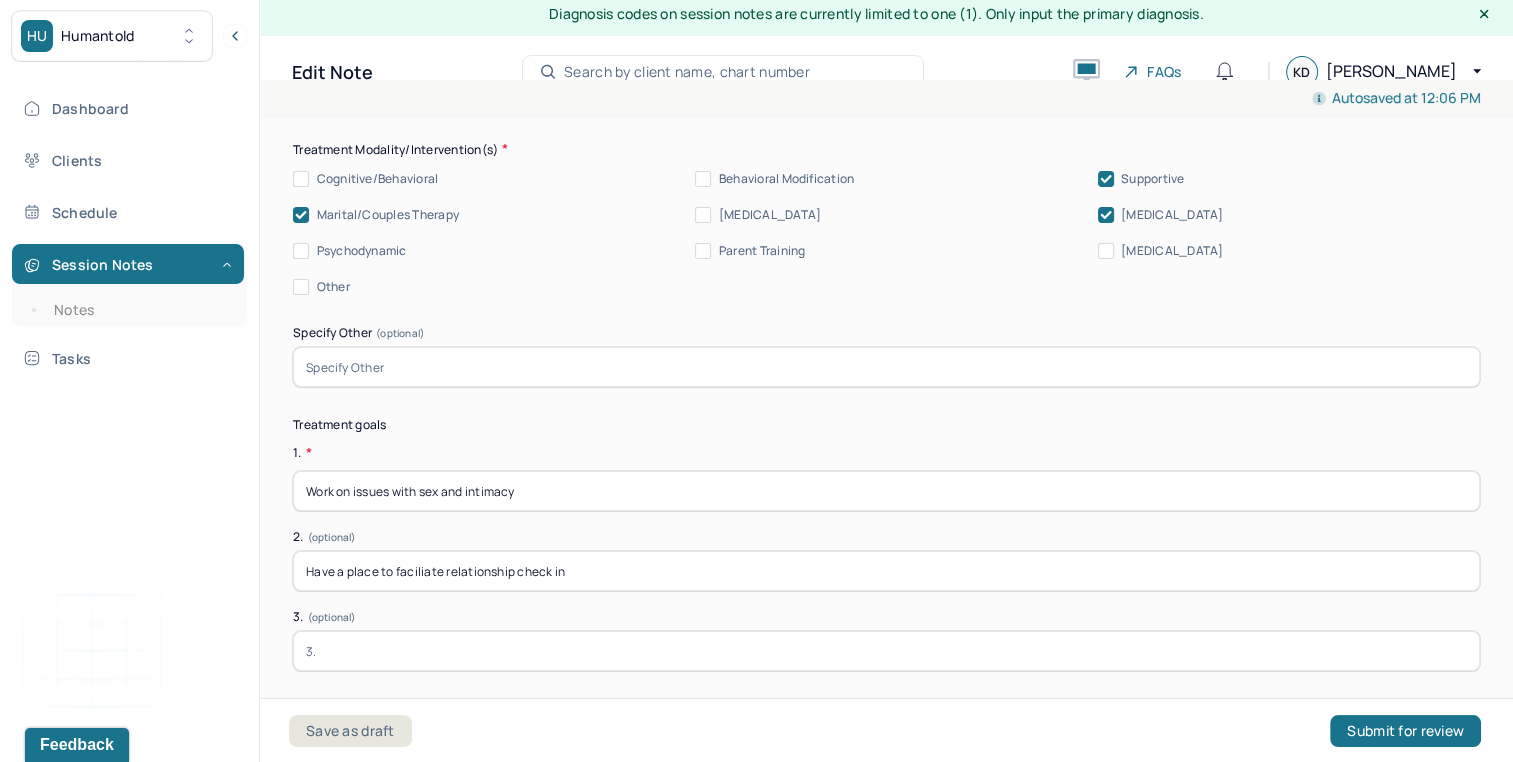 click at bounding box center (886, 651) 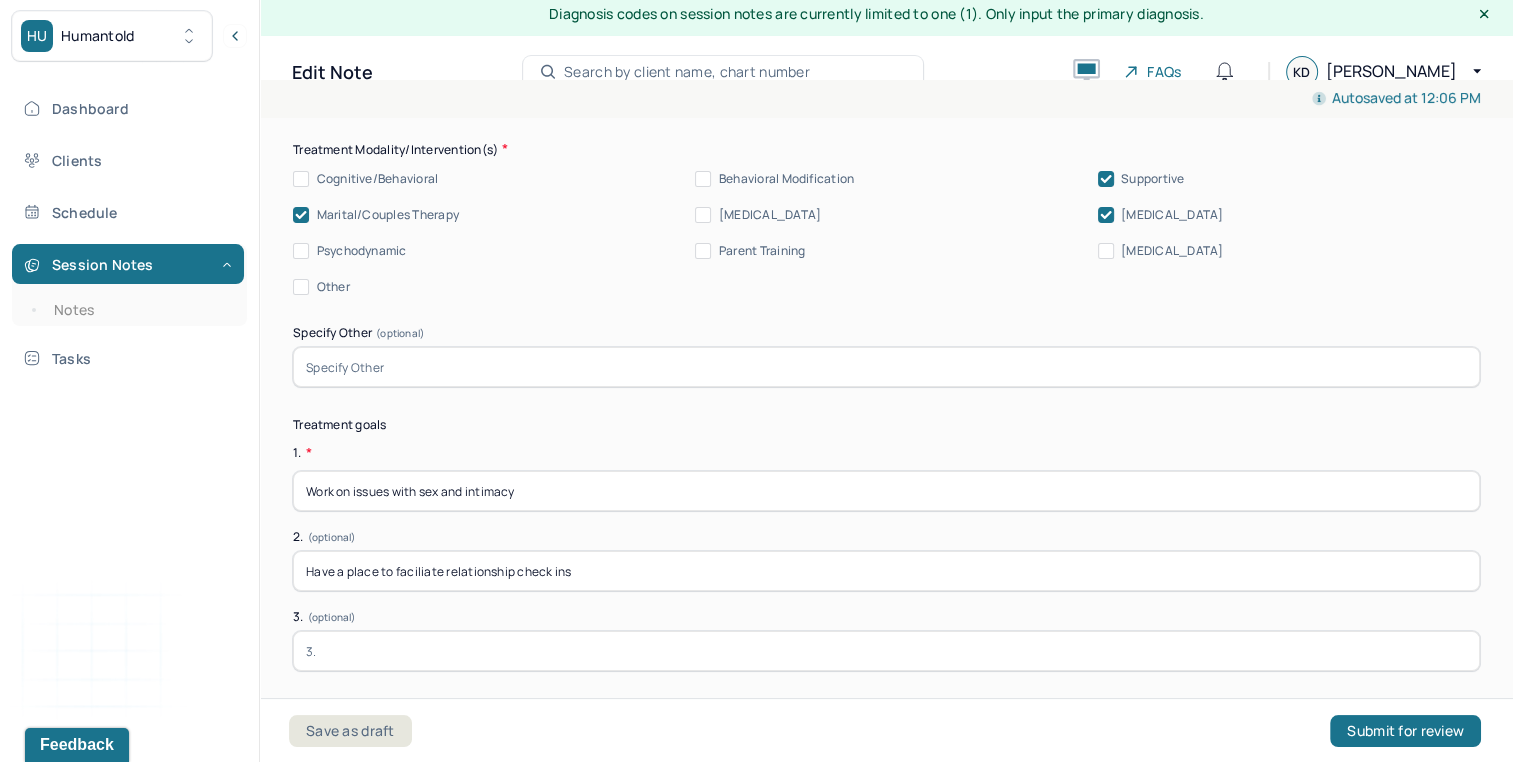 type on "Have a place to faciliate relationship check ins" 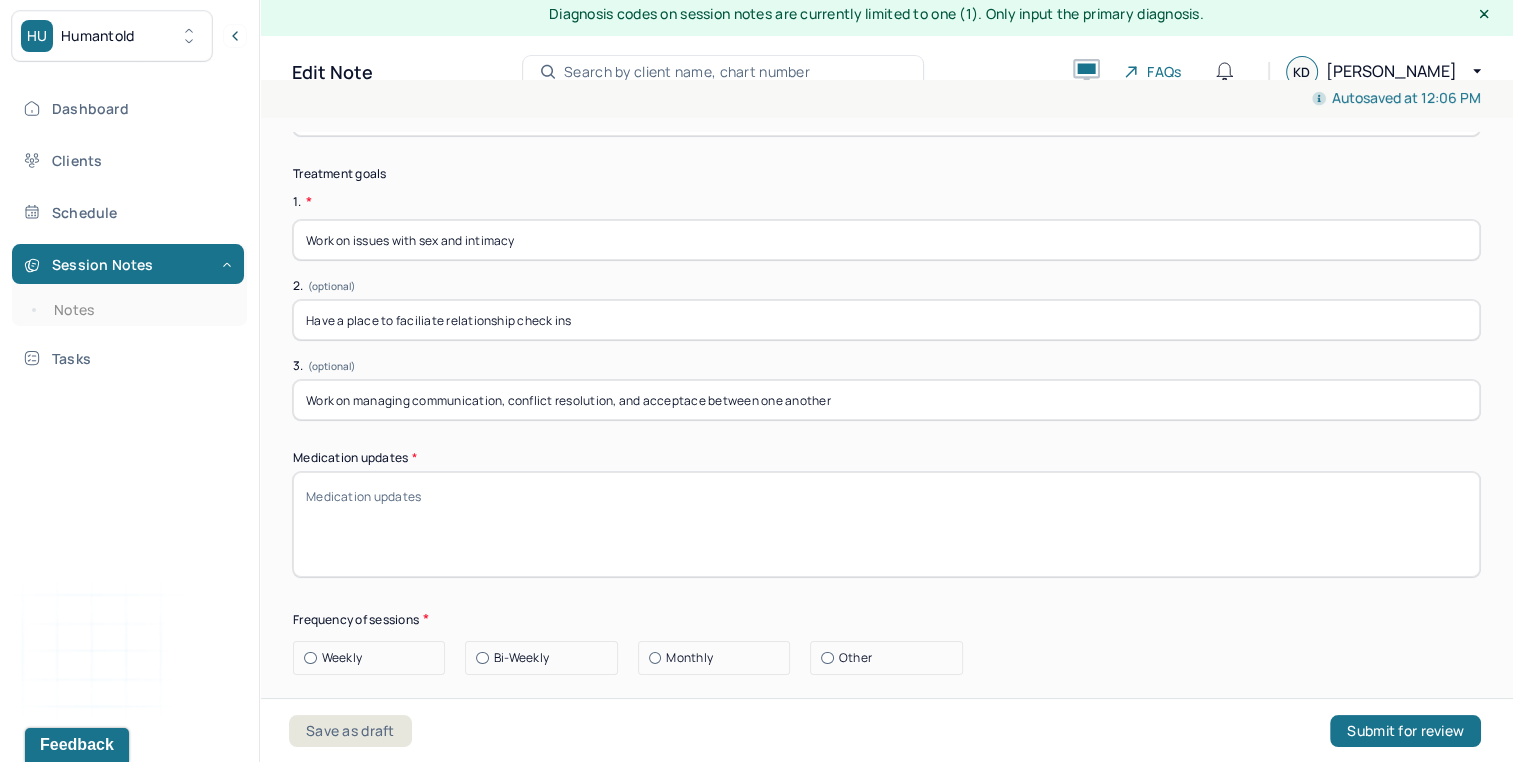 scroll, scrollTop: 5367, scrollLeft: 0, axis: vertical 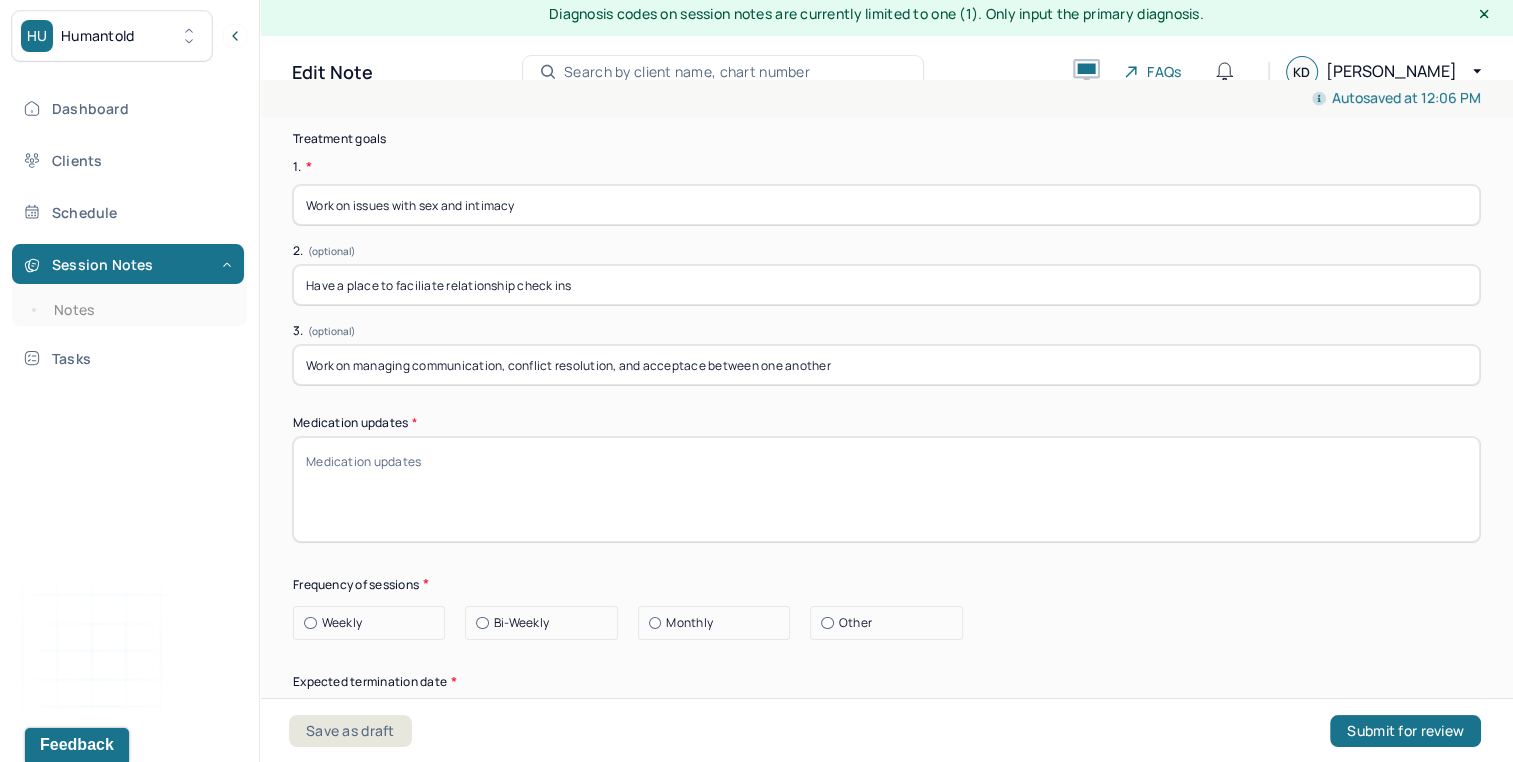 type on "Work on managing communication, conflict resolution, and acceptace between one another" 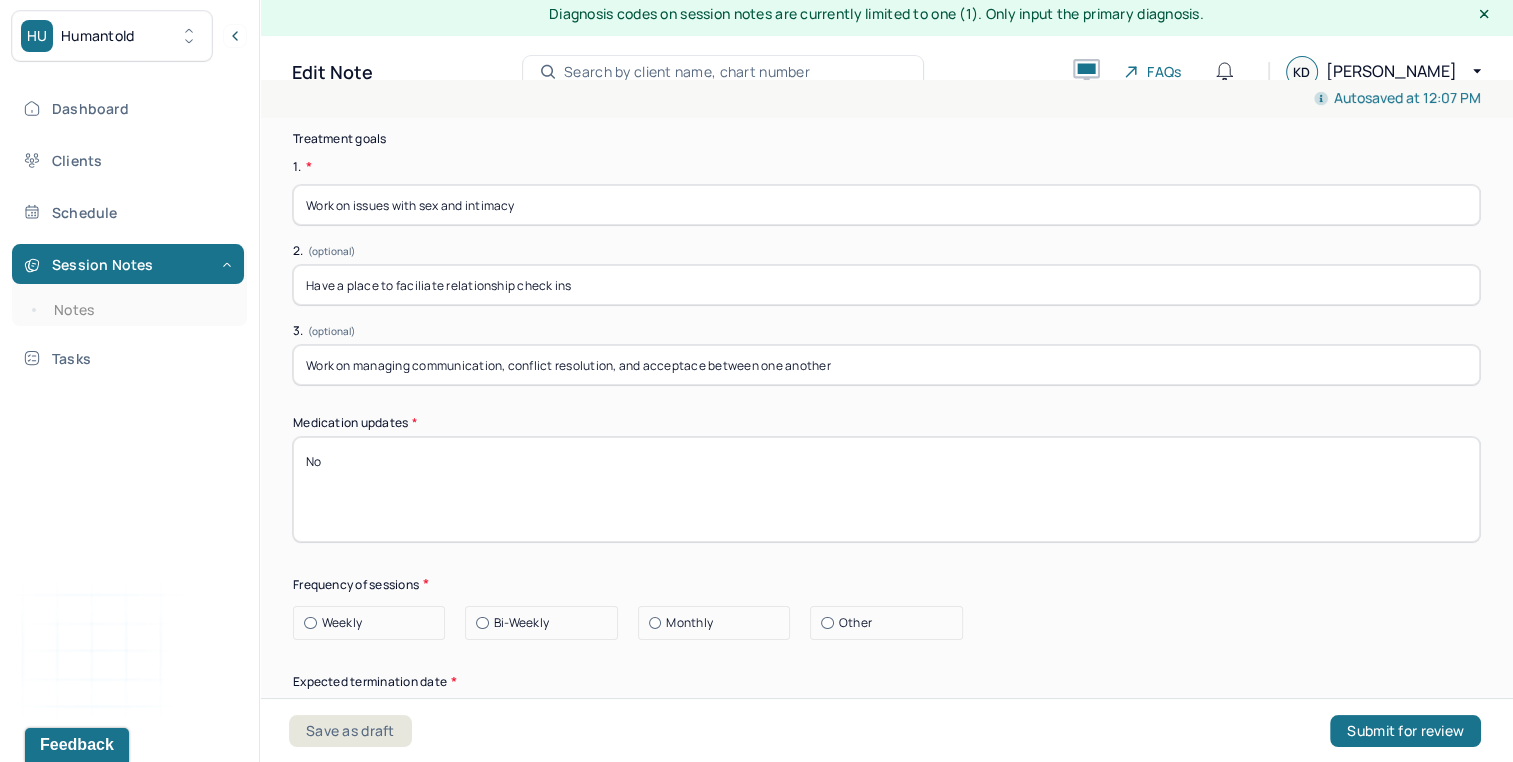 type on "N" 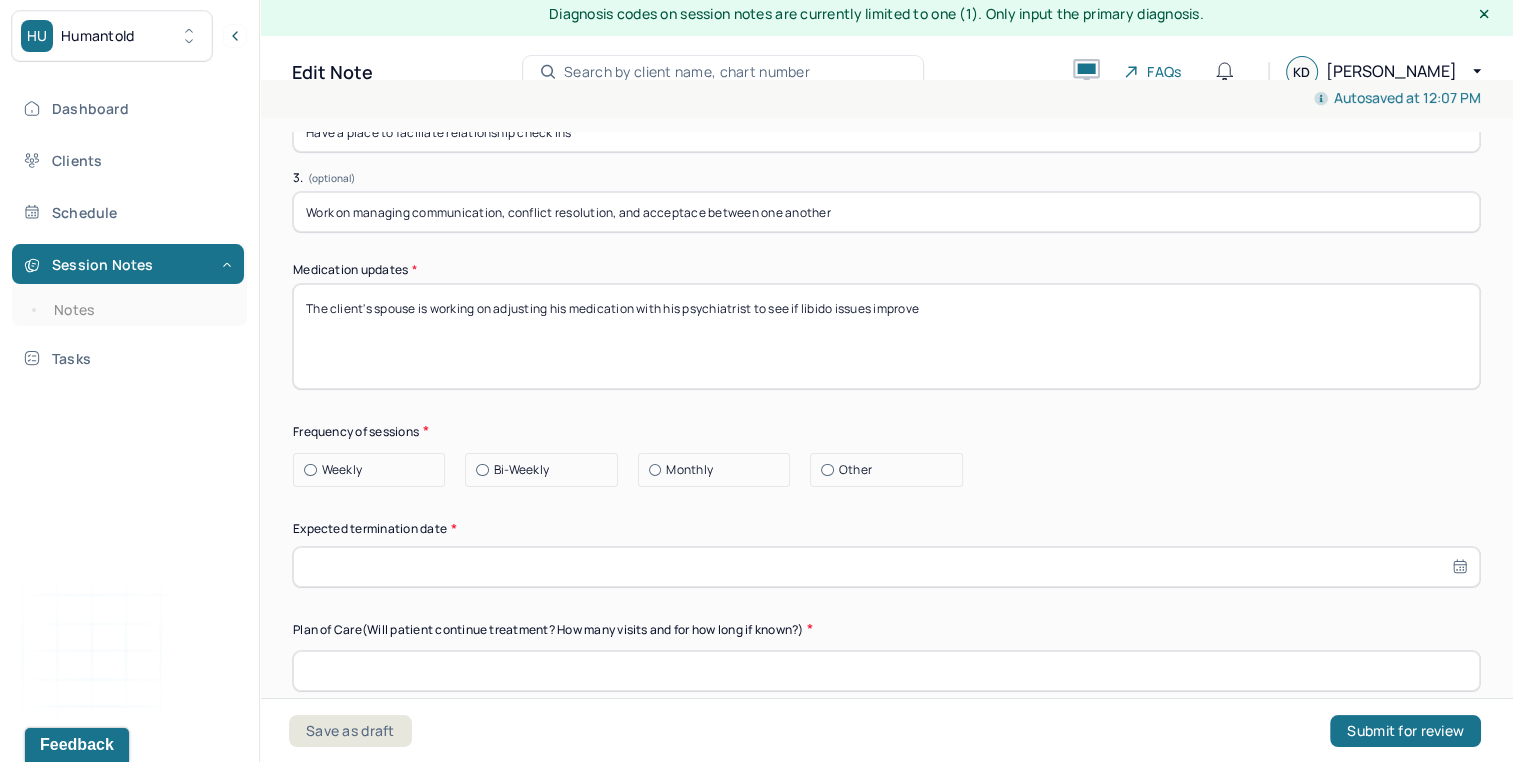 type on "The client's spouse is working on adjusting his medication with his psychiatrist to see if libido issues improve" 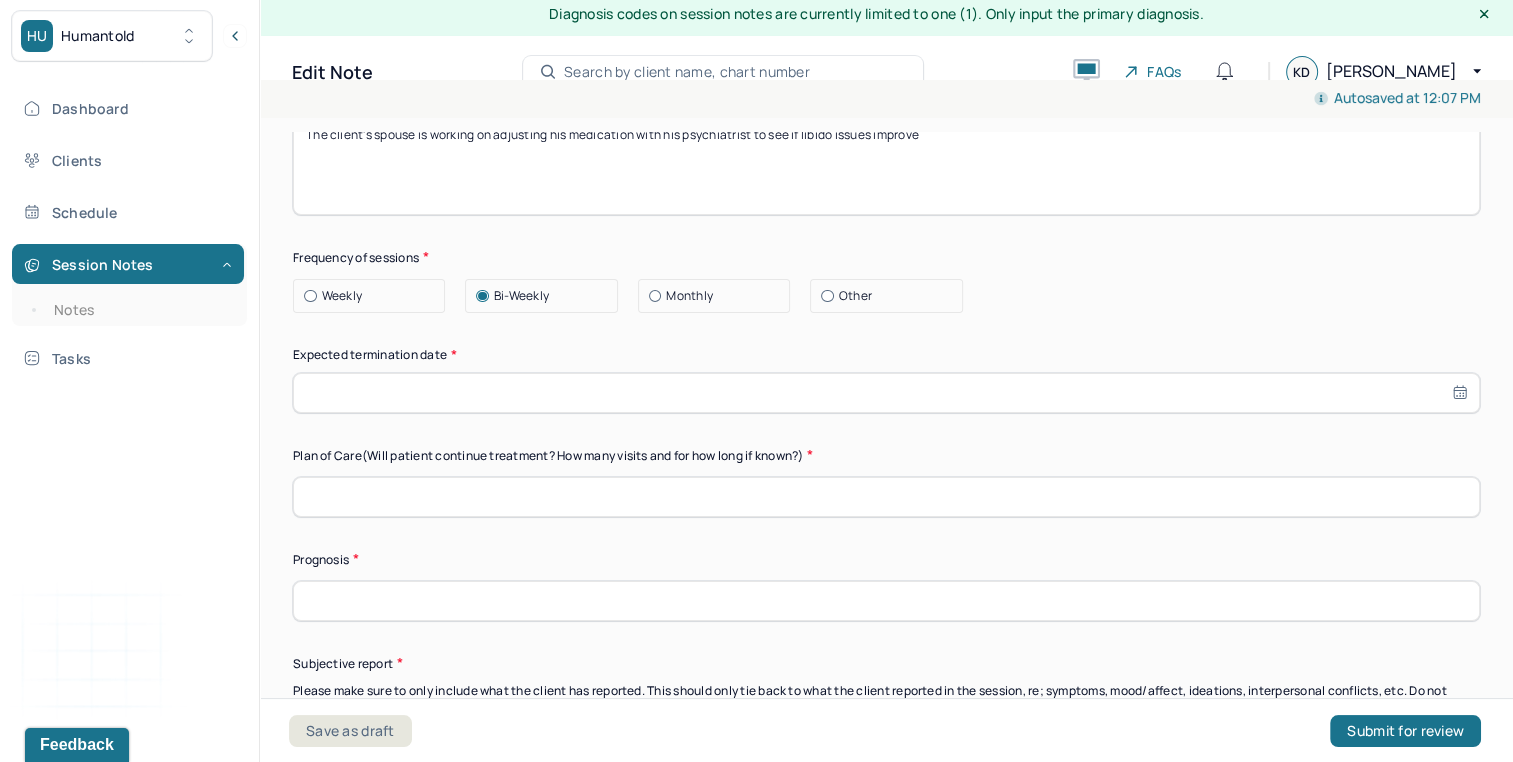scroll, scrollTop: 5696, scrollLeft: 0, axis: vertical 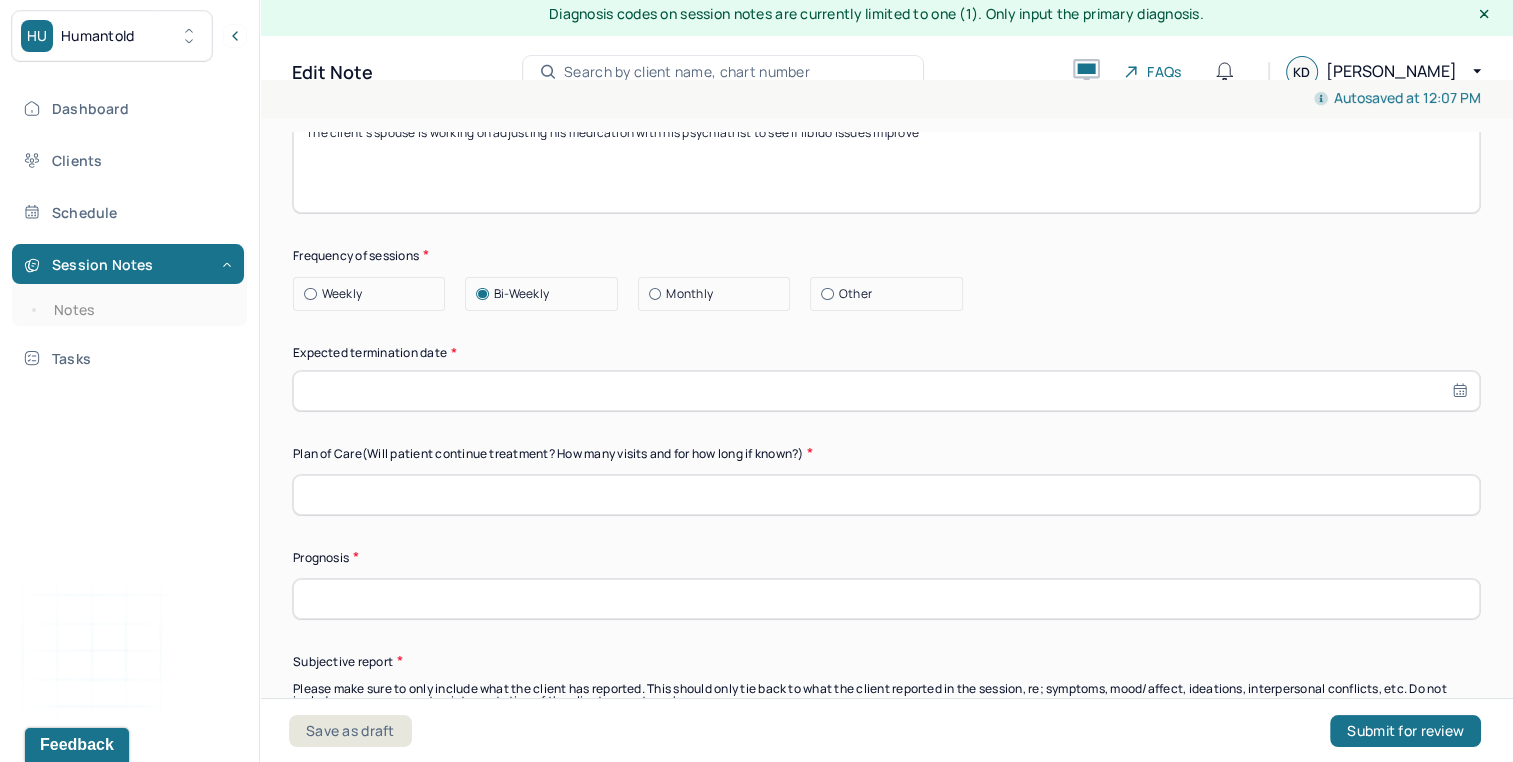 click at bounding box center (886, 391) 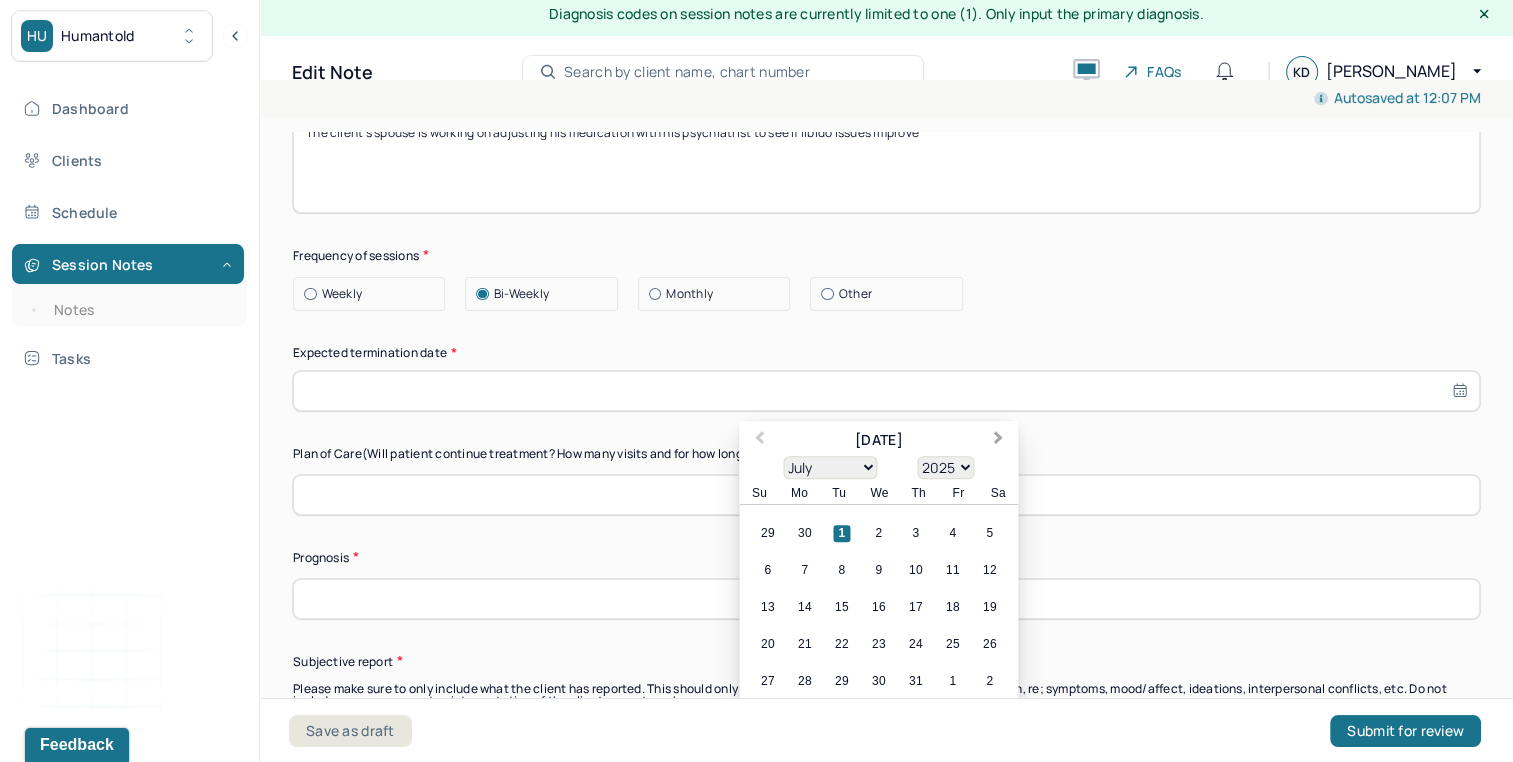 click on "Next Month" at bounding box center [1000, 442] 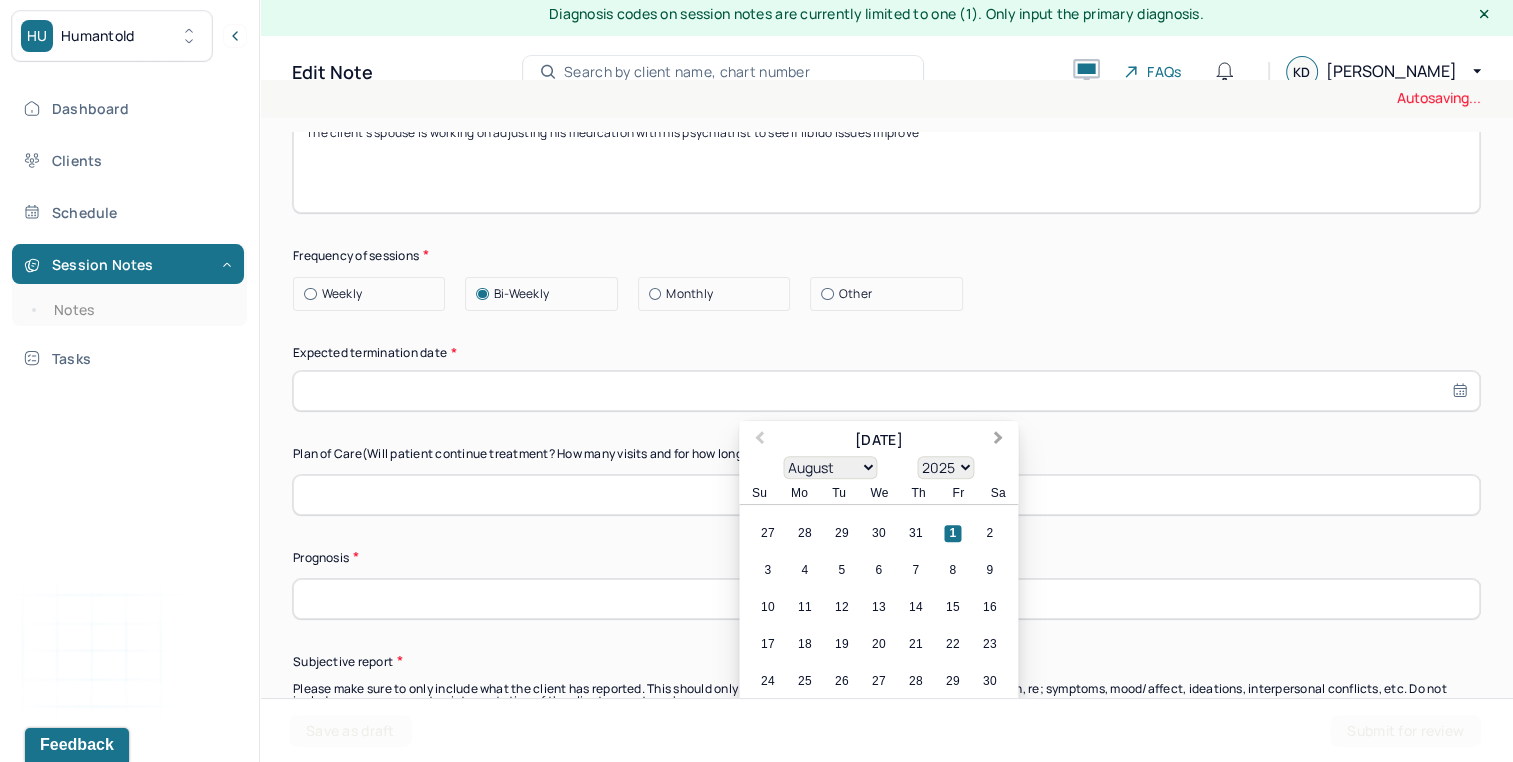 click on "Next Month" at bounding box center [1000, 442] 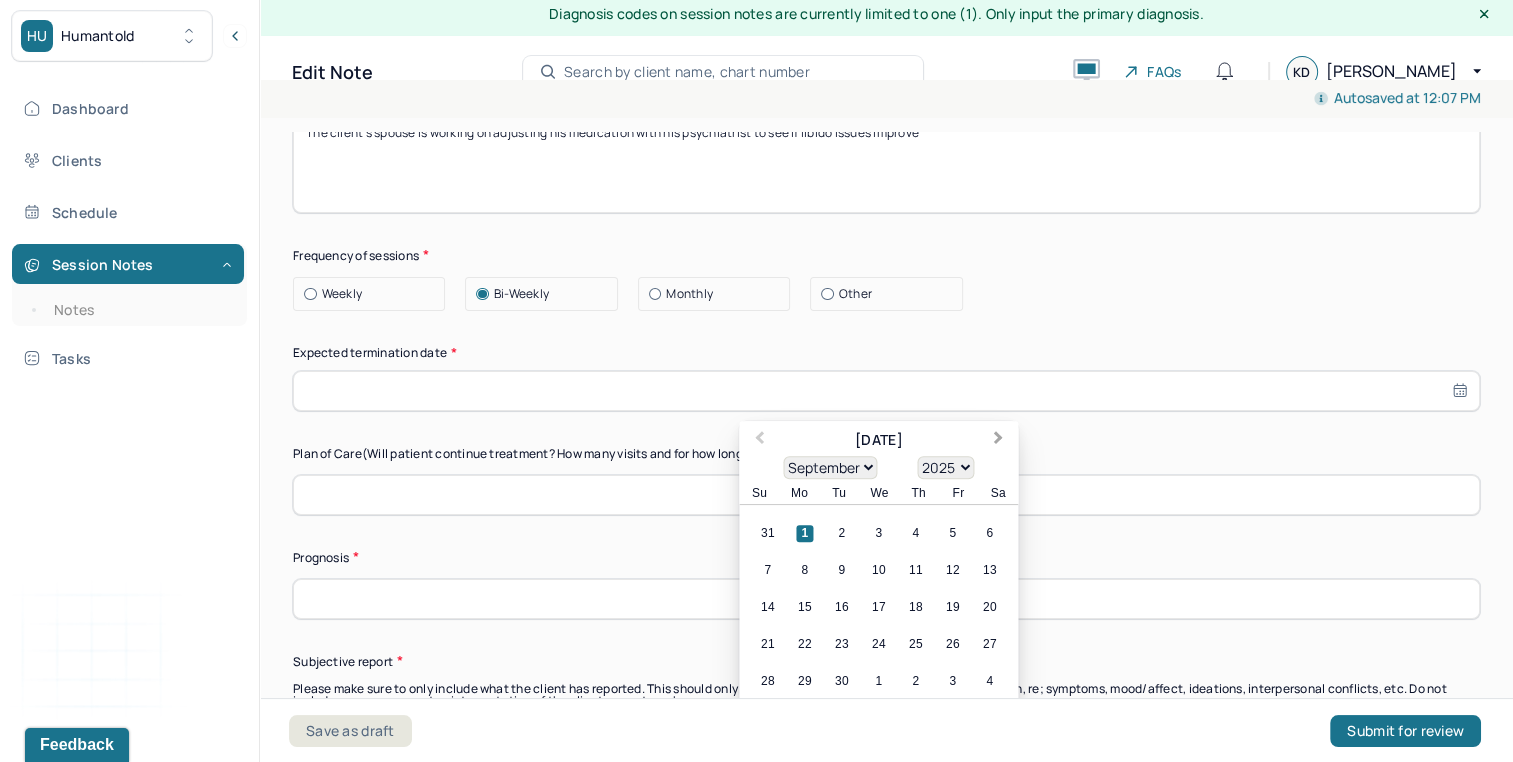 click on "Next Month" at bounding box center [1000, 442] 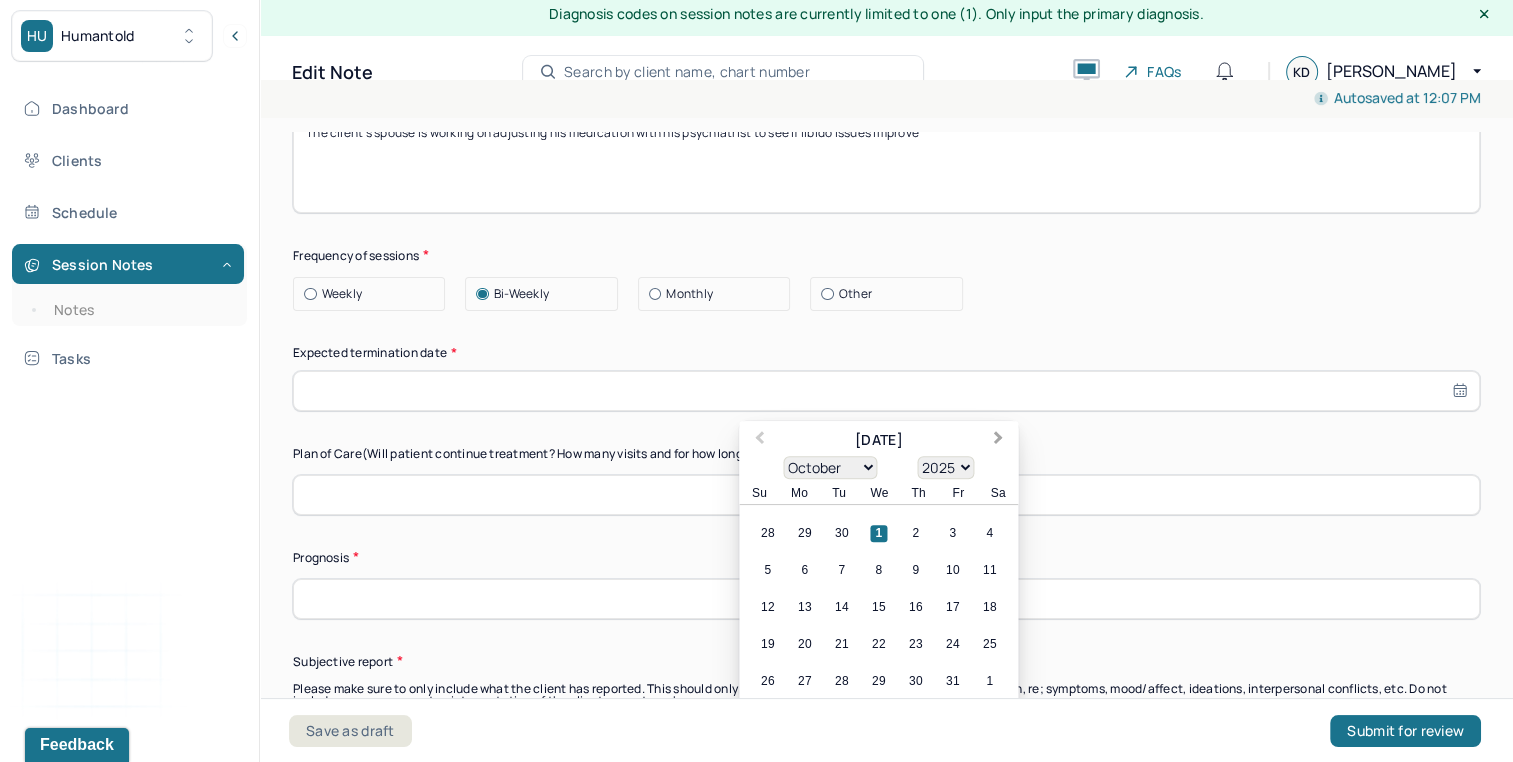 click on "Next Month" at bounding box center (1000, 442) 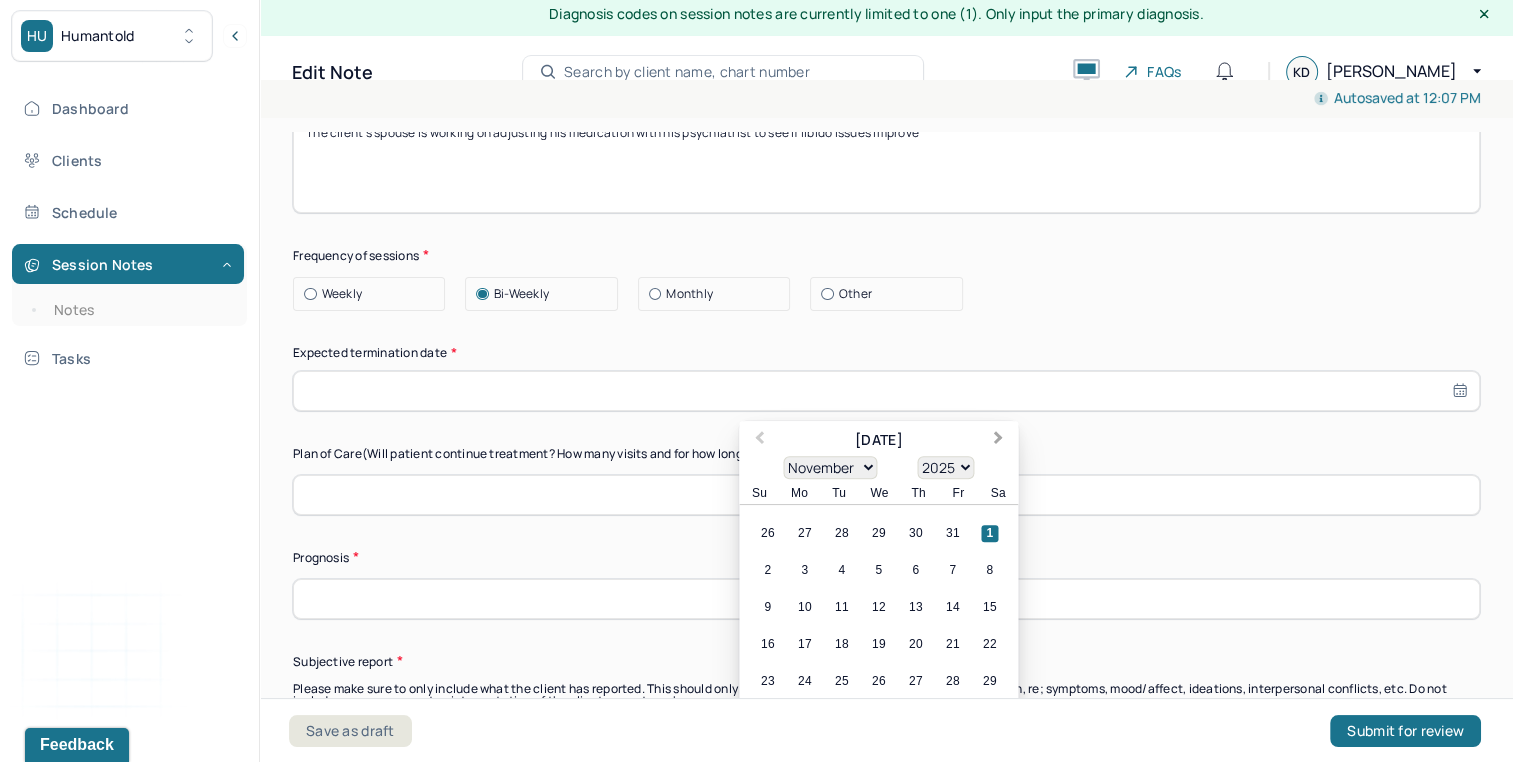 click on "Next Month" at bounding box center (1000, 442) 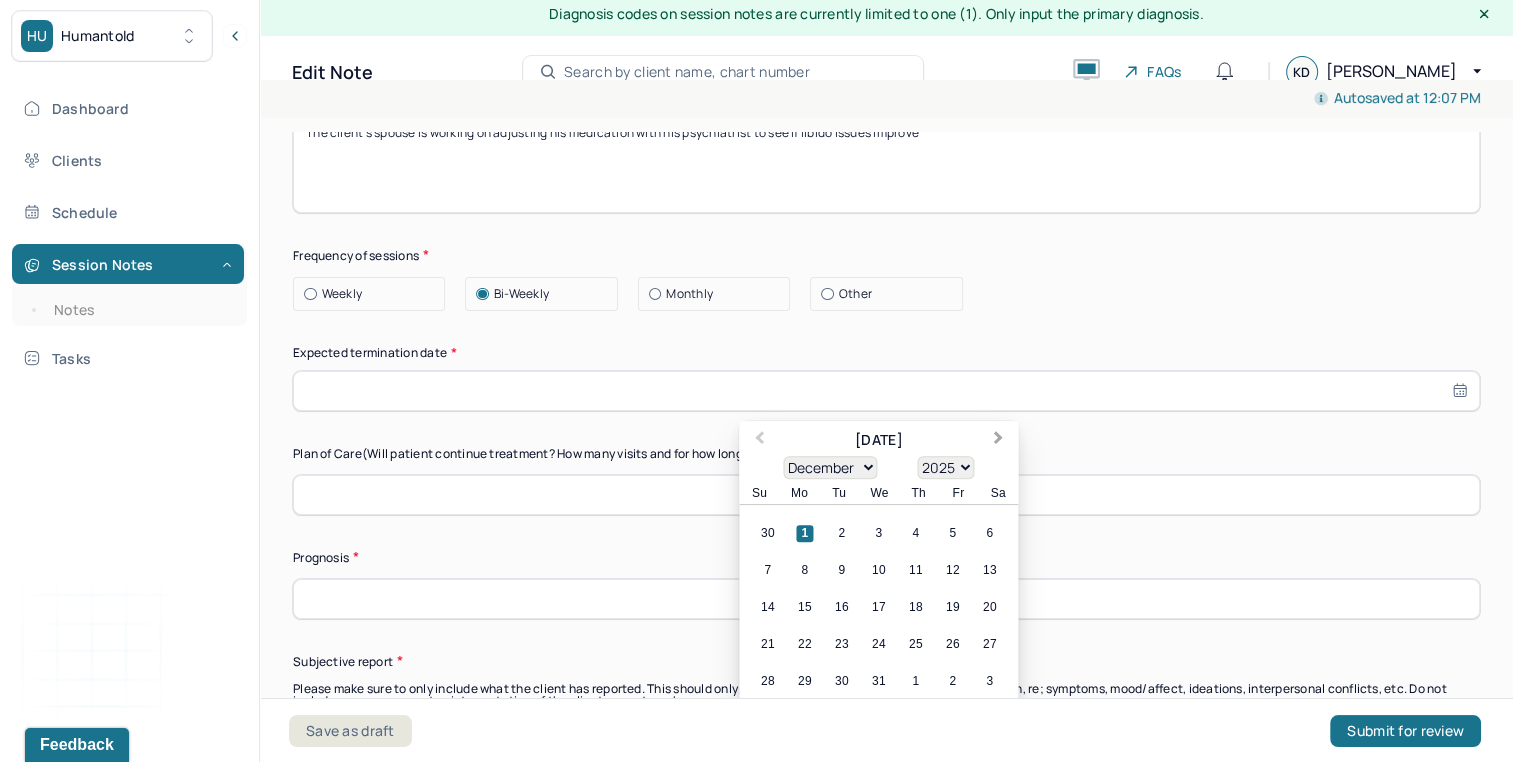 click on "Next Month" at bounding box center [1000, 442] 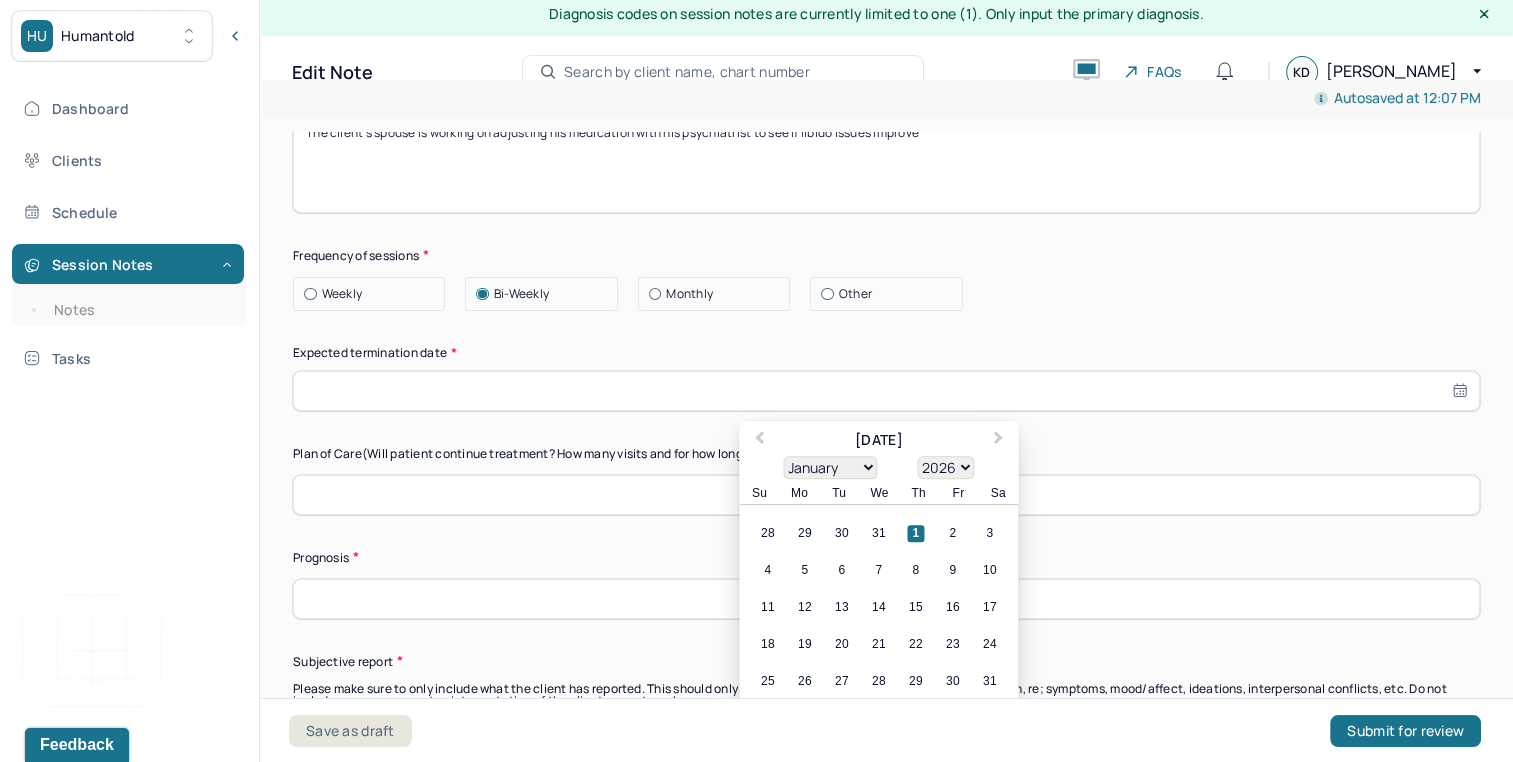 click on "1" at bounding box center (915, 533) 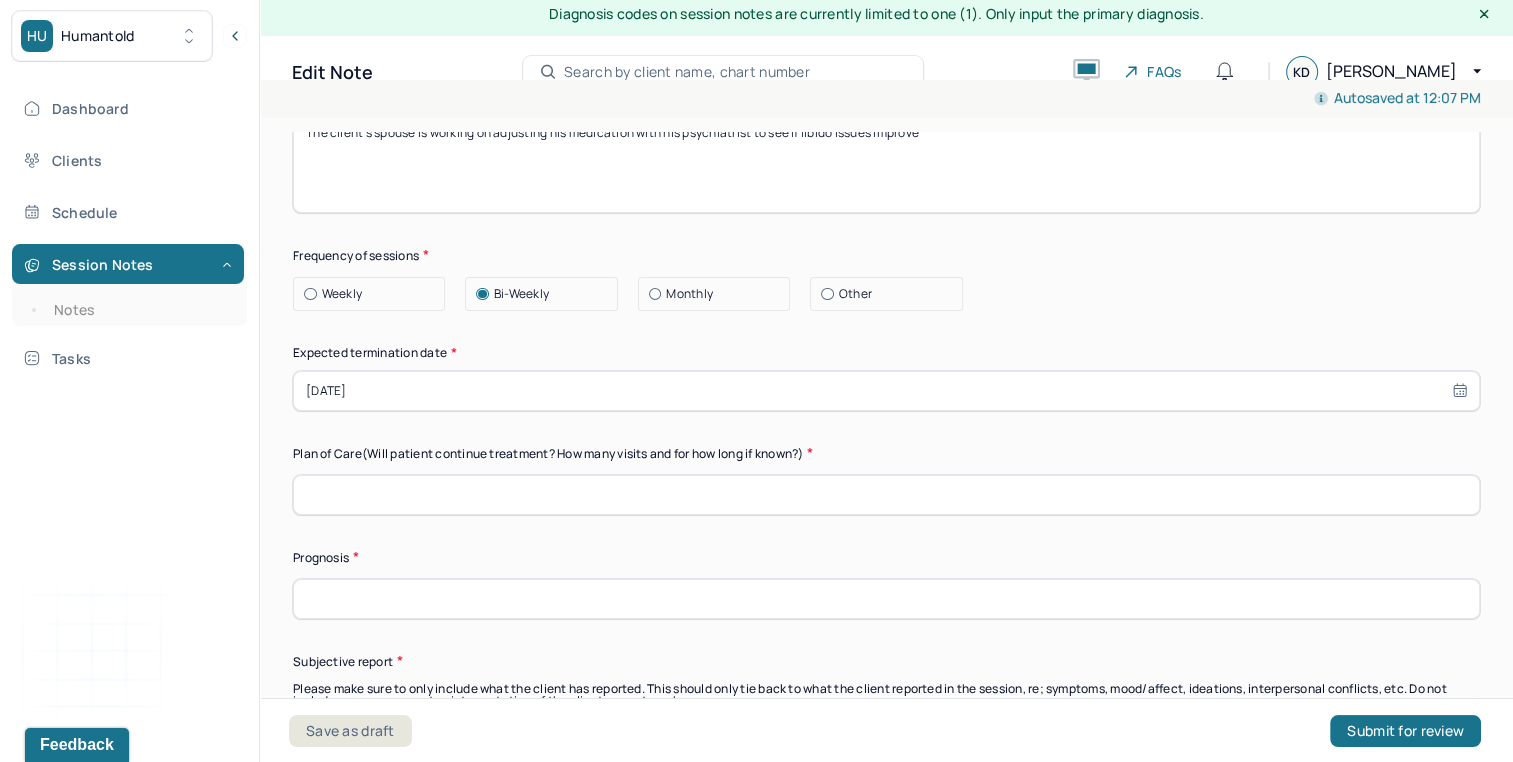 click at bounding box center [886, 495] 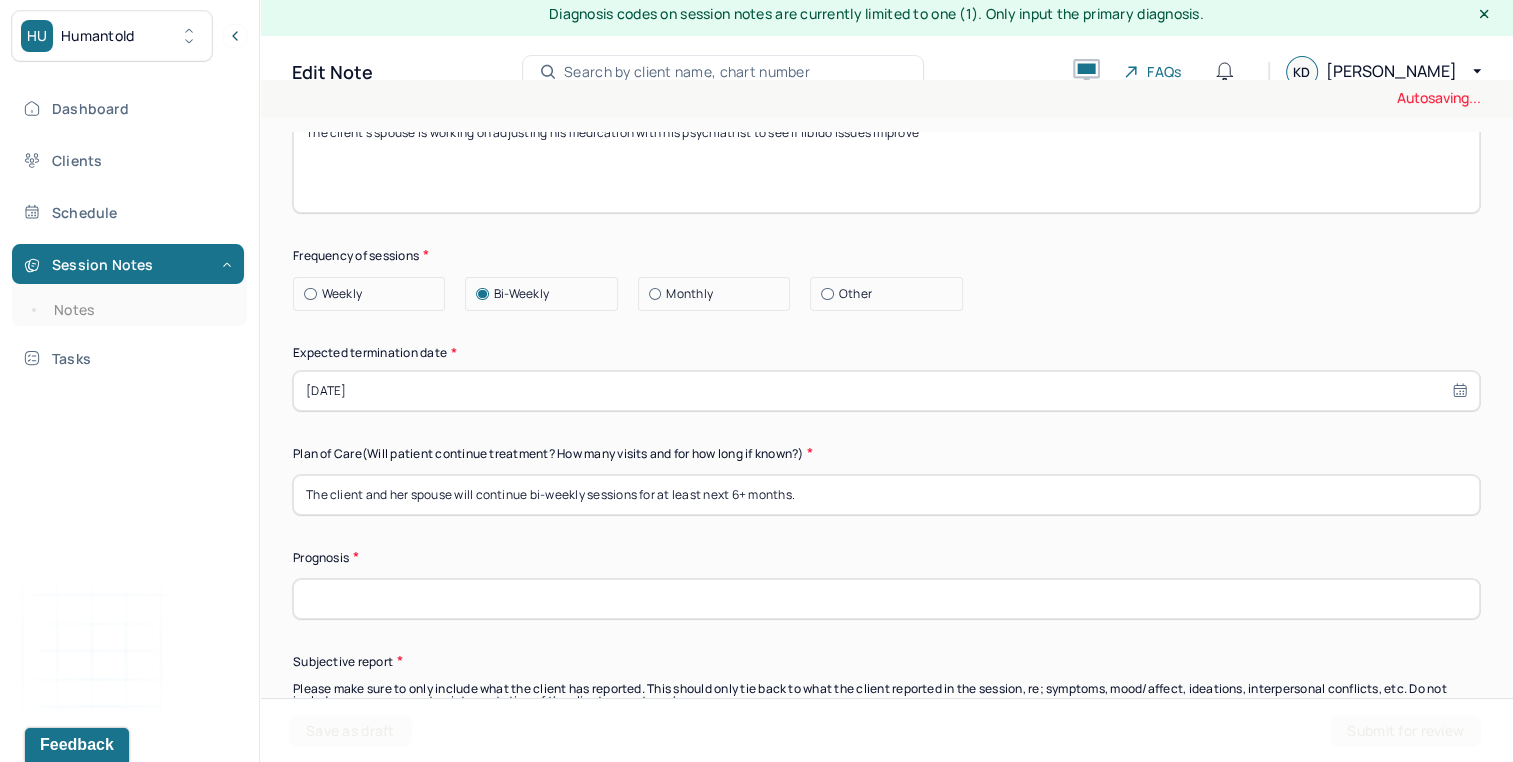 type on "The client and her spouse will continue bi-weekly sessions for at least next 6+ months." 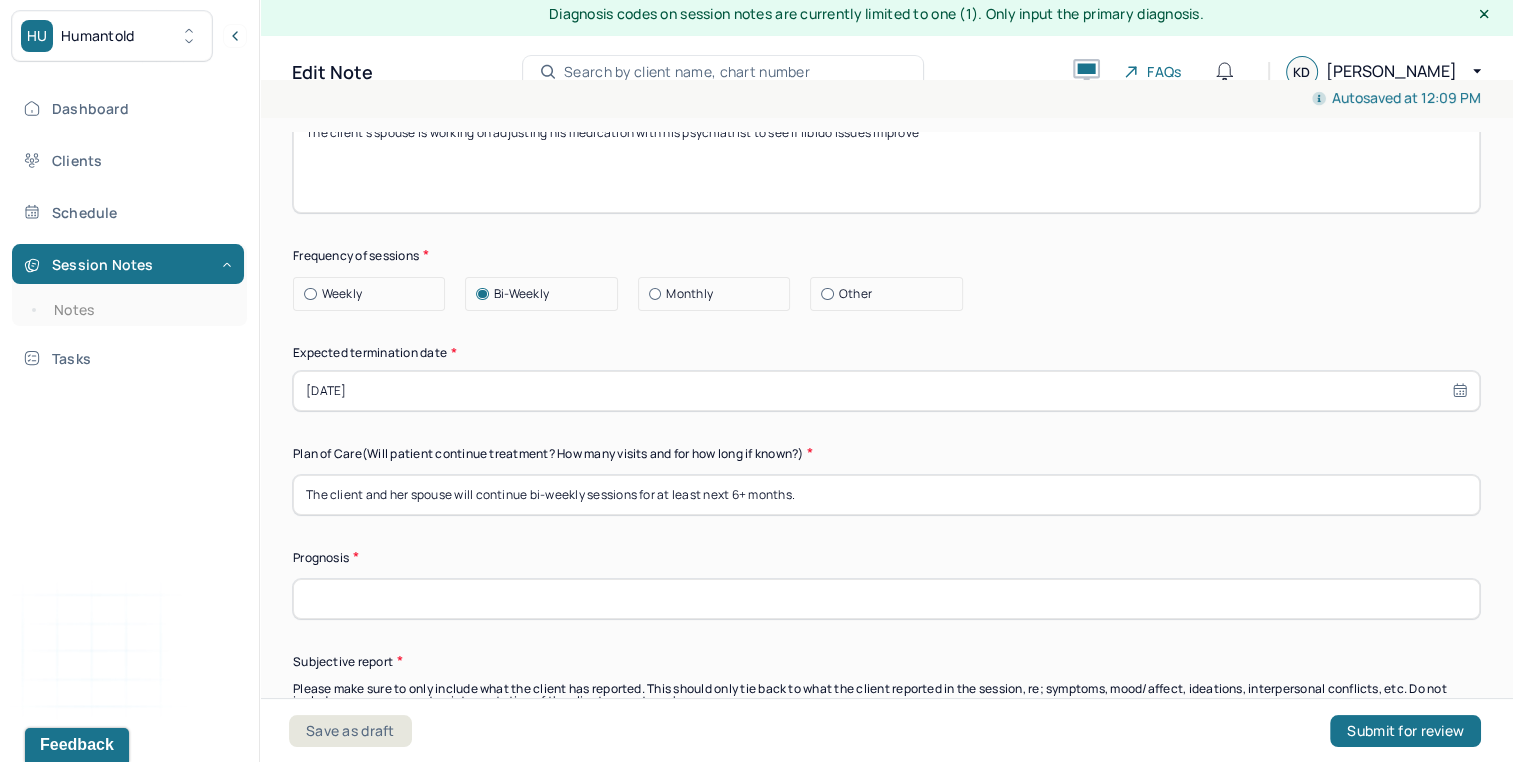click at bounding box center [886, 599] 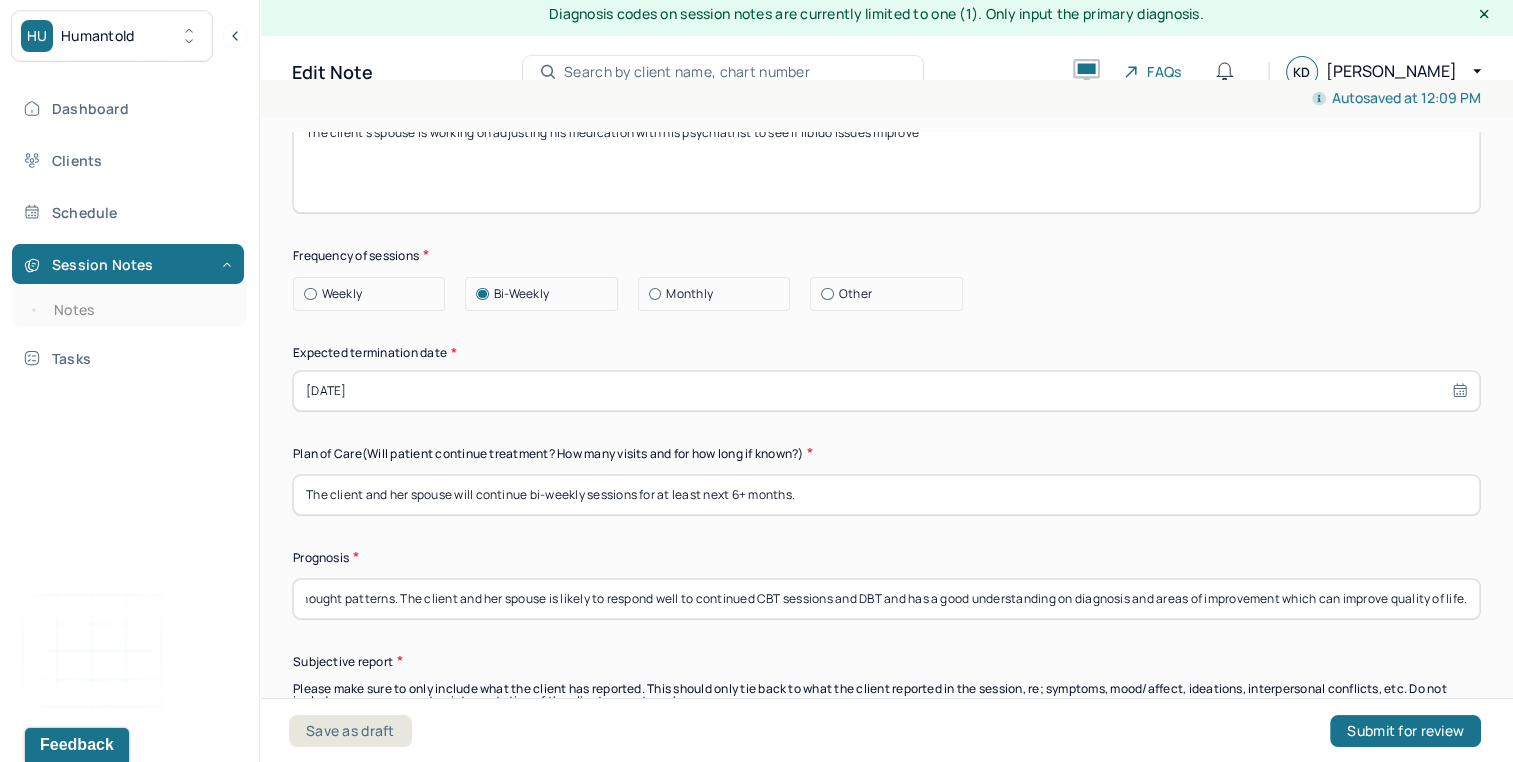 scroll, scrollTop: 0, scrollLeft: 0, axis: both 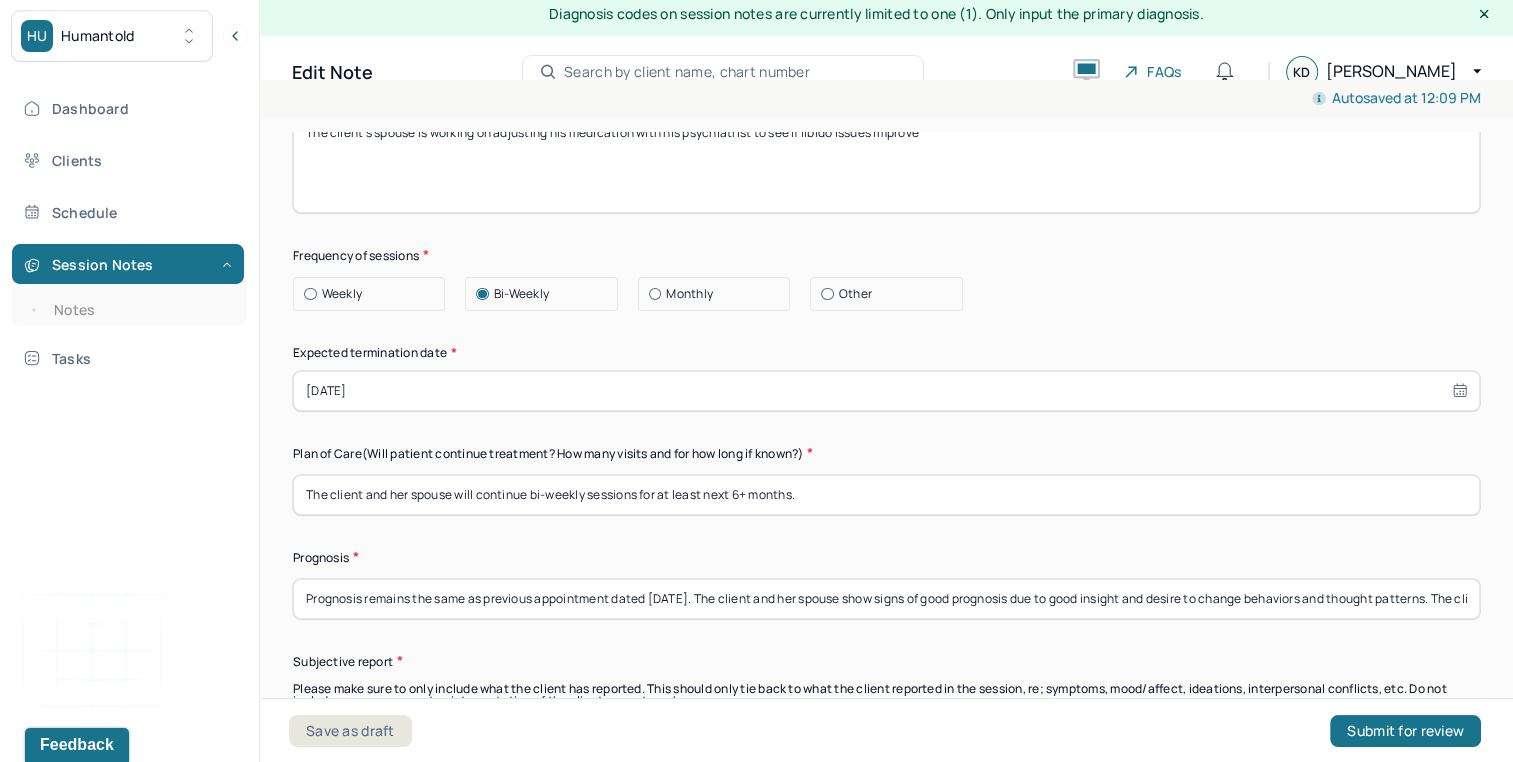 click on "Prognosis remains the same as previous appointment dated [DATE]. The client and her spouse show signs of good prognosis due to good insight and desire to change behaviors and thought patterns. The client and her spouse is likely to respond well to continued CBT sessions and DBT and has a good understanding on diagnosis and areas of improvement which can improve quality of life." at bounding box center [886, 599] 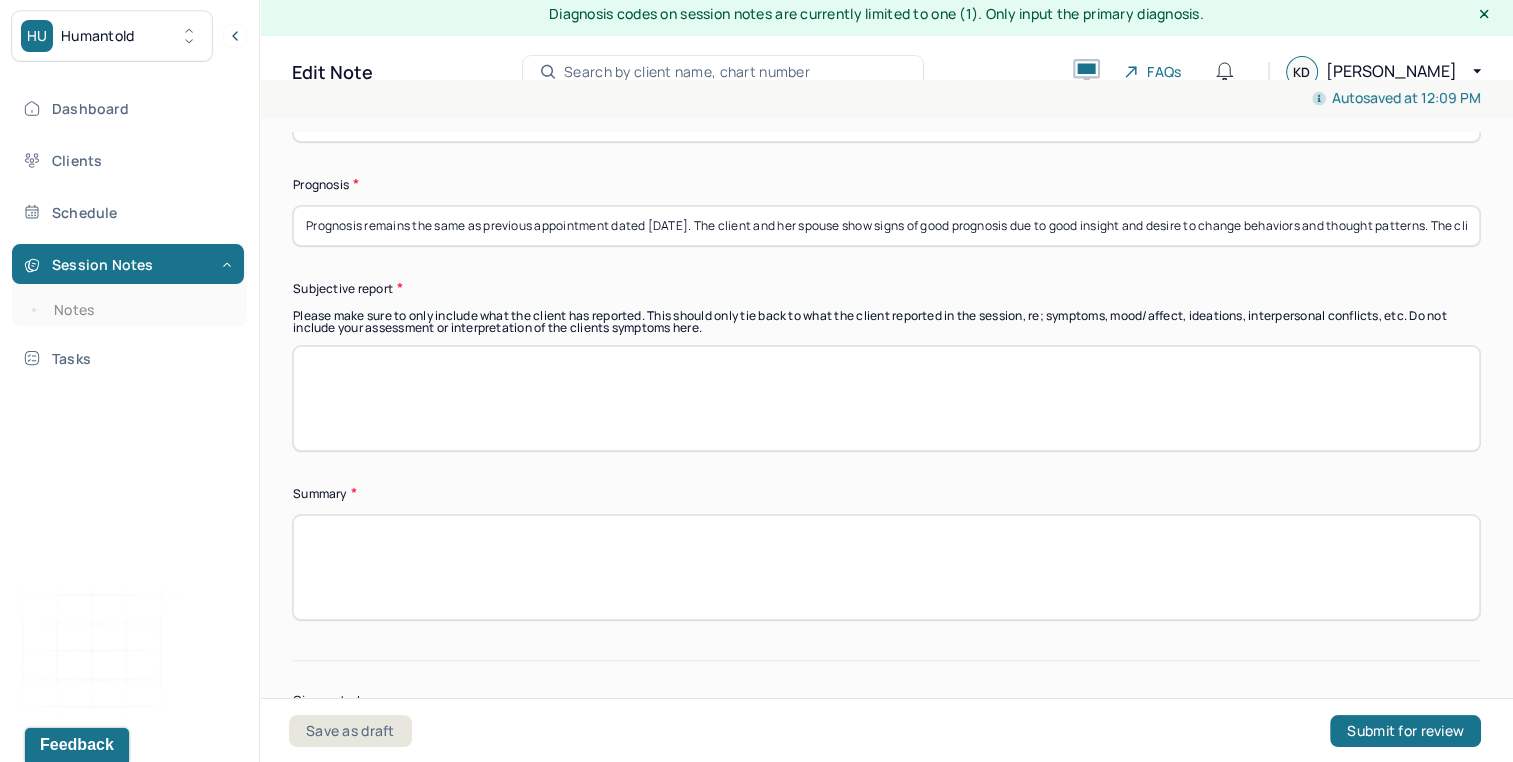 scroll, scrollTop: 6070, scrollLeft: 0, axis: vertical 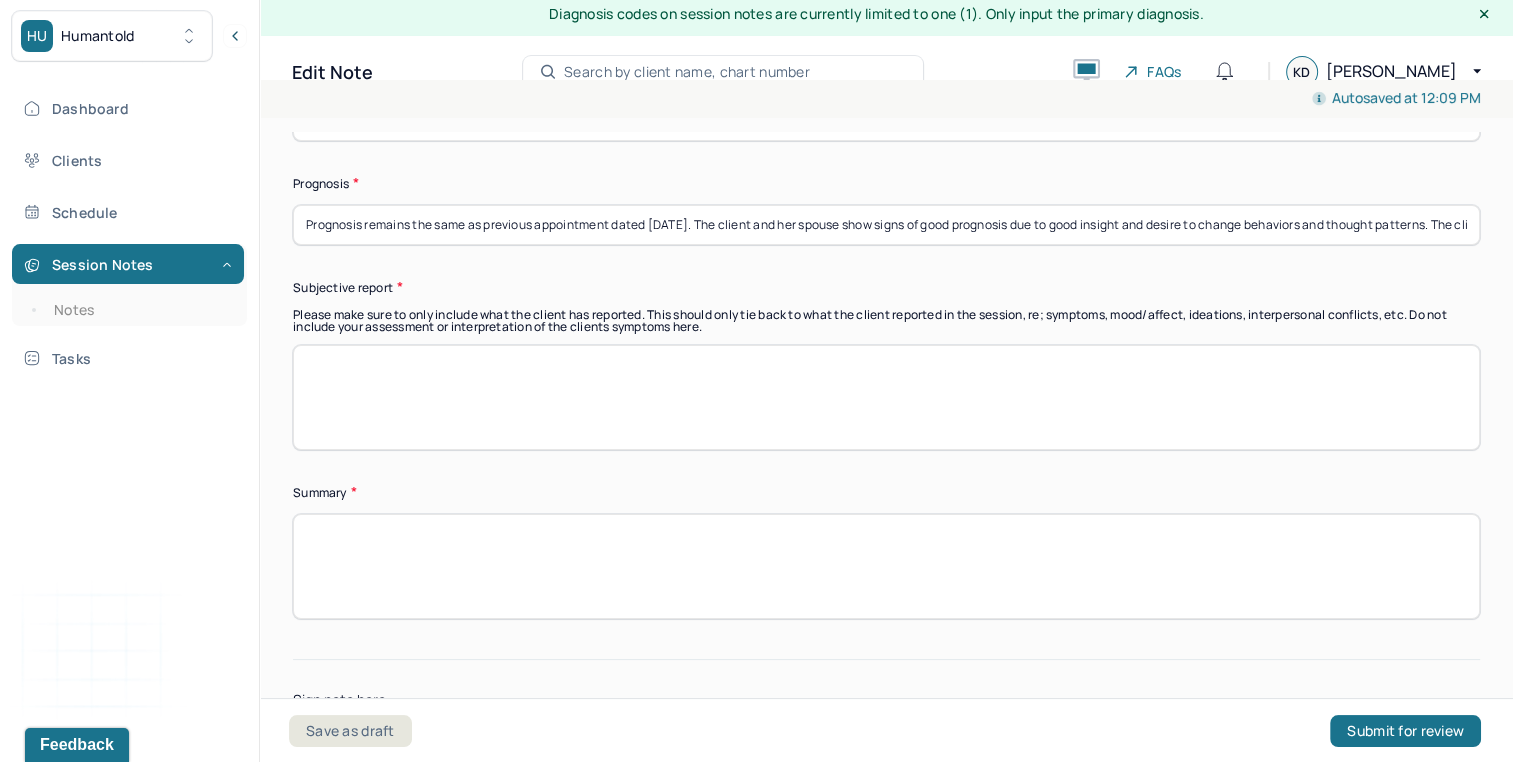 type on "Prognosis remains the same as previous appointment dated [DATE]. The client and her spouse show signs of good prognosis due to good insight and desire to change behaviors and thought patterns. The client and her spouse is likely to respond well to continued CBT sessions and DBT and has a good understanding on diagnosis and areas of improvement which can improve quality of life." 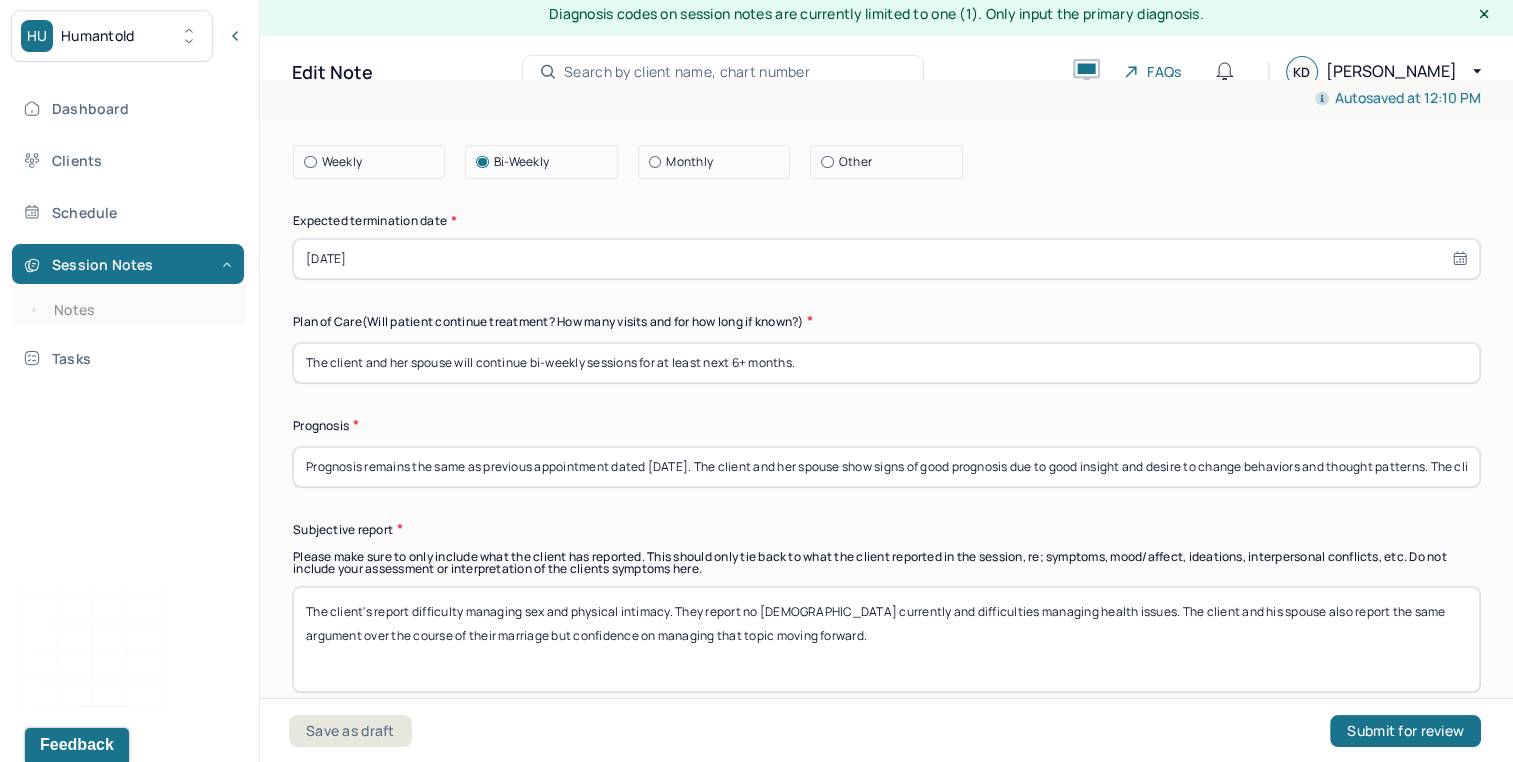 scroll, scrollTop: 5741, scrollLeft: 0, axis: vertical 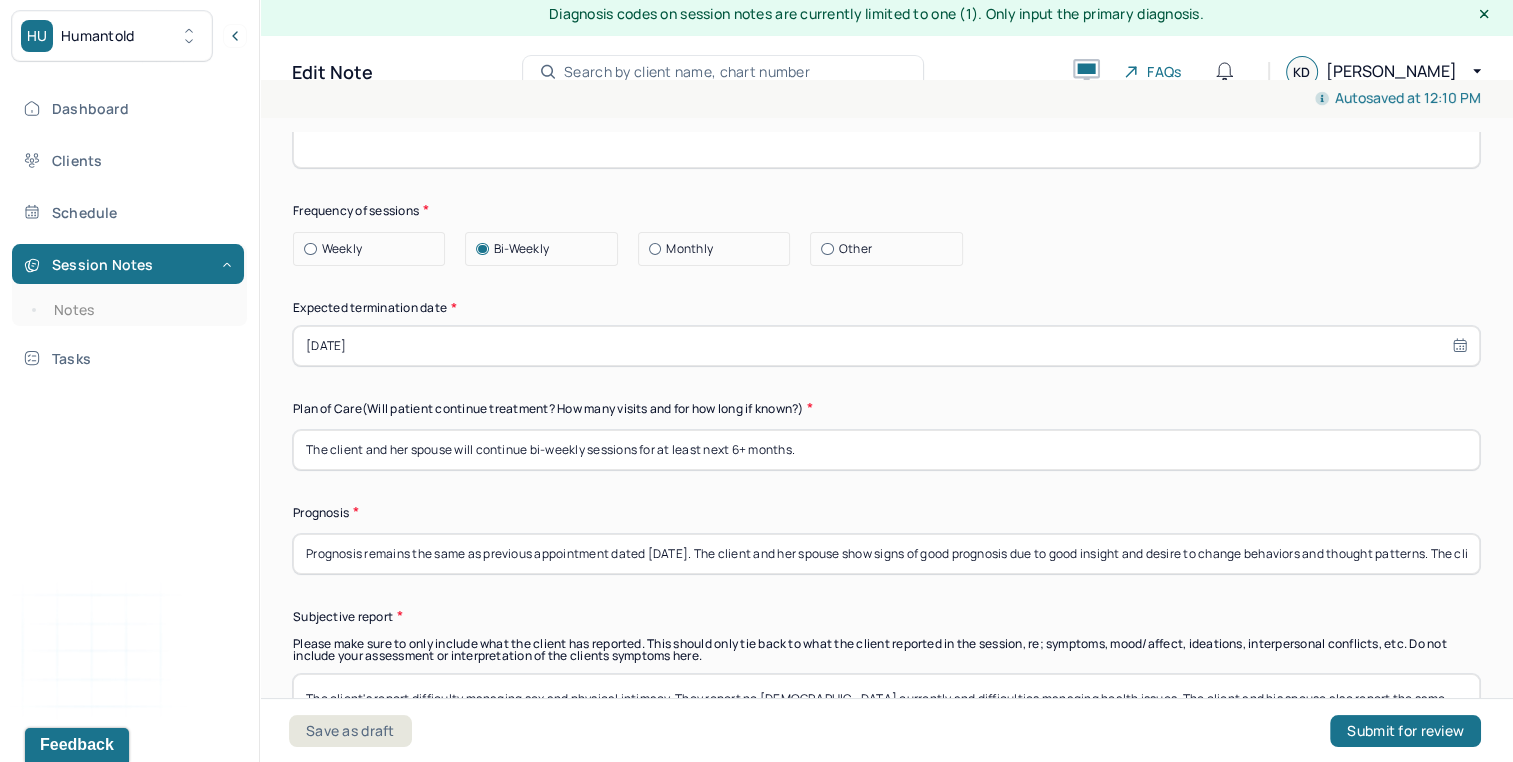 type on "The client's report difficulty managing sex and physical intimacy. They report no [DEMOGRAPHIC_DATA] currently and difficulties managing health issues. The client and his spouse also report the same argument over the course of their marriage but confidence on managing that topic moving forward." 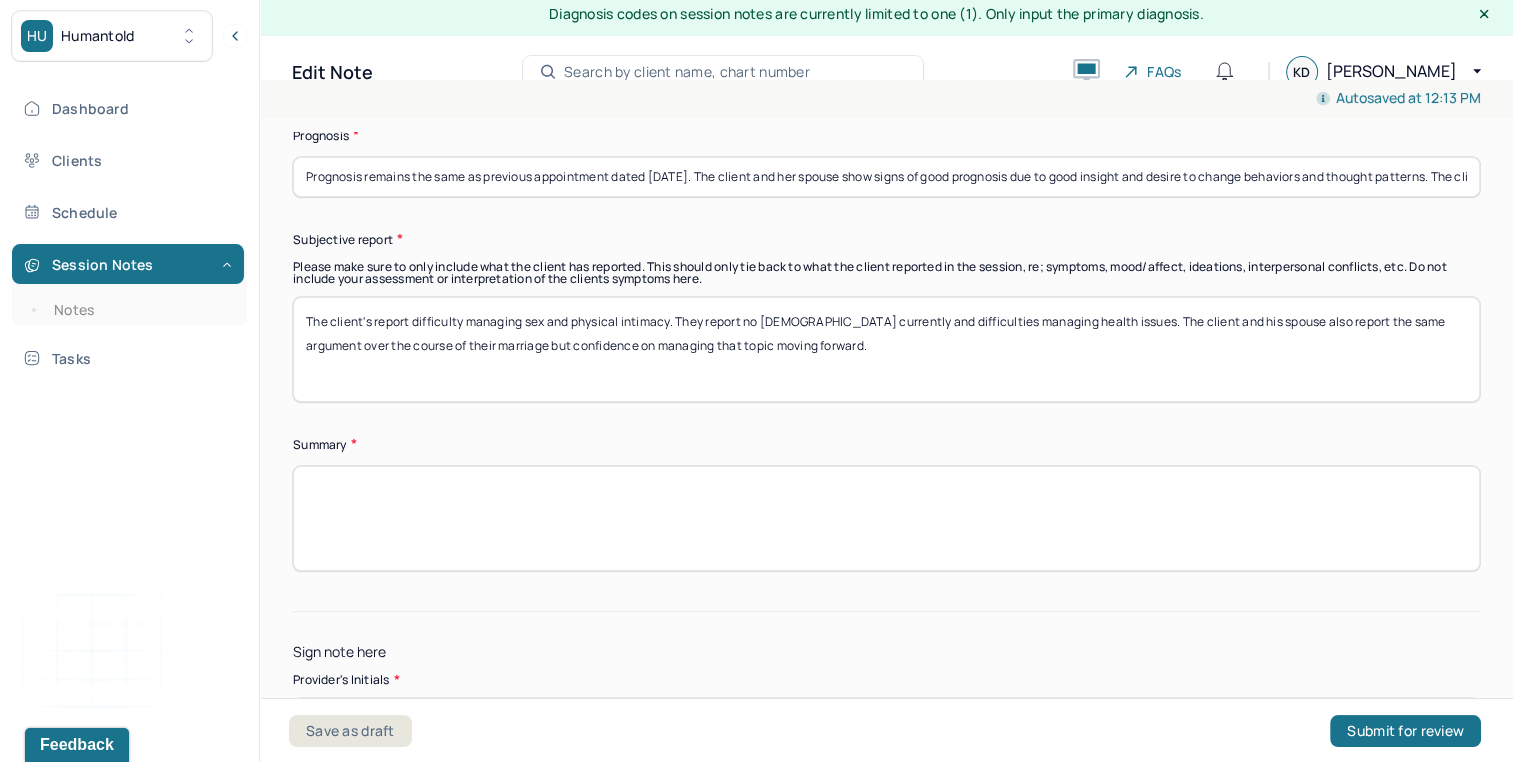 scroll, scrollTop: 6120, scrollLeft: 0, axis: vertical 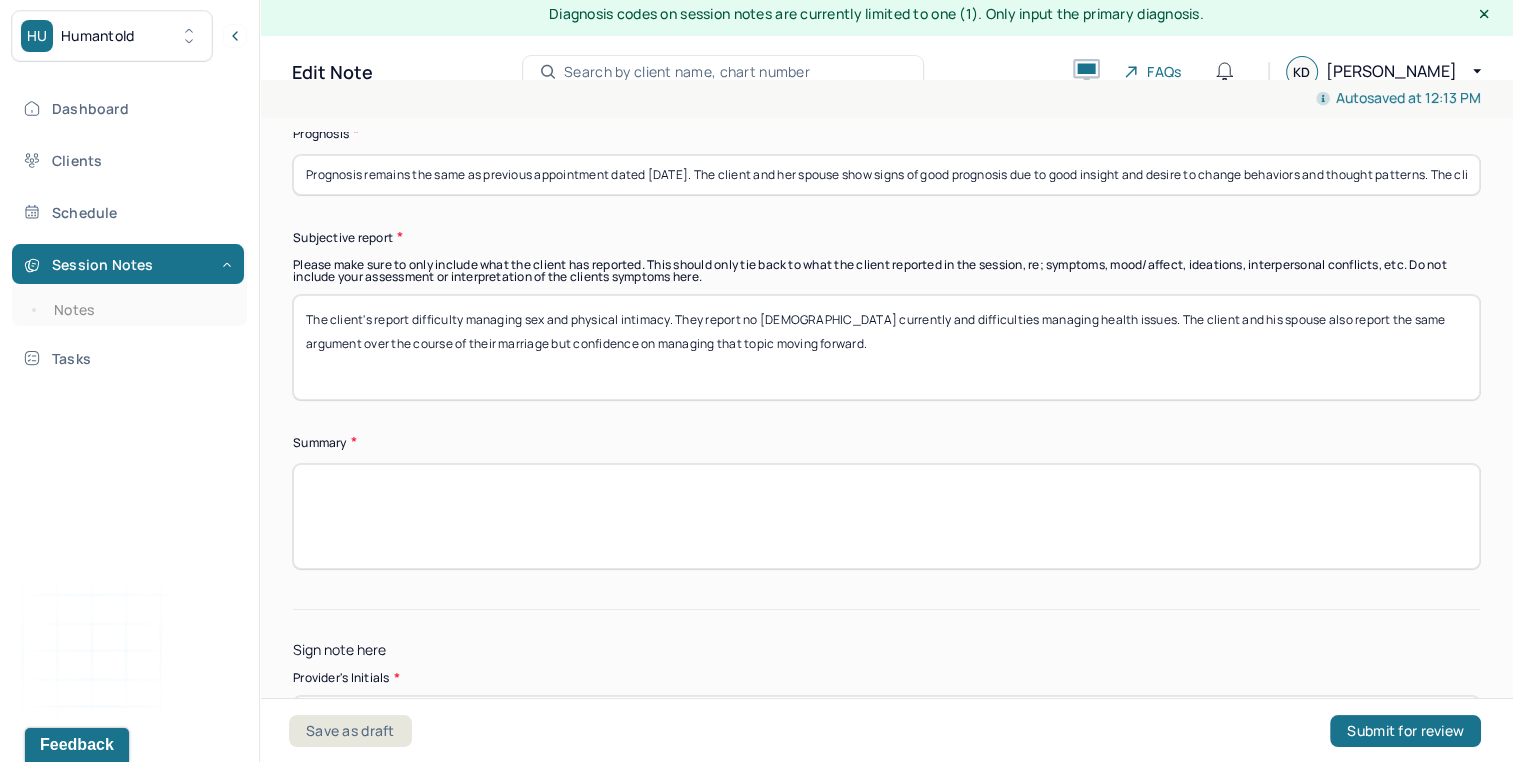 click at bounding box center (886, 516) 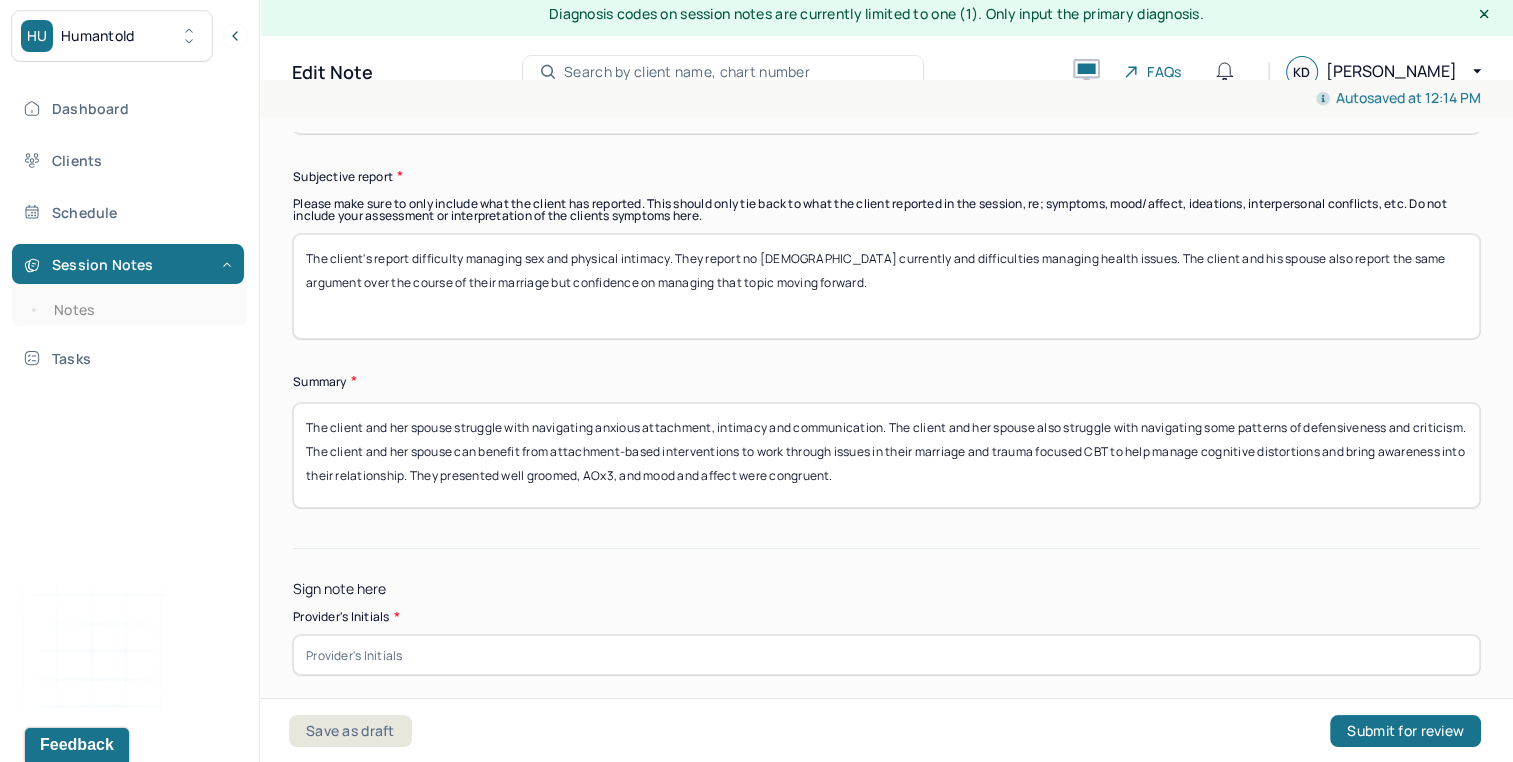 scroll, scrollTop: 6231, scrollLeft: 0, axis: vertical 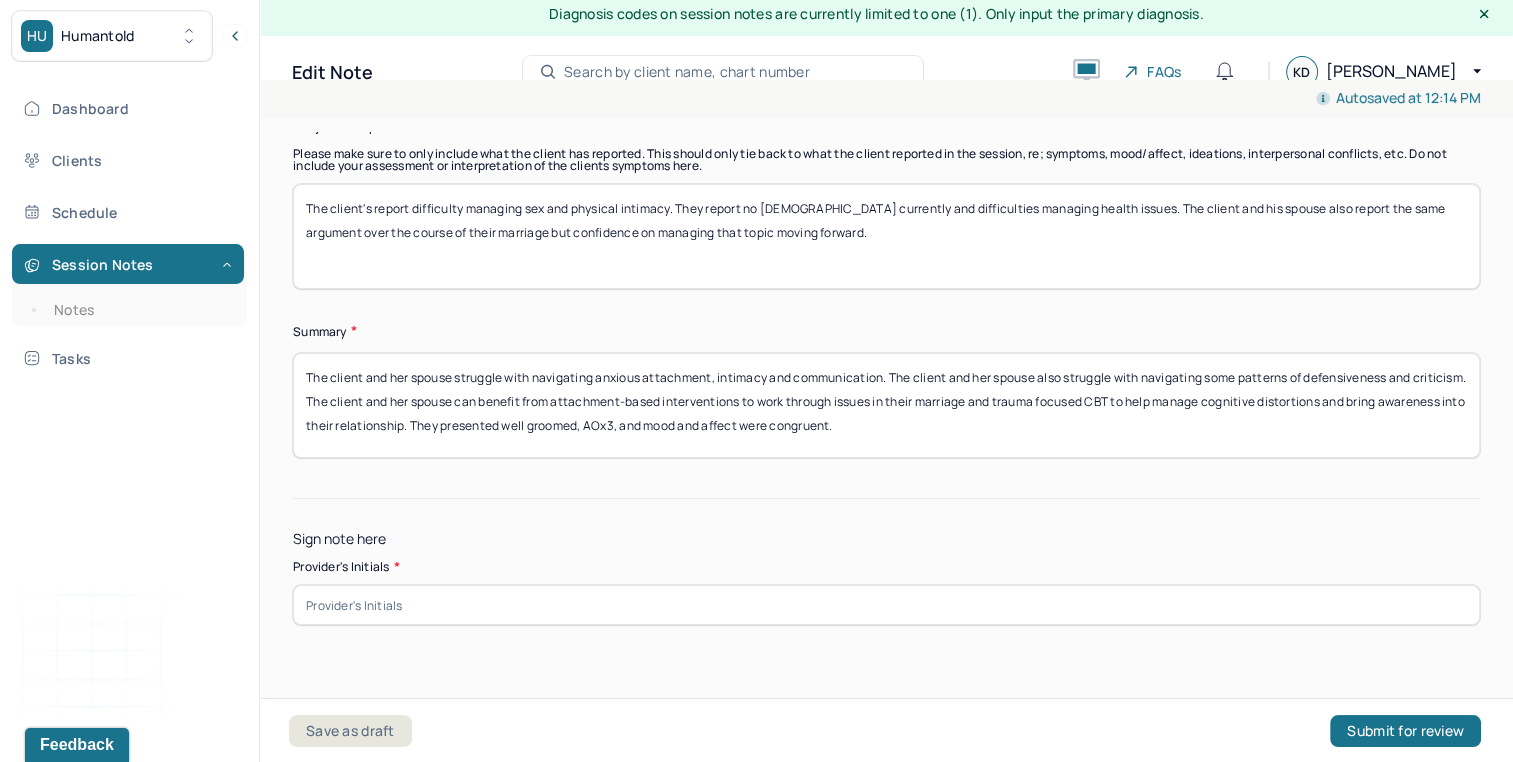 type on "The client and her spouse struggle with navigating anxious attachment, intimacy and communication. The client and her spouse also struggle with navigating some patterns of defensiveness and criticism. The client and her spouse can benefit from attachment-based interventions to work through issues in their marriage and trauma focused CBT to help manage cognitive distortions and bring awareness into their relationship. They presented well groomed, AOx3, and mood and affect were congruent." 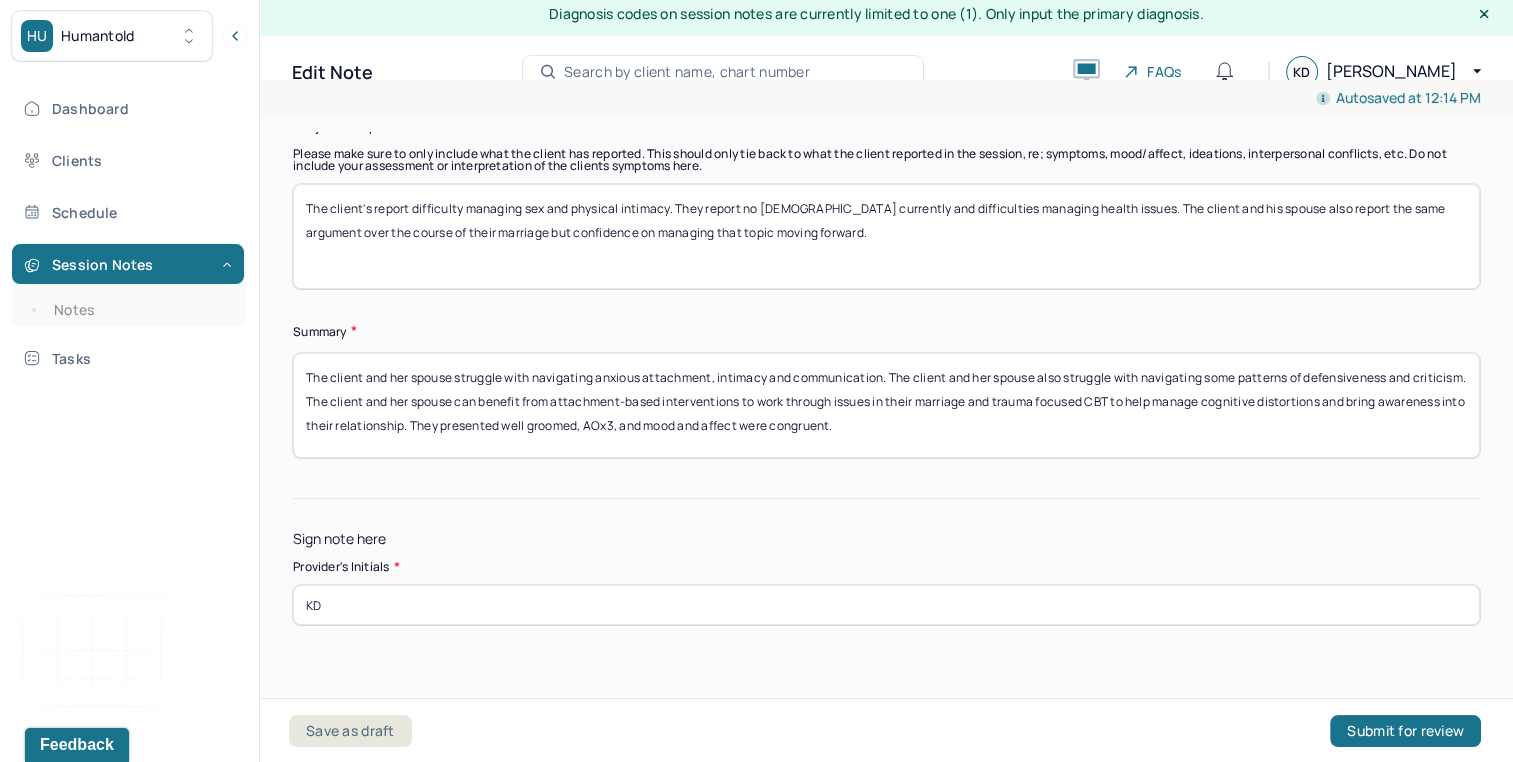 type on "KD" 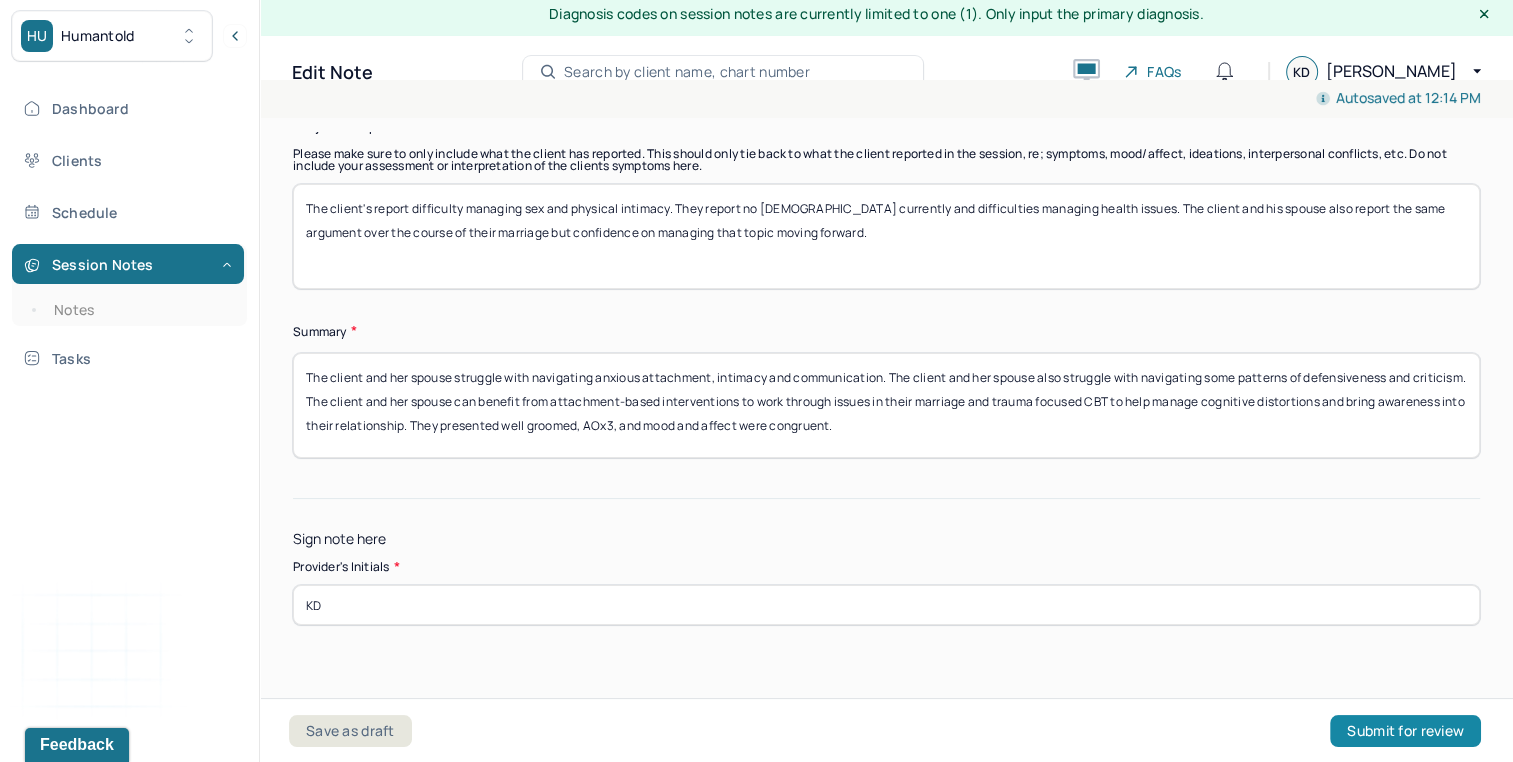 click on "Submit for review" at bounding box center [1405, 731] 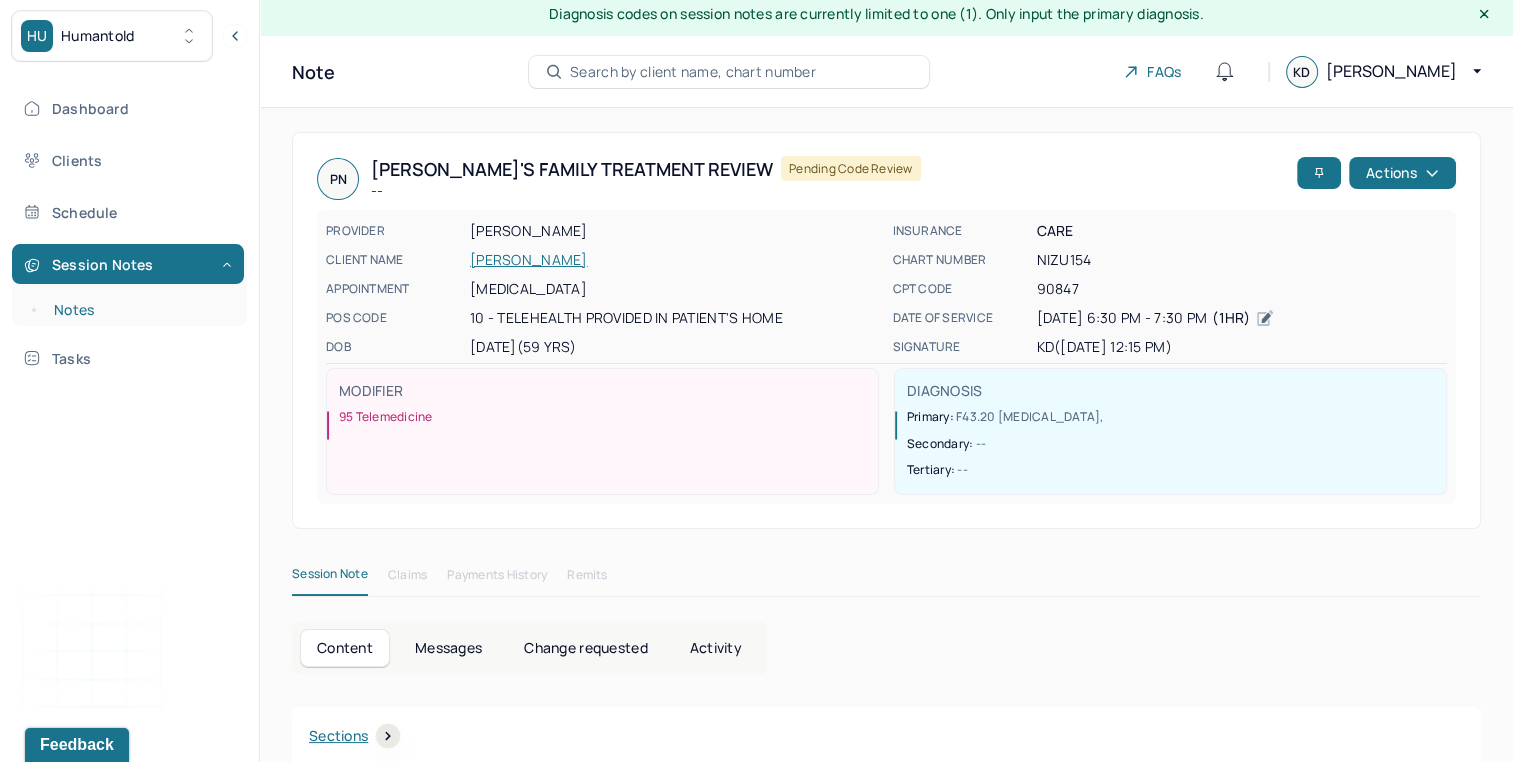 click on "Notes" at bounding box center [139, 310] 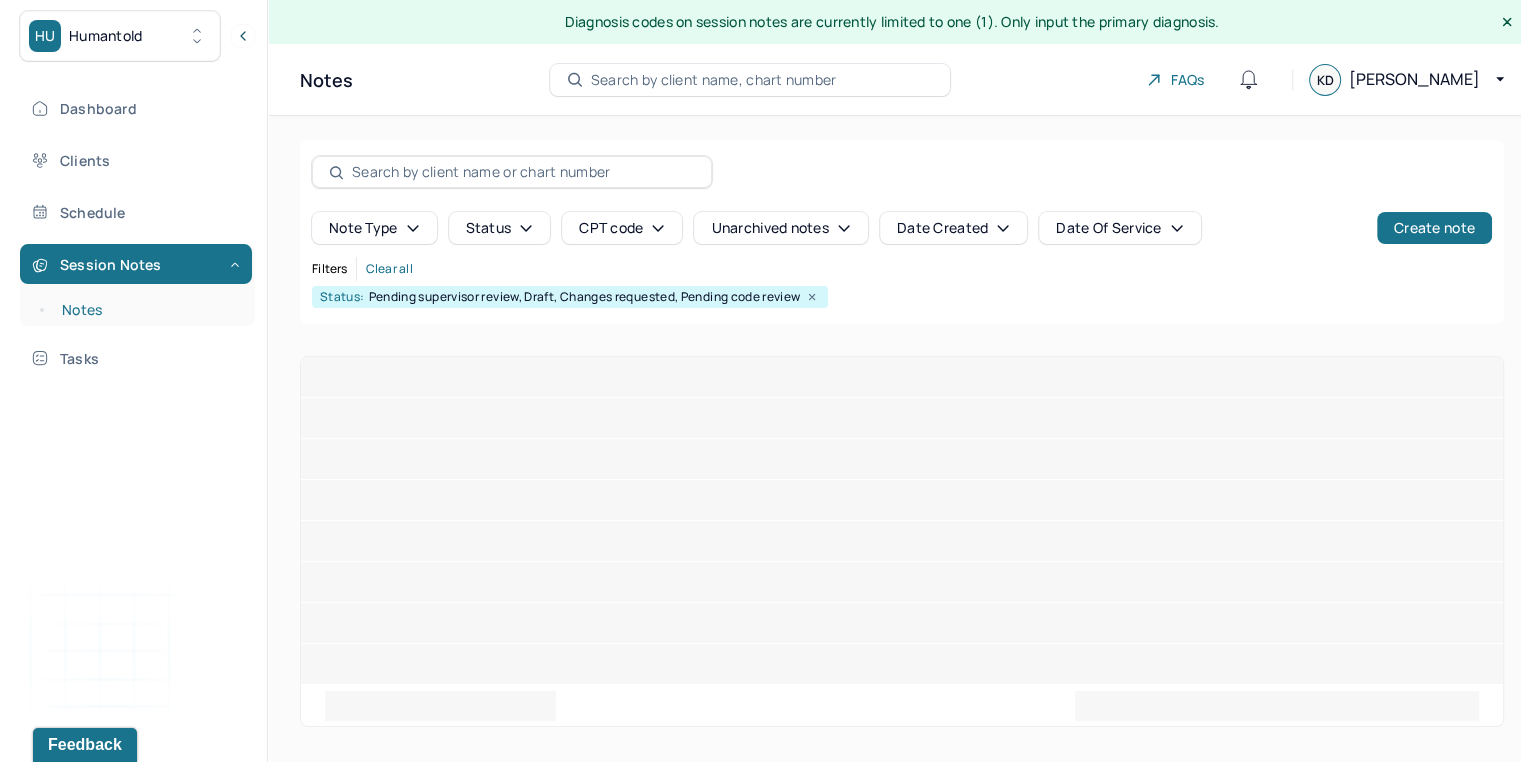 scroll, scrollTop: 0, scrollLeft: 0, axis: both 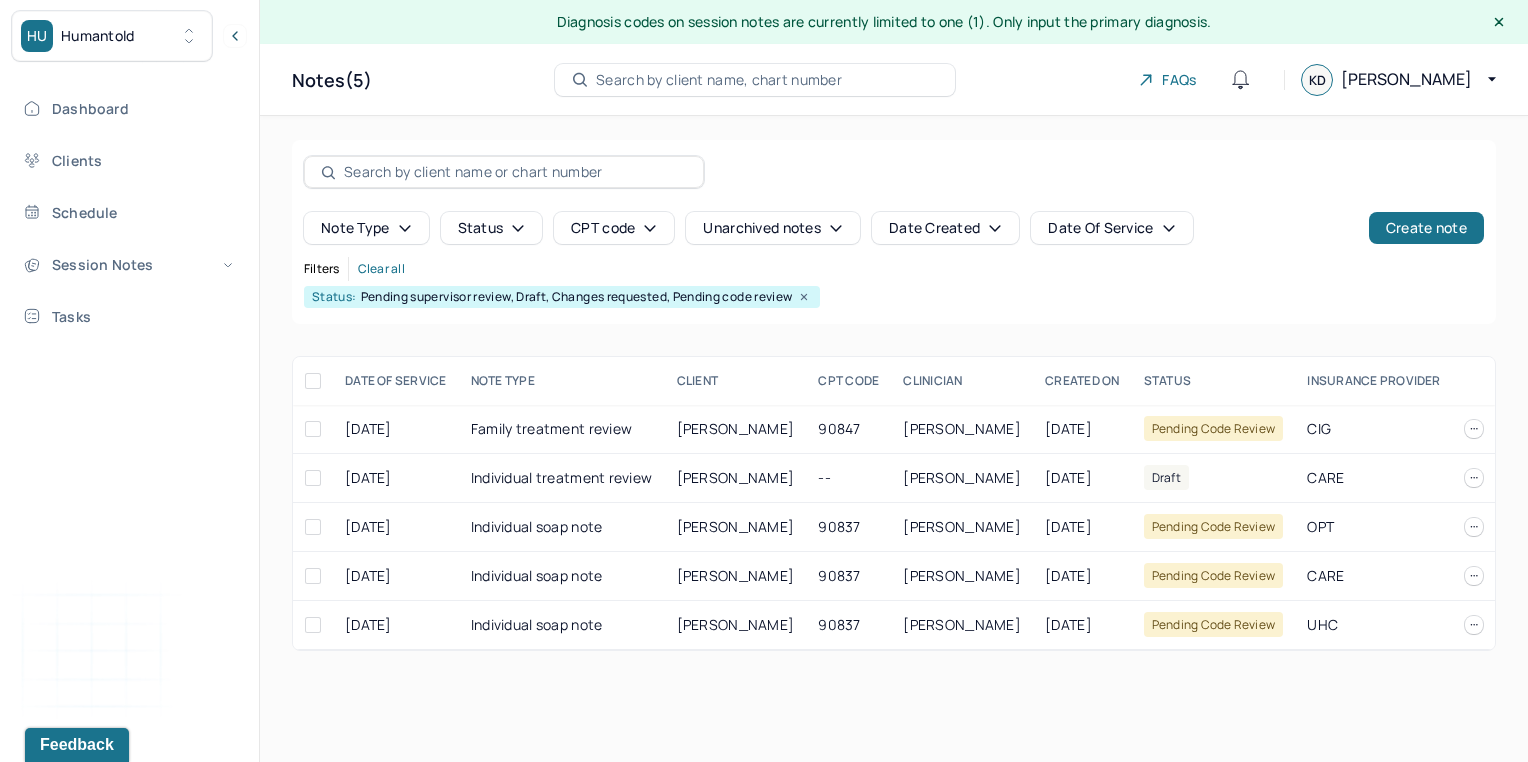 click on "Search by client name, chart number" at bounding box center (719, 80) 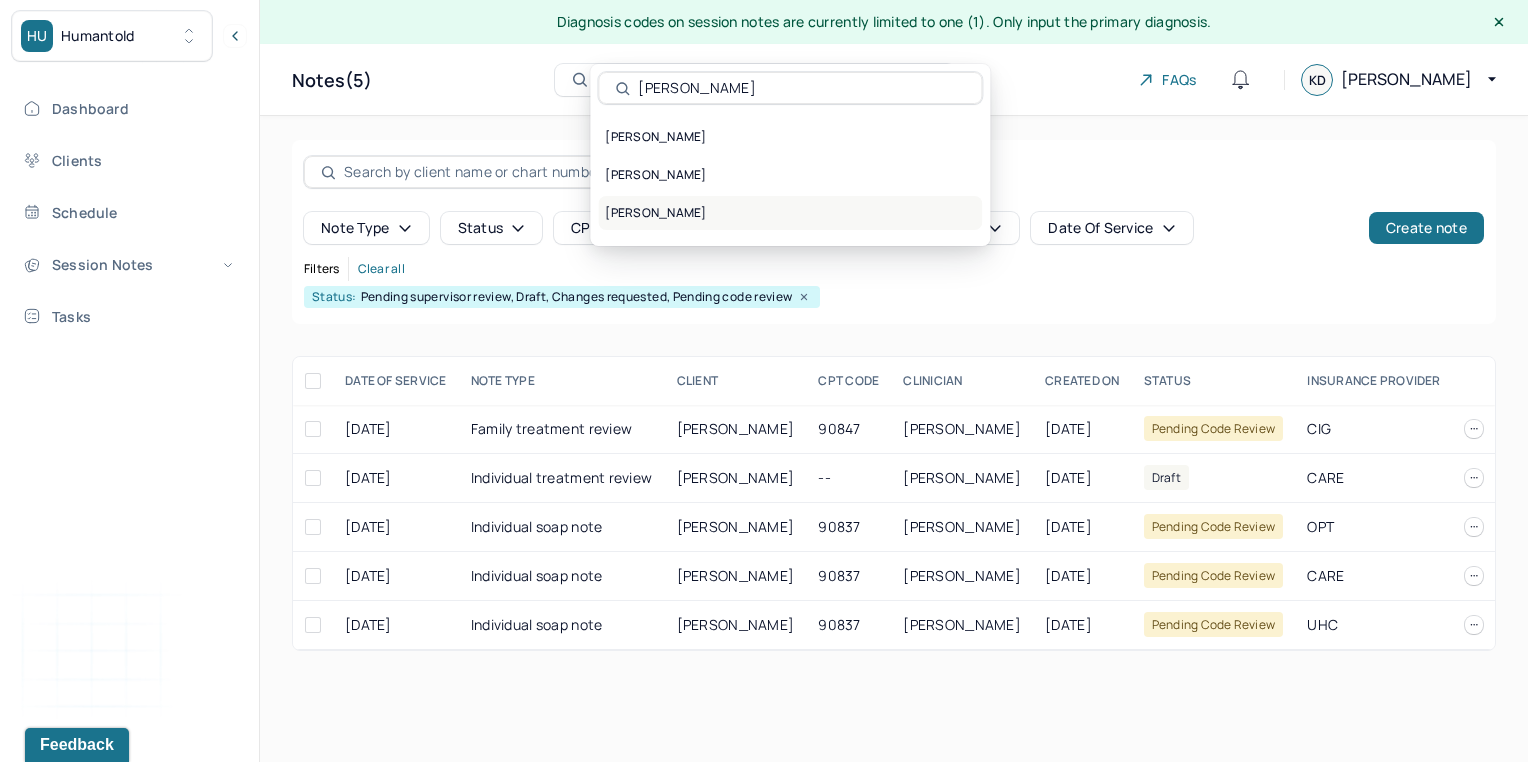 type on "[PERSON_NAME]" 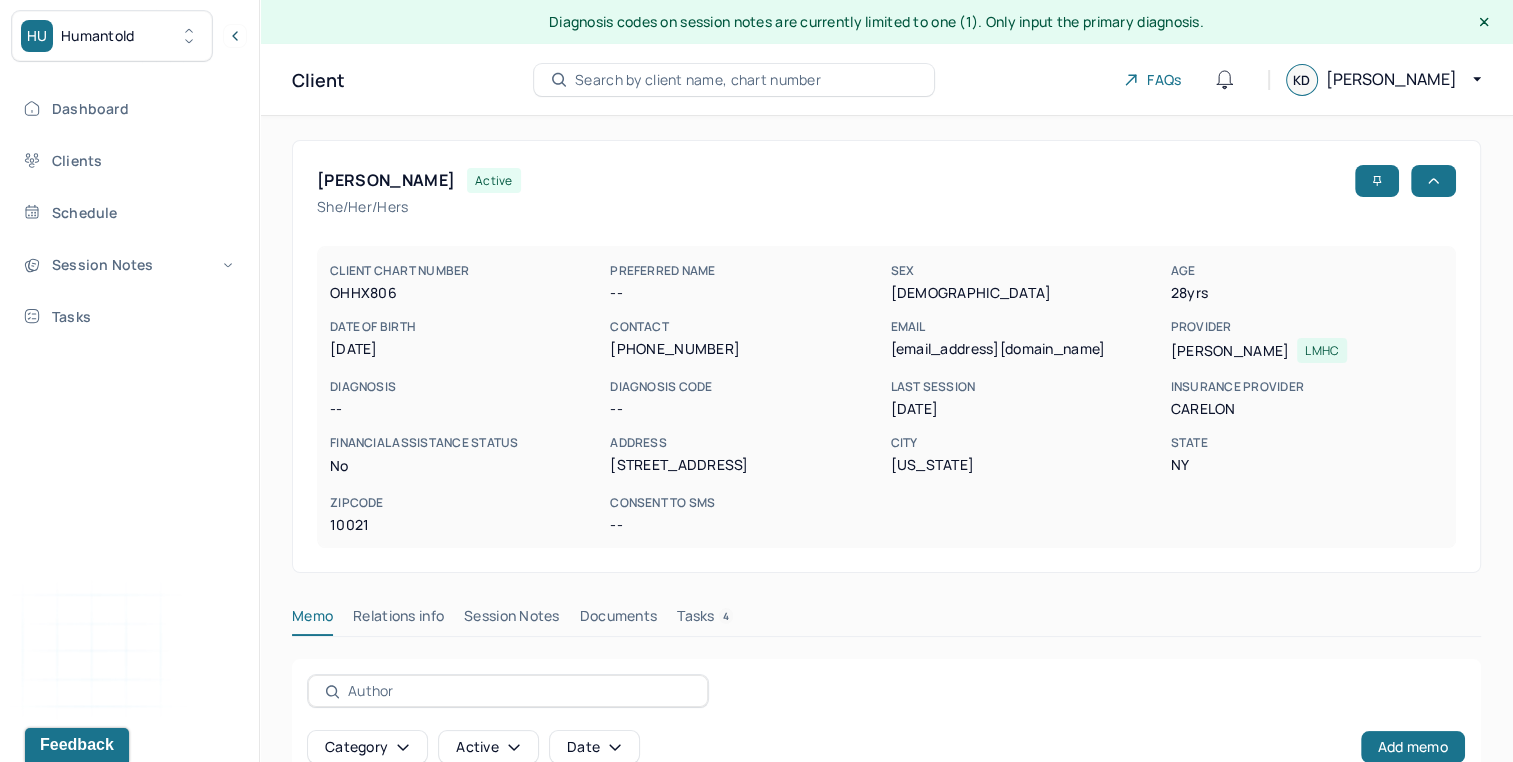 scroll, scrollTop: 336, scrollLeft: 0, axis: vertical 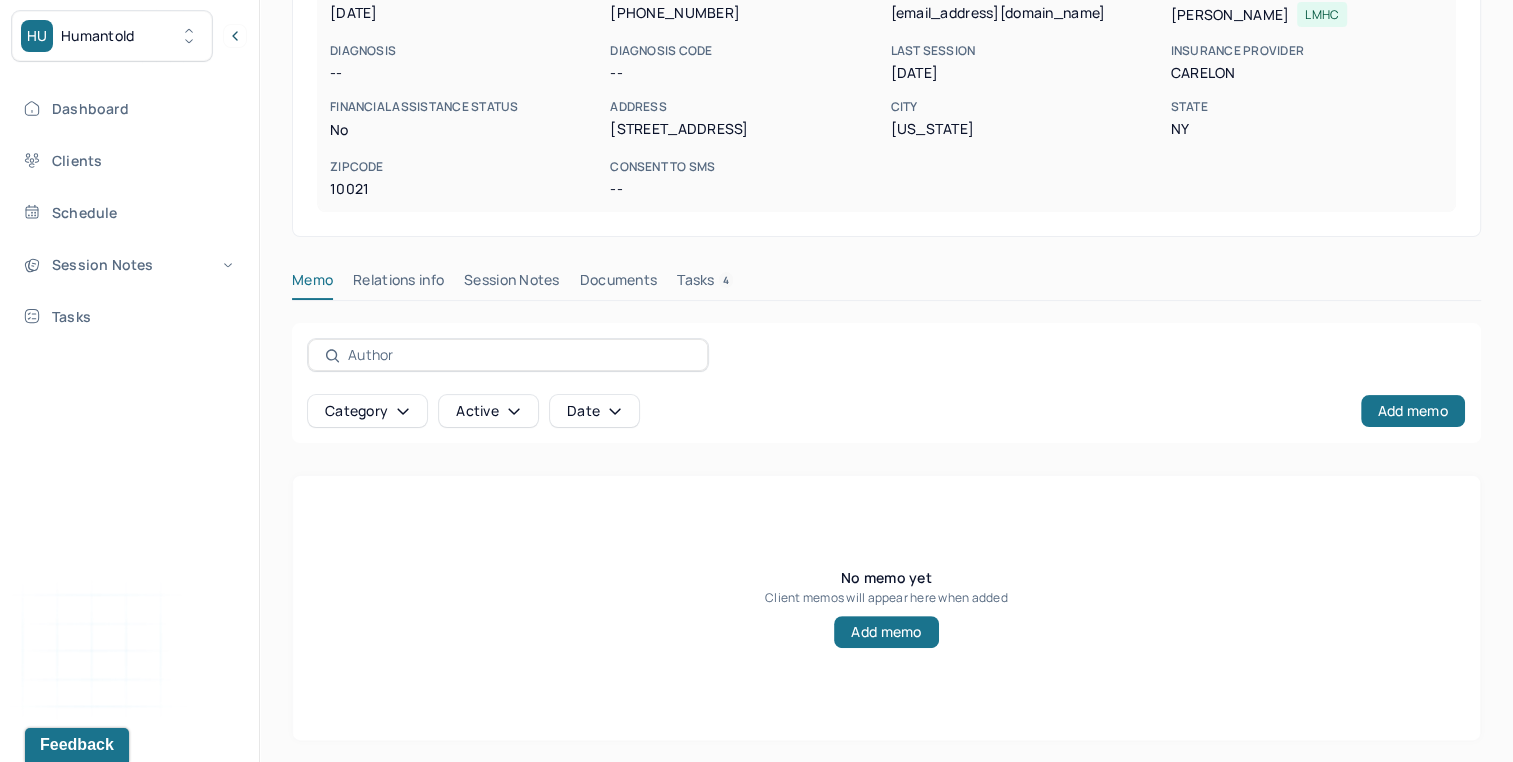 click on "Session Notes" at bounding box center (512, 284) 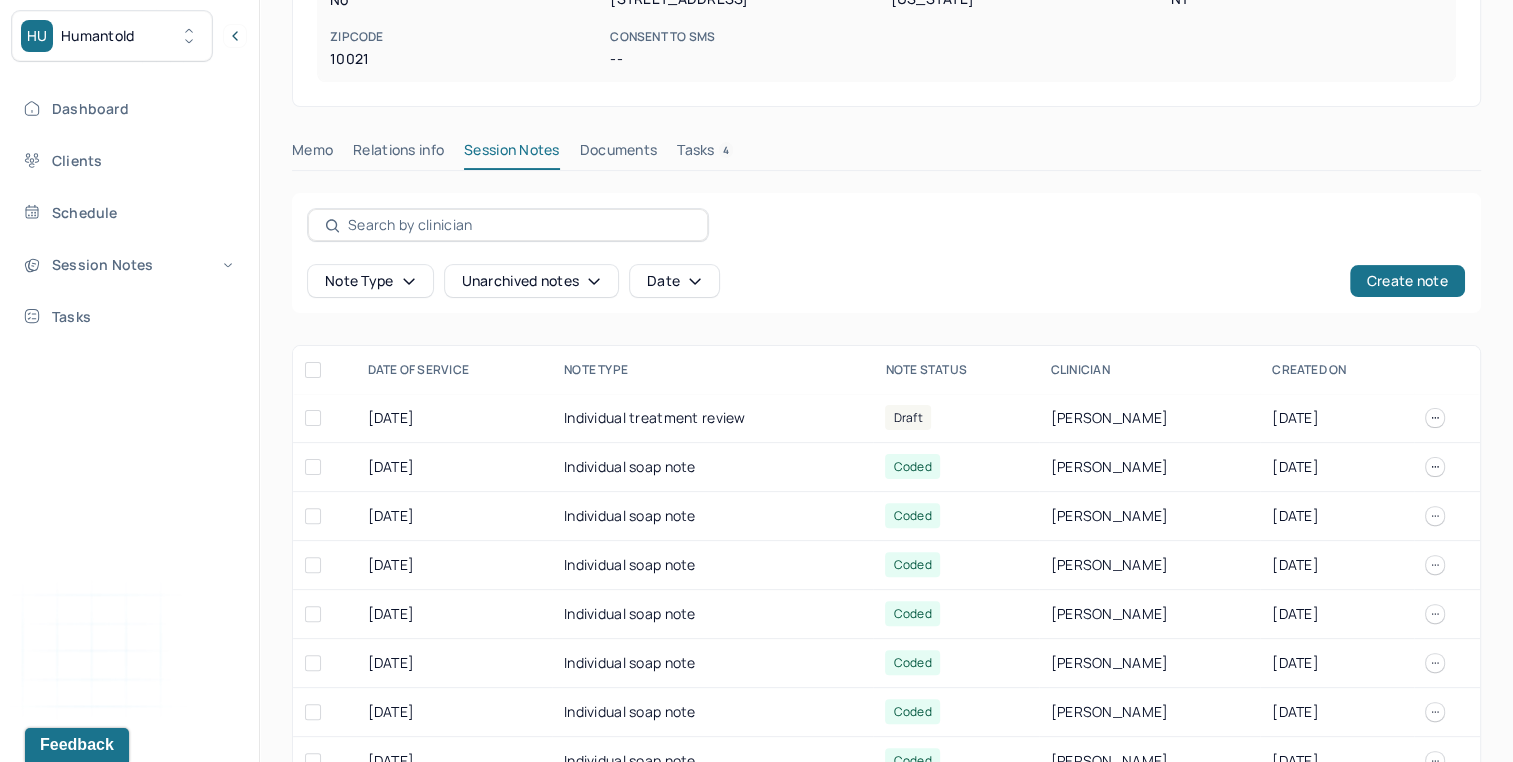 scroll, scrollTop: 472, scrollLeft: 0, axis: vertical 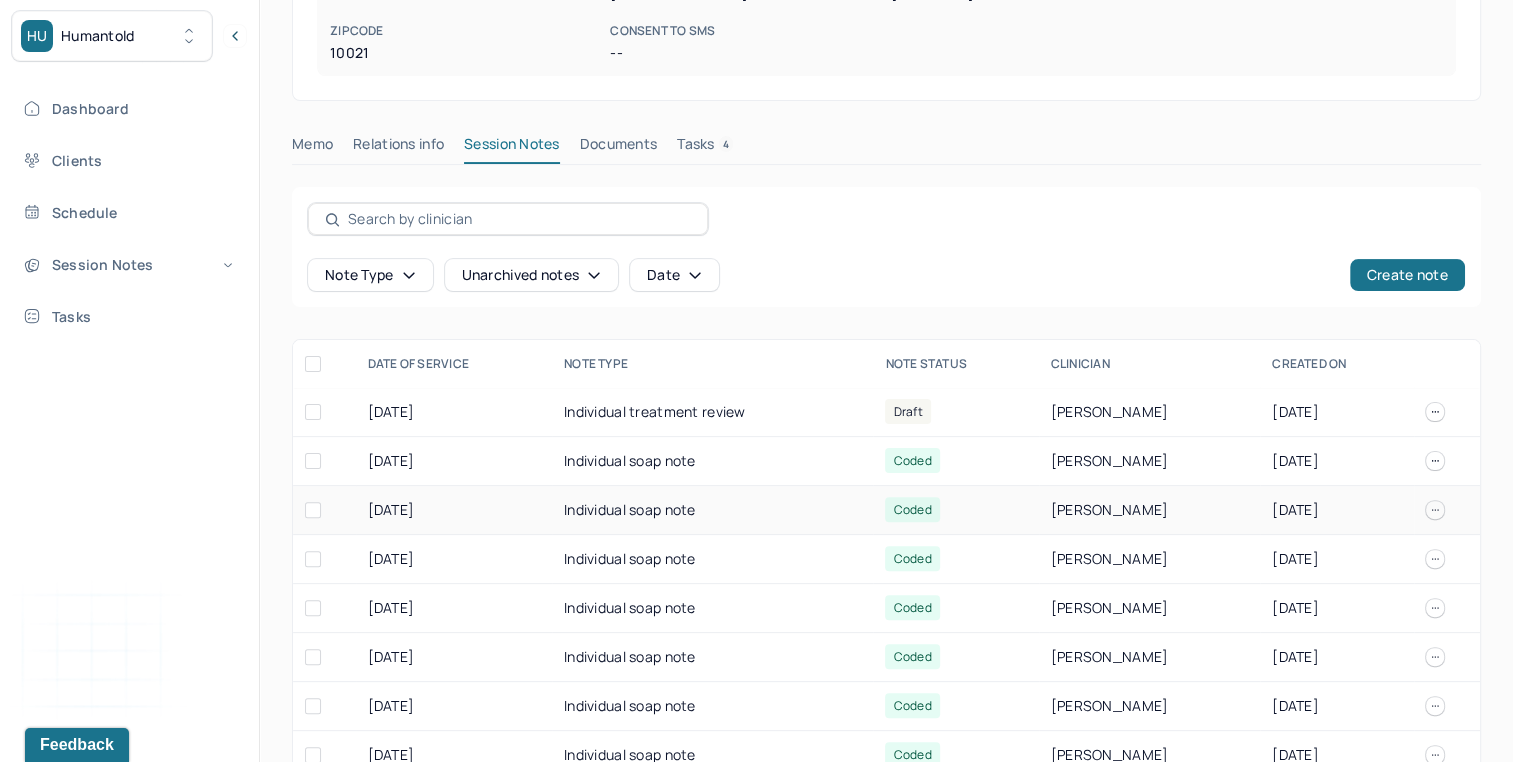 click on "Individual soap note" at bounding box center [712, 510] 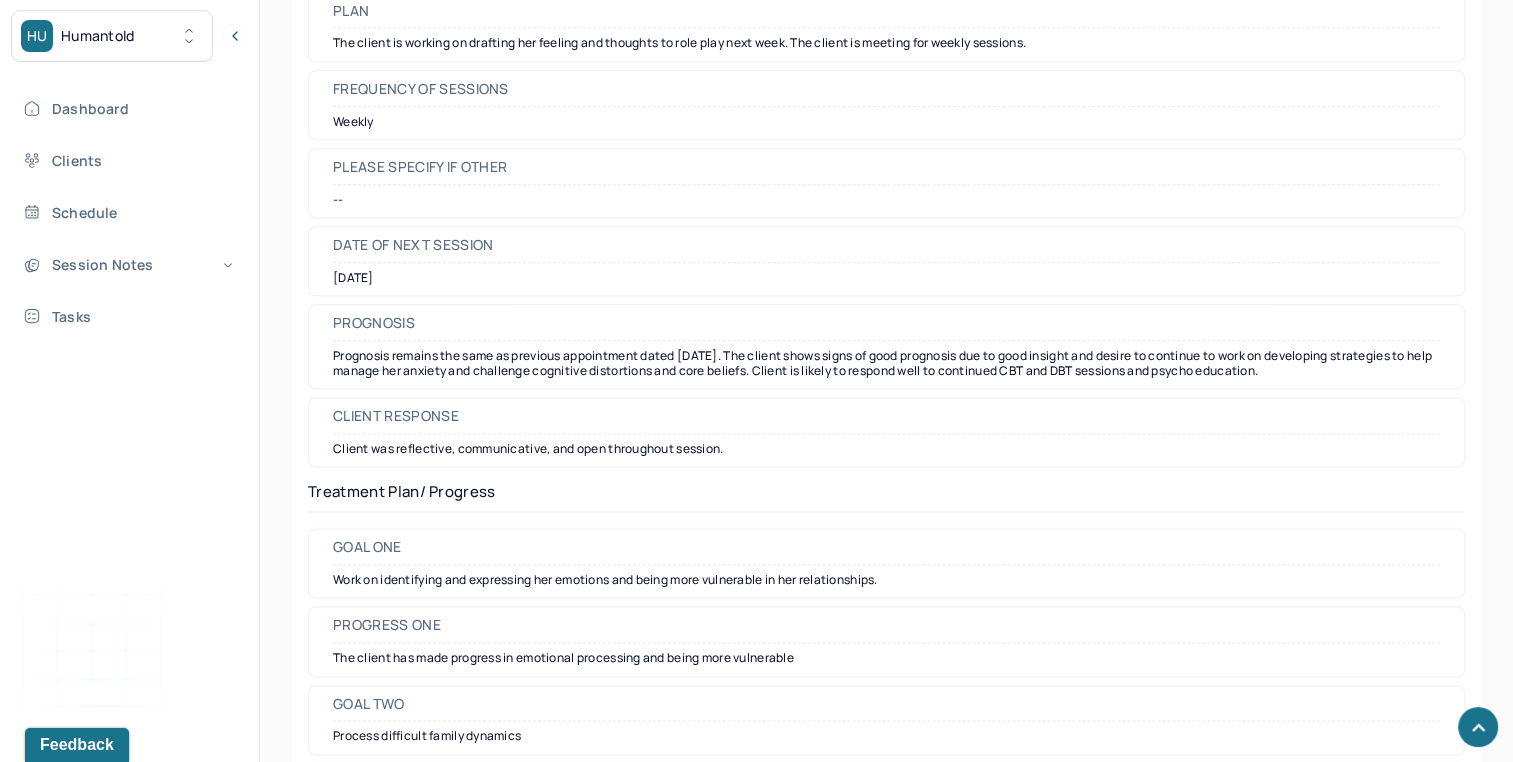 scroll, scrollTop: 2433, scrollLeft: 0, axis: vertical 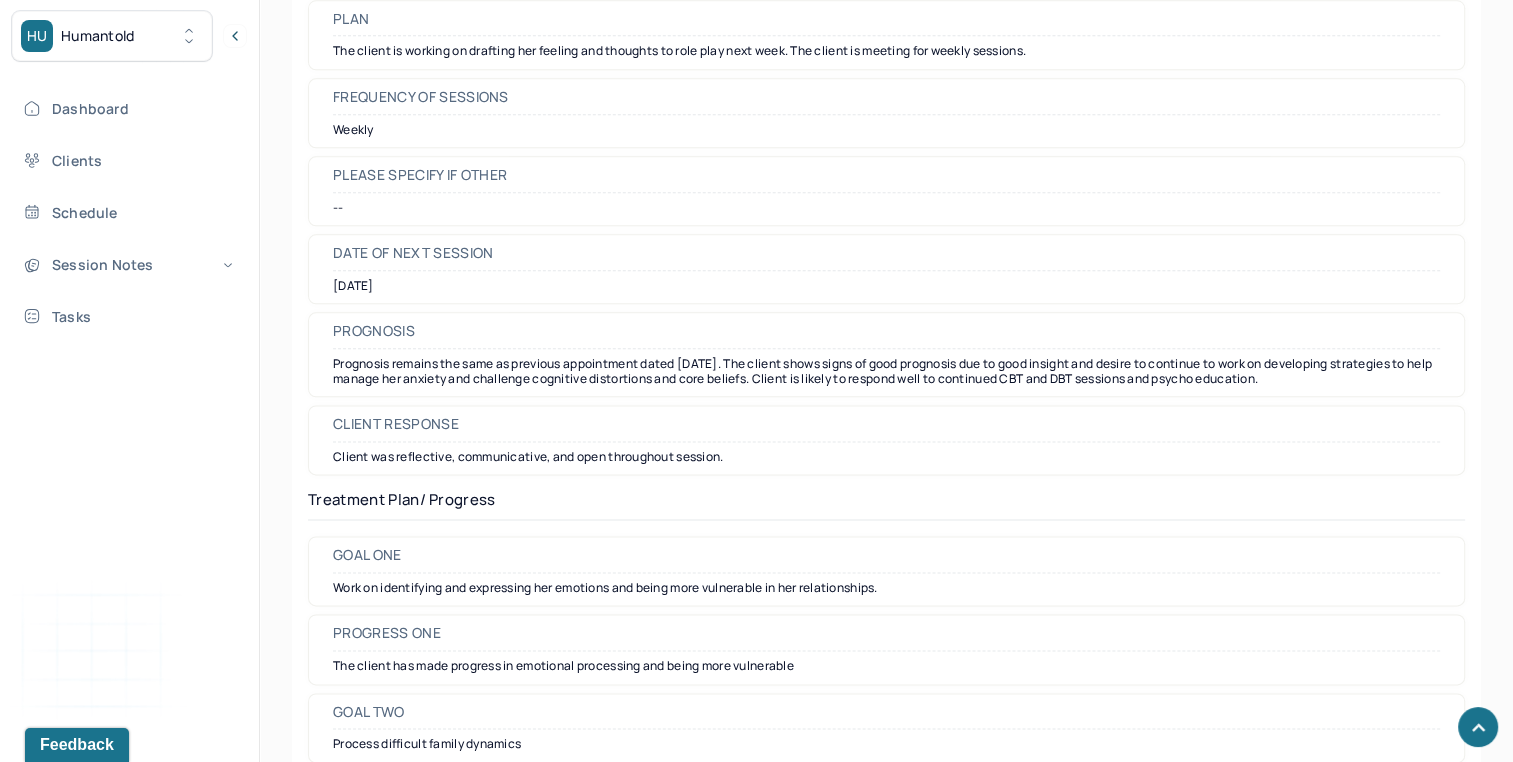 click on "Prognosis remains the same as previous appointment dated [DATE]. The client shows signs of good prognosis due to good insight and desire to continue to work on developing strategies to help manage her anxiety and challenge cognitive distortions and core beliefs. Client is likely to respond well to continued CBT and DBT sessions and psycho education." at bounding box center (886, 371) 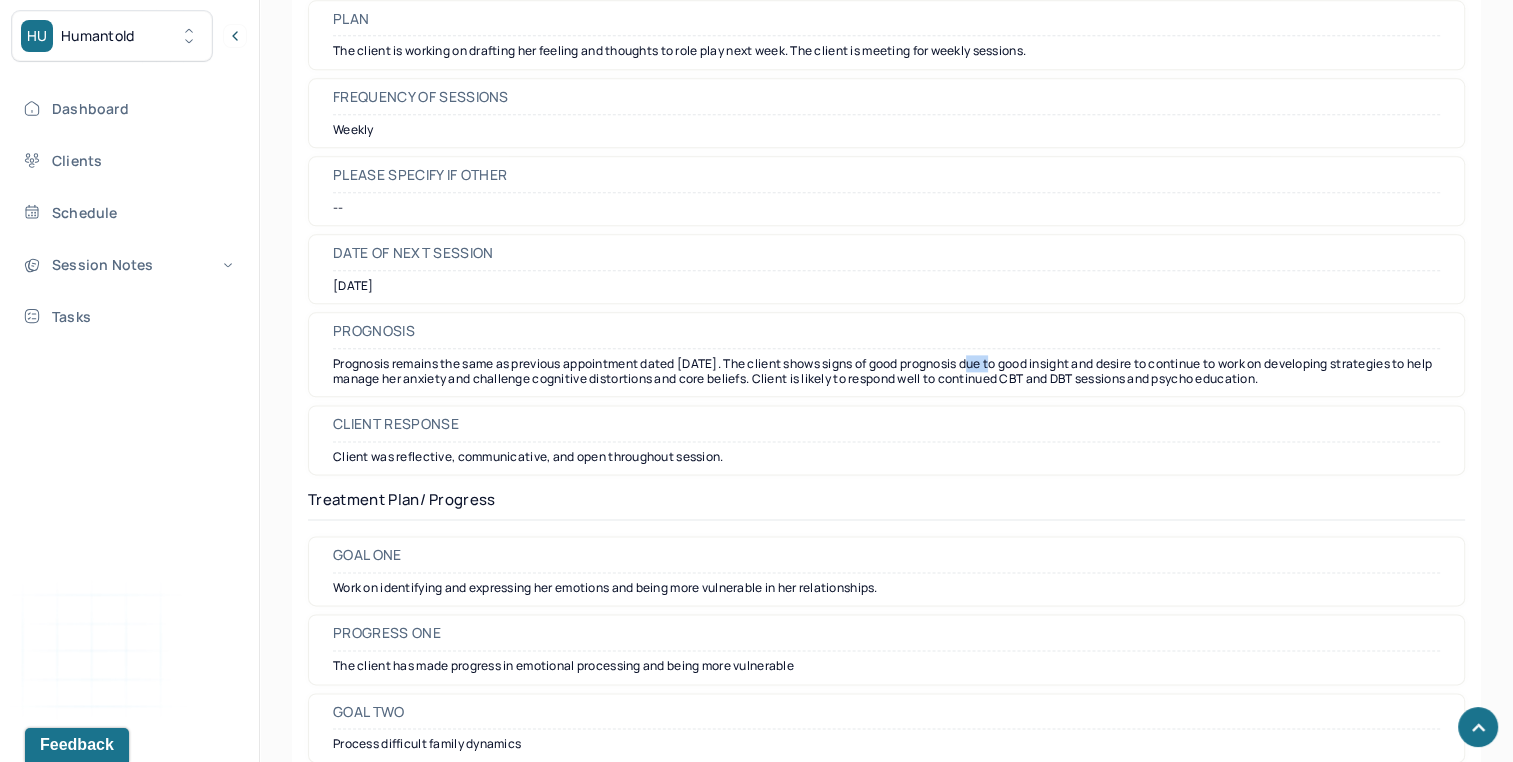 click on "Prognosis remains the same as previous appointment dated [DATE]. The client shows signs of good prognosis due to good insight and desire to continue to work on developing strategies to help manage her anxiety and challenge cognitive distortions and core beliefs. Client is likely to respond well to continued CBT and DBT sessions and psycho education." at bounding box center (886, 371) 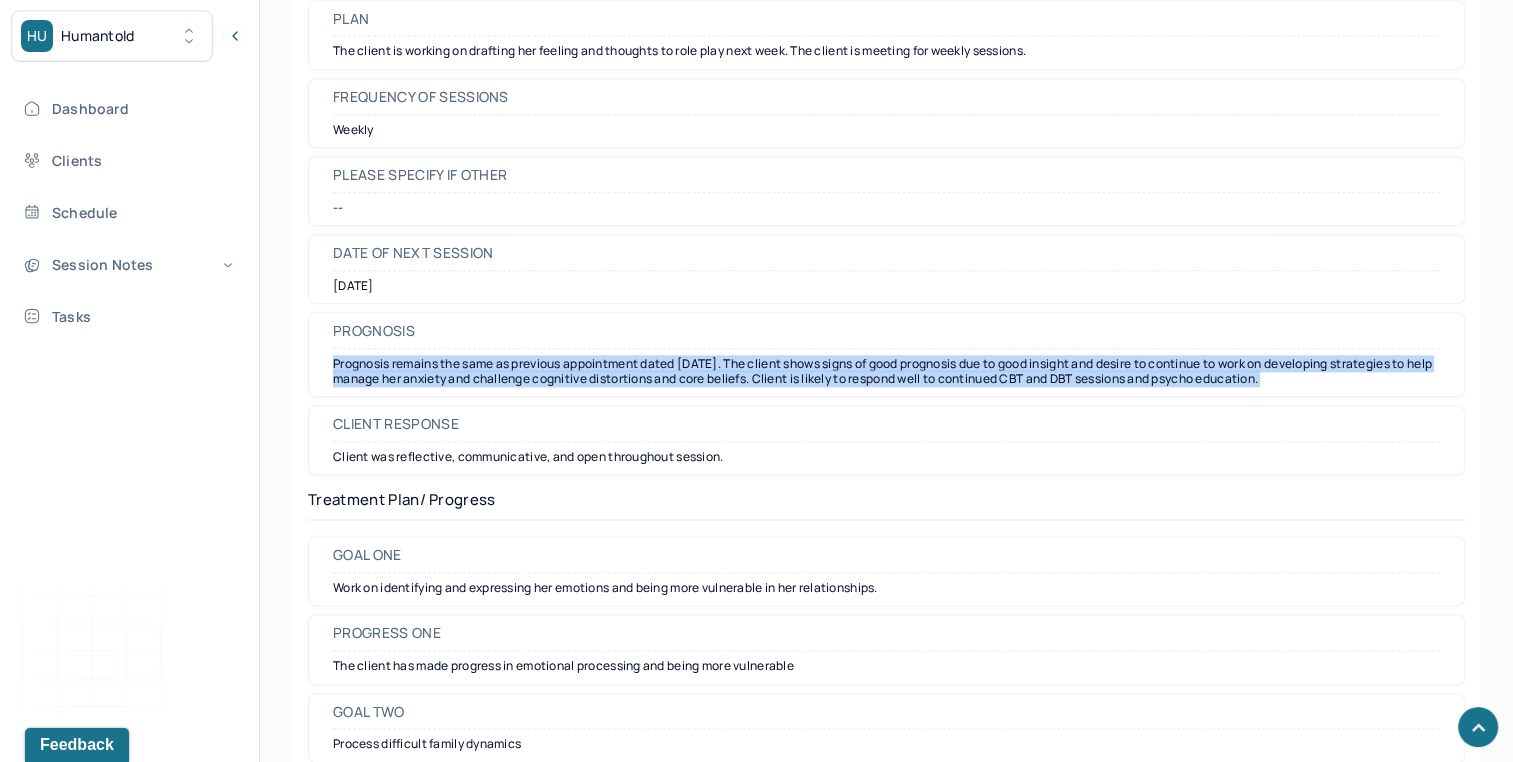 click on "Prognosis remains the same as previous appointment dated [DATE]. The client shows signs of good prognosis due to good insight and desire to continue to work on developing strategies to help manage her anxiety and challenge cognitive distortions and core beliefs. Client is likely to respond well to continued CBT and DBT sessions and psycho education." at bounding box center [886, 371] 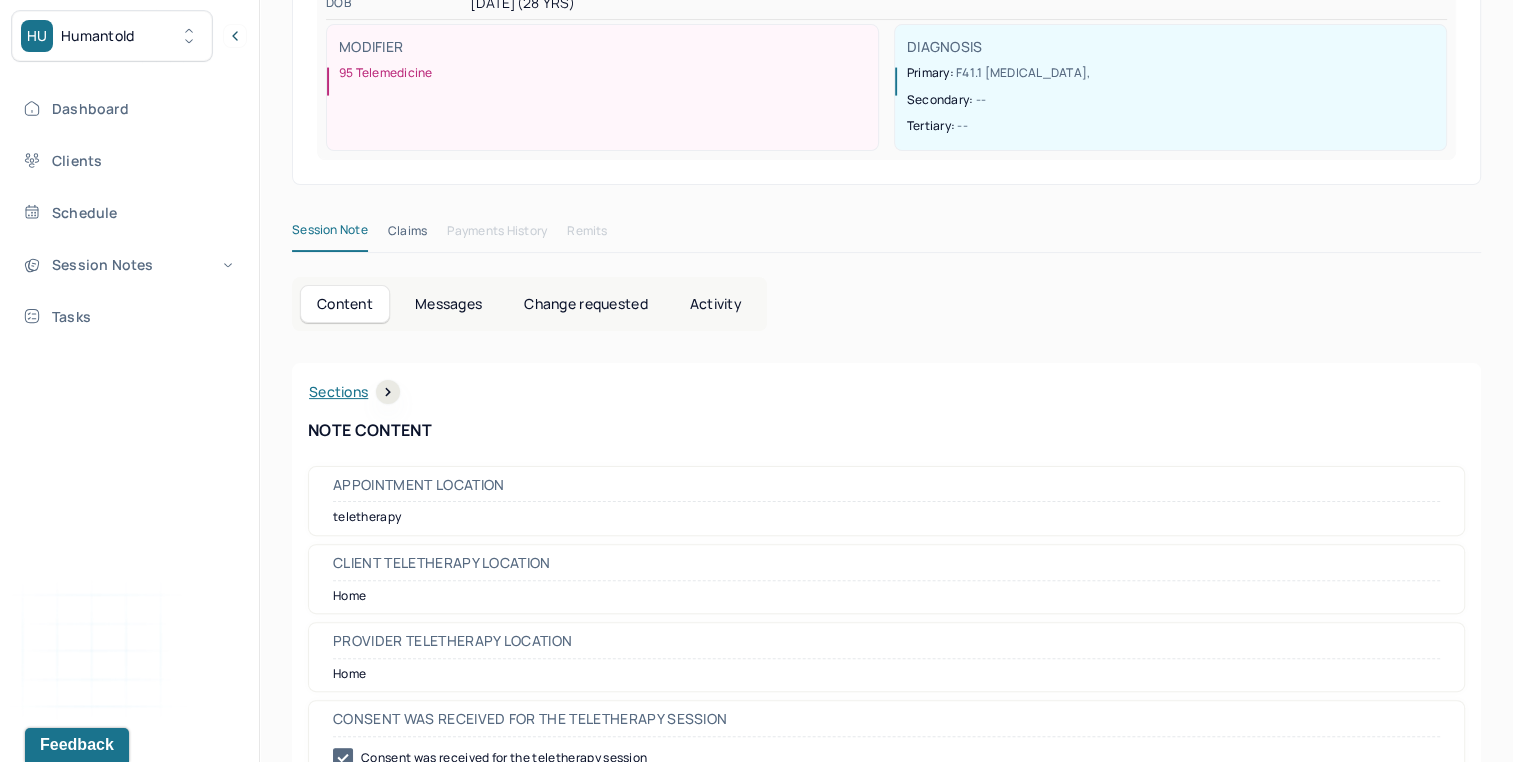 scroll, scrollTop: 0, scrollLeft: 0, axis: both 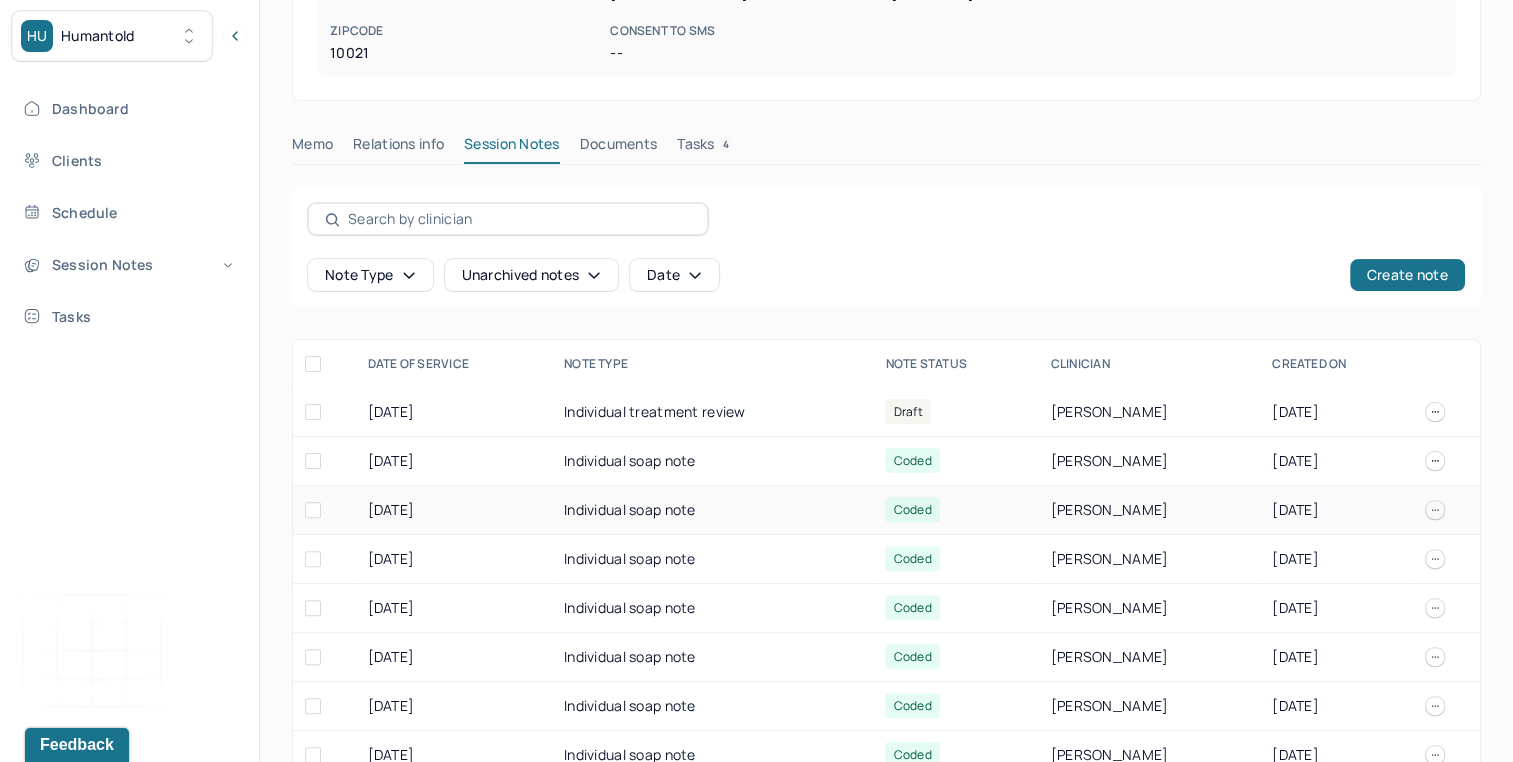 click on "Individual soap note" at bounding box center (712, 510) 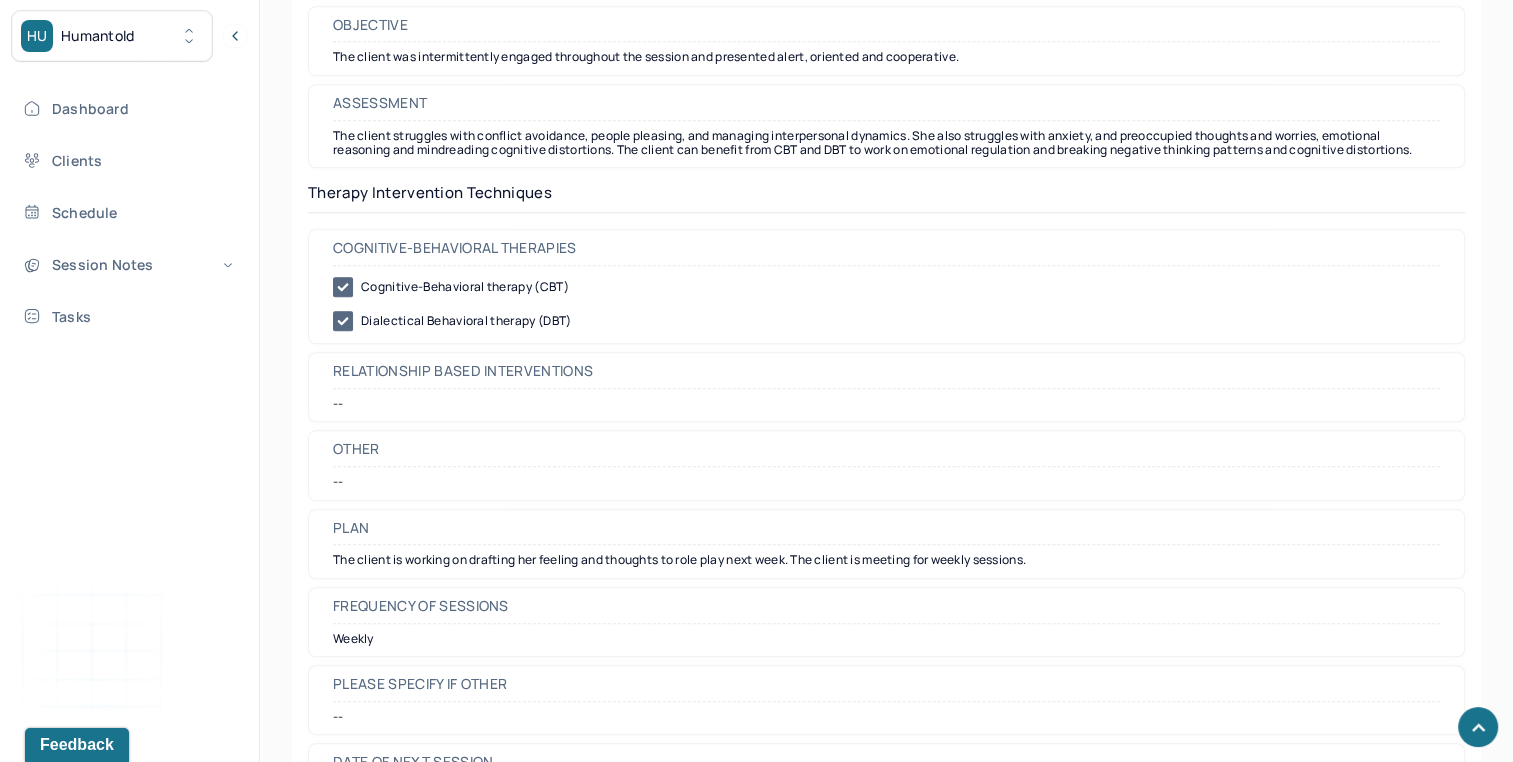 scroll, scrollTop: 1908, scrollLeft: 0, axis: vertical 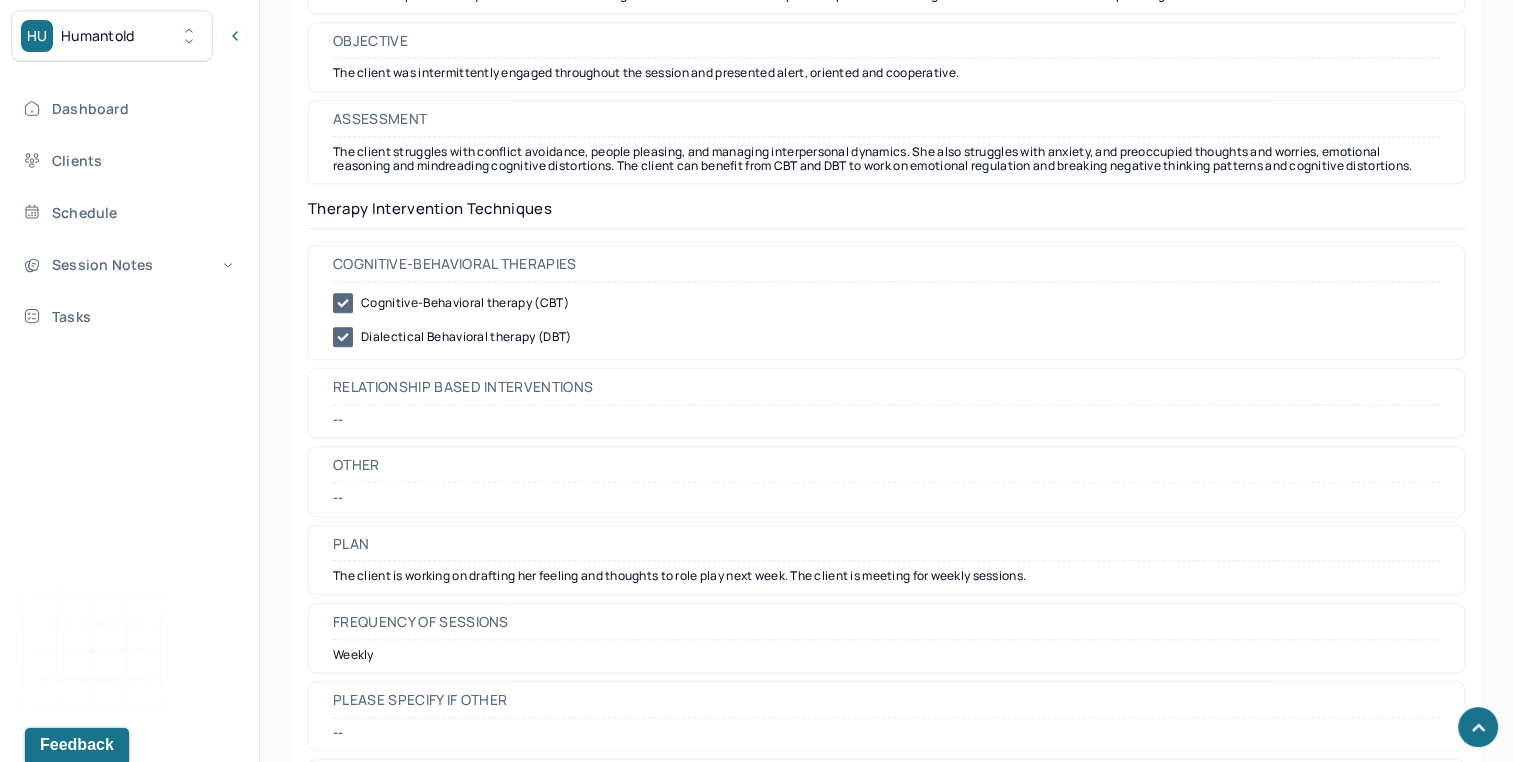 click on "The client struggles with conflict avoidance, people pleasing, and managing interpersonal dynamics. She also struggles with anxiety, and preoccupied thoughts and worries, emotional reasoning and mindreading cognitive distortions. The client can benefit from CBT and DBT to work on emotional regulation and breaking negative thinking patterns and cognitive distortions." at bounding box center (886, 159) 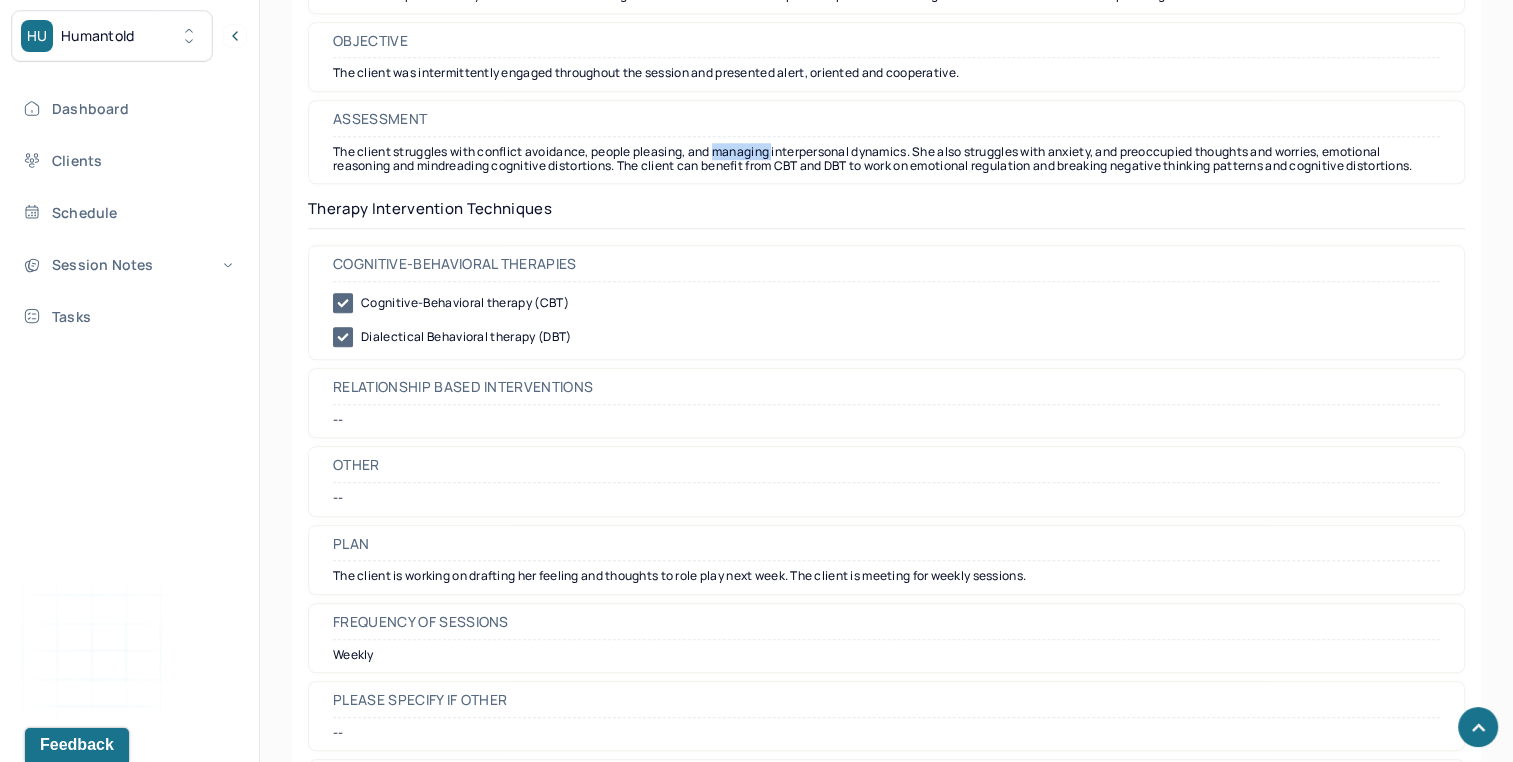 click on "The client struggles with conflict avoidance, people pleasing, and managing interpersonal dynamics. She also struggles with anxiety, and preoccupied thoughts and worries, emotional reasoning and mindreading cognitive distortions. The client can benefit from CBT and DBT to work on emotional regulation and breaking negative thinking patterns and cognitive distortions." at bounding box center (886, 159) 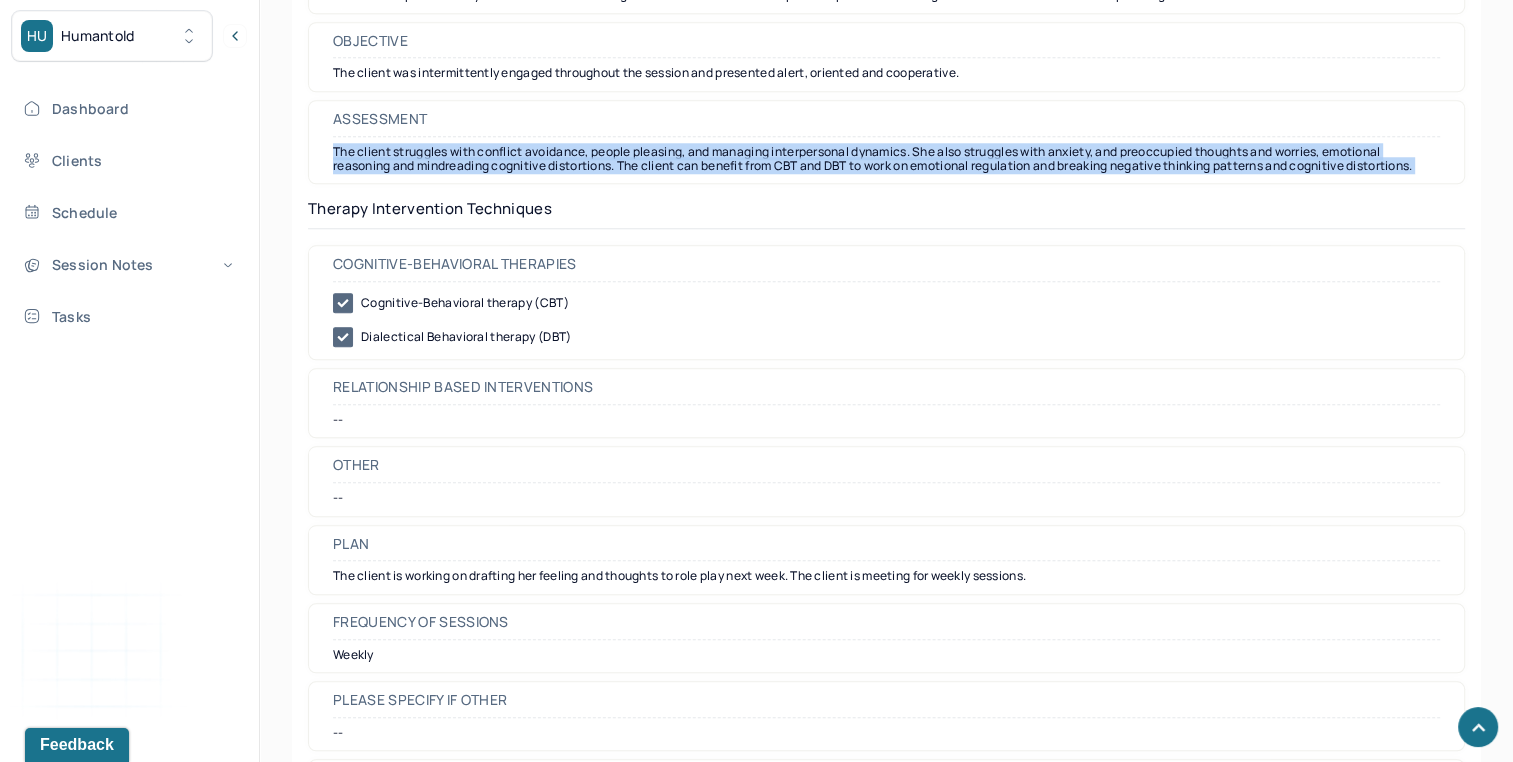 click on "The client struggles with conflict avoidance, people pleasing, and managing interpersonal dynamics. She also struggles with anxiety, and preoccupied thoughts and worries, emotional reasoning and mindreading cognitive distortions. The client can benefit from CBT and DBT to work on emotional regulation and breaking negative thinking patterns and cognitive distortions." at bounding box center (886, 159) 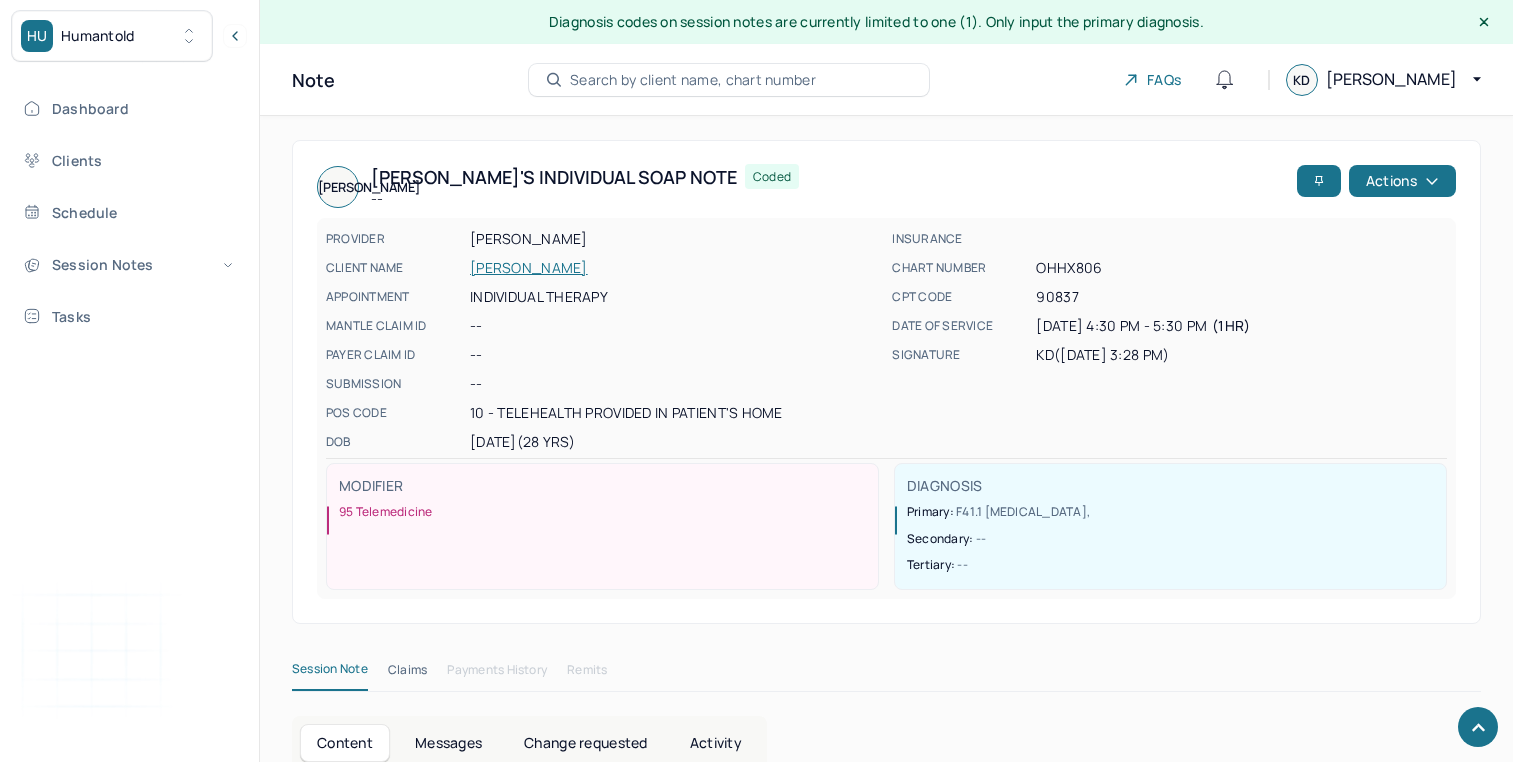 scroll, scrollTop: 1908, scrollLeft: 0, axis: vertical 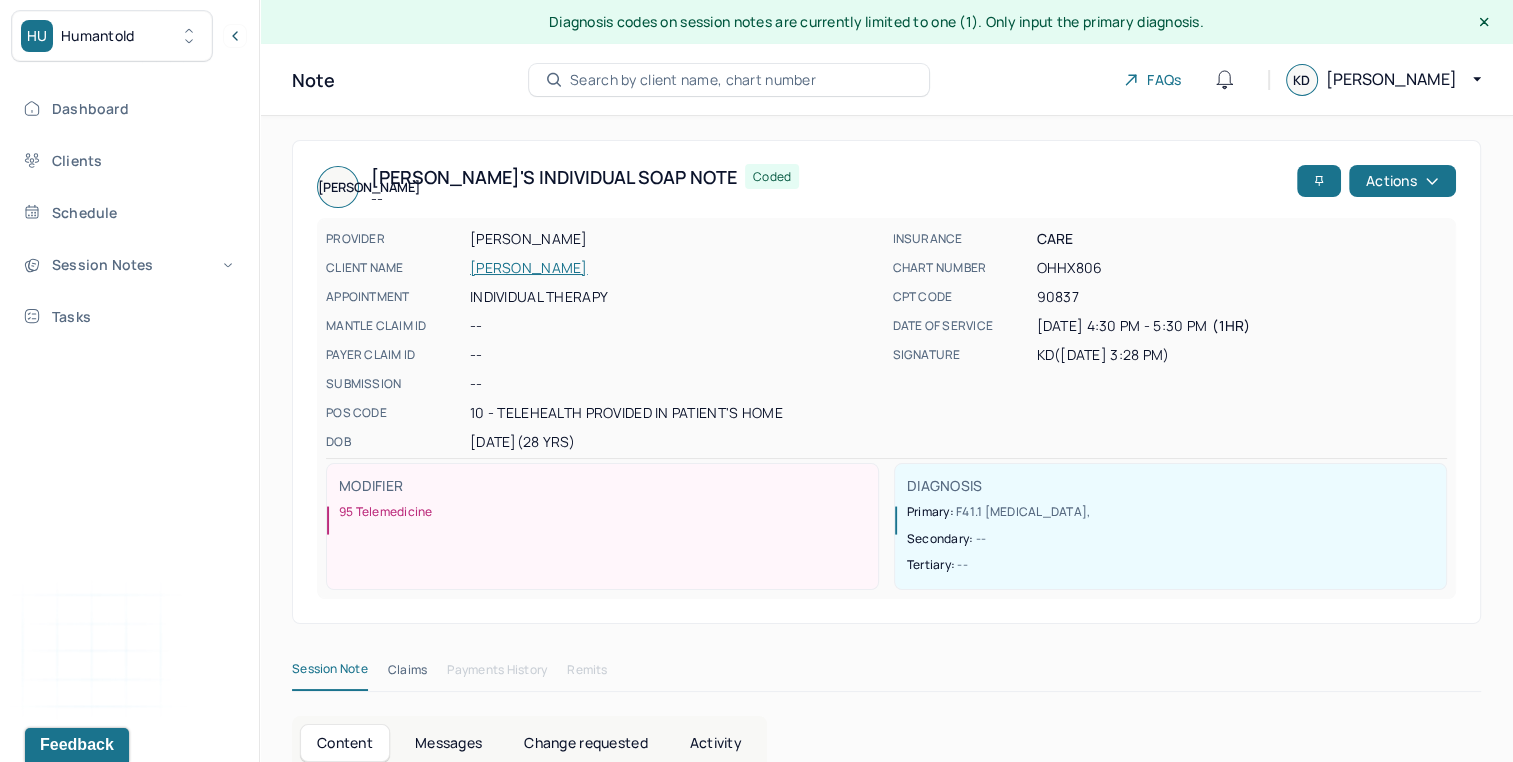 click on "Search by client name, chart number" at bounding box center [693, 80] 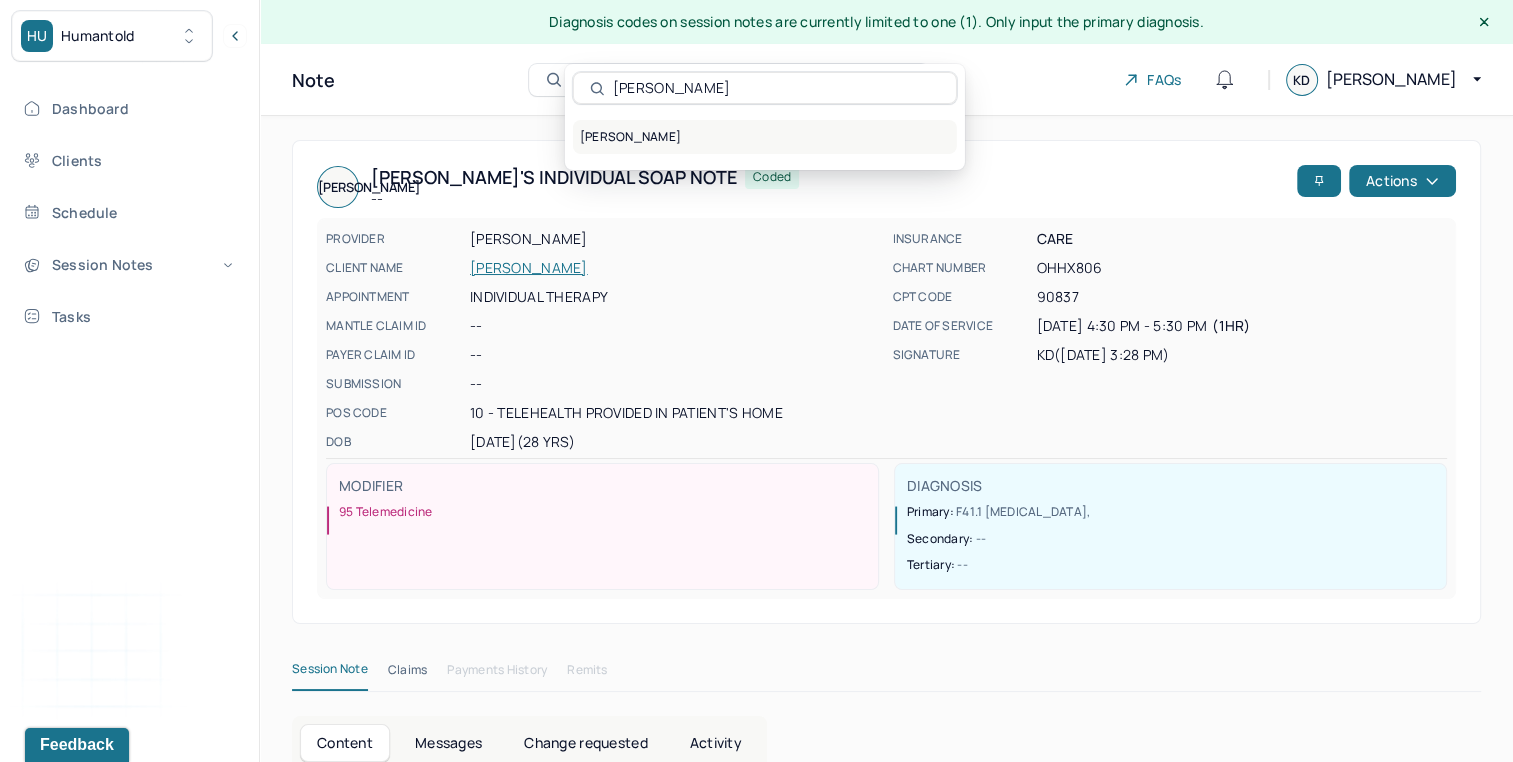 type on "pam" 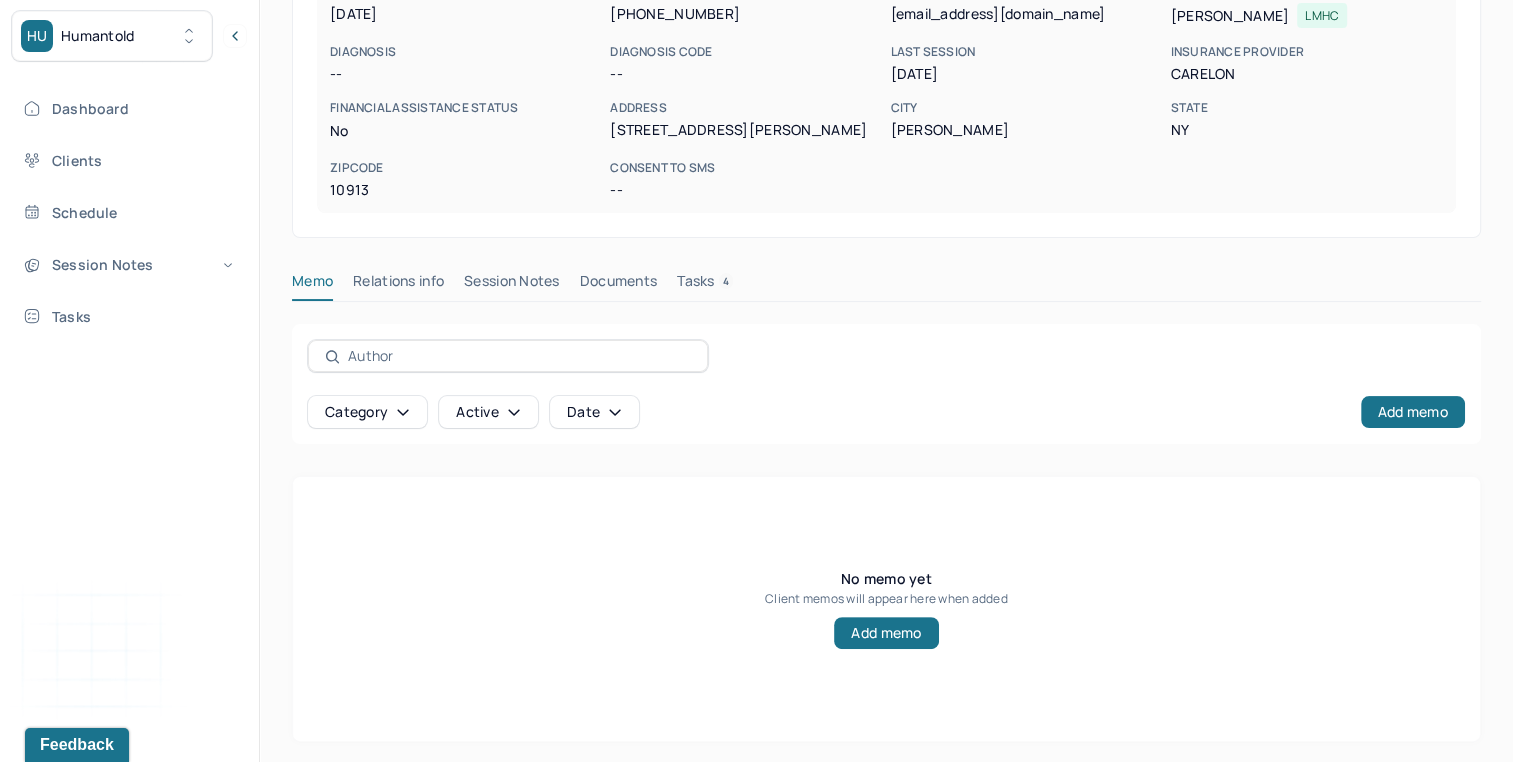 scroll, scrollTop: 336, scrollLeft: 0, axis: vertical 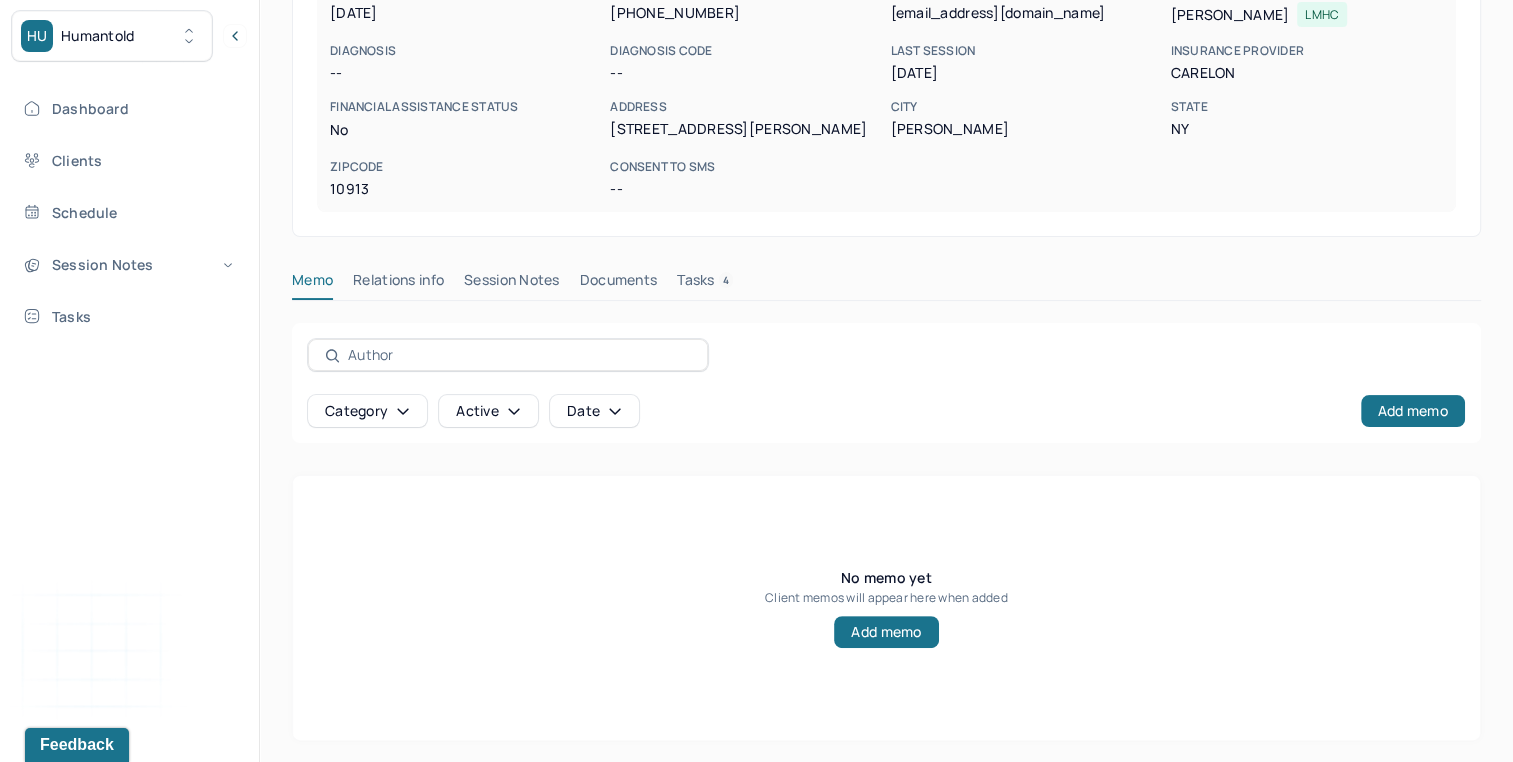 click on "Session Notes" at bounding box center [512, 284] 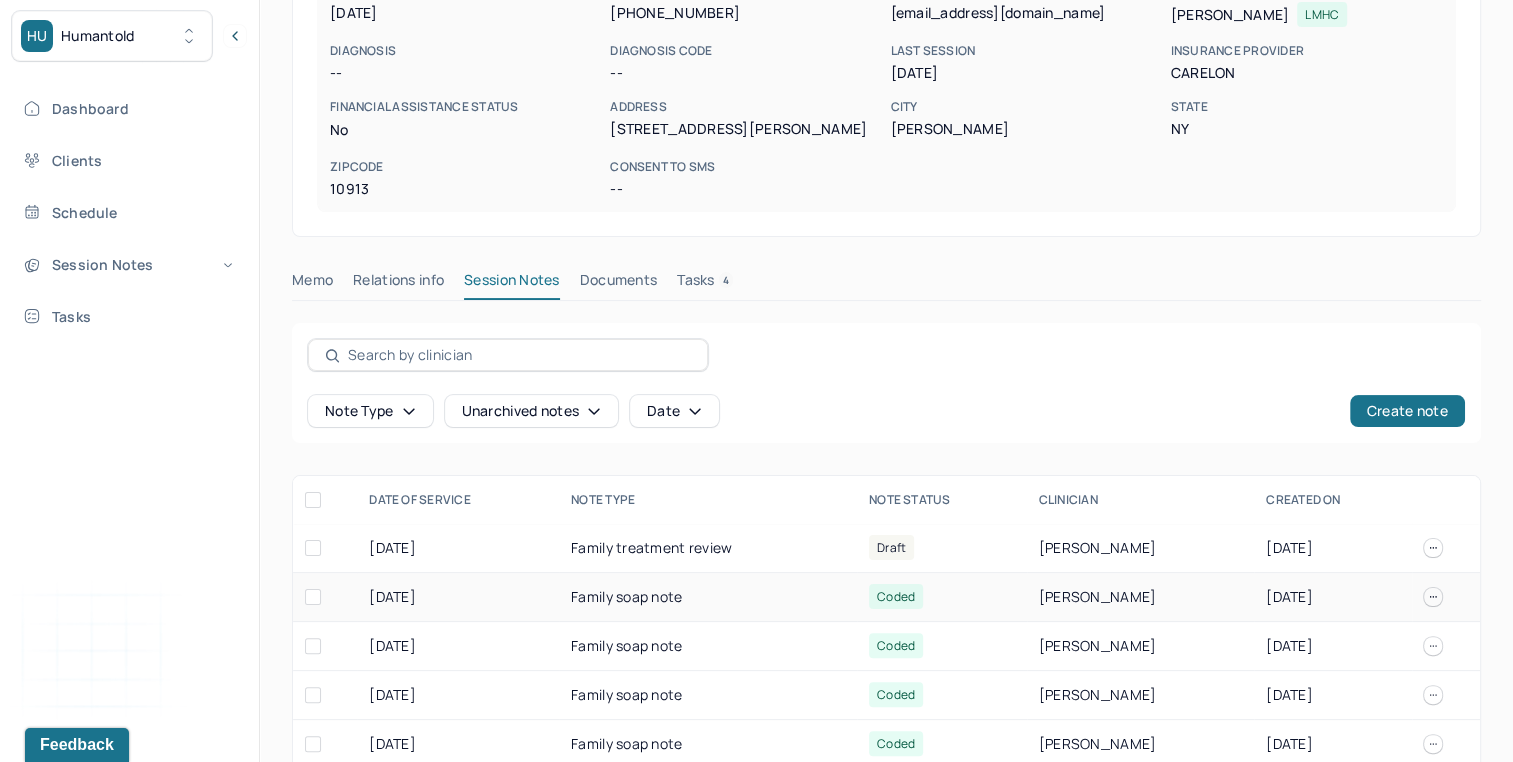 click on "Family soap note" at bounding box center (708, 597) 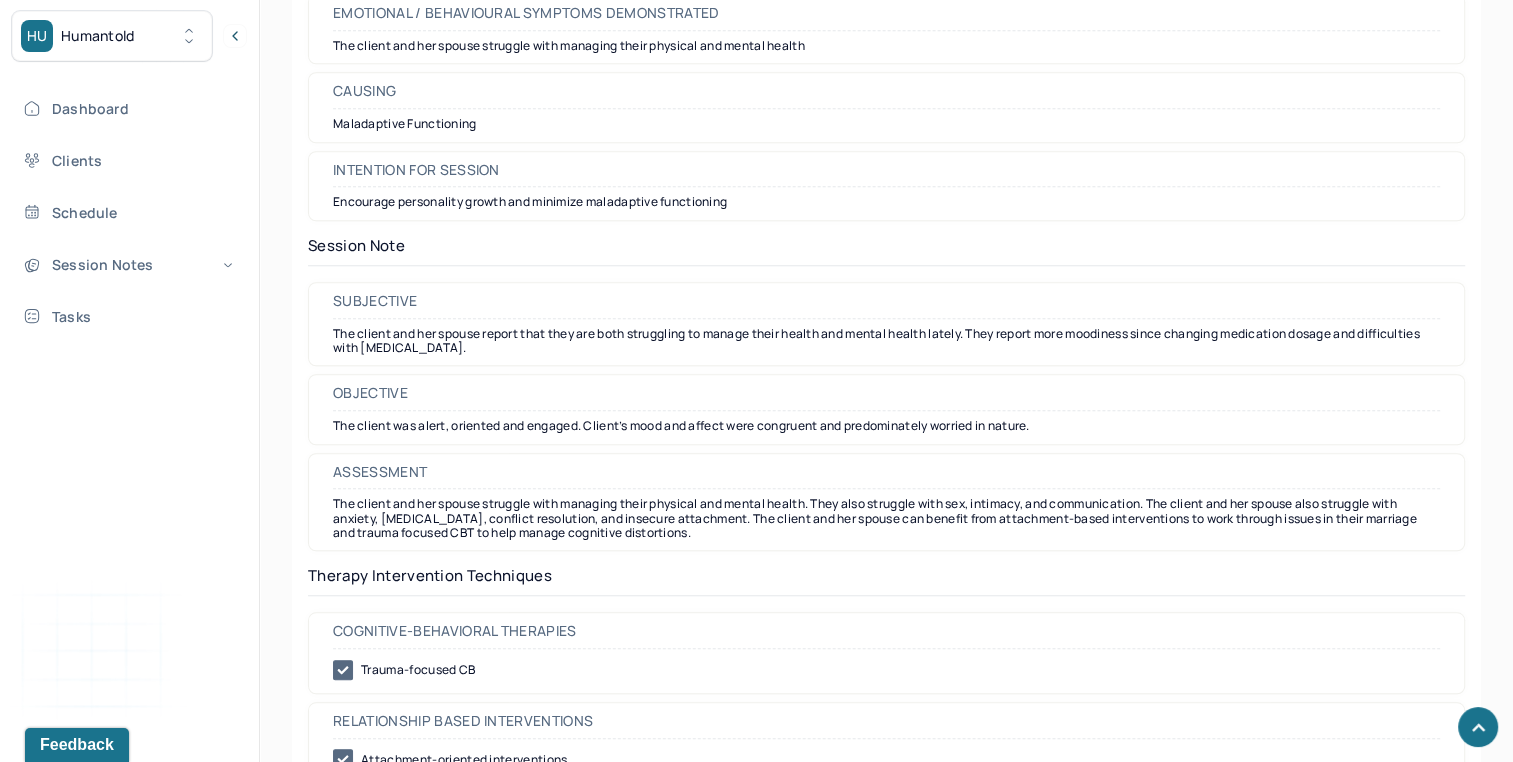 scroll, scrollTop: 1663, scrollLeft: 0, axis: vertical 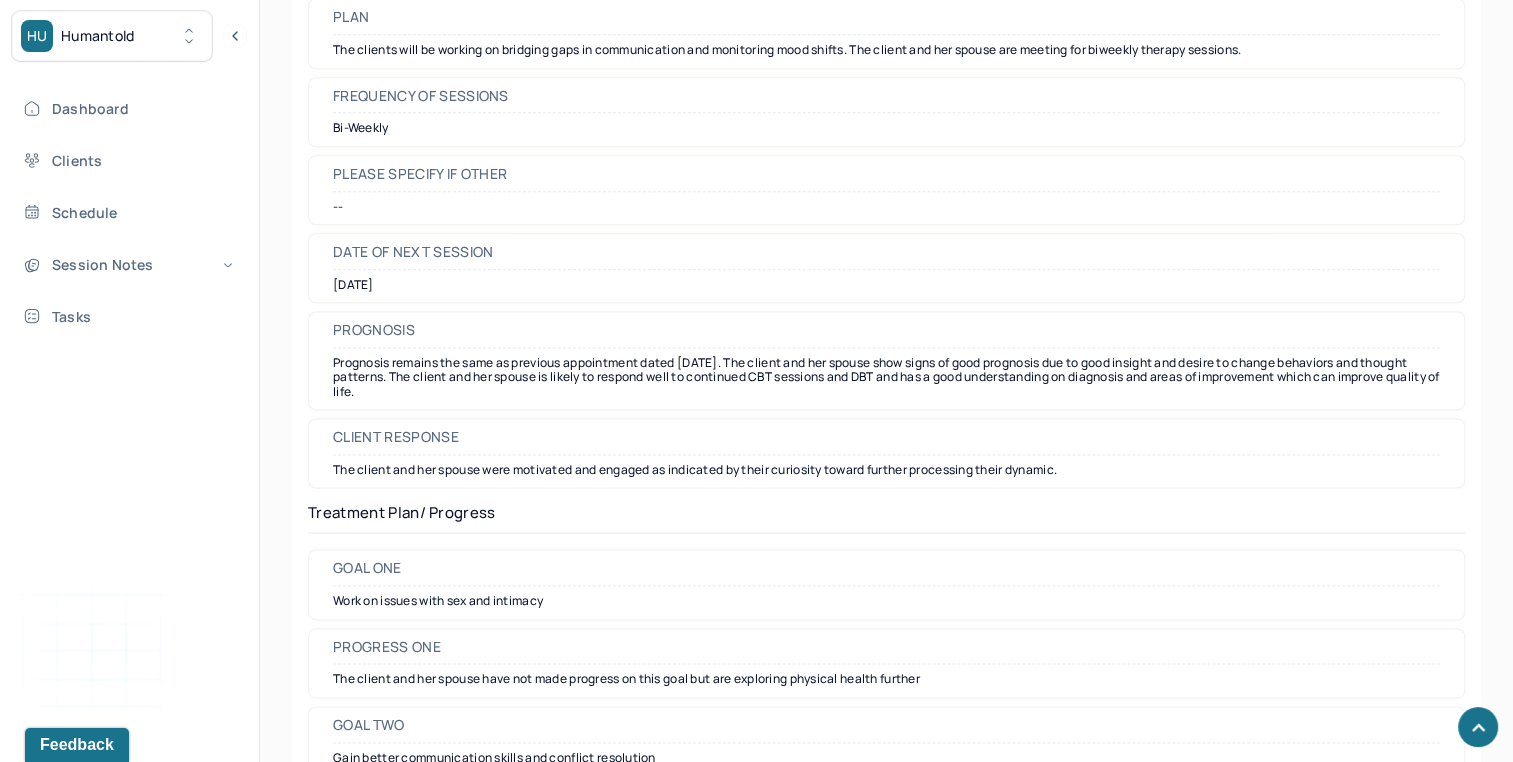 click on "Prognosis remains the same as previous appointment dated [DATE]. The client and her spouse show signs of good prognosis due to good insight and desire to change behaviors and thought patterns. The client and her spouse is likely to respond well to continued CBT sessions and DBT and has a good understanding on diagnosis and areas of improvement which can improve quality of life." at bounding box center (886, 377) 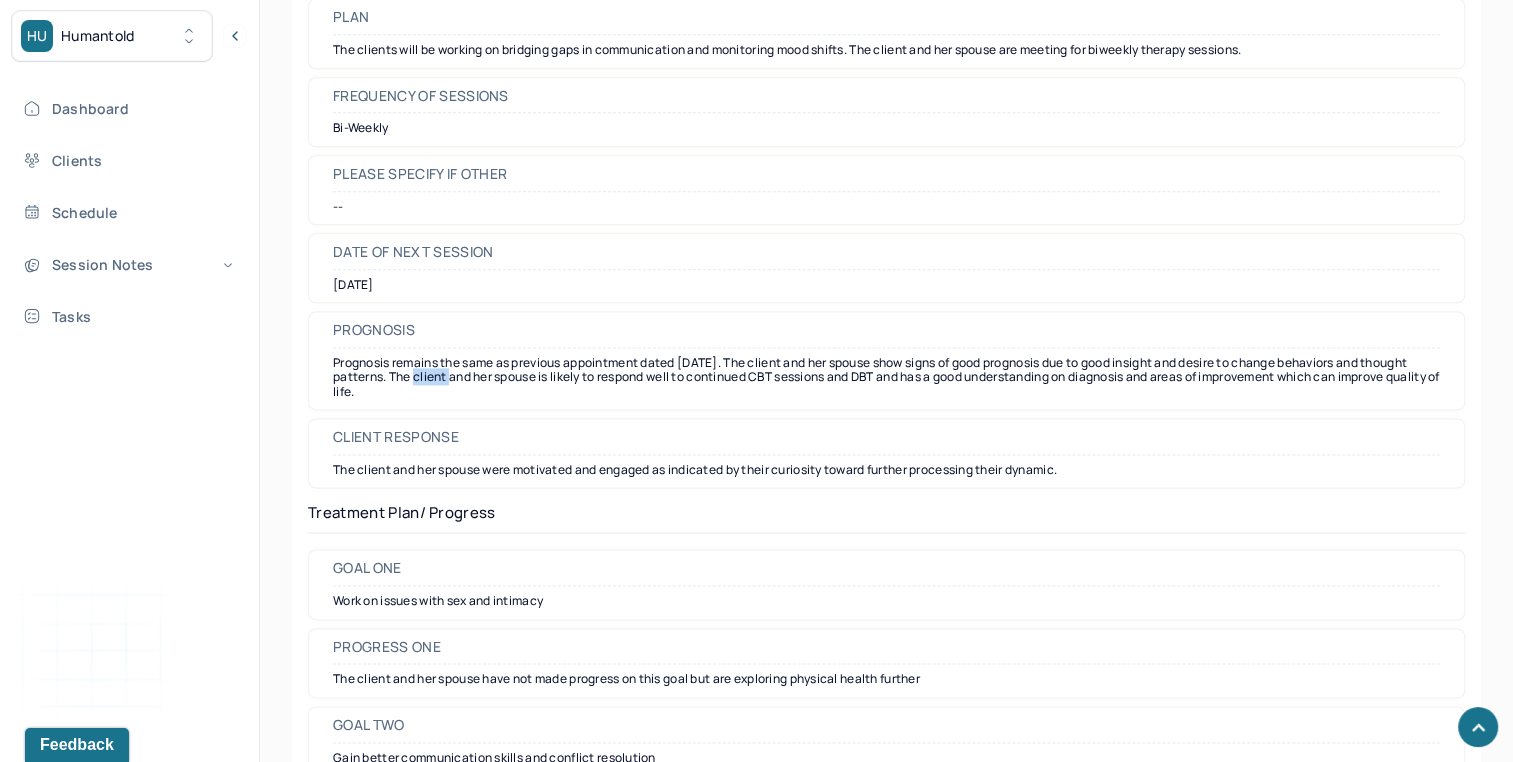 click on "Prognosis remains the same as previous appointment dated [DATE]. The client and her spouse show signs of good prognosis due to good insight and desire to change behaviors and thought patterns. The client and her spouse is likely to respond well to continued CBT sessions and DBT and has a good understanding on diagnosis and areas of improvement which can improve quality of life." at bounding box center (886, 377) 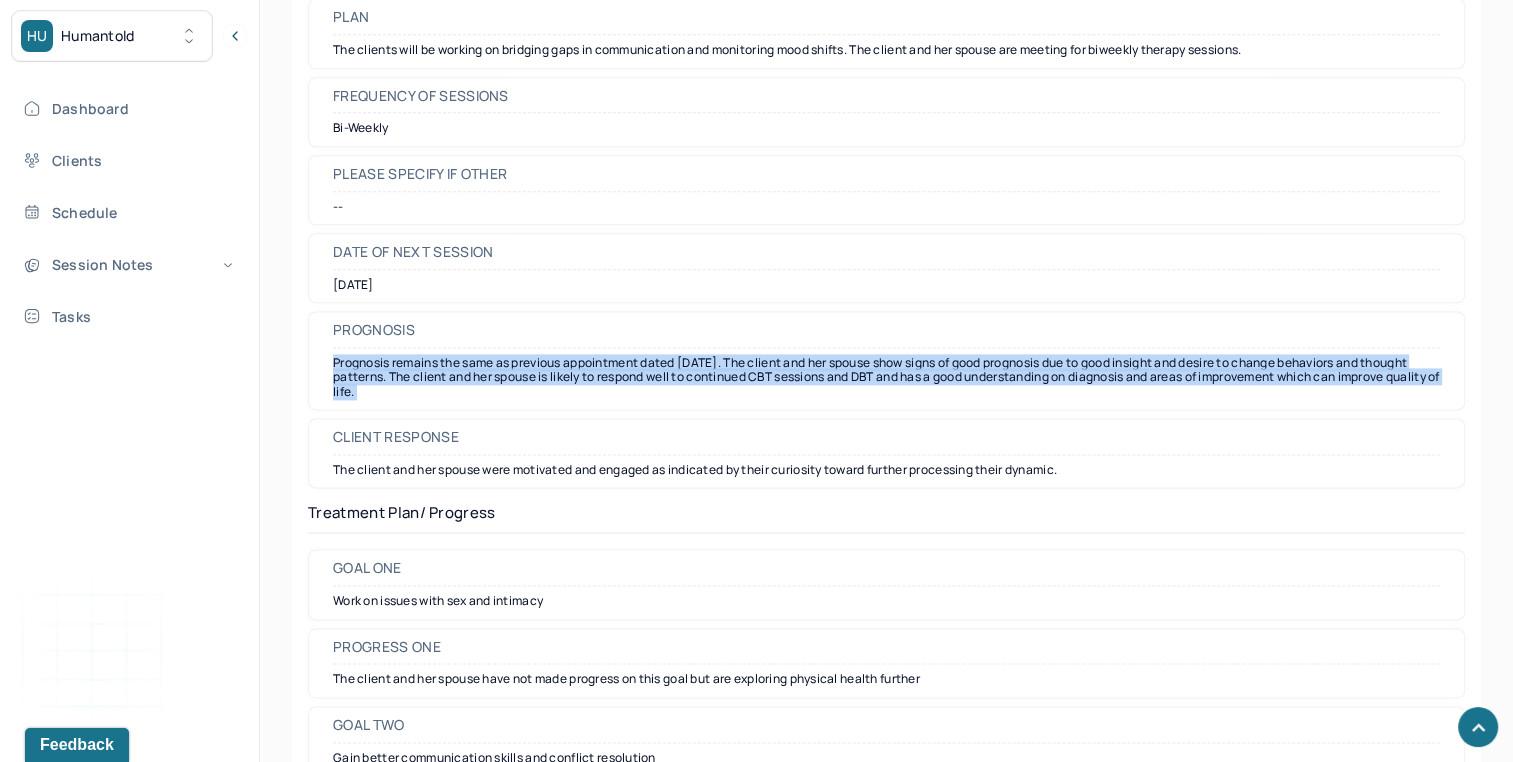 click on "Prognosis remains the same as previous appointment dated [DATE]. The client and her spouse show signs of good prognosis due to good insight and desire to change behaviors and thought patterns. The client and her spouse is likely to respond well to continued CBT sessions and DBT and has a good understanding on diagnosis and areas of improvement which can improve quality of life." at bounding box center [886, 377] 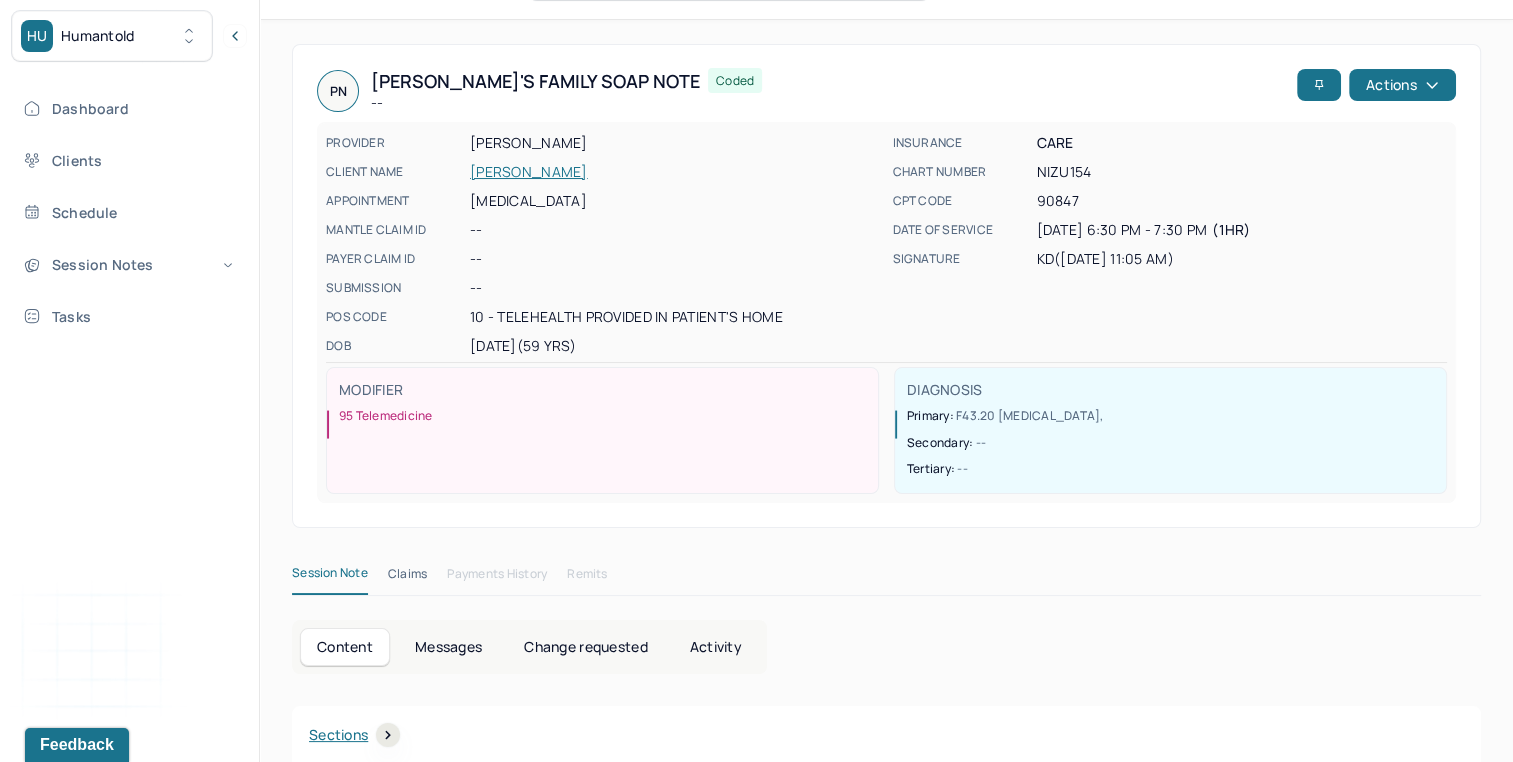 click on "[PERSON_NAME]" at bounding box center [675, 172] 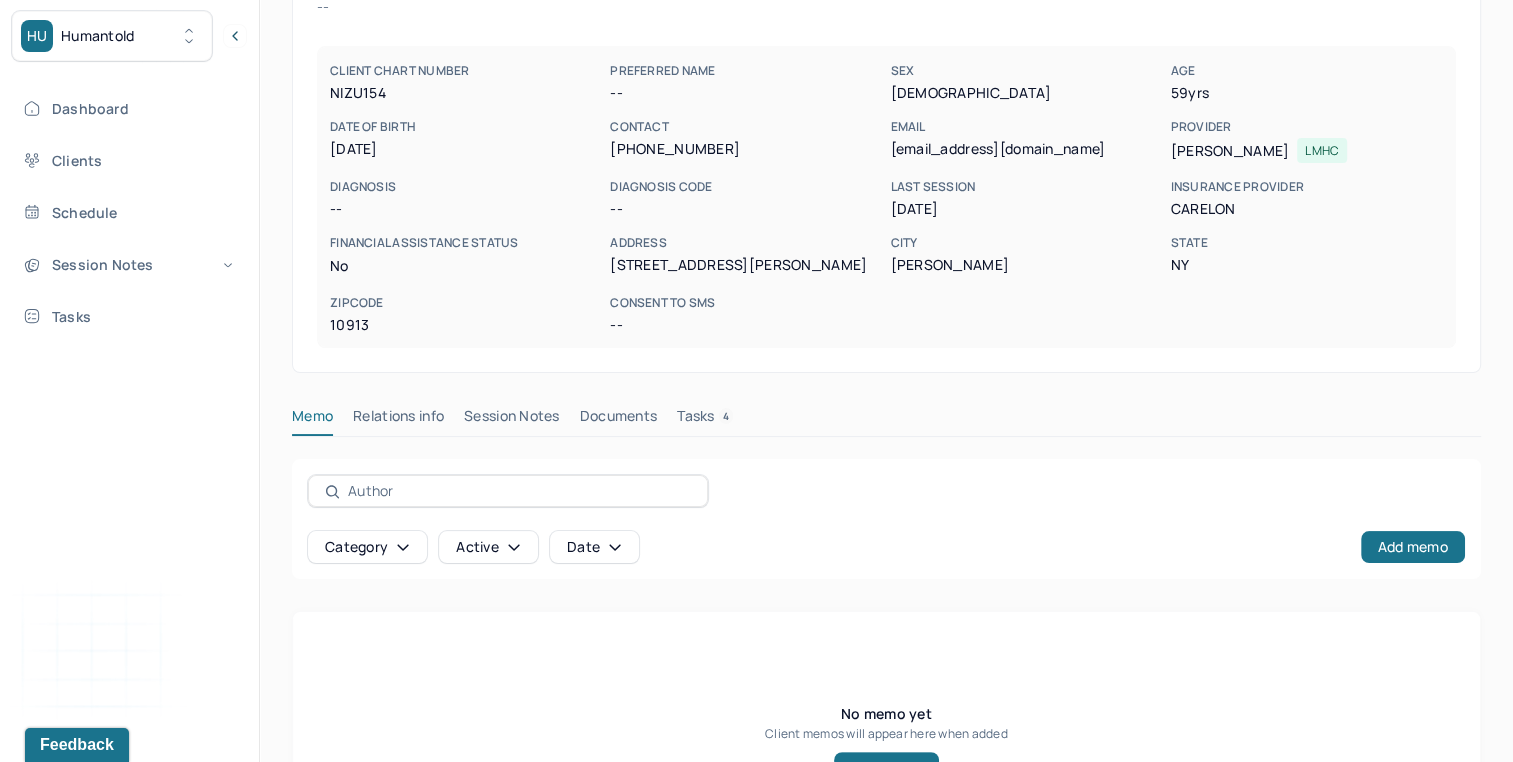 scroll, scrollTop: 202, scrollLeft: 0, axis: vertical 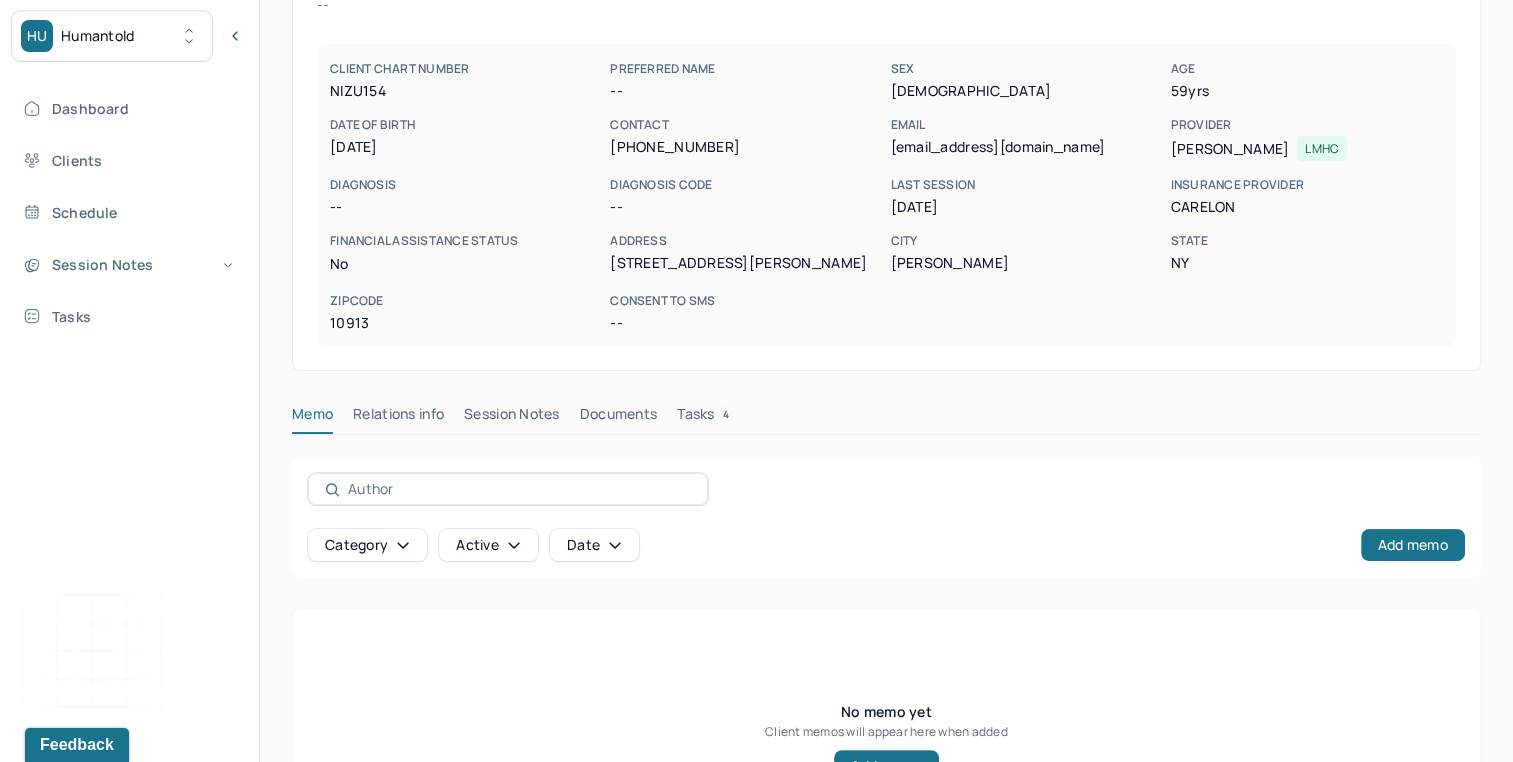 click on "Session Notes" at bounding box center (512, 418) 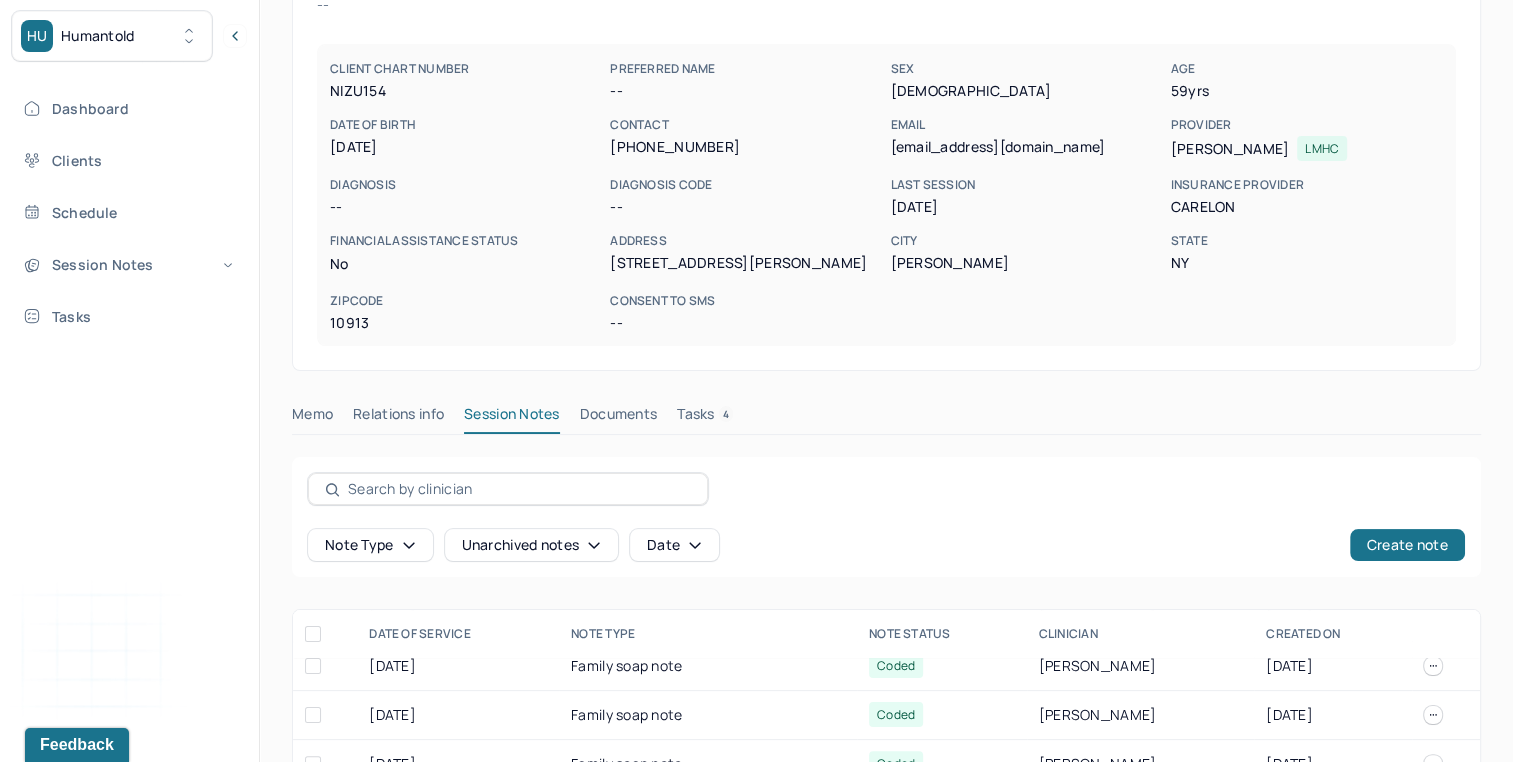 scroll, scrollTop: 0, scrollLeft: 0, axis: both 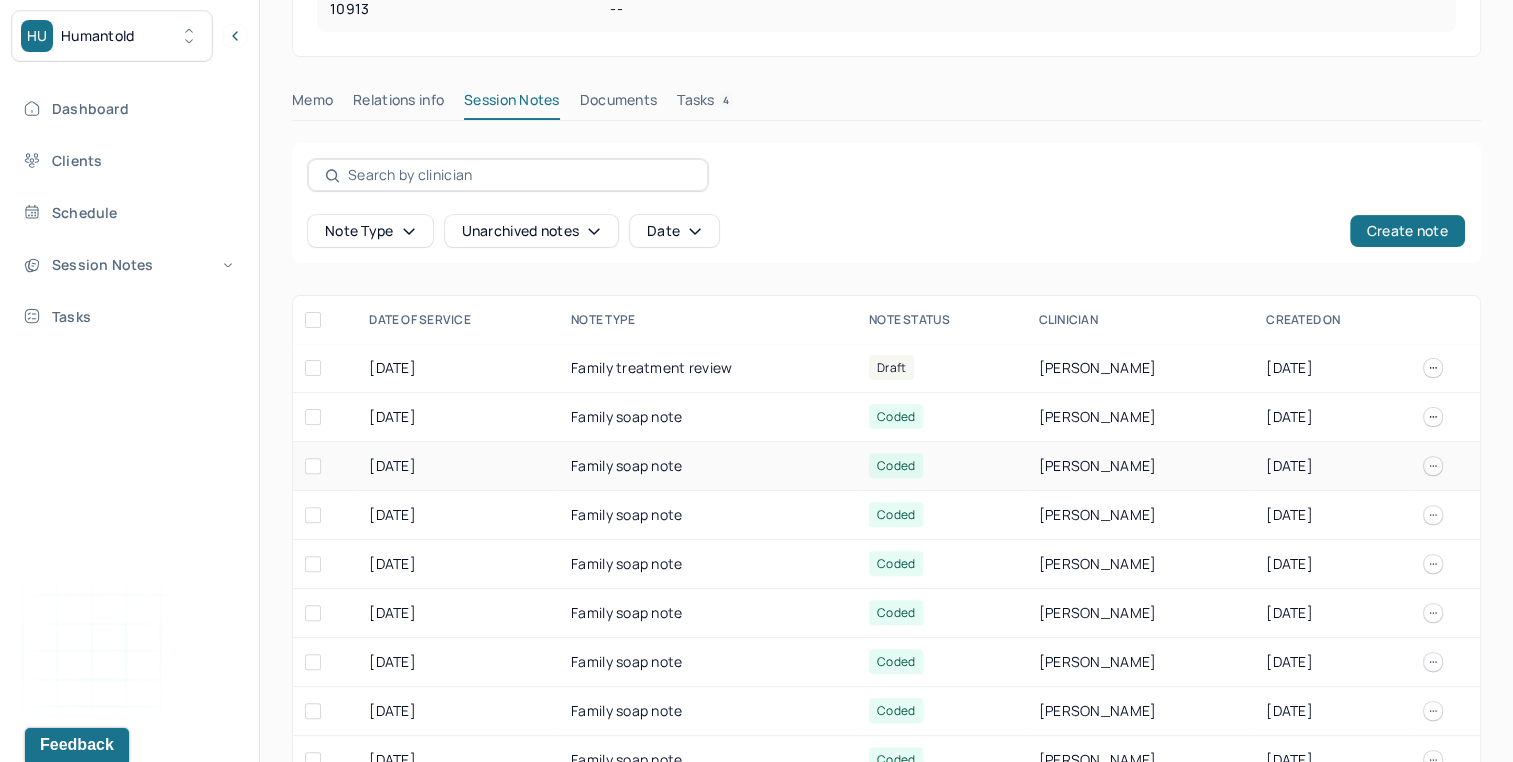 click on "Family soap note" at bounding box center (708, 466) 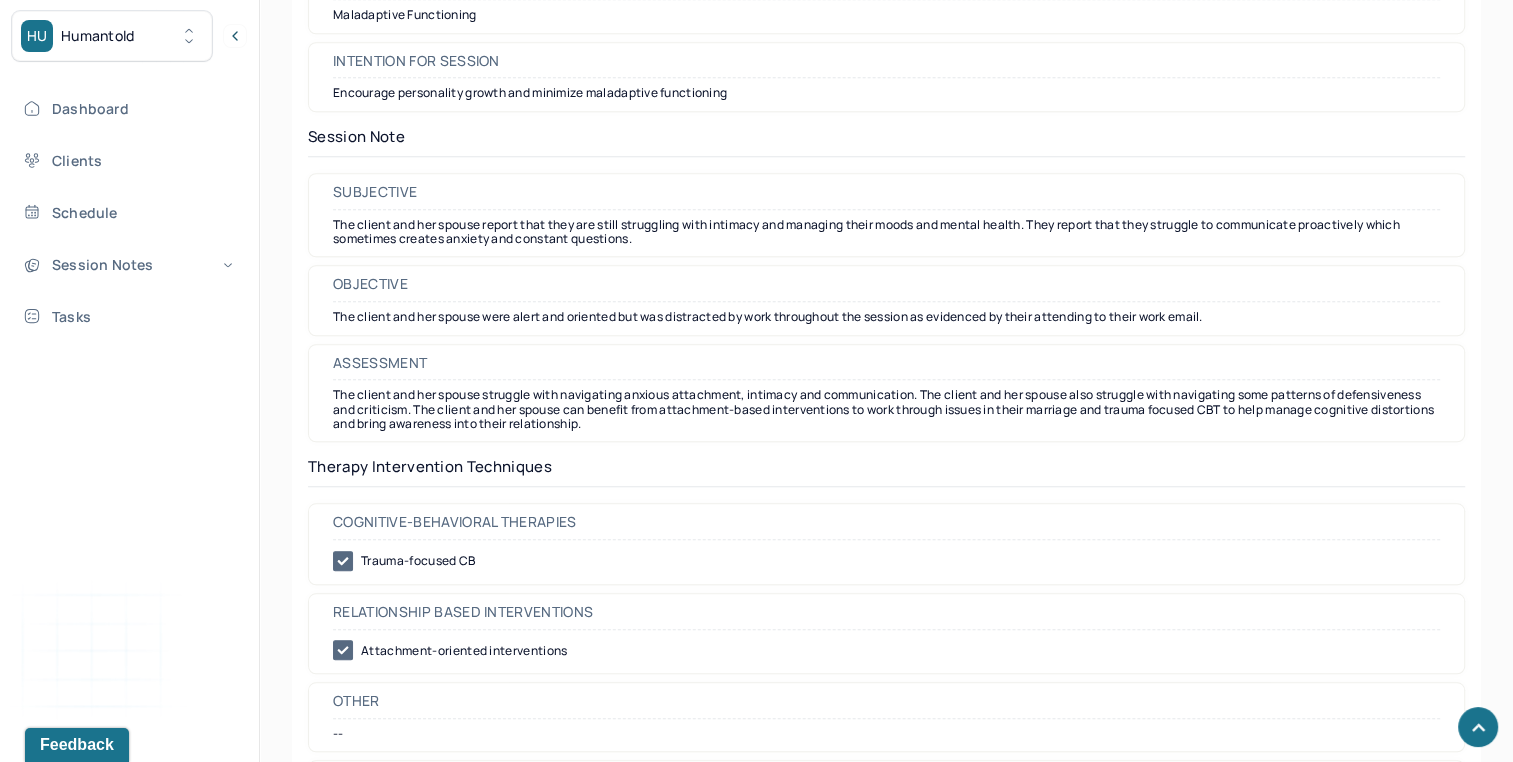 scroll, scrollTop: 1788, scrollLeft: 0, axis: vertical 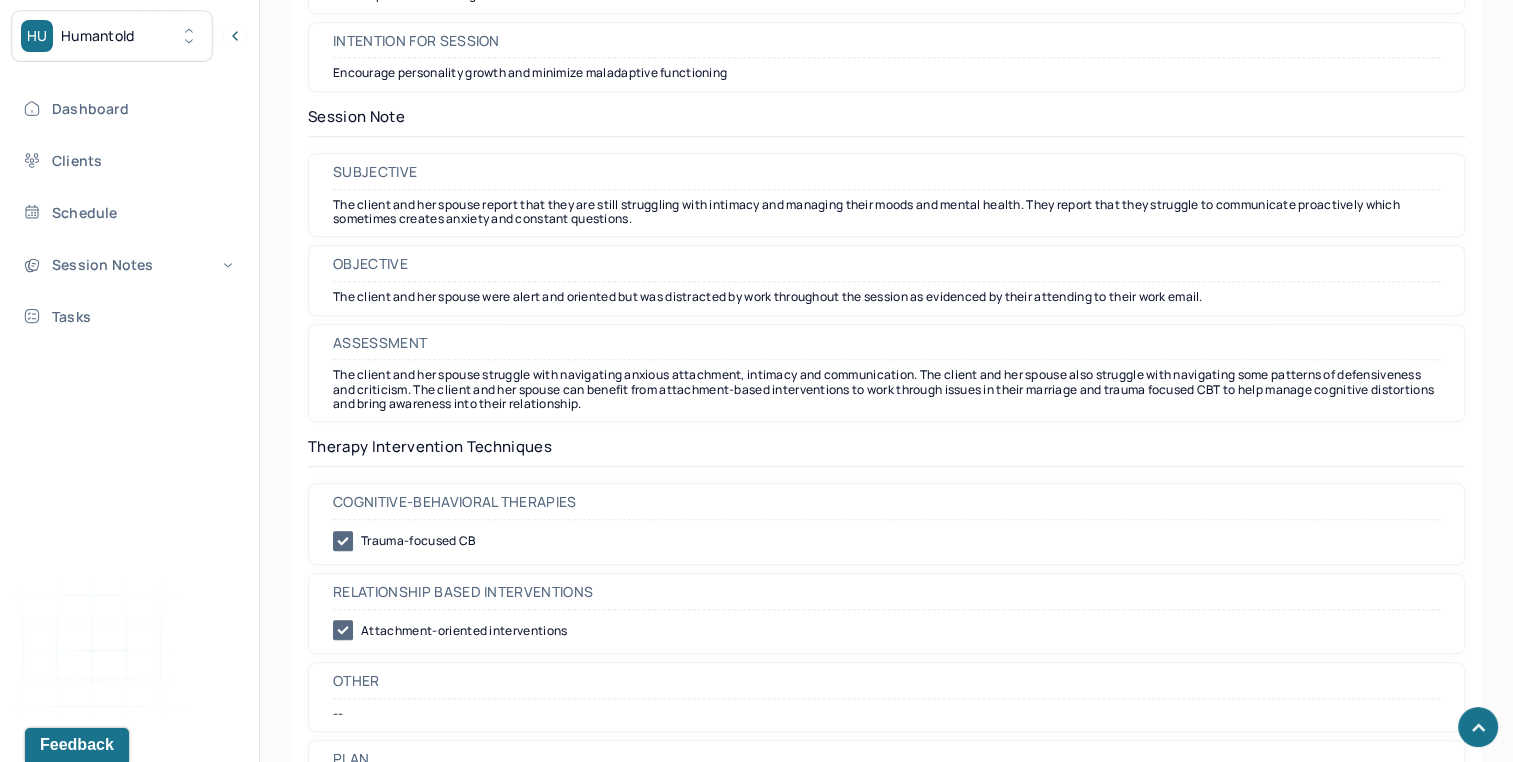 click on "The client and her spouse struggle with navigating anxious attachment, intimacy and communication. The client and her spouse also struggle with navigating some patterns of defensiveness and criticism. The client and her spouse can benefit from attachment-based interventions to work through issues in their marriage and trauma focused CBT to help manage cognitive distortions and bring awareness into their relationship." at bounding box center [886, 389] 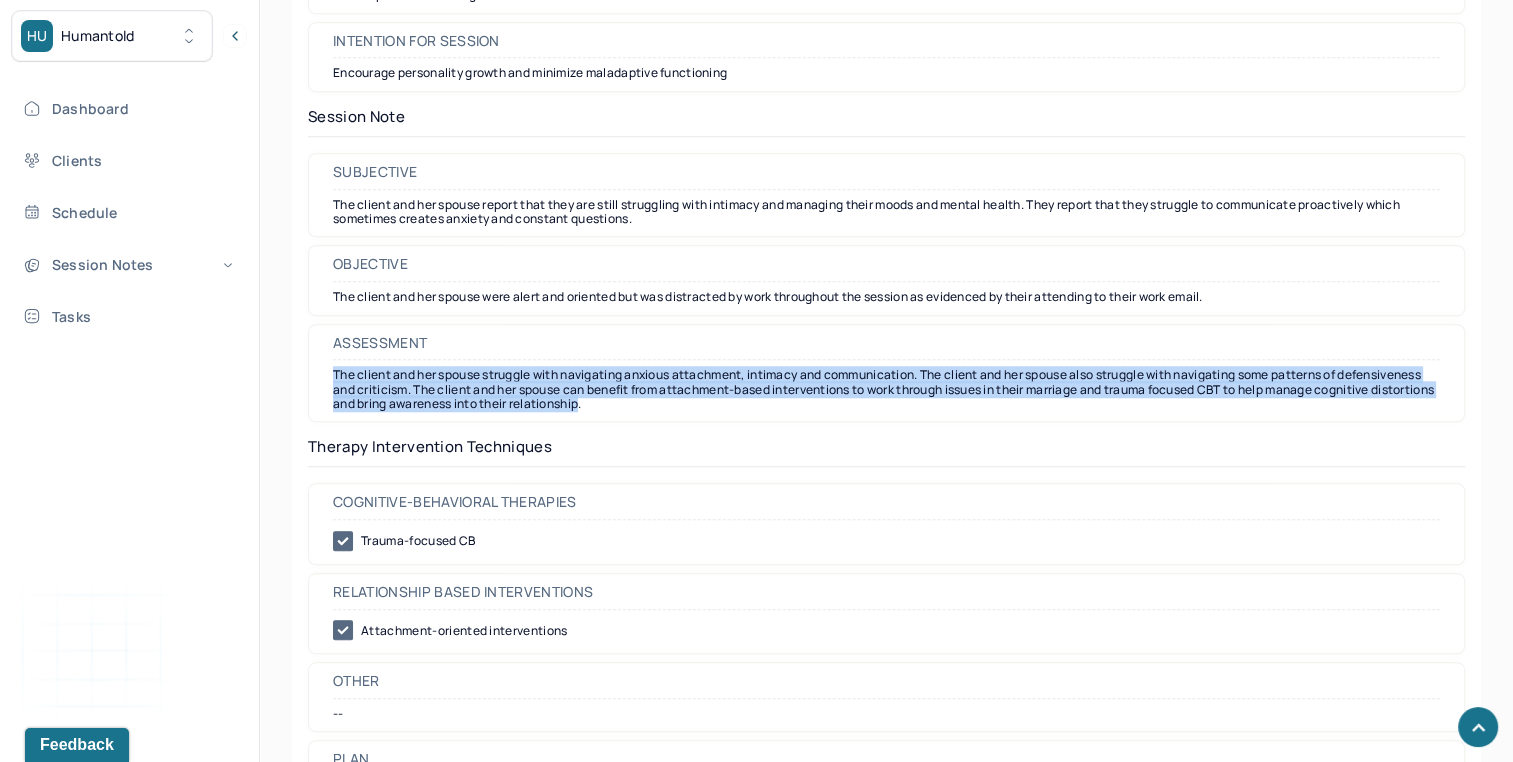copy on "The client and her spouse struggle with navigating anxious attachment, intimacy and communication. The client and her spouse also struggle with navigating some patterns of defensiveness and criticism. The client and her spouse can benefit from attachment-based interventions to work through issues in their marriage and trauma focused CBT to help manage cognitive distortions and bring awareness into their relationship" 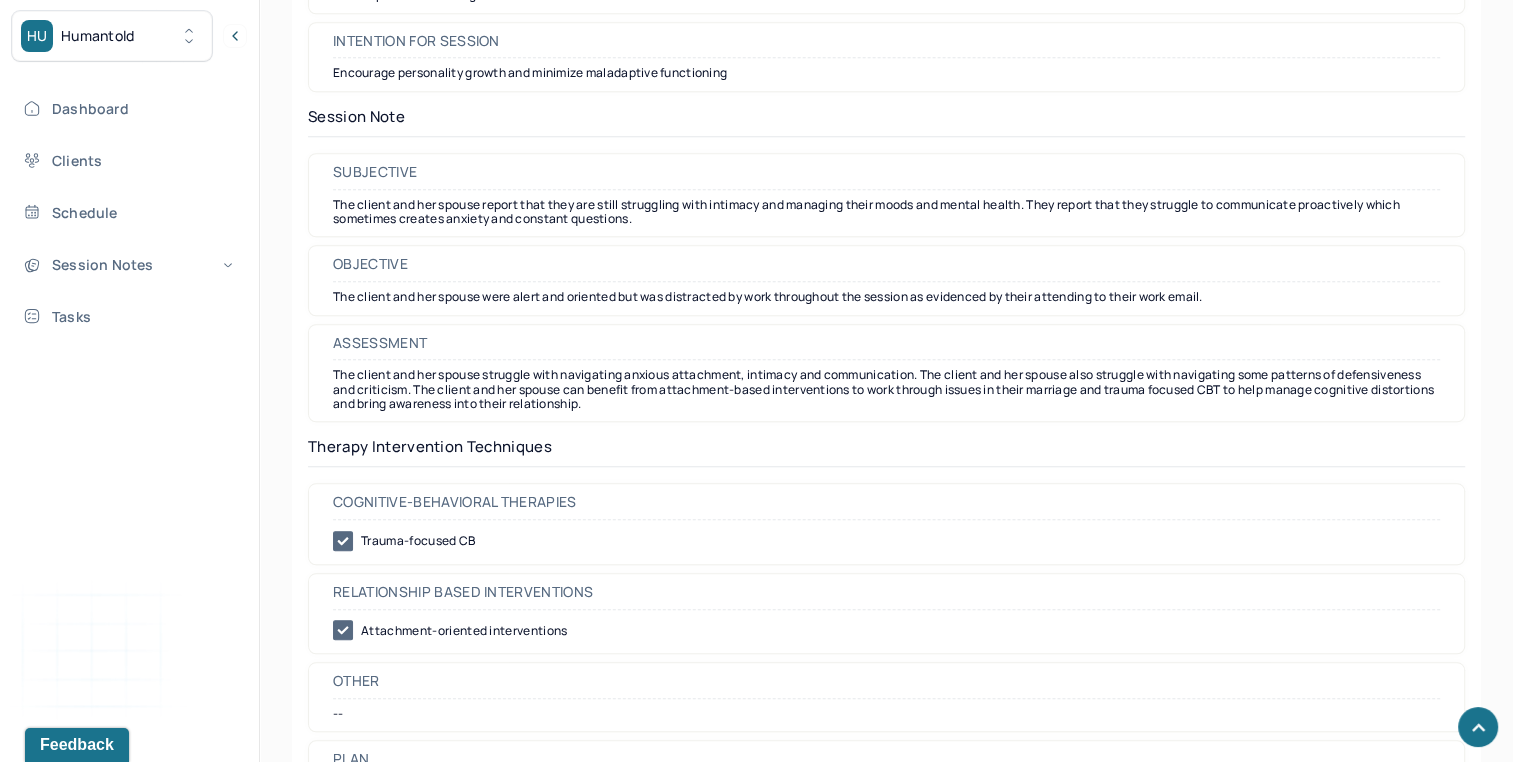 click on "The client and her spouse struggle with navigating anxious attachment, intimacy and communication. The client and her spouse also struggle with navigating some patterns of defensiveness and criticism. The client and her spouse can benefit from attachment-based interventions to work through issues in their marriage and trauma focused CBT to help manage cognitive distortions and bring awareness into their relationship." at bounding box center (886, 389) 